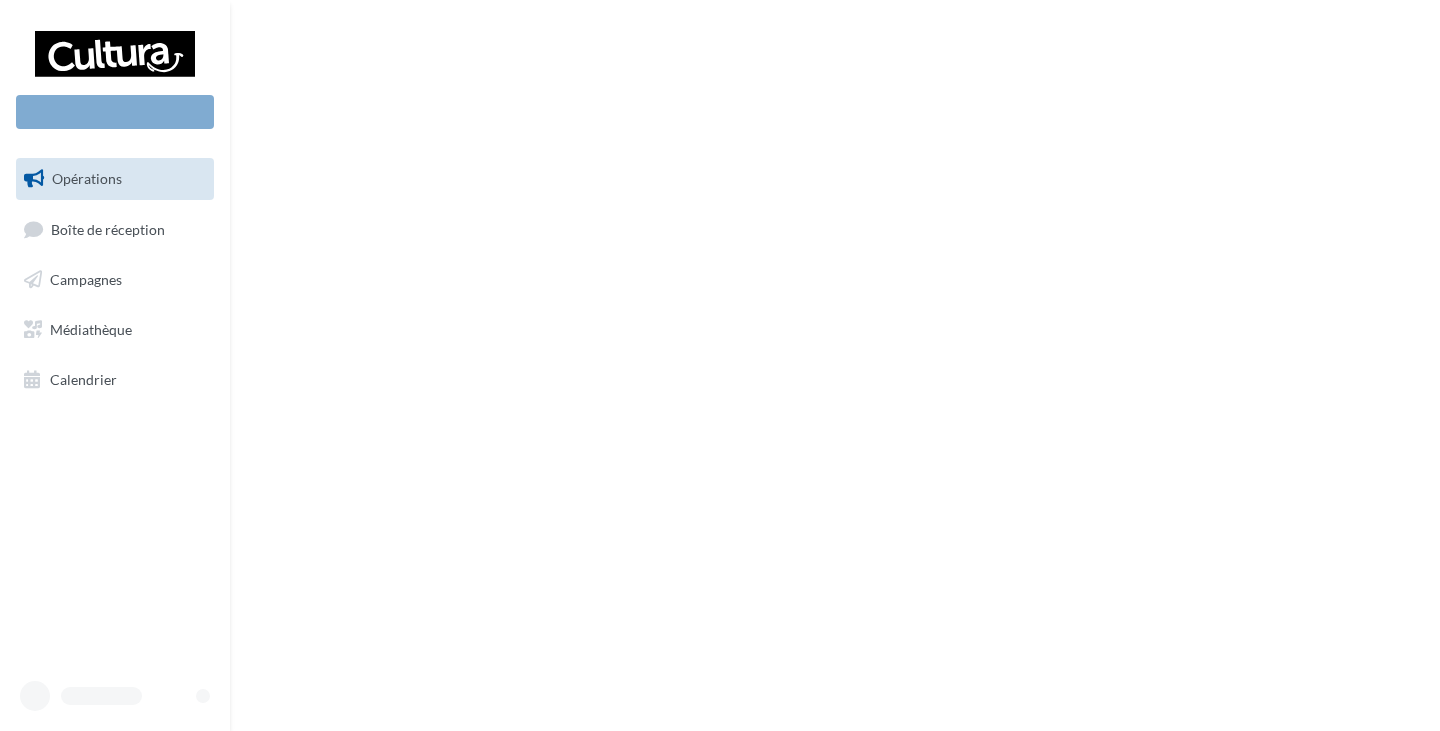 scroll, scrollTop: 0, scrollLeft: 0, axis: both 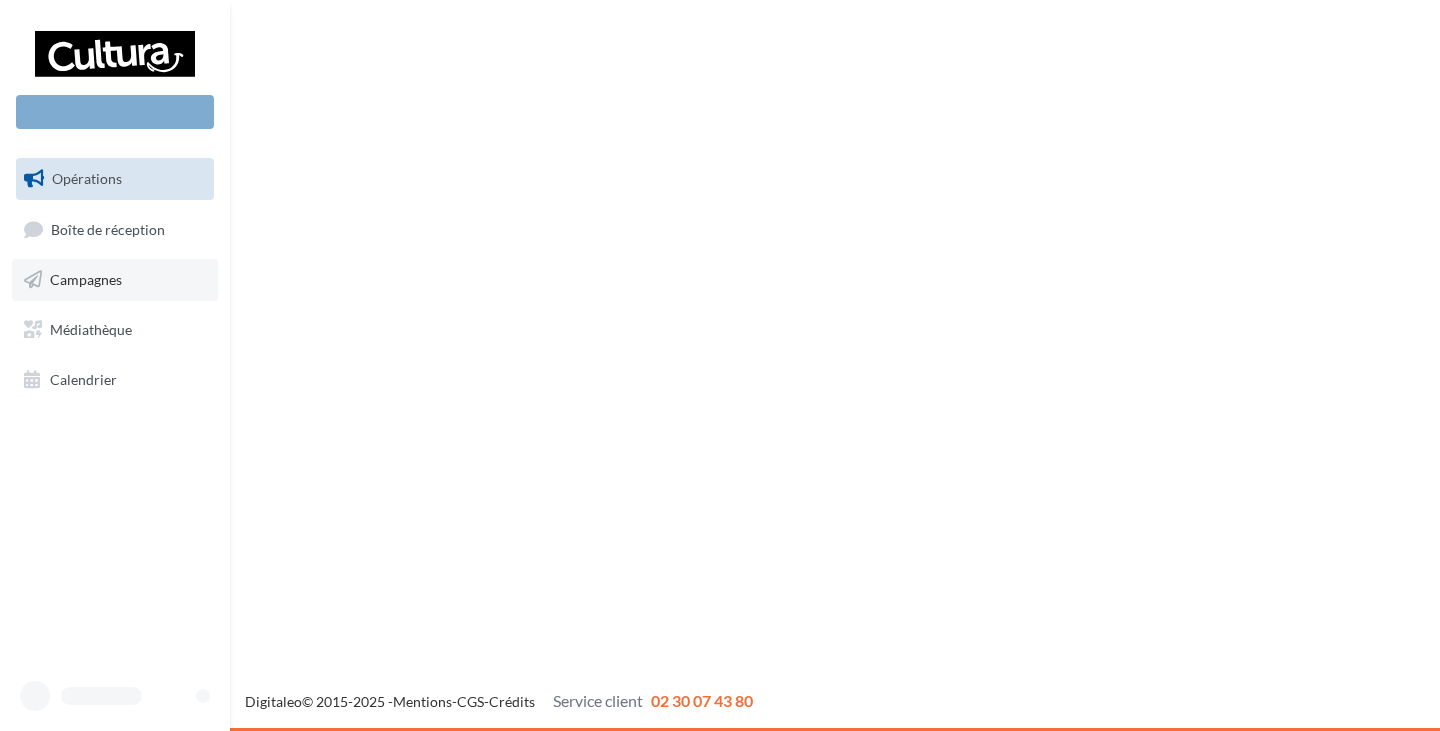click on "Campagnes" at bounding box center [115, 280] 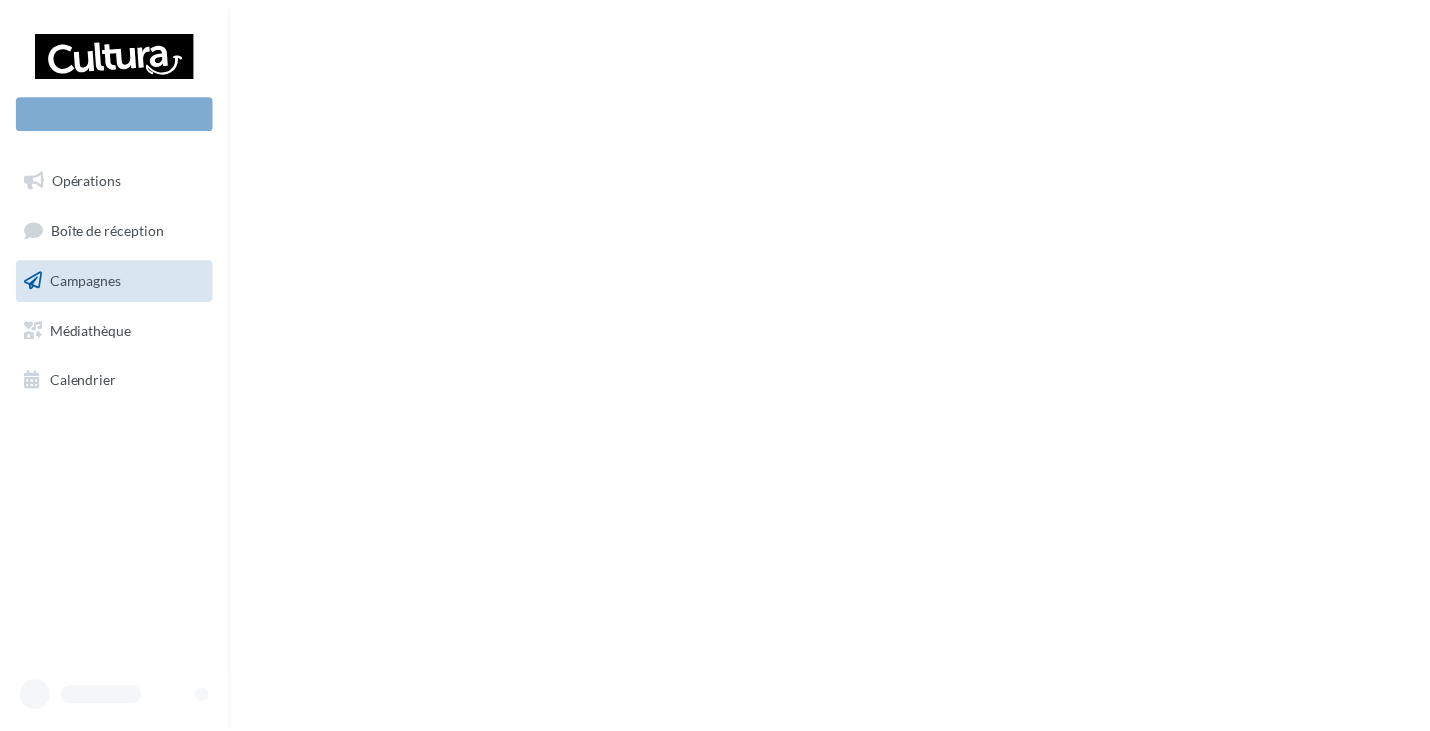 scroll, scrollTop: 0, scrollLeft: 0, axis: both 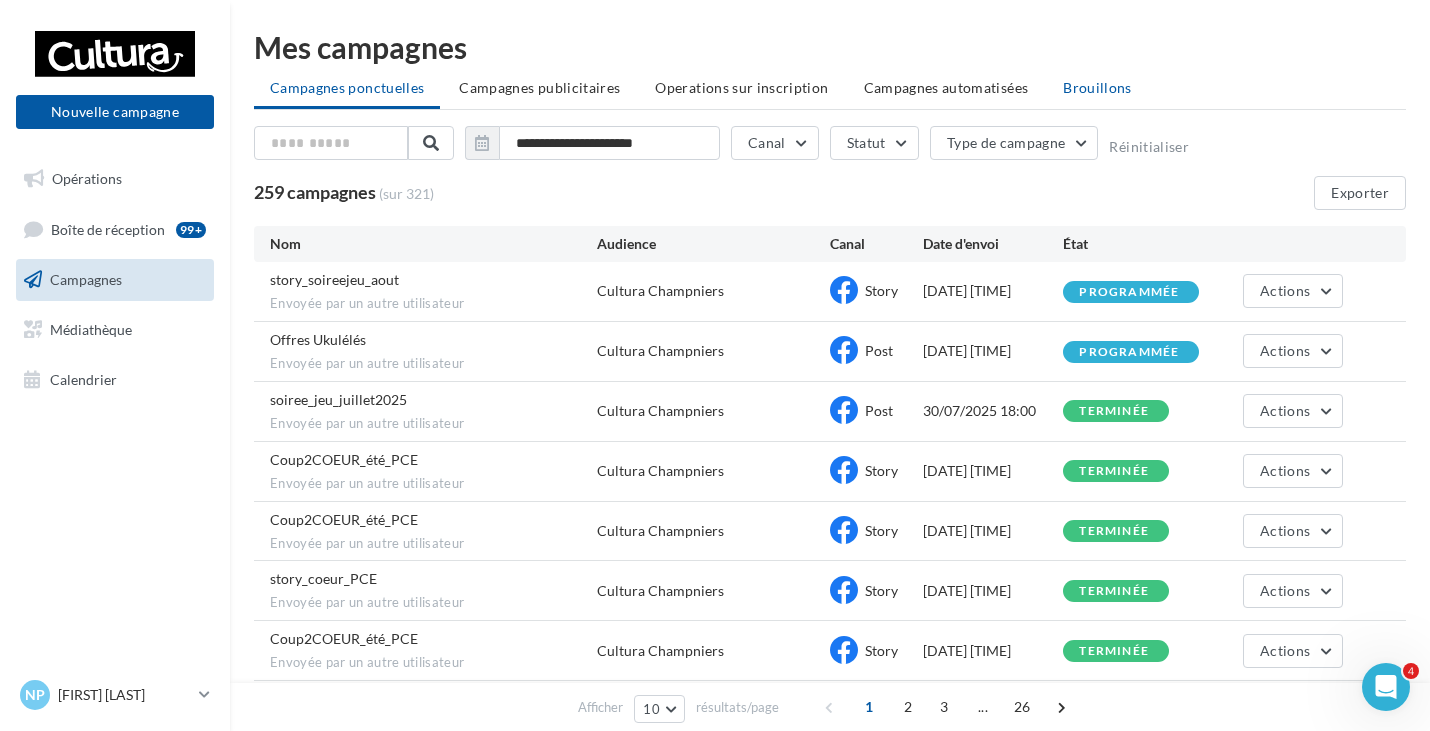 click on "Brouillons" at bounding box center [1097, 88] 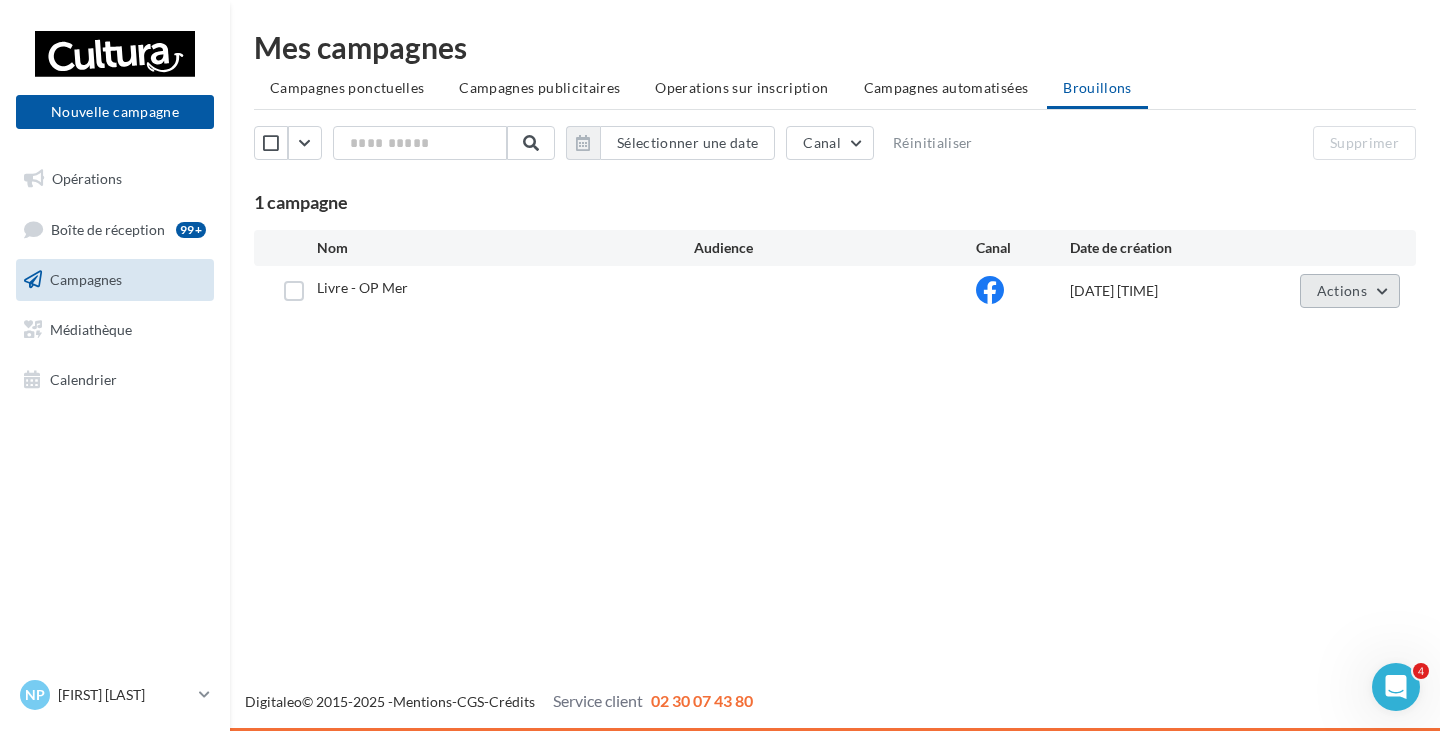 click on "Actions" at bounding box center (1342, 290) 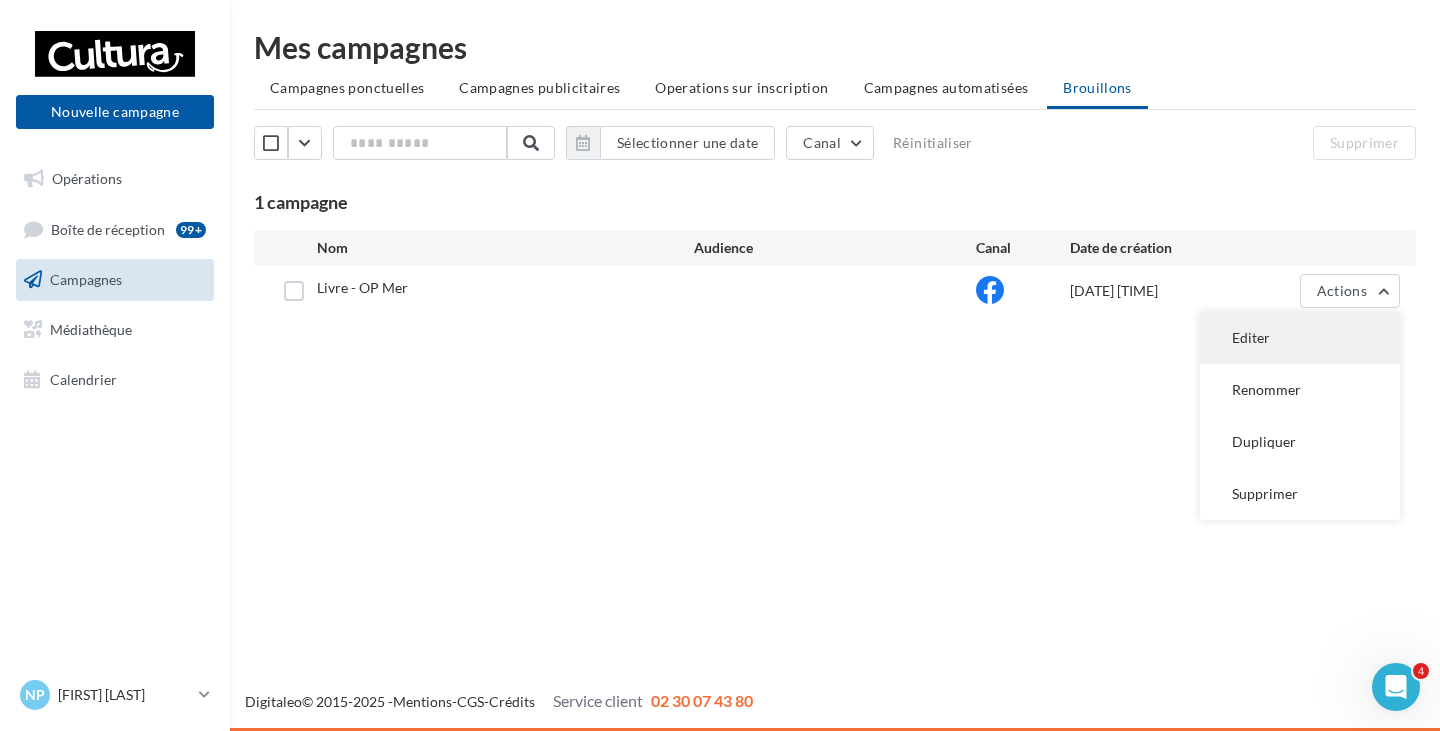 click on "Editer" at bounding box center [1300, 338] 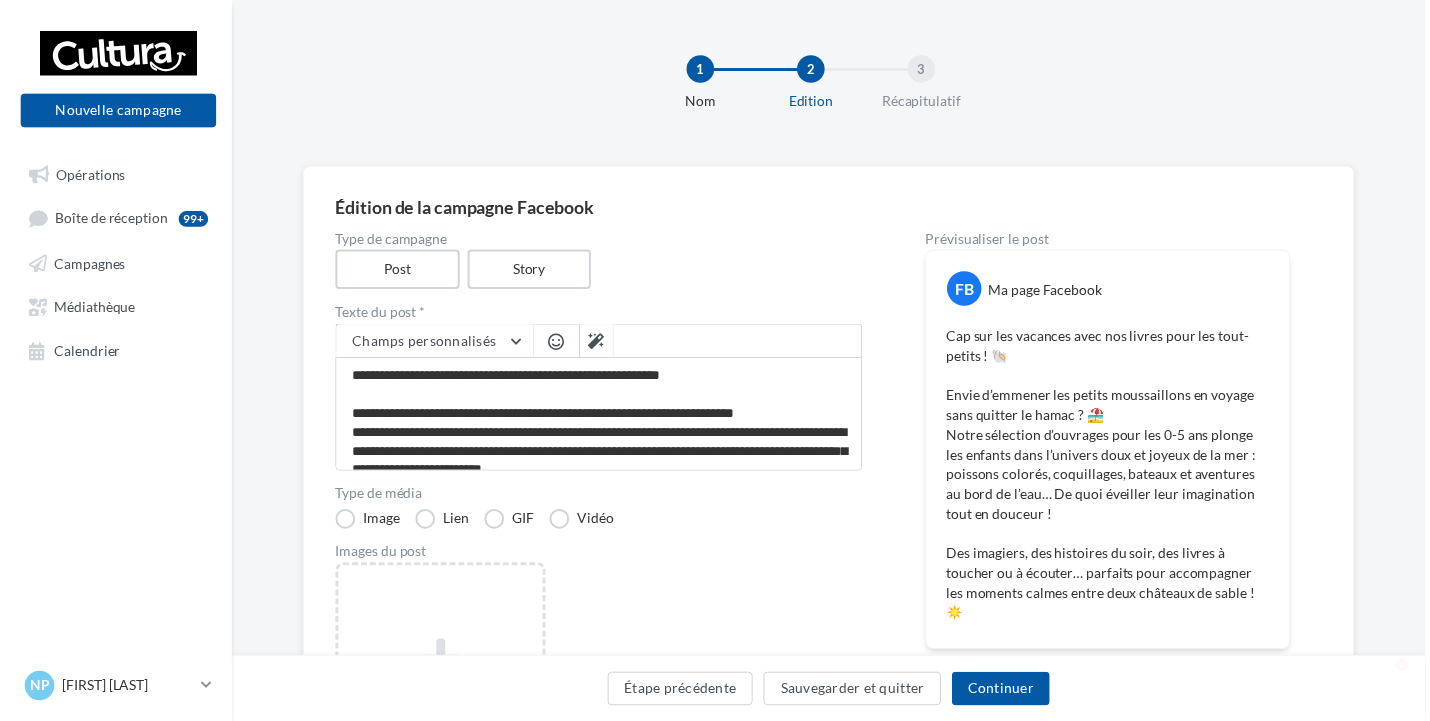 scroll, scrollTop: 0, scrollLeft: 0, axis: both 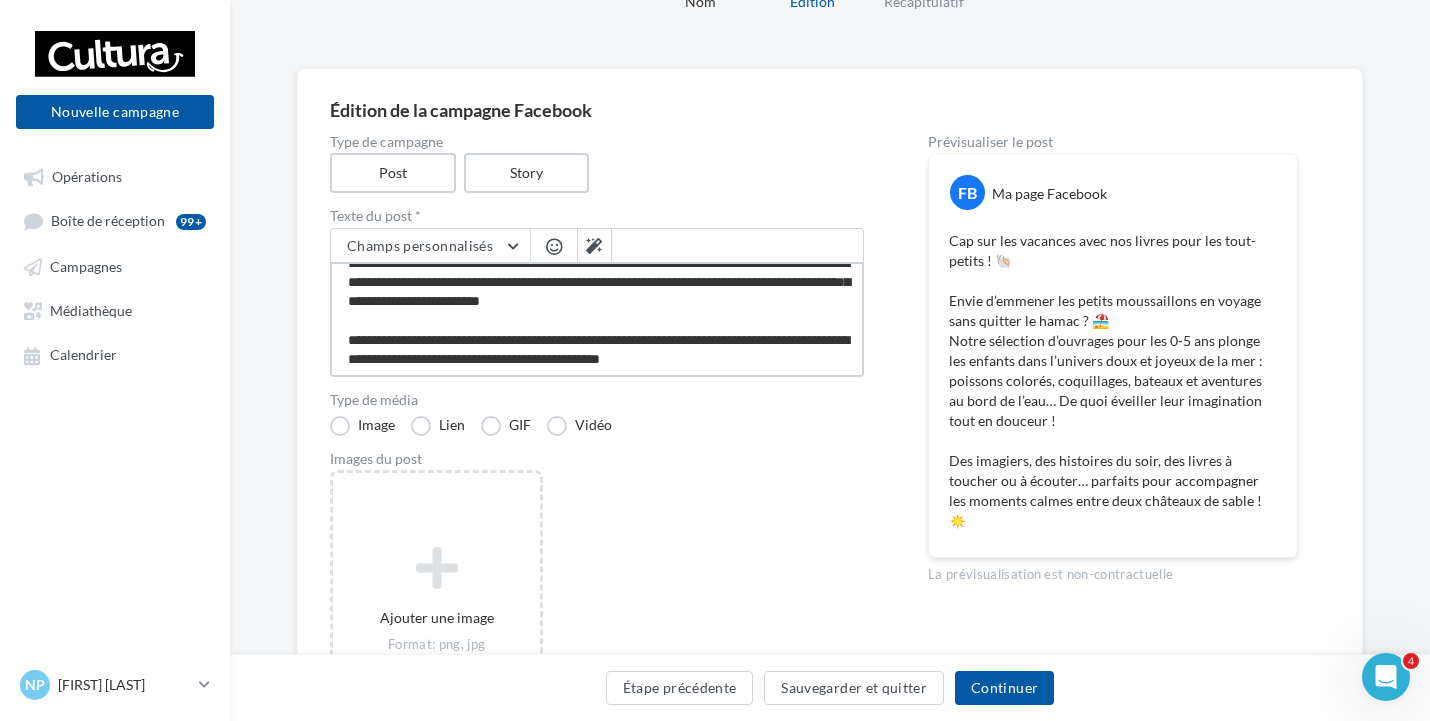 click on "**********" at bounding box center [597, 319] 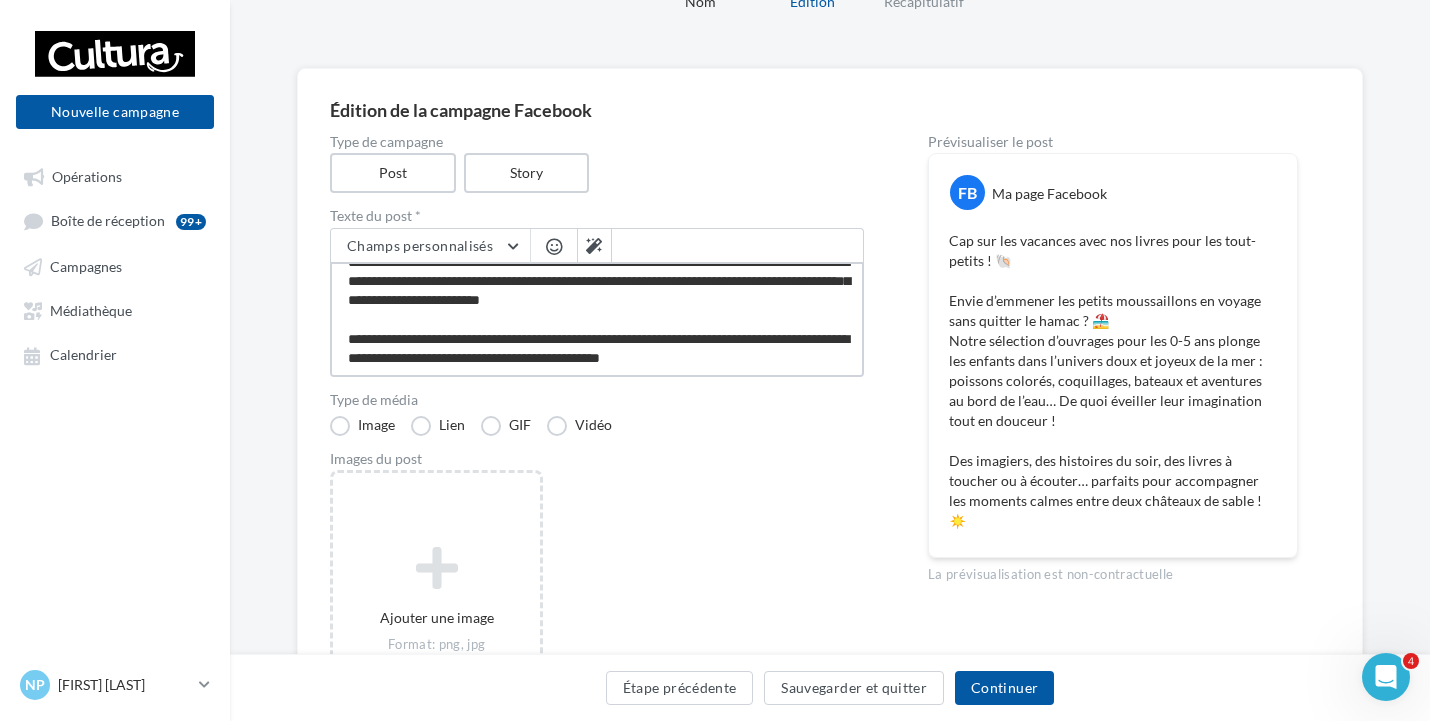 type on "**********" 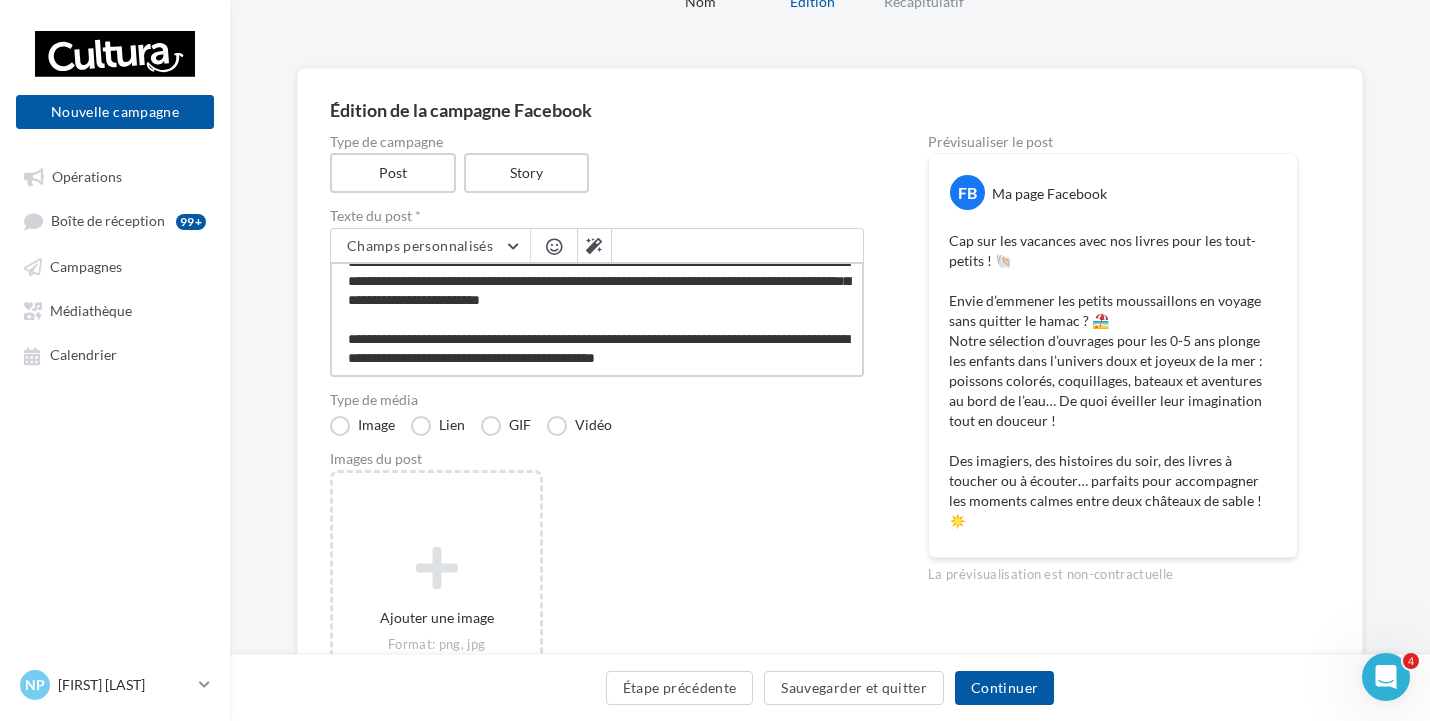 type on "**********" 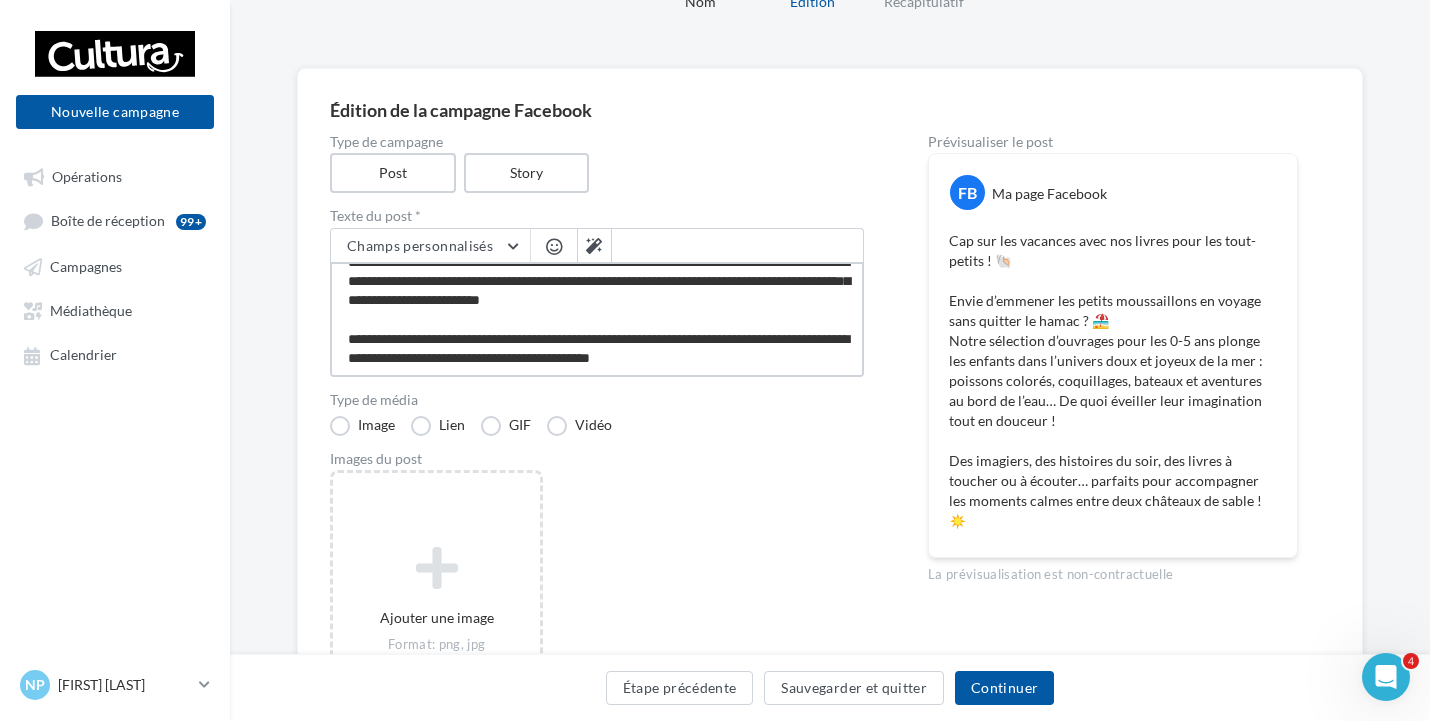 type on "**********" 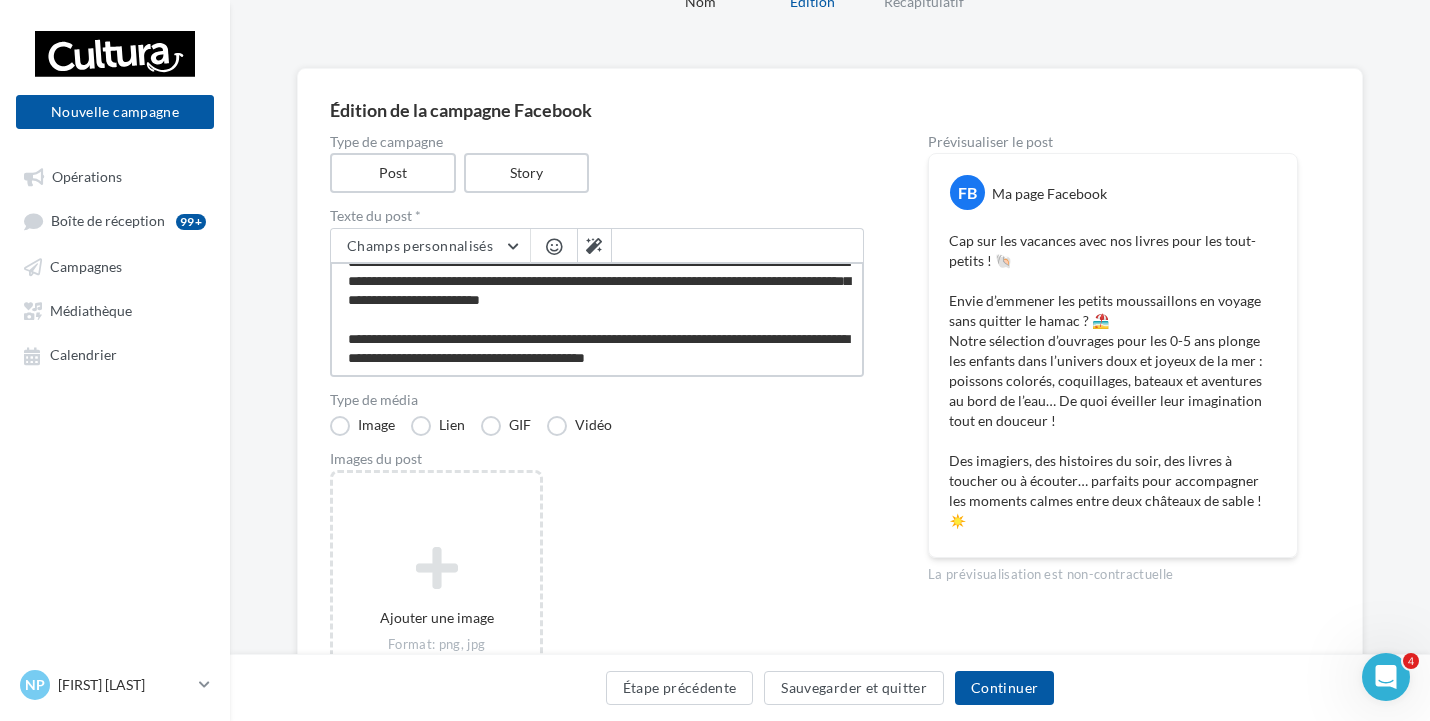 type on "**********" 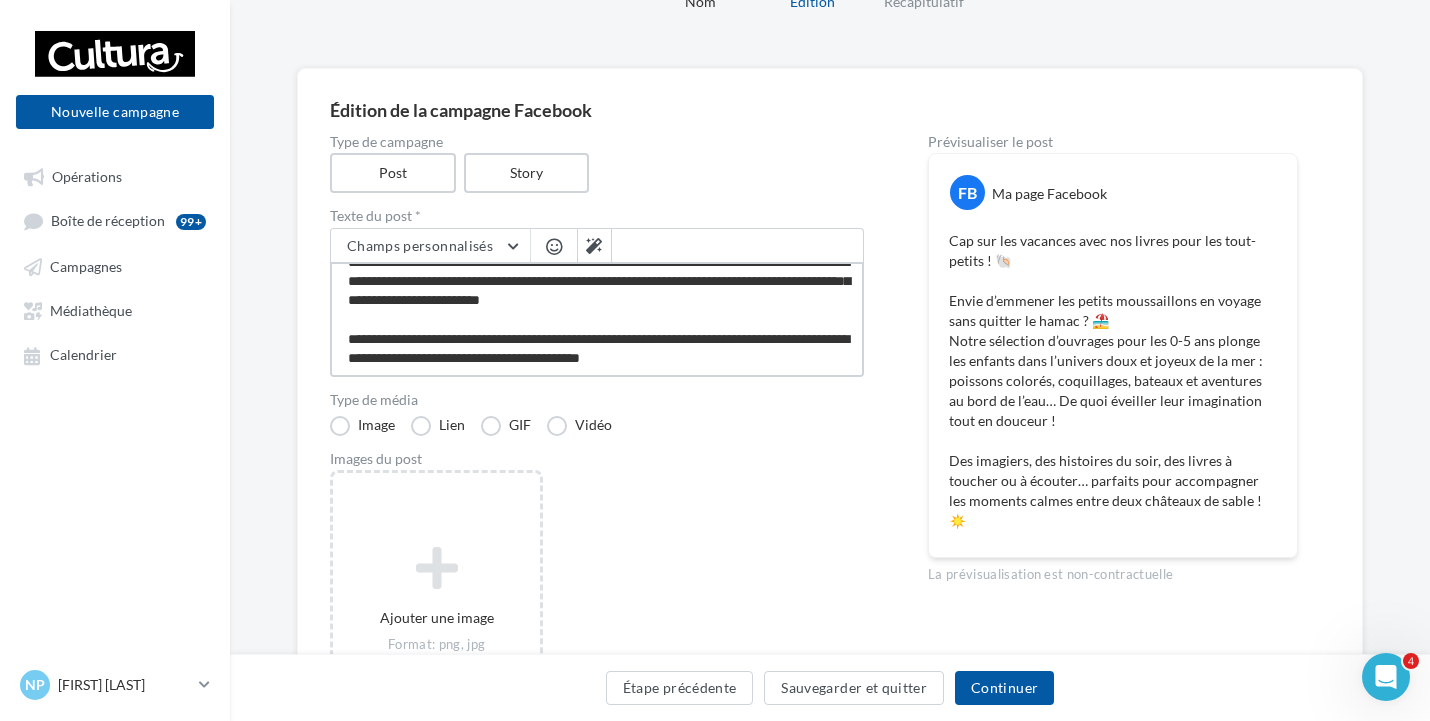 type on "**********" 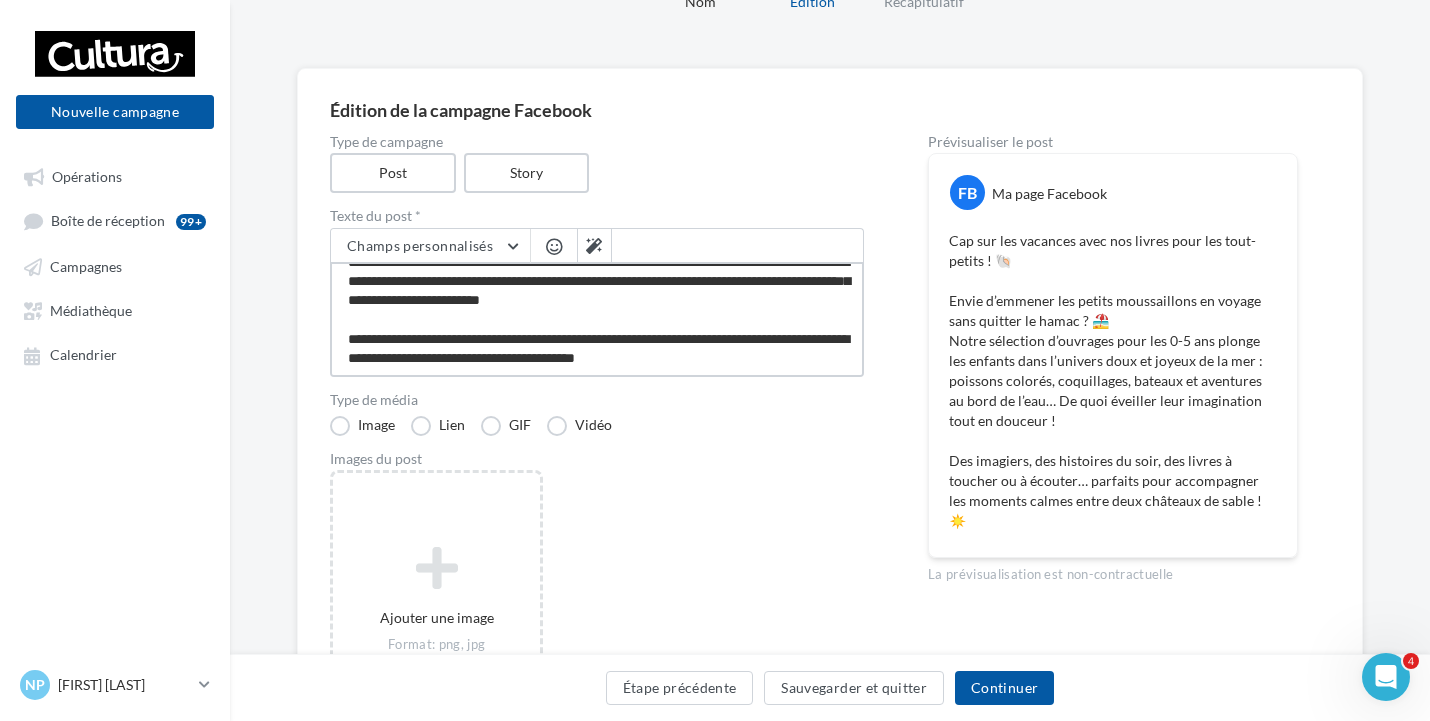 type on "**********" 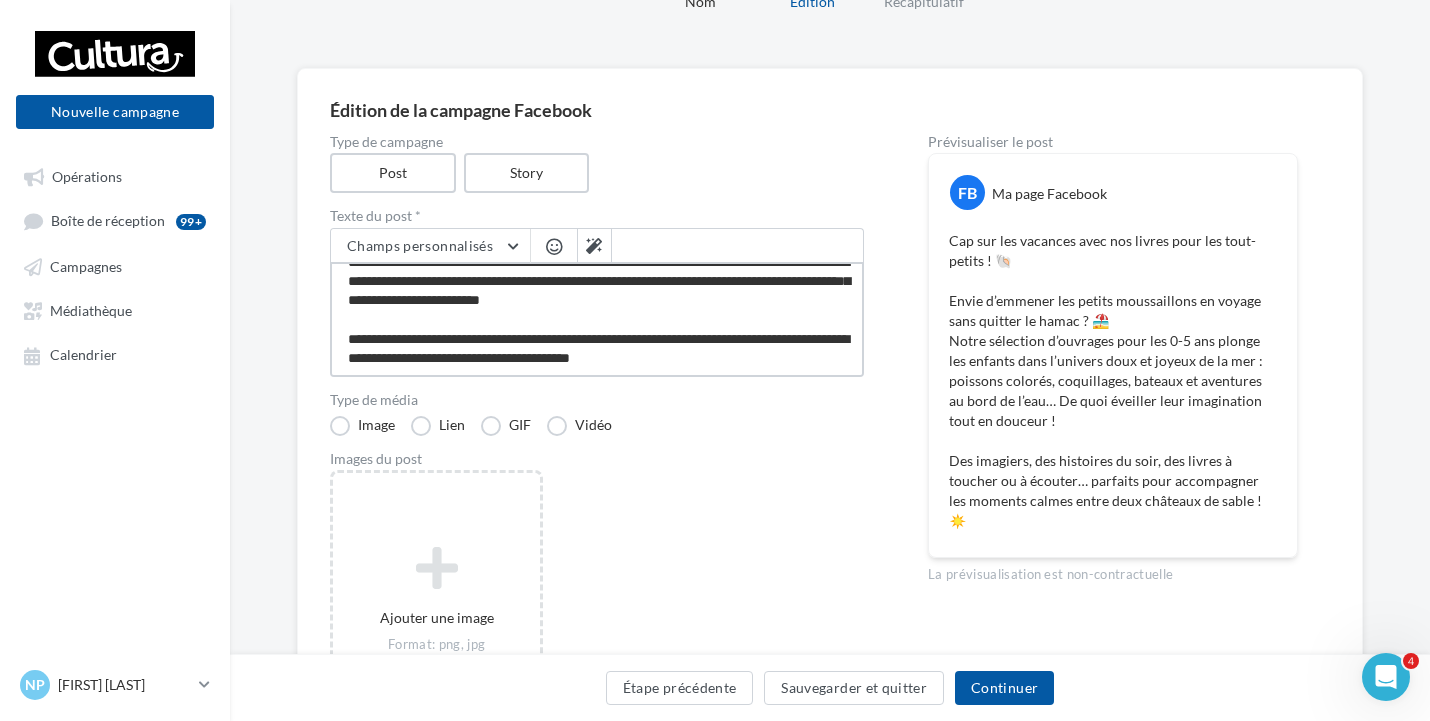 type on "**********" 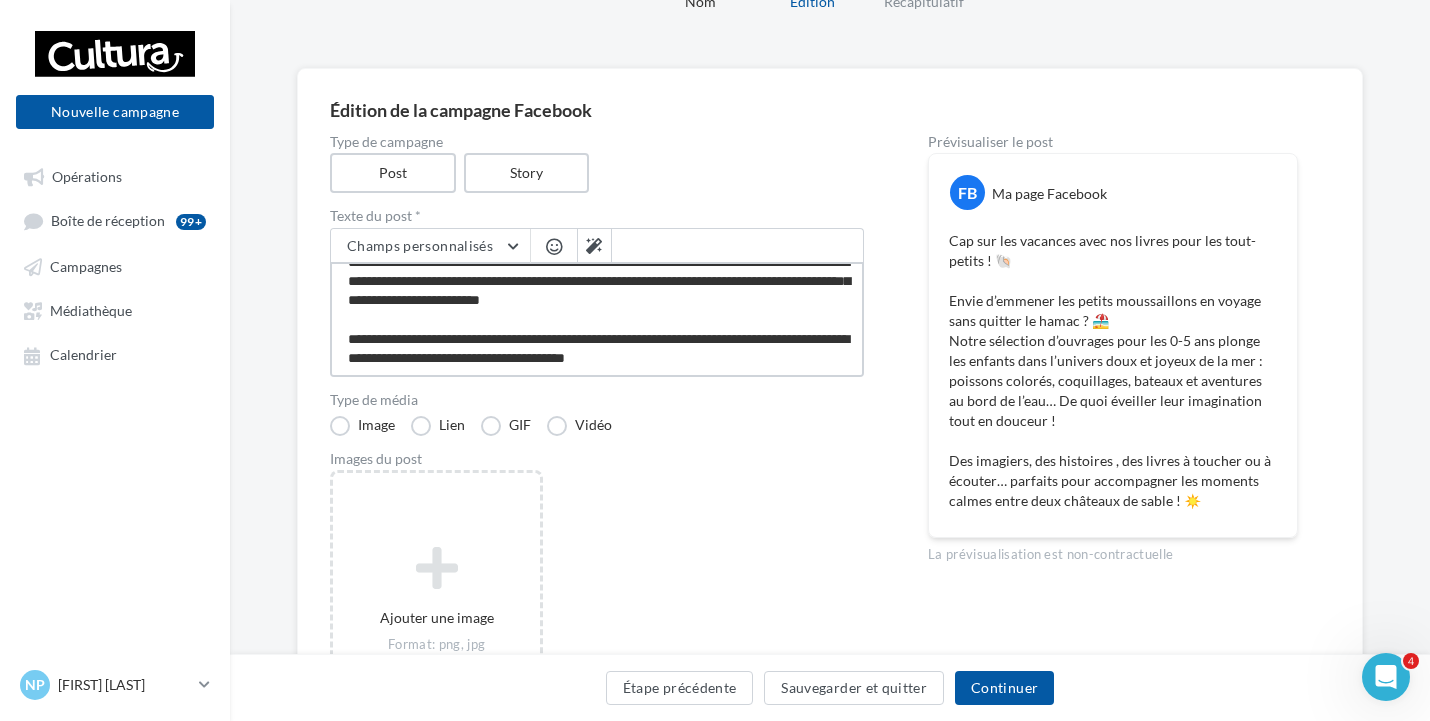 click on "**********" at bounding box center (597, 319) 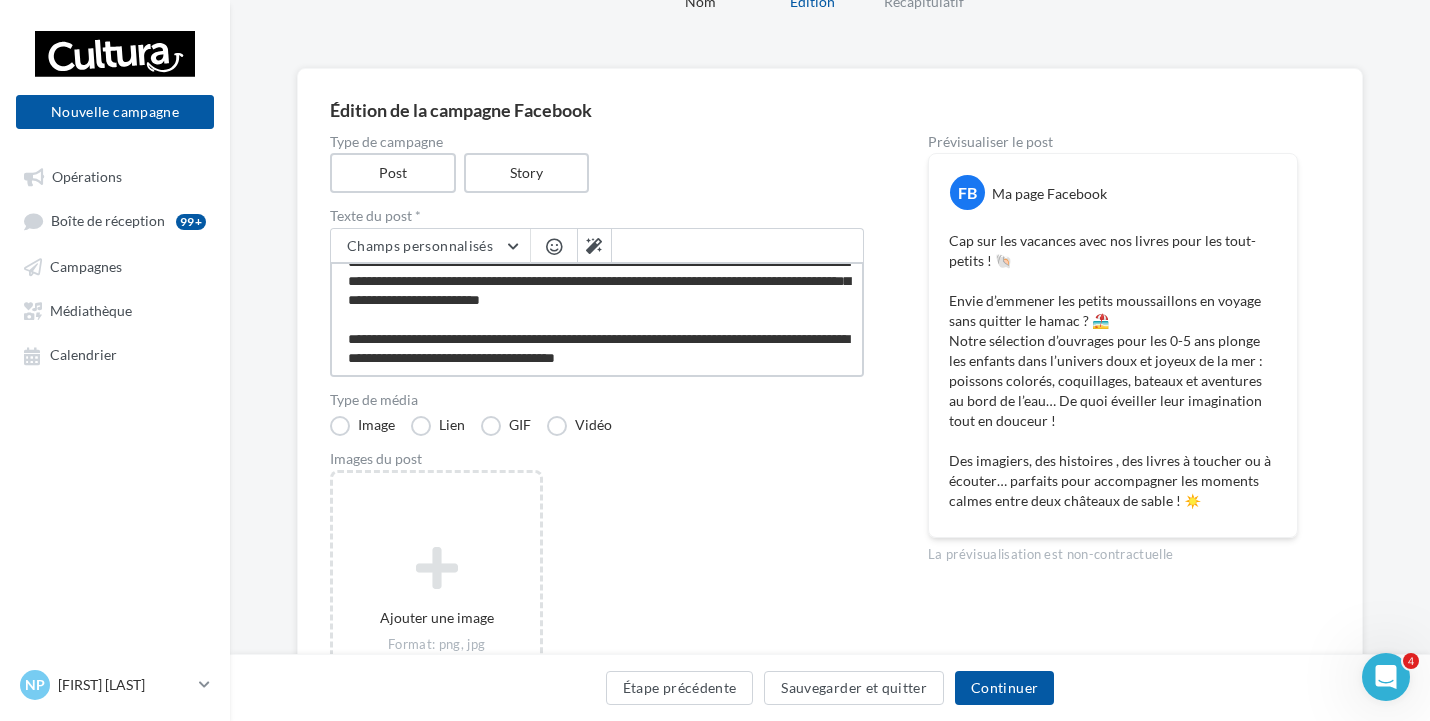 type on "**********" 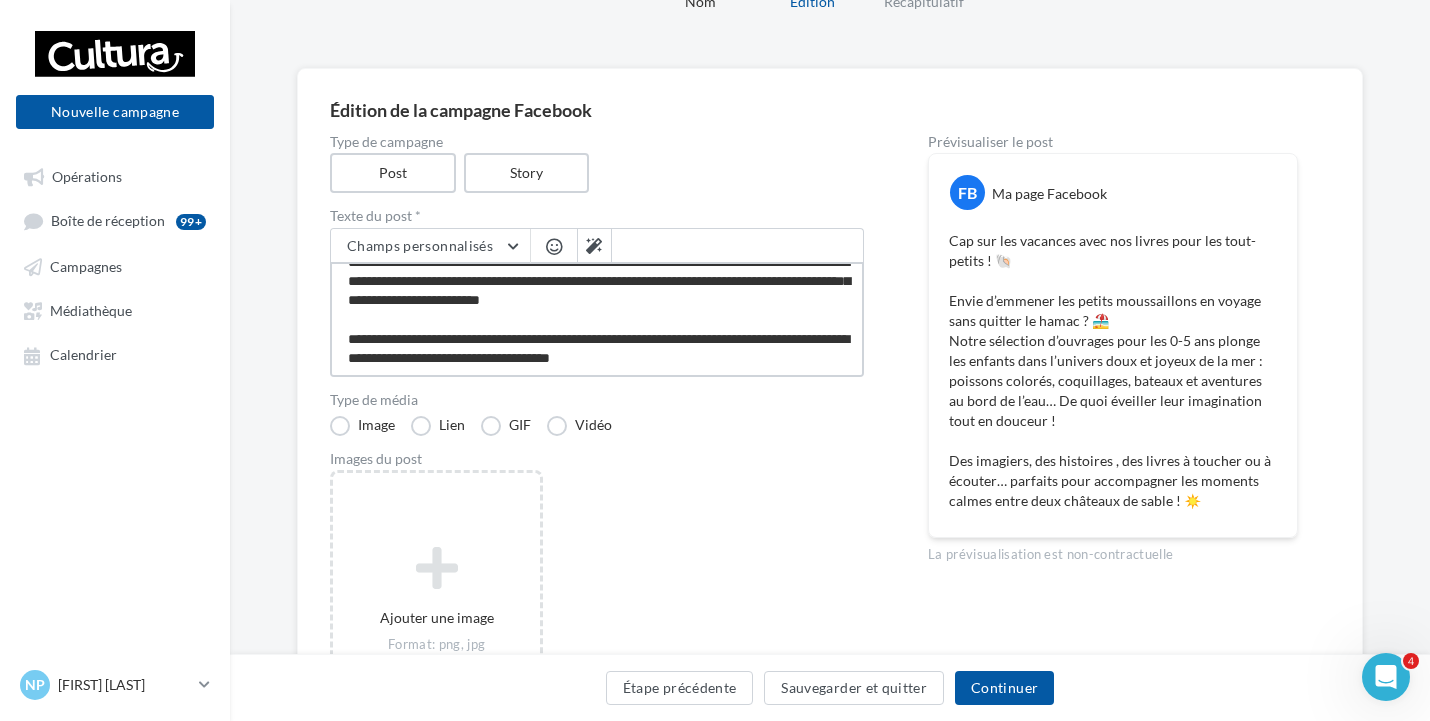 type on "**********" 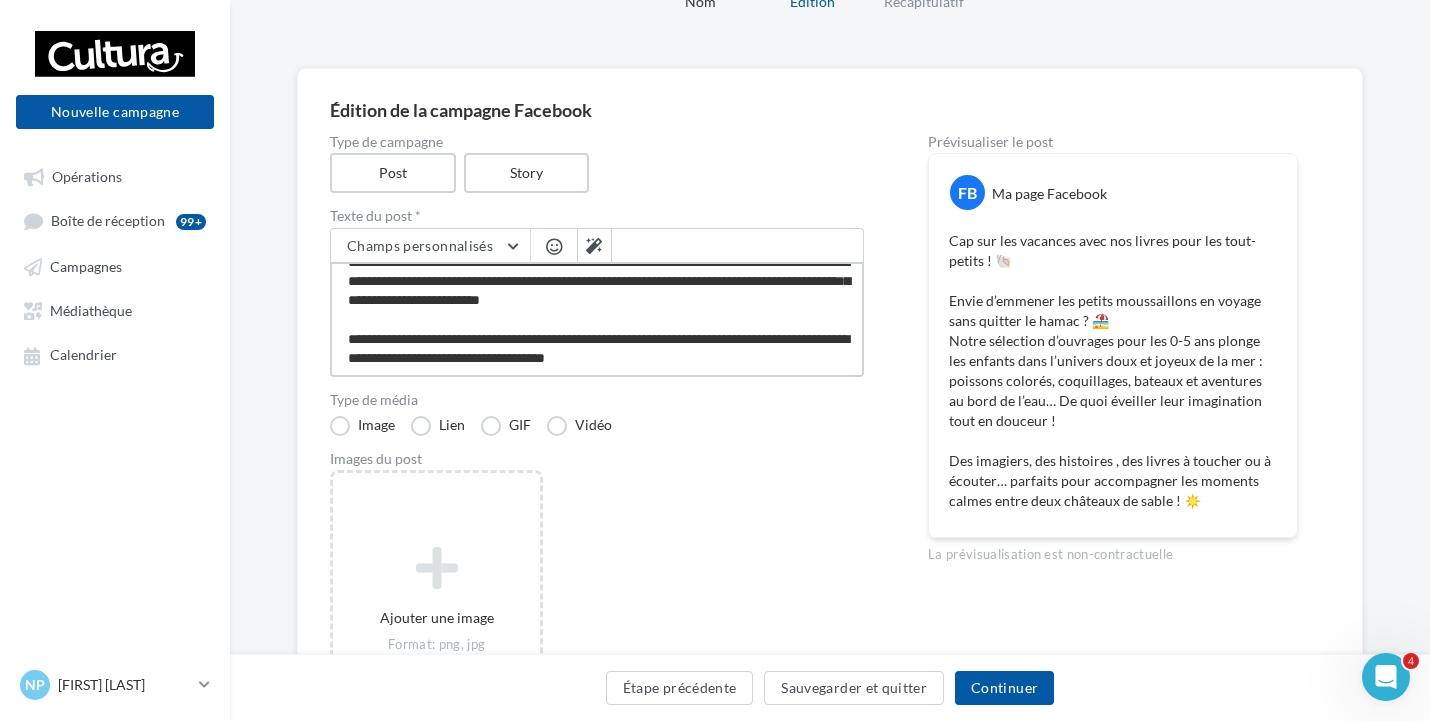 type on "**********" 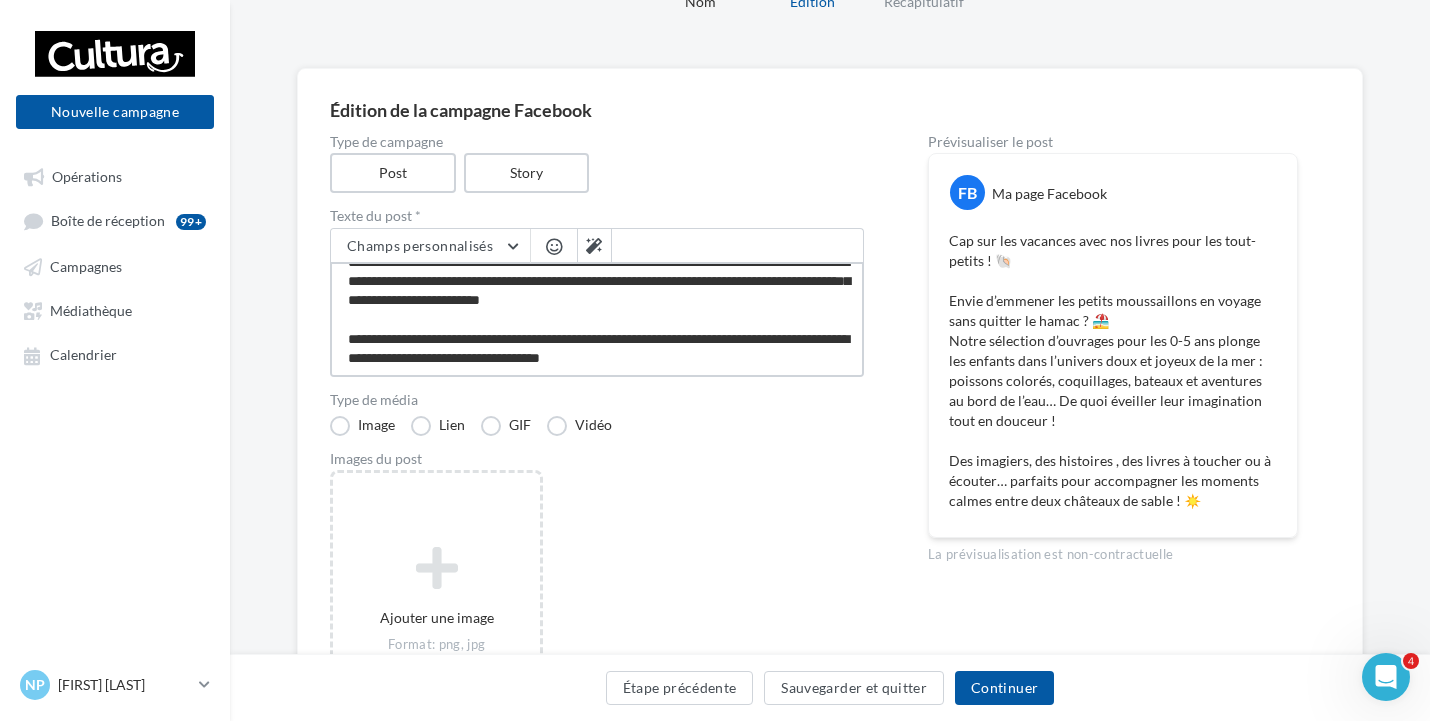 type on "**********" 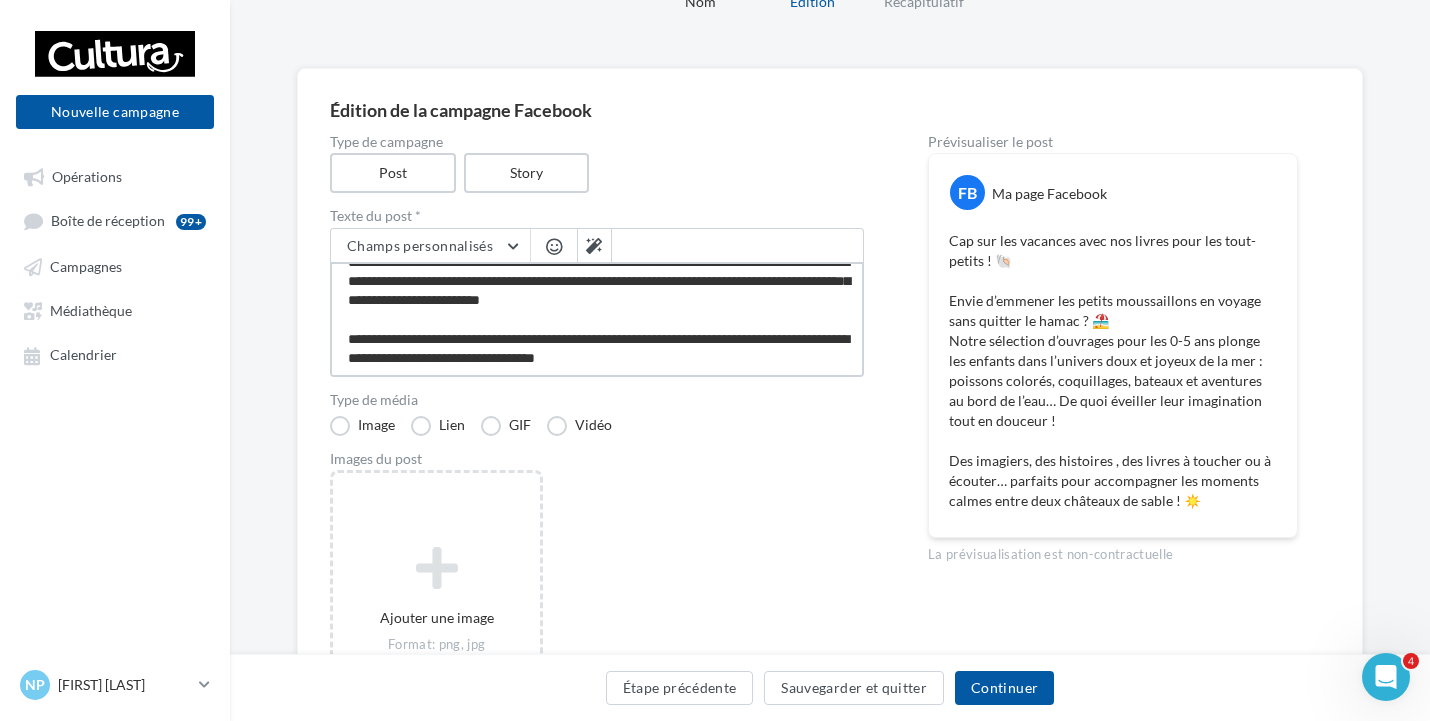 type on "**********" 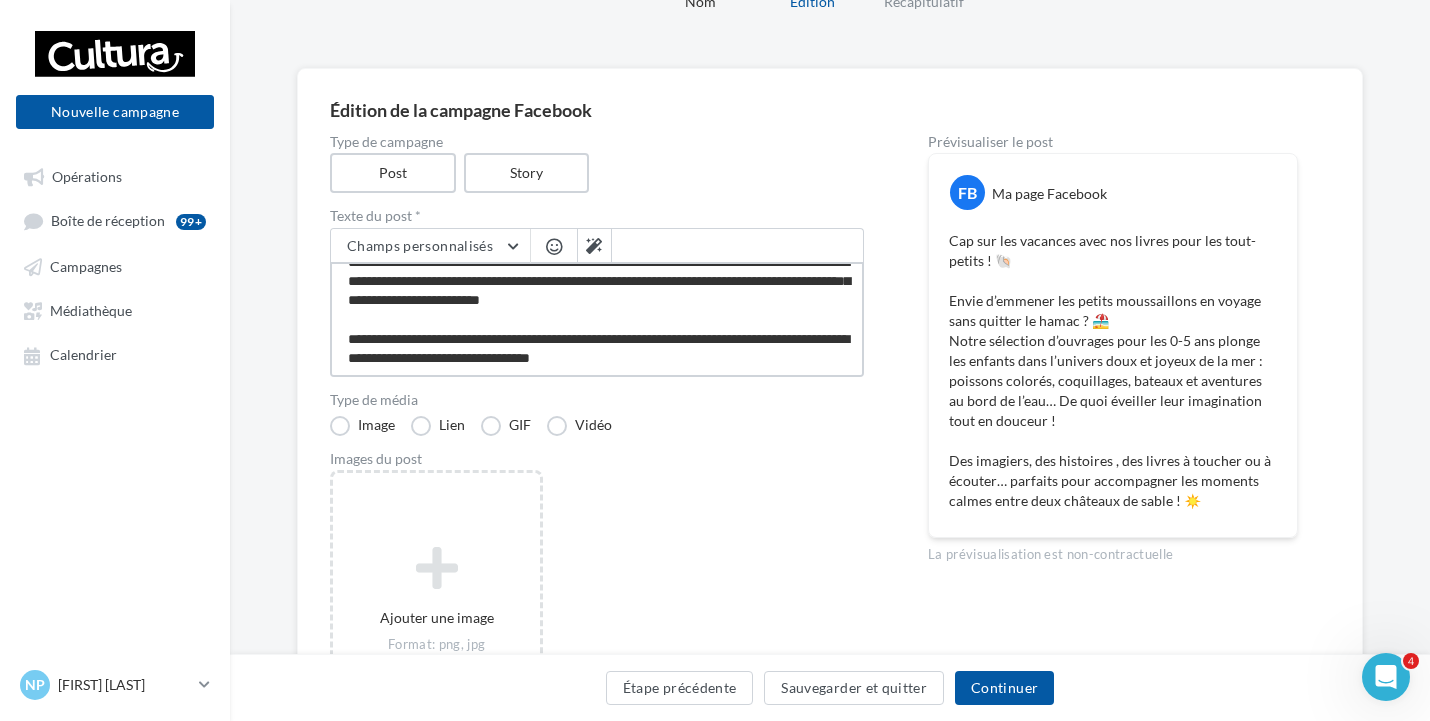 type on "**********" 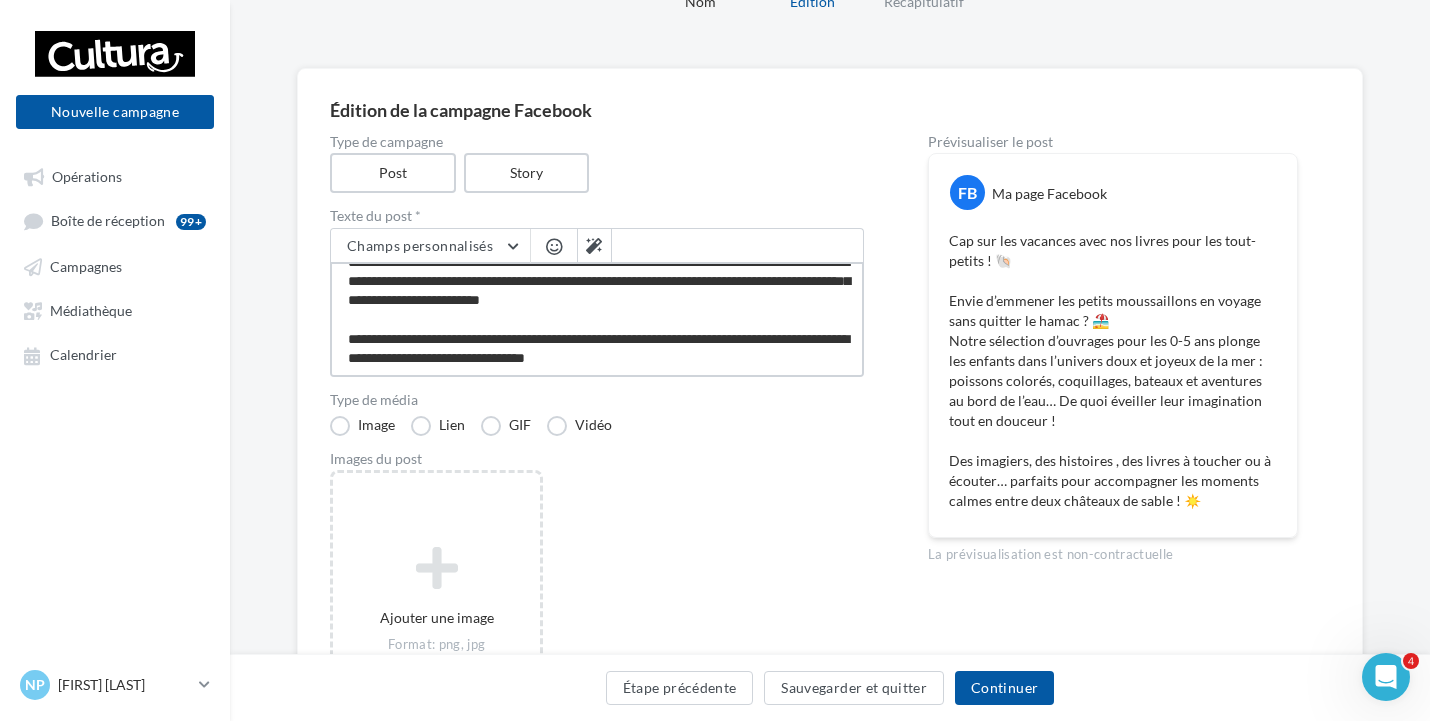 type on "**********" 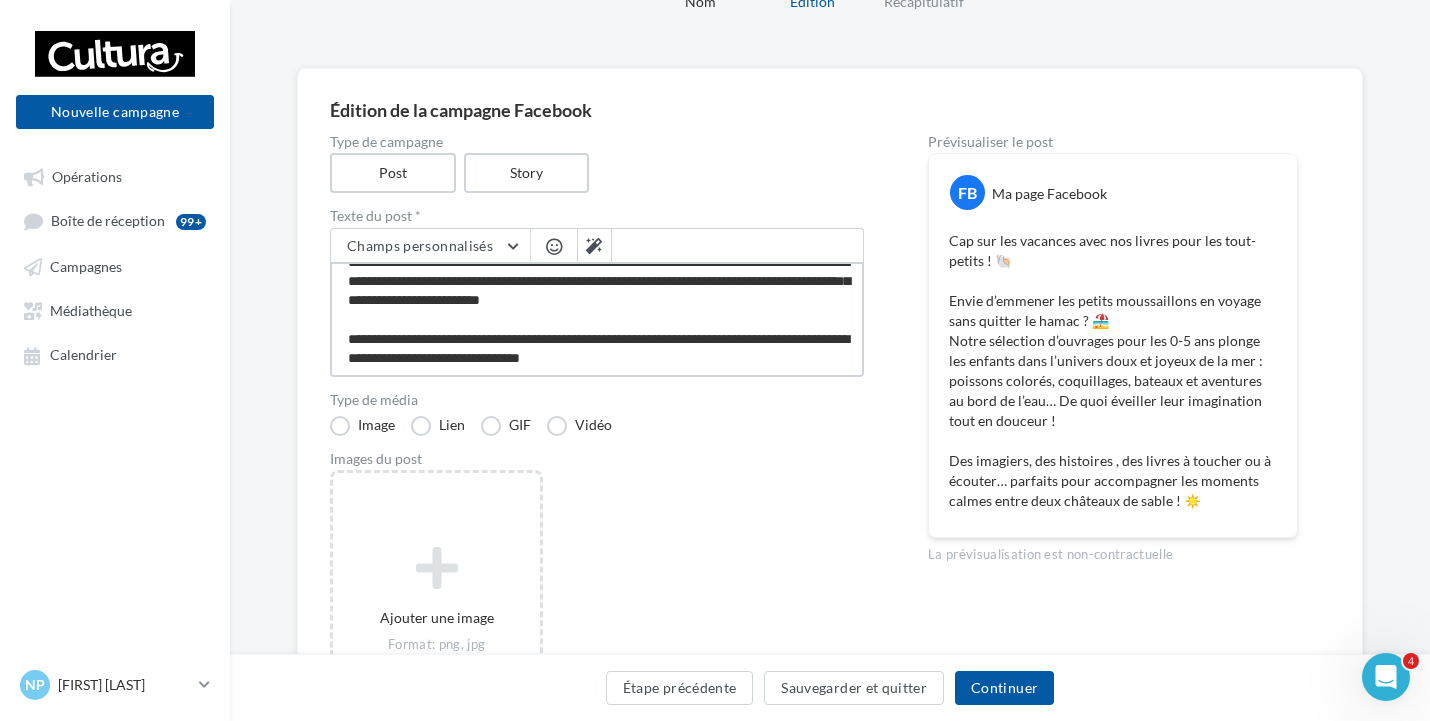type on "**********" 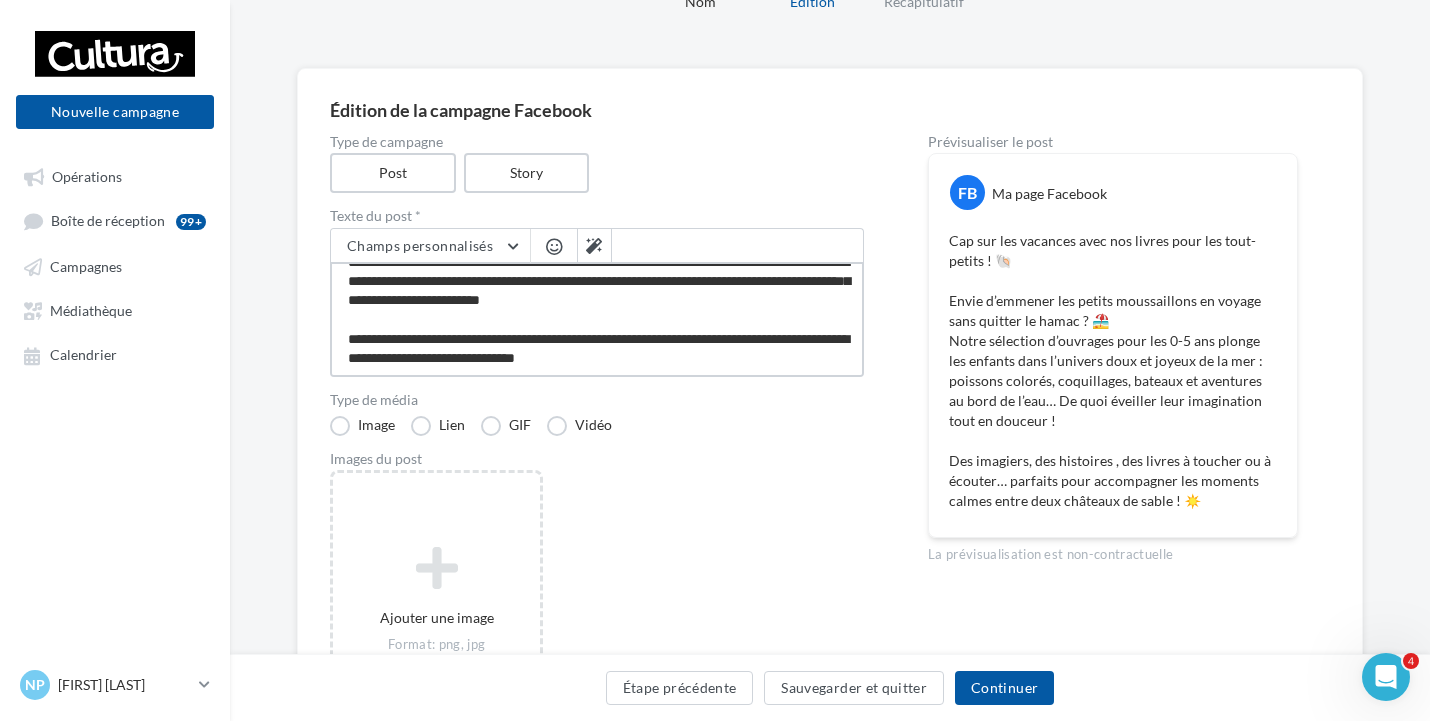 type on "**********" 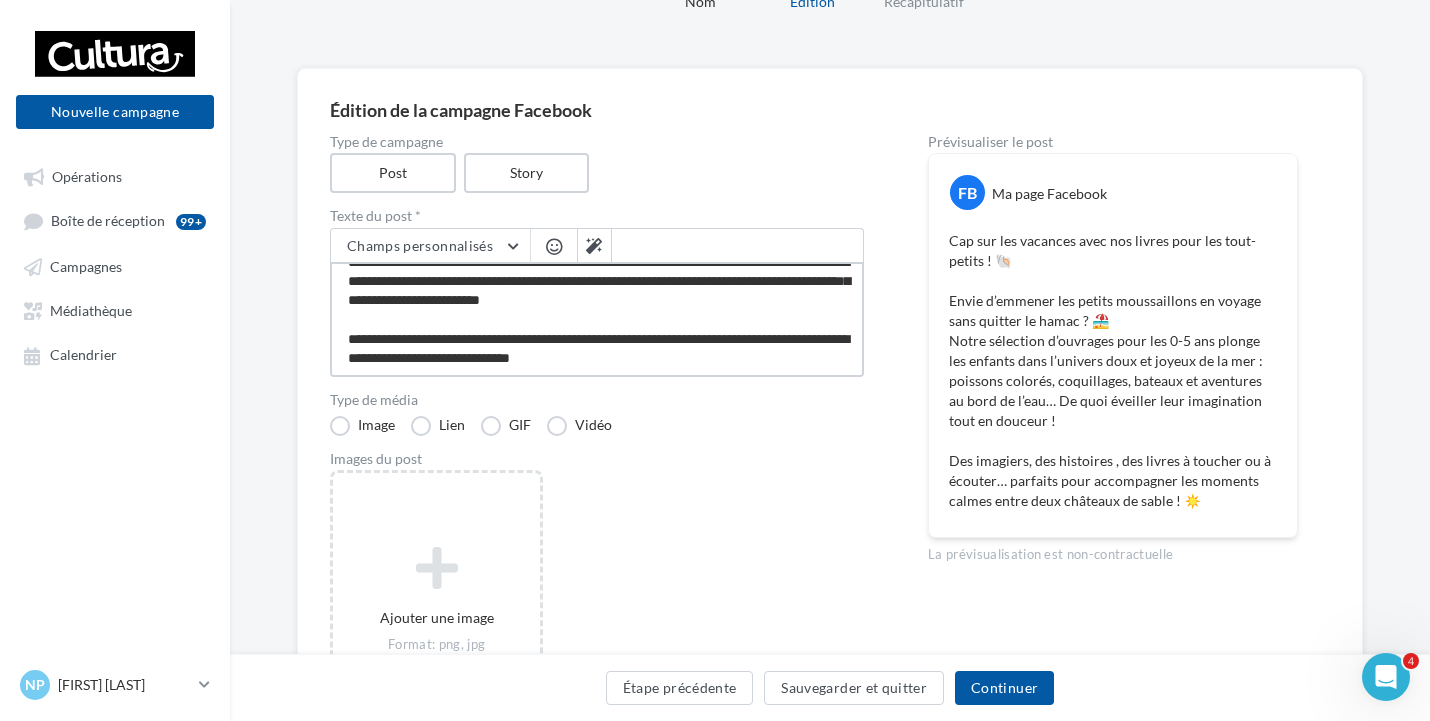 type on "**********" 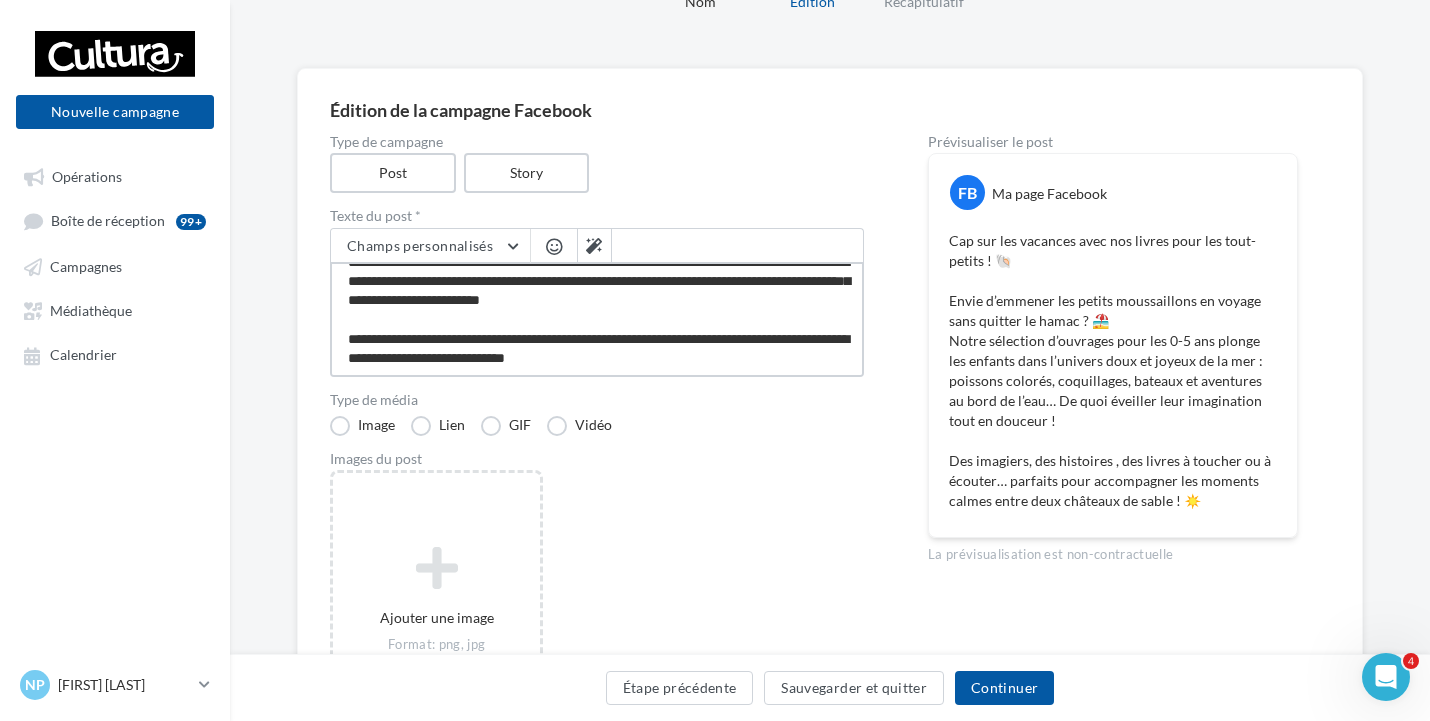type on "**********" 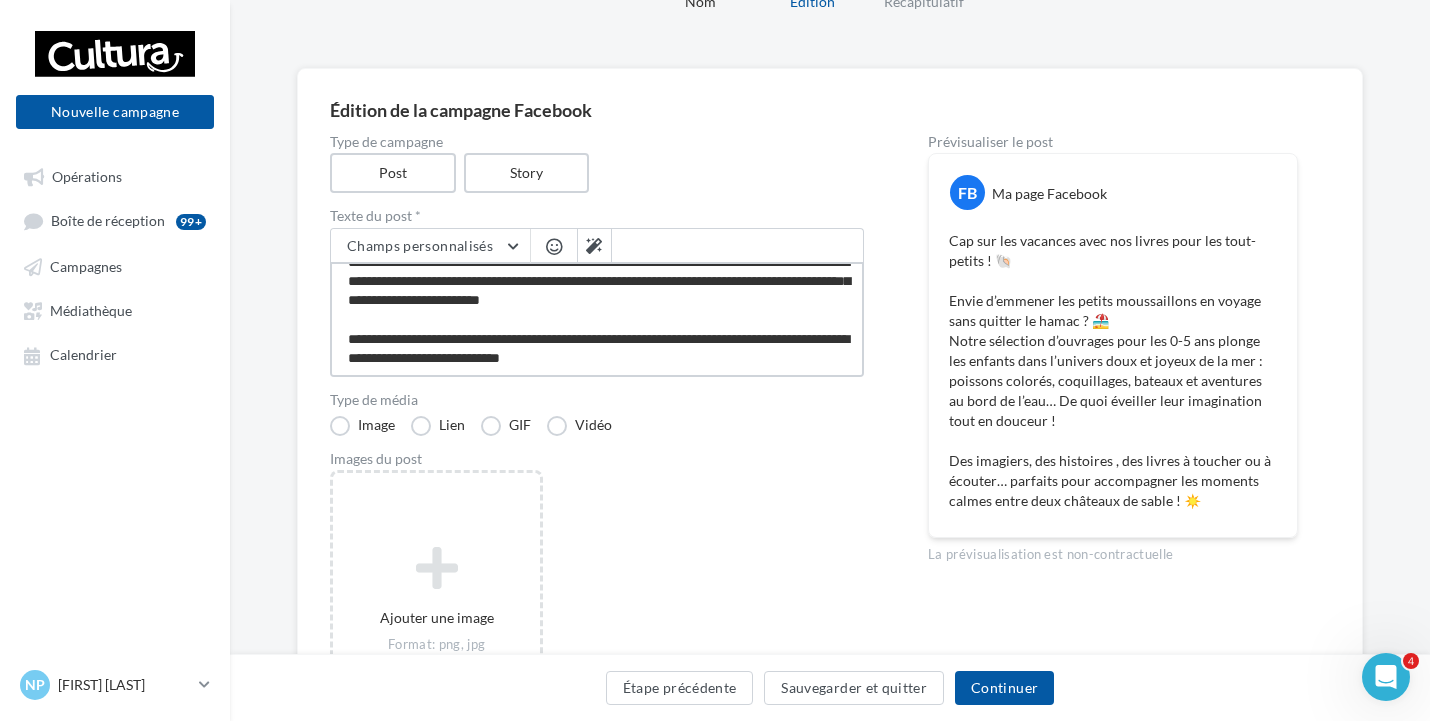 type on "**********" 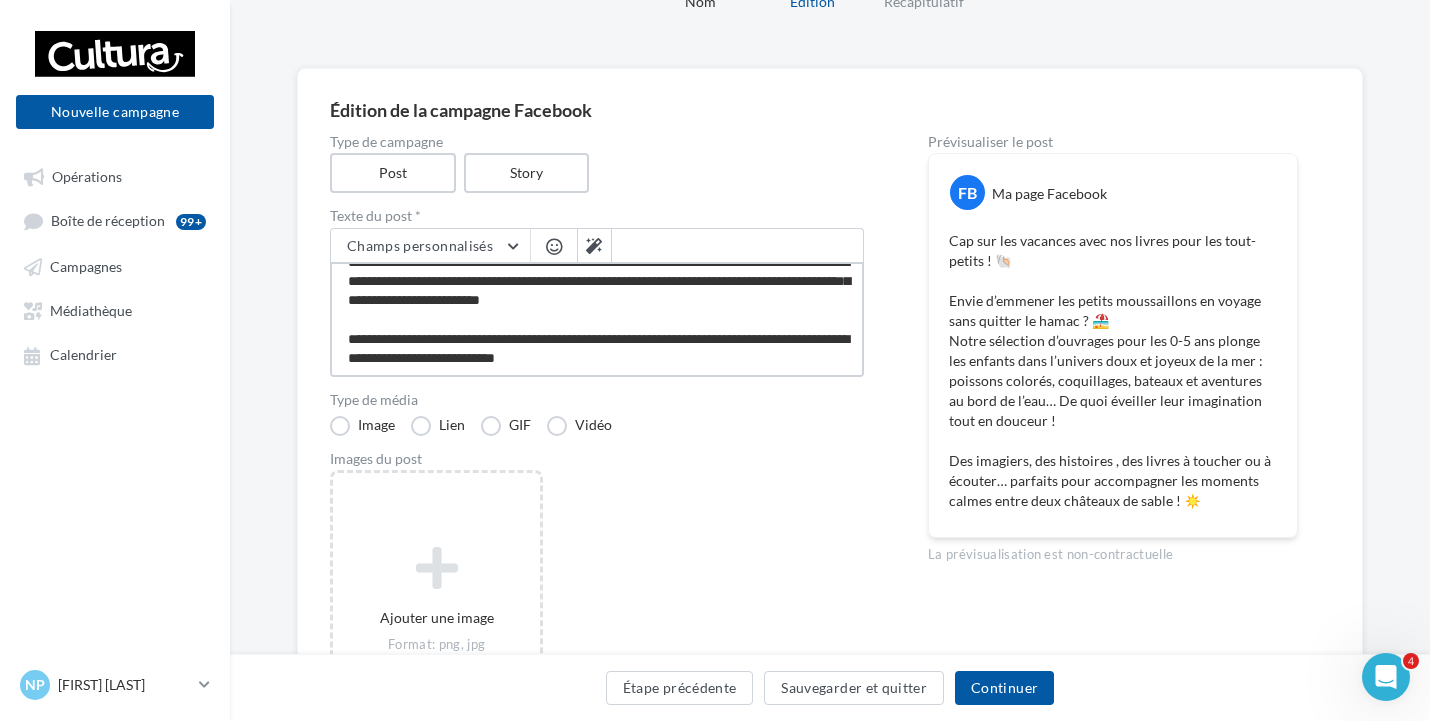 type on "**********" 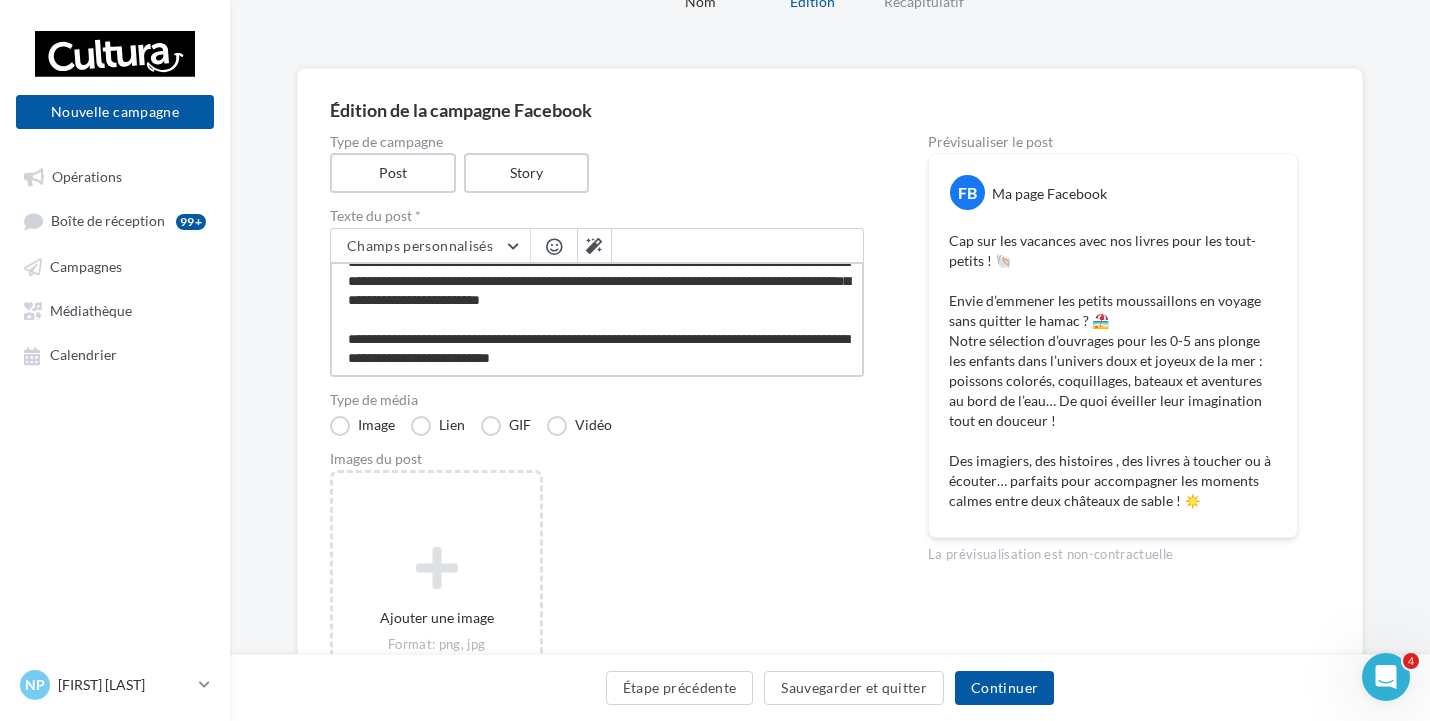 type on "**********" 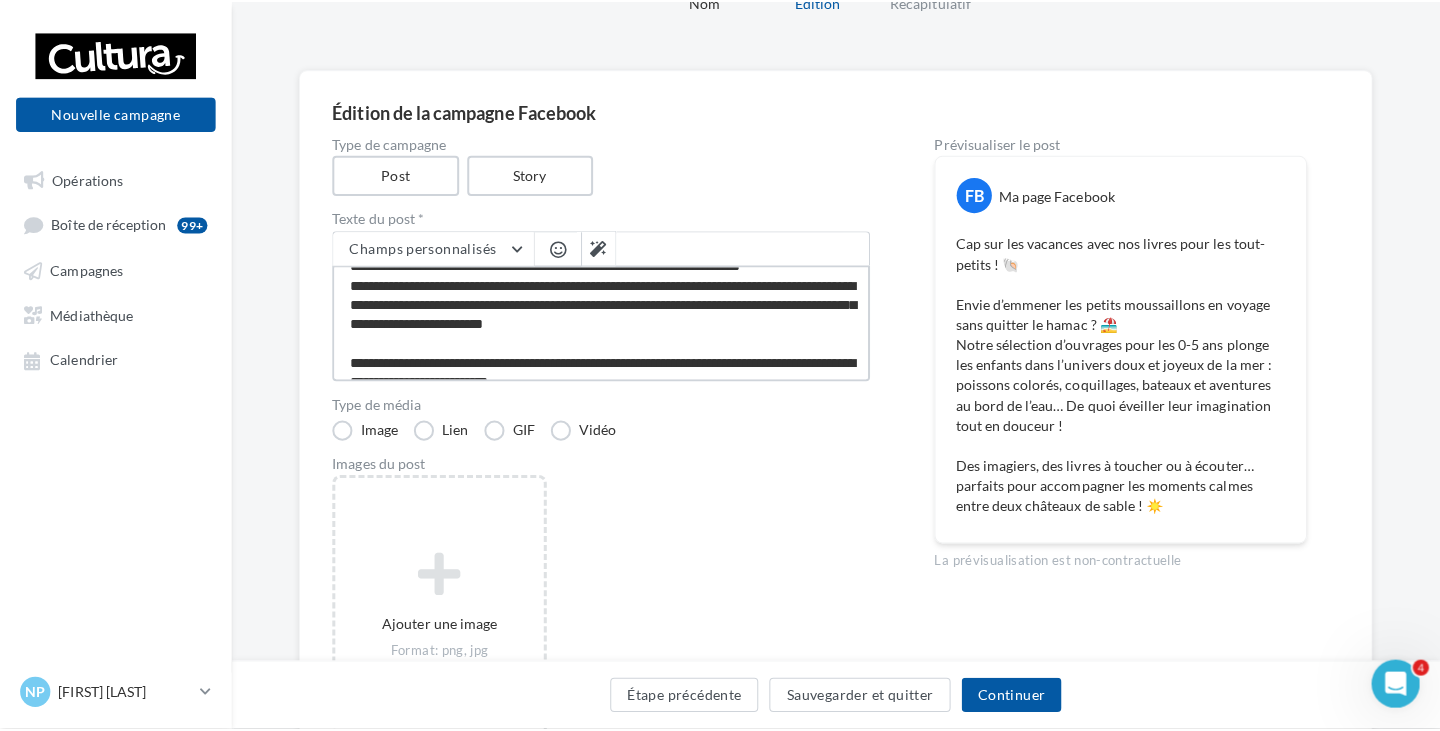scroll, scrollTop: 0, scrollLeft: 0, axis: both 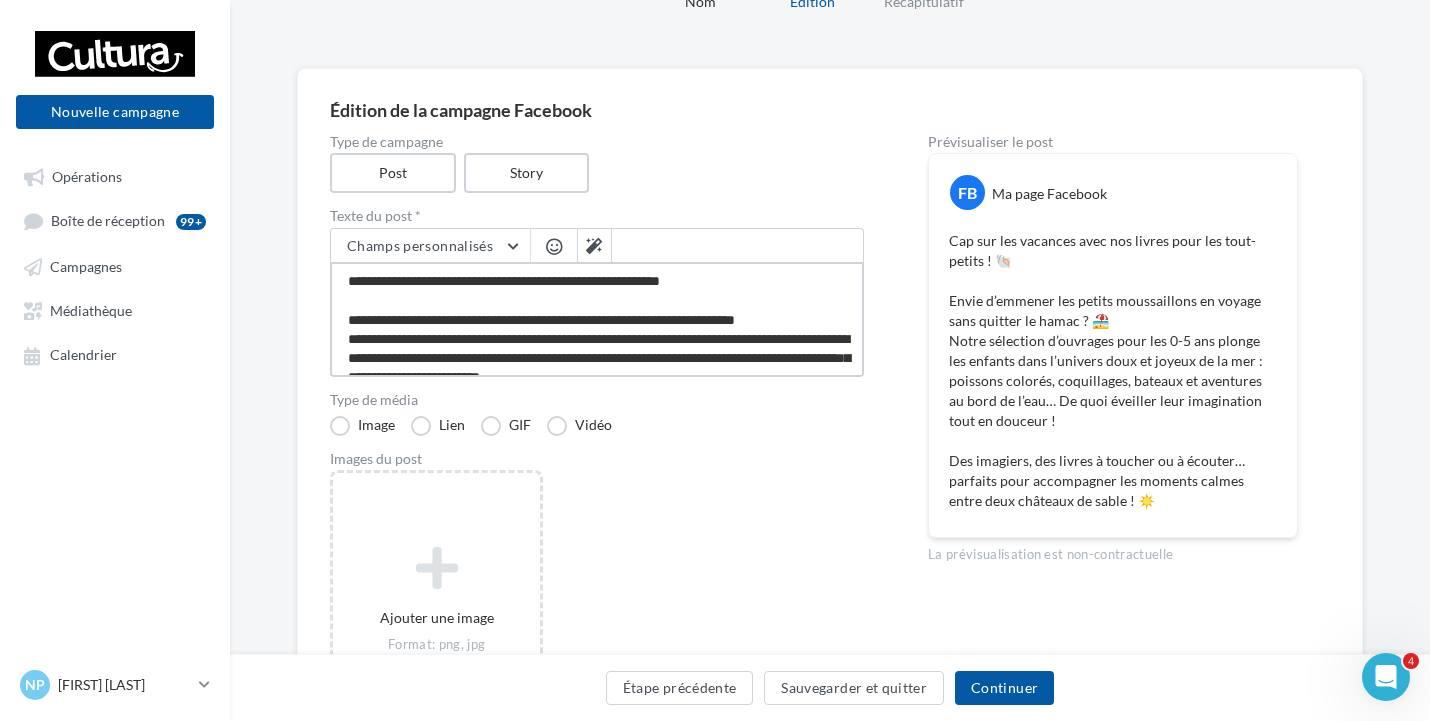 type on "**********" 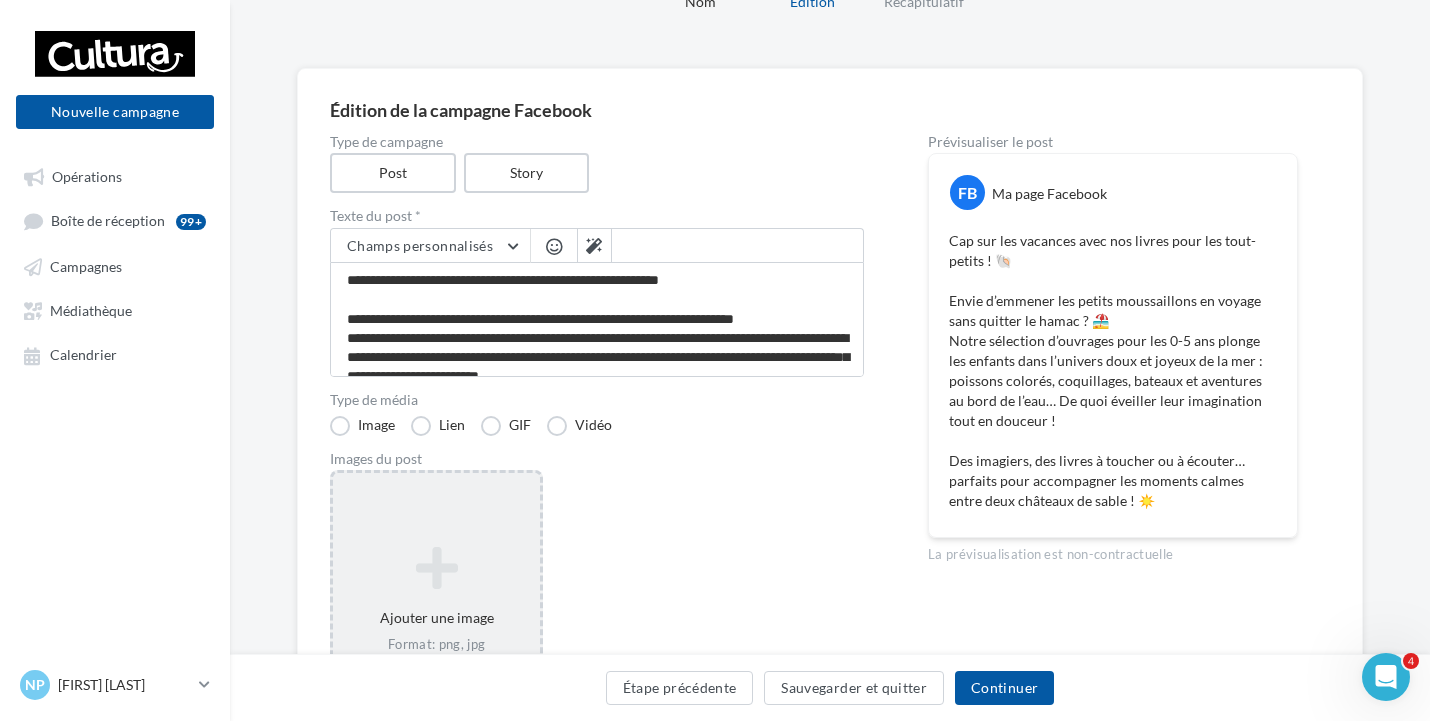 click on "Ajouter une image     Format: png, jpg" at bounding box center (436, 600) 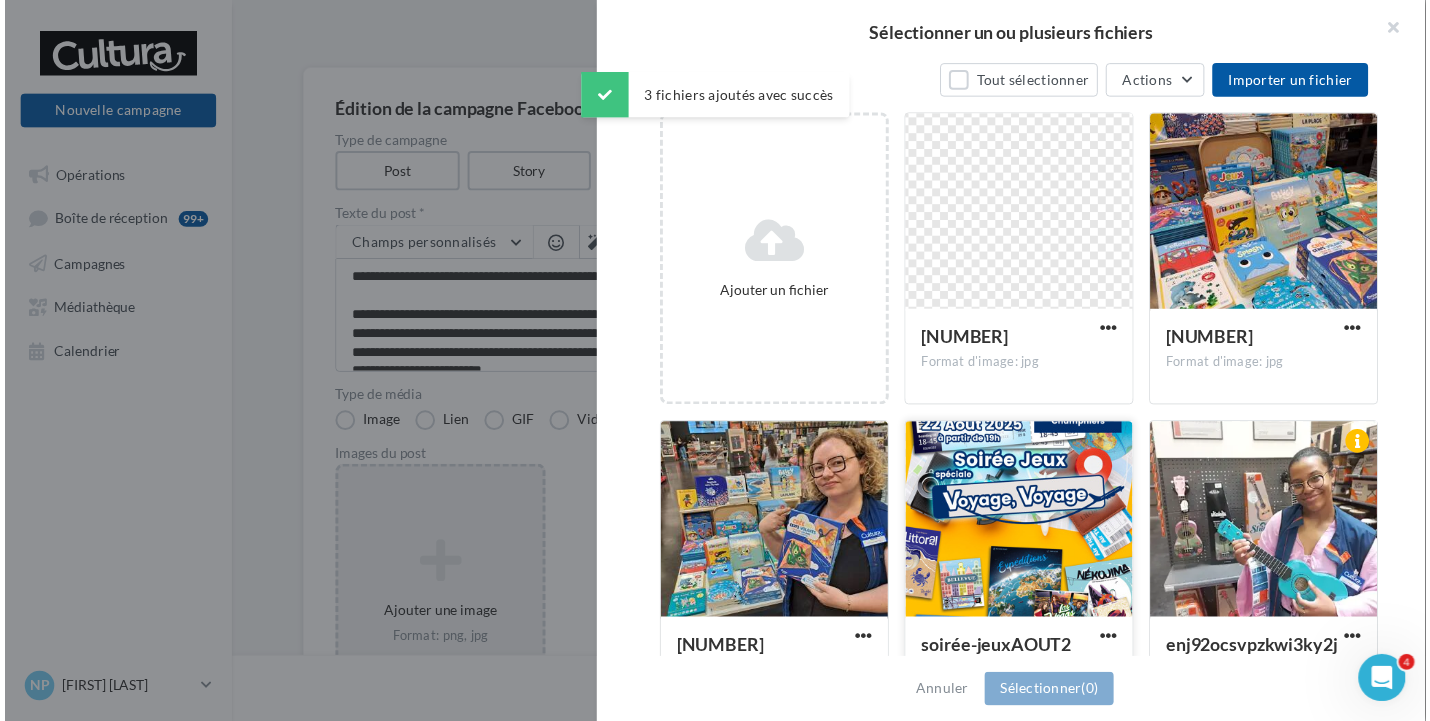 scroll, scrollTop: 300, scrollLeft: 0, axis: vertical 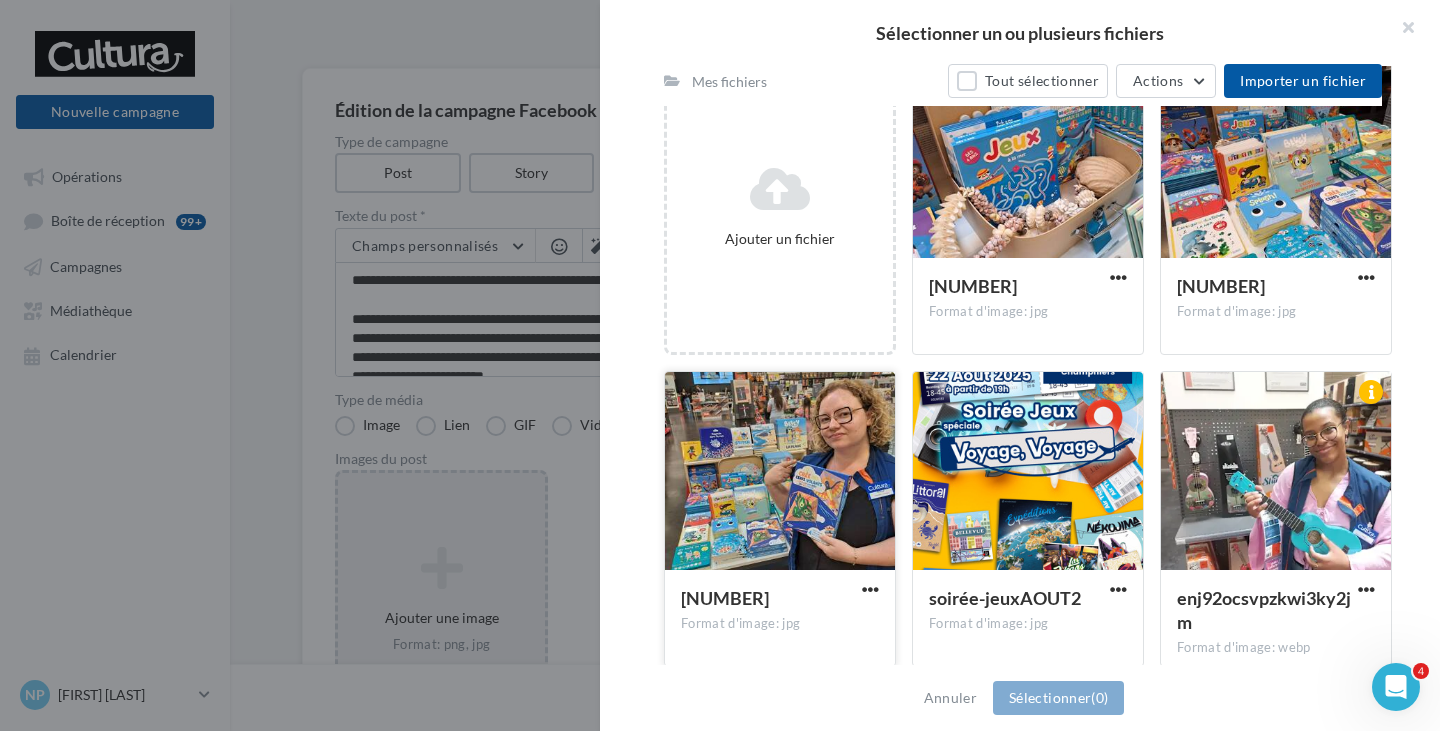 click at bounding box center (780, 472) 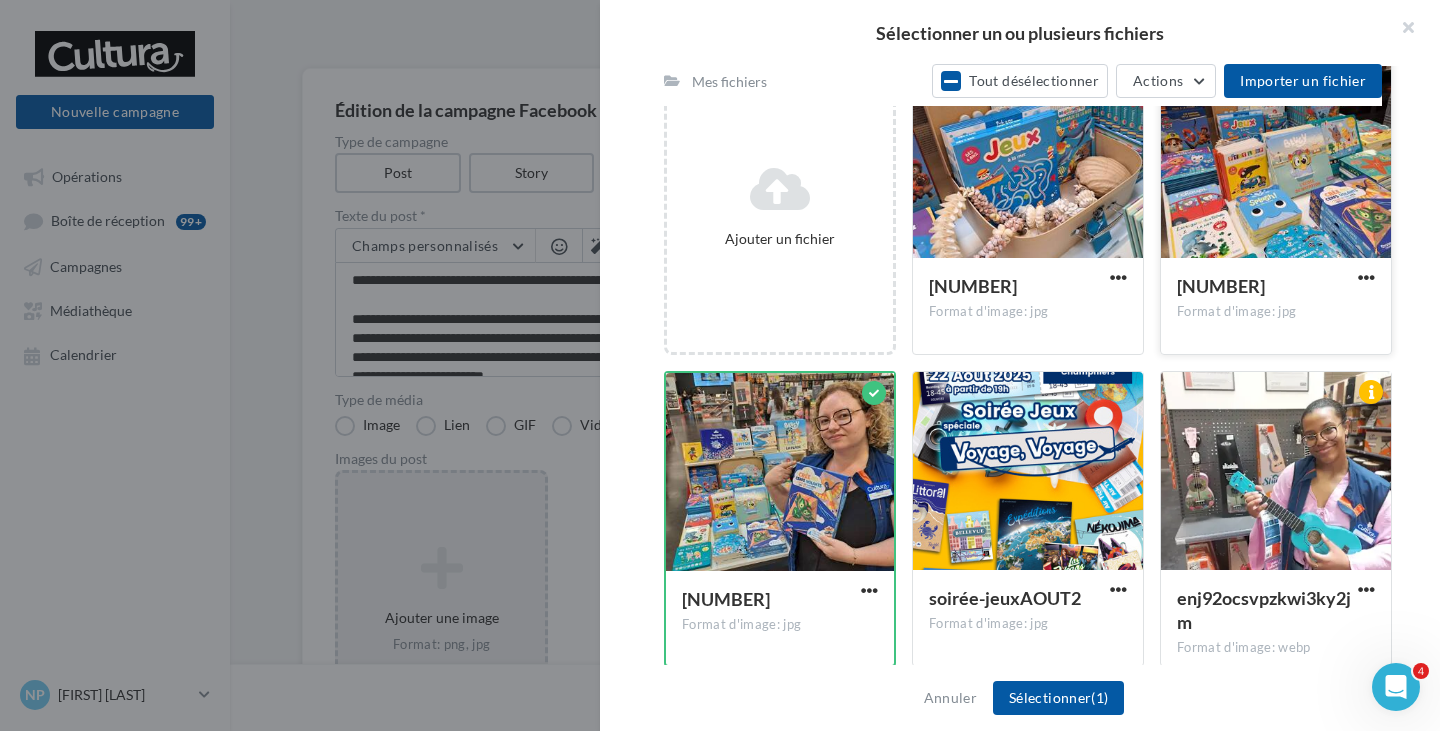 click at bounding box center [1276, 160] 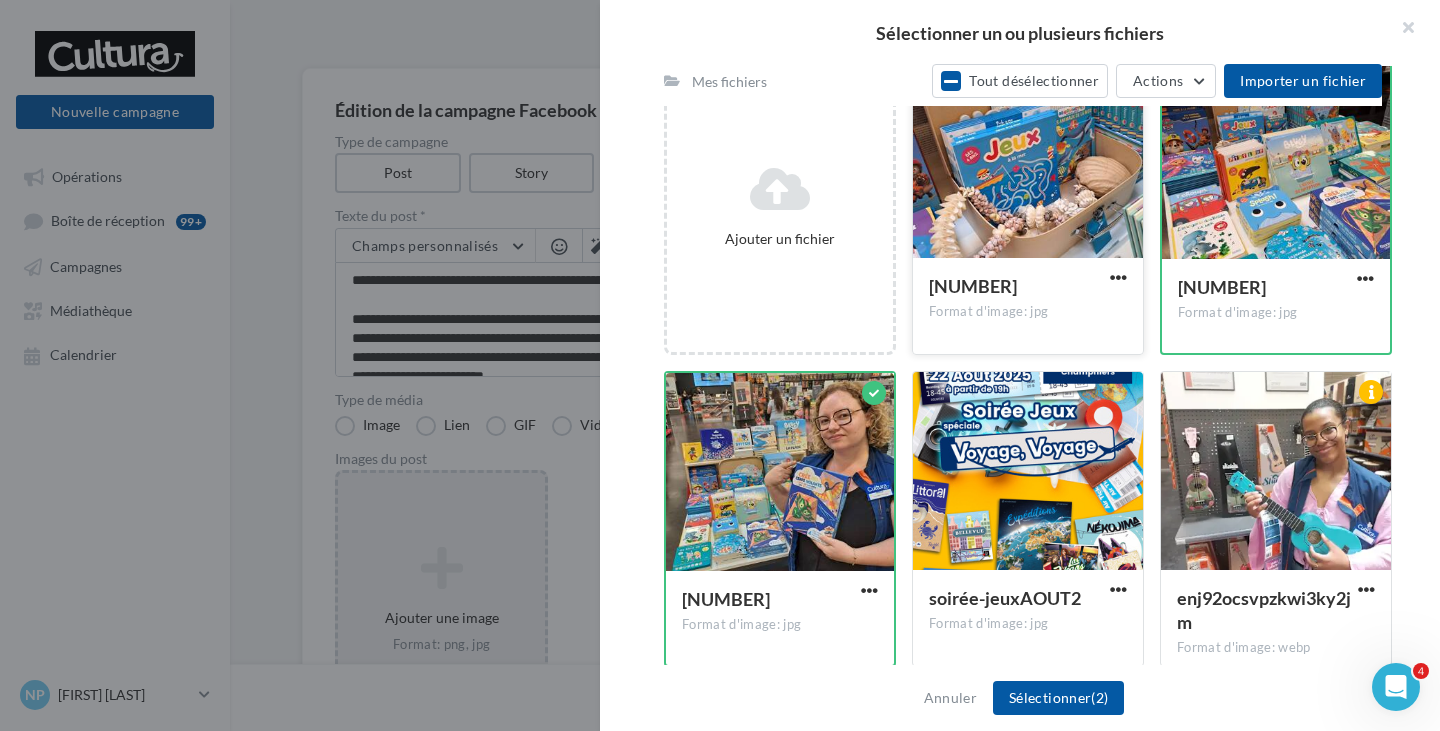 click at bounding box center (1028, 160) 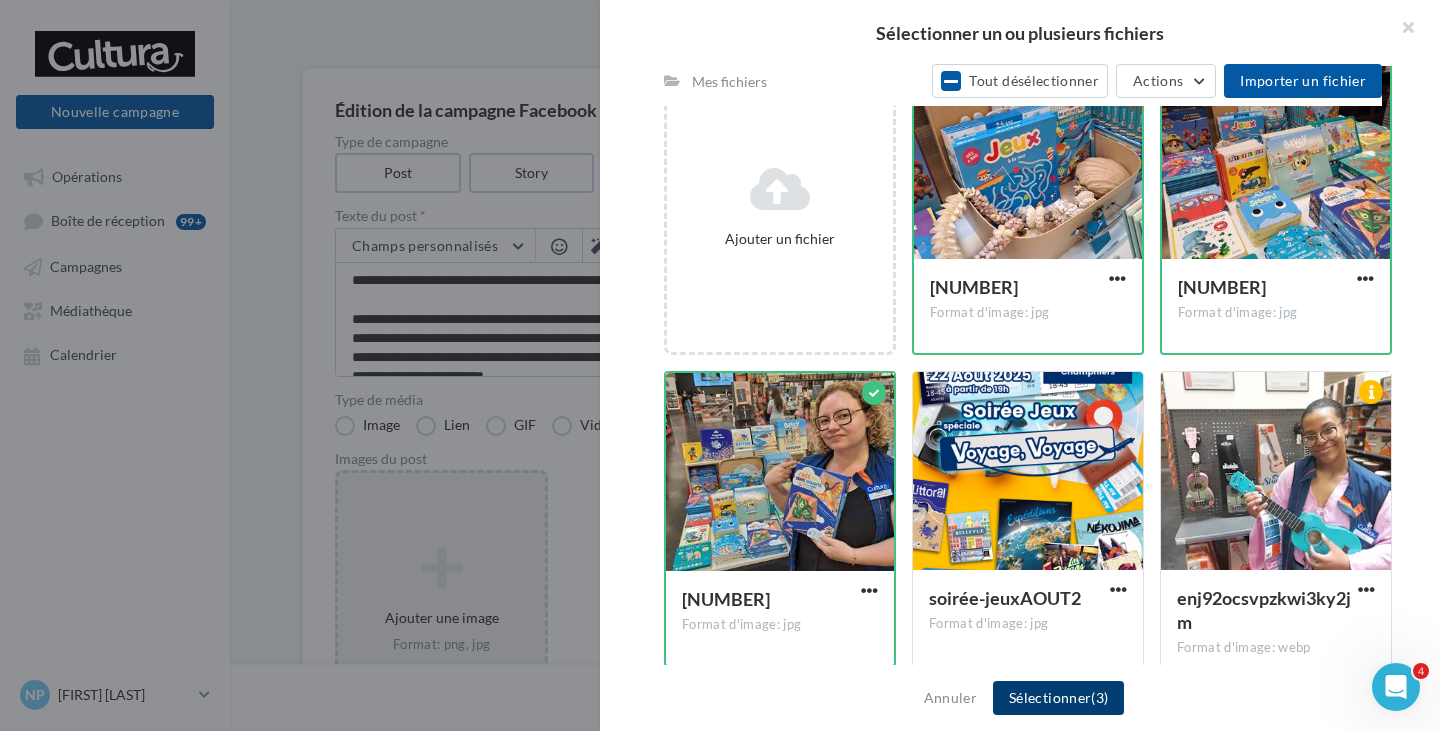 click on "Sélectionner   (3)" at bounding box center (1058, 698) 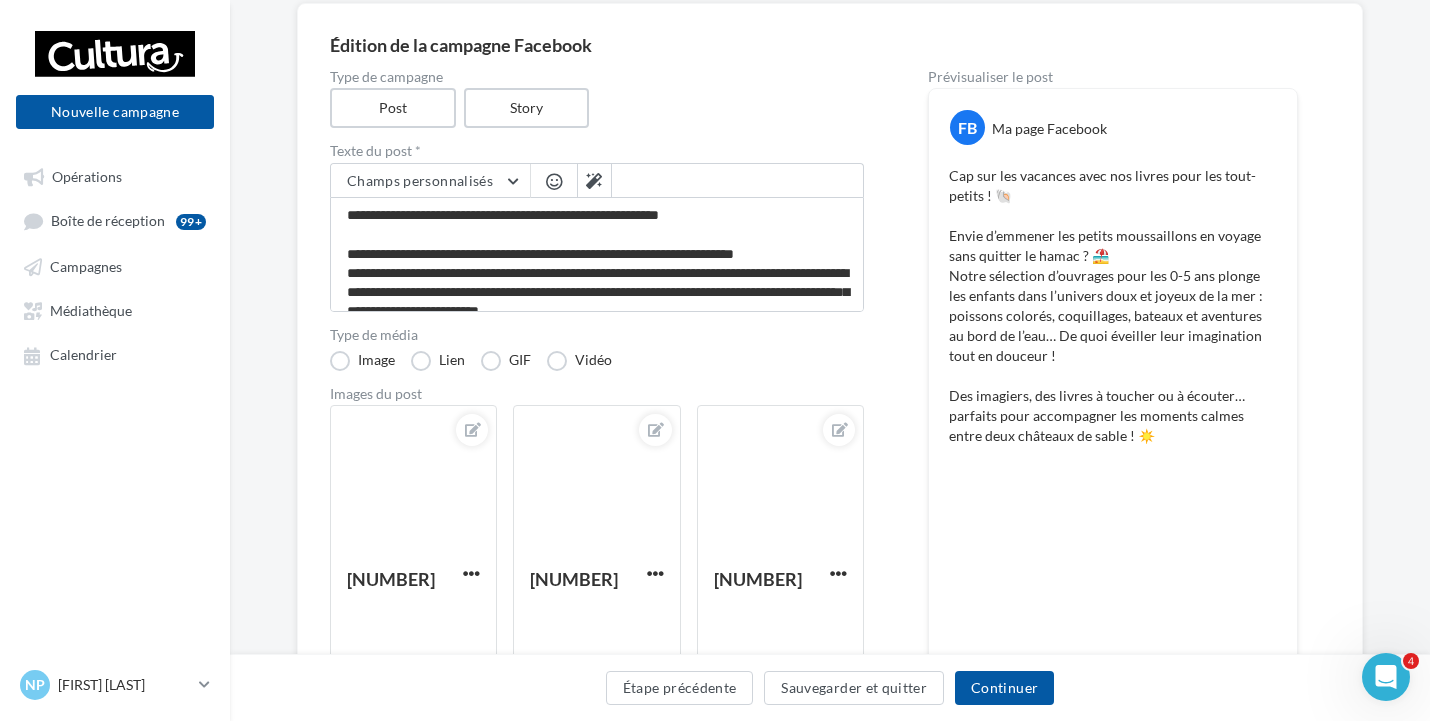 scroll, scrollTop: 200, scrollLeft: 0, axis: vertical 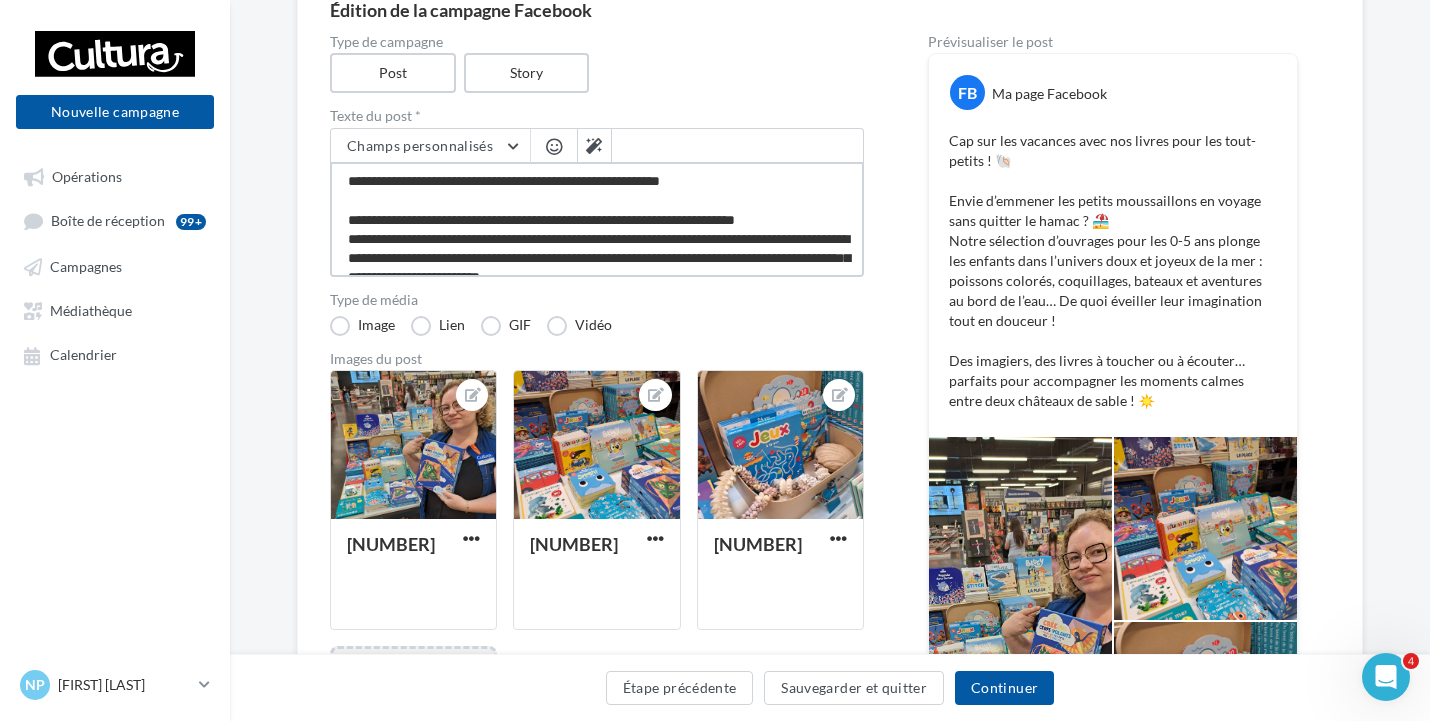click on "**********" at bounding box center (597, 219) 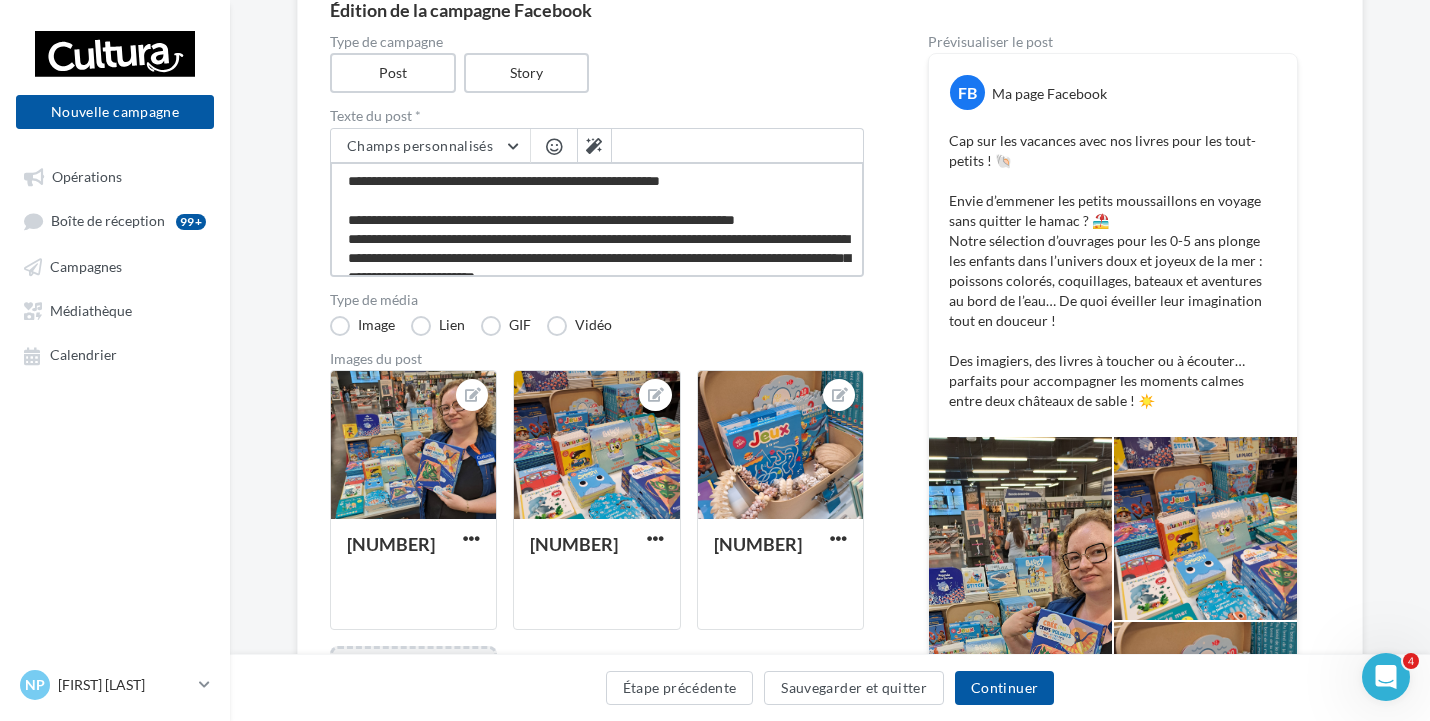 type on "**********" 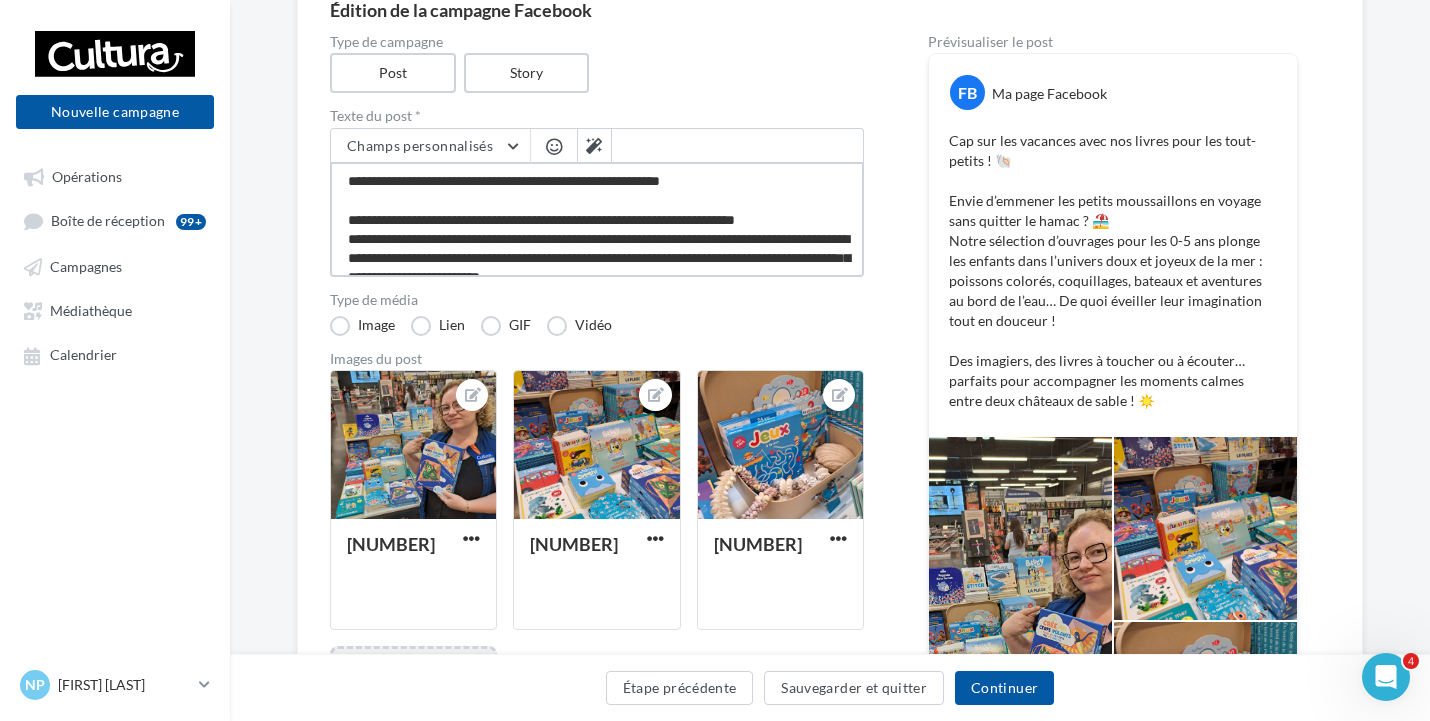type on "**********" 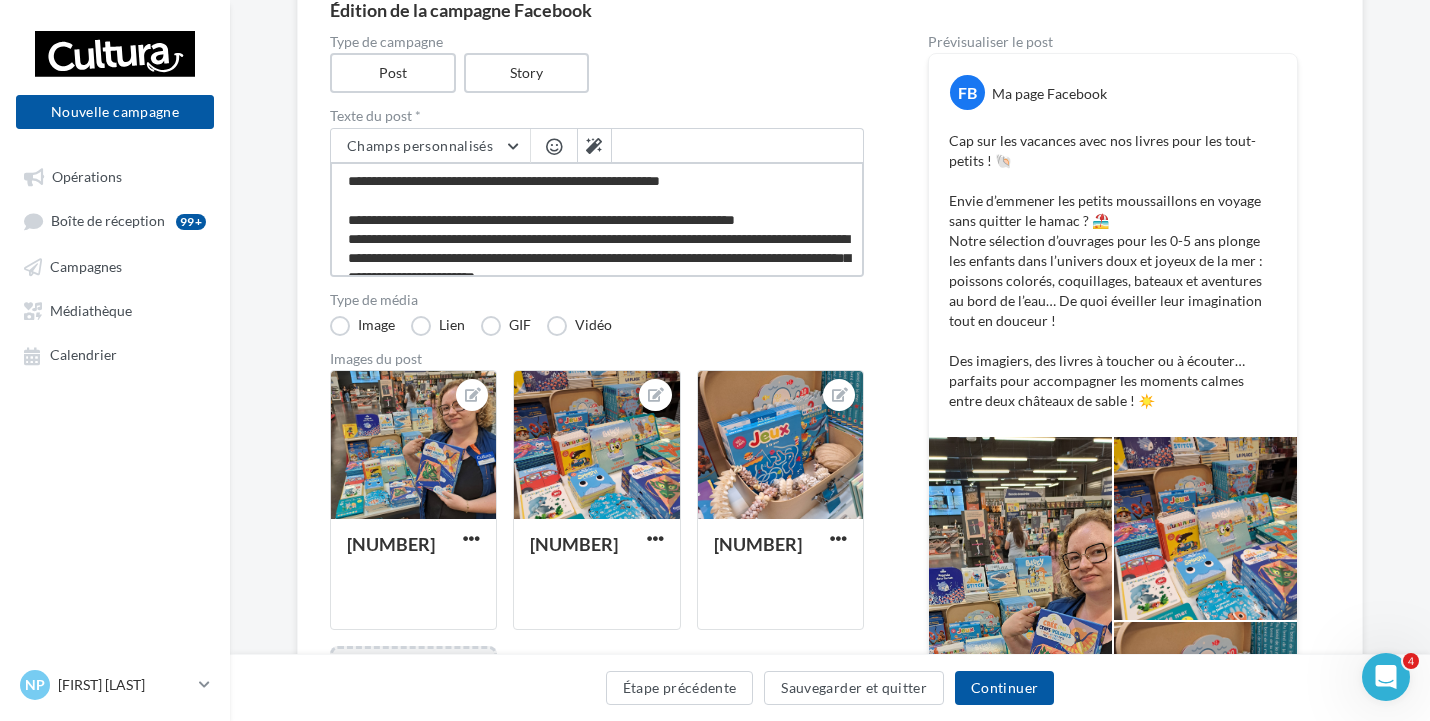 type on "**********" 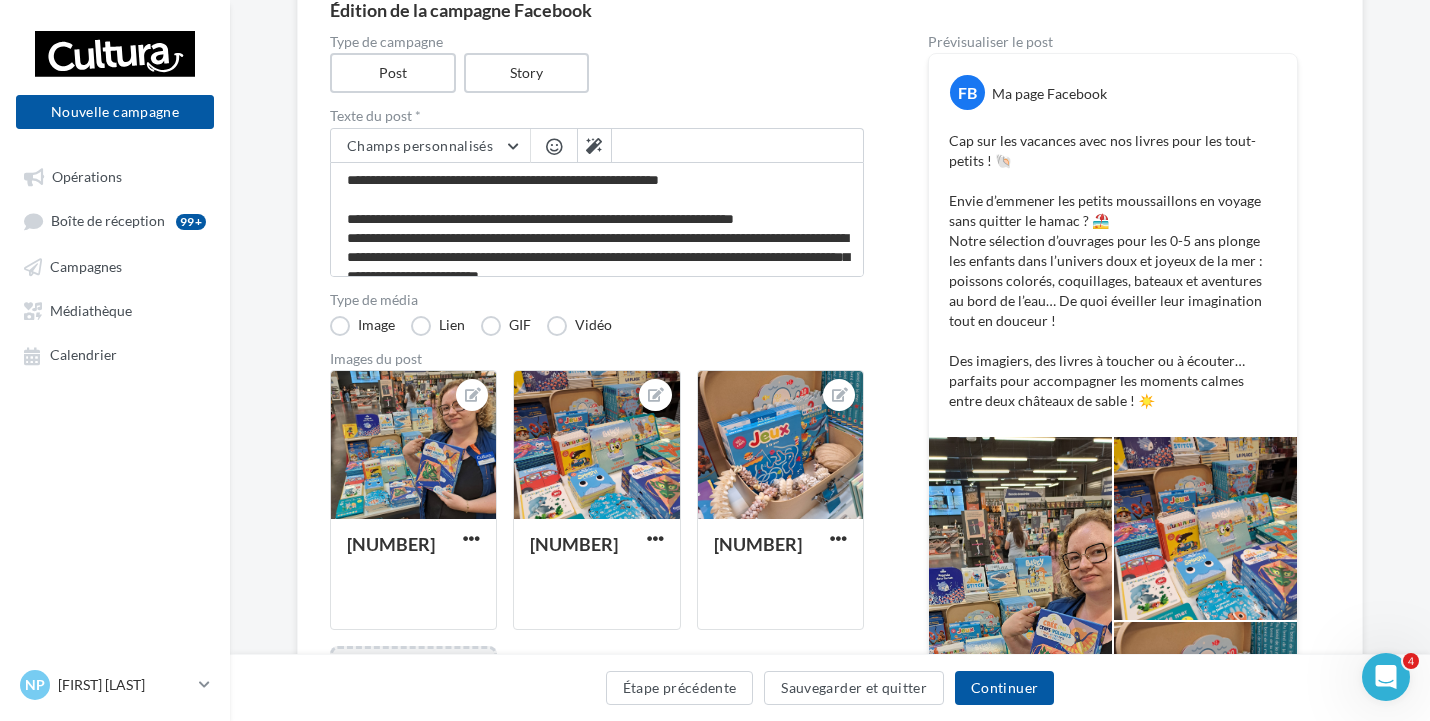 click on "**********" at bounding box center (830, 477) 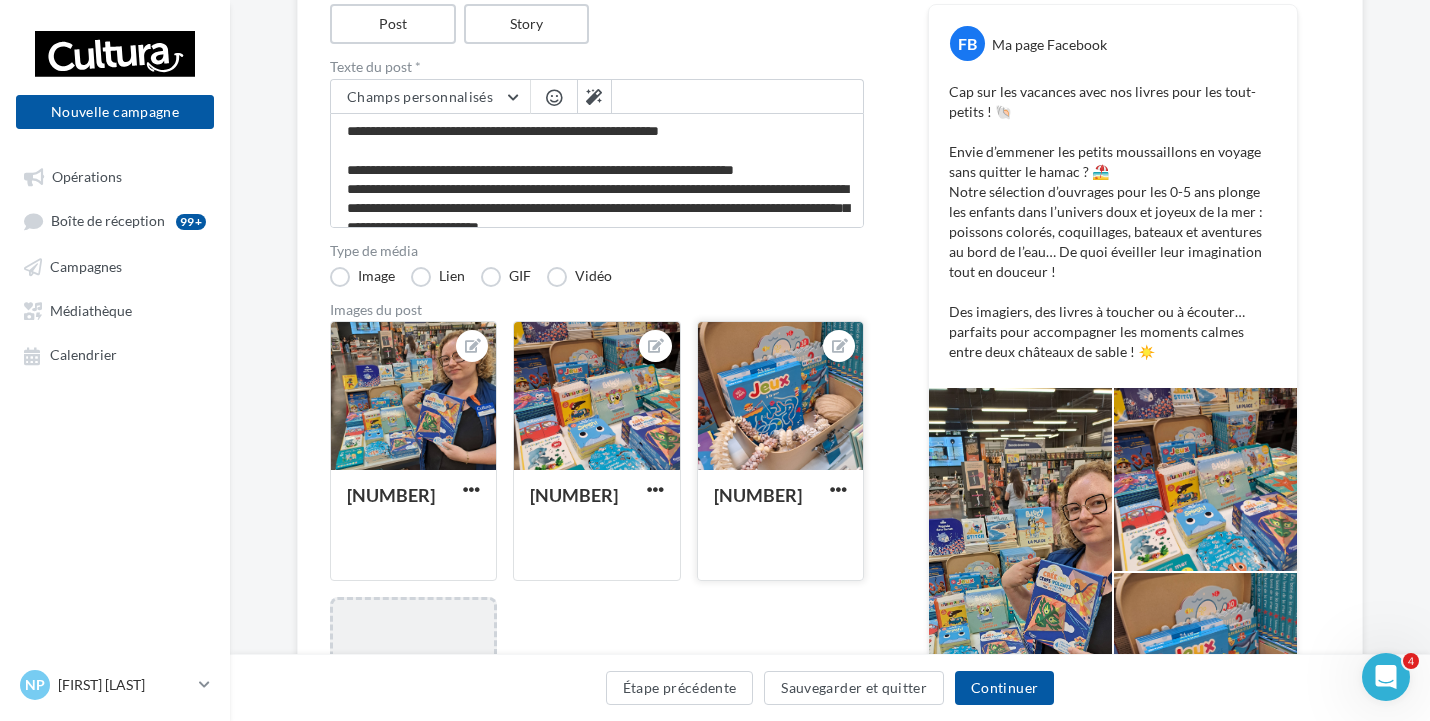 scroll, scrollTop: 0, scrollLeft: 0, axis: both 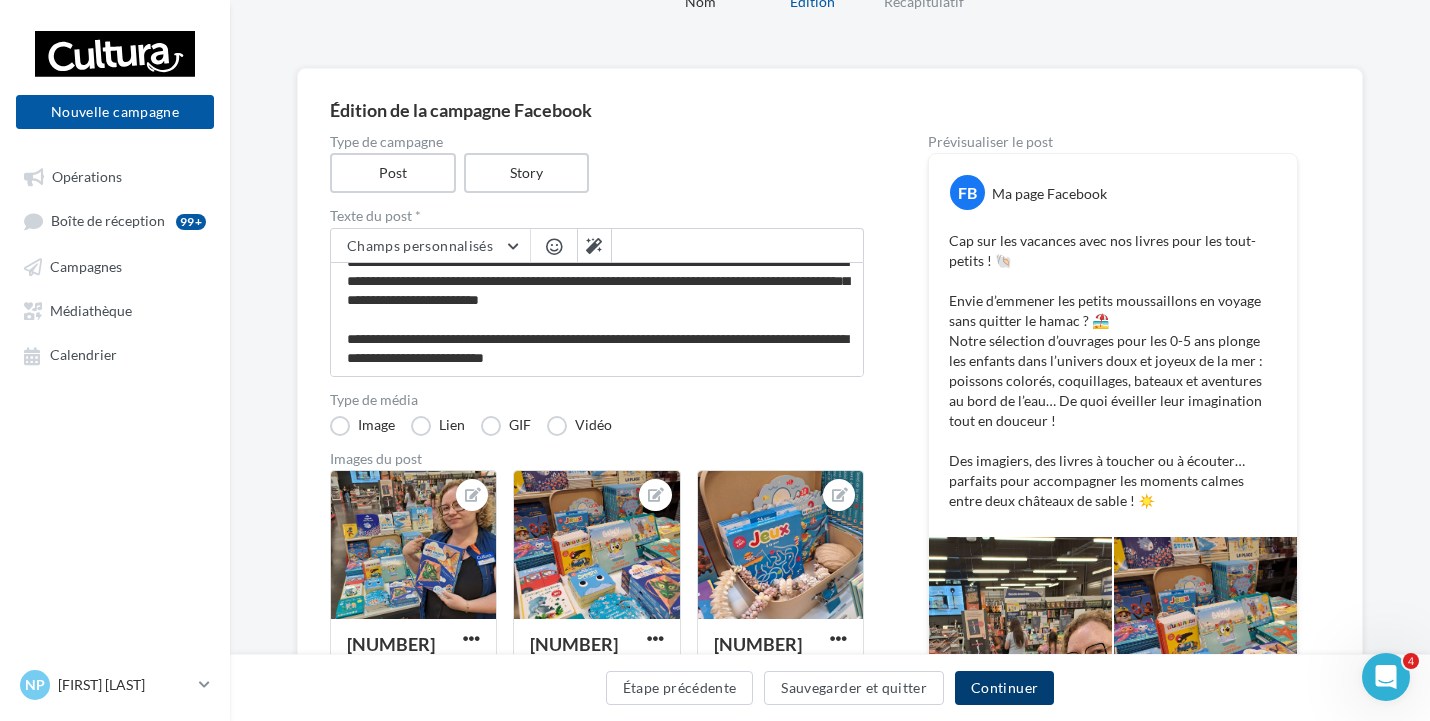 click on "Continuer" at bounding box center (1004, 688) 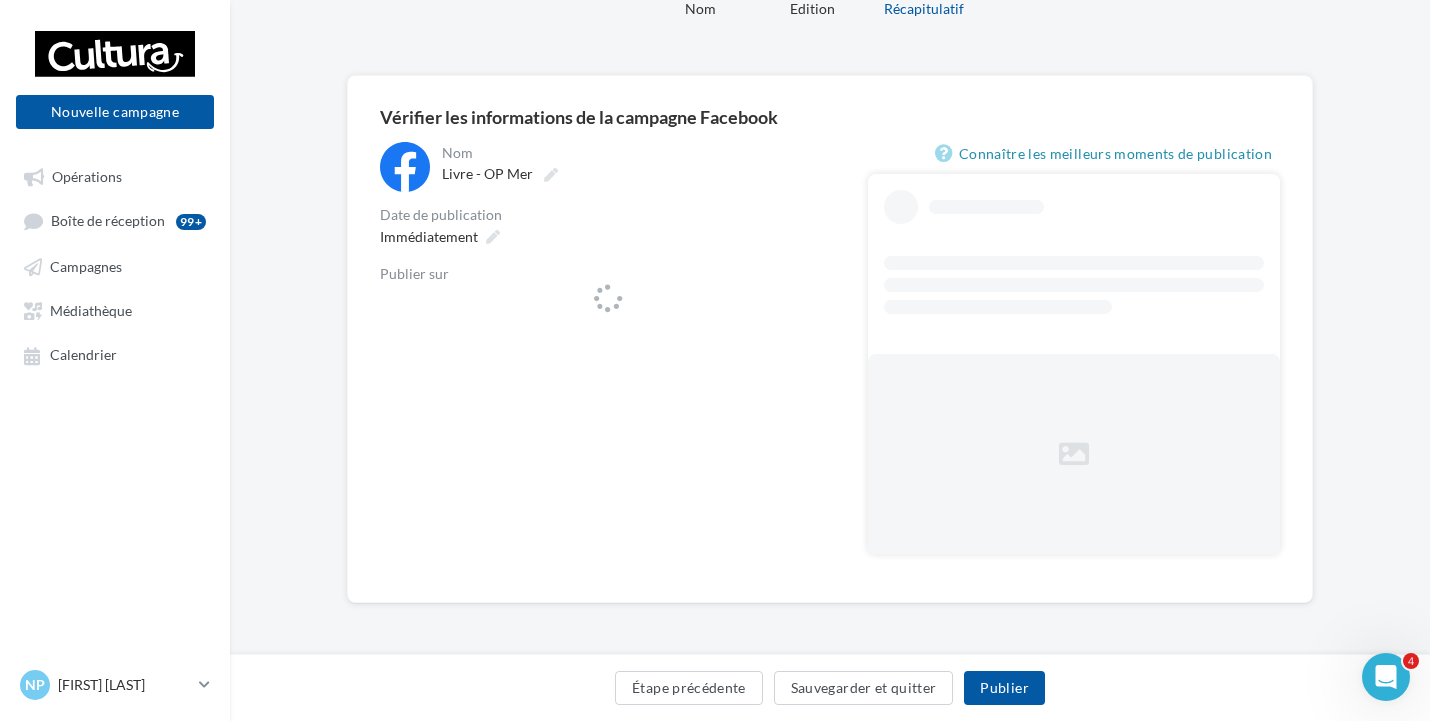 scroll, scrollTop: 0, scrollLeft: 0, axis: both 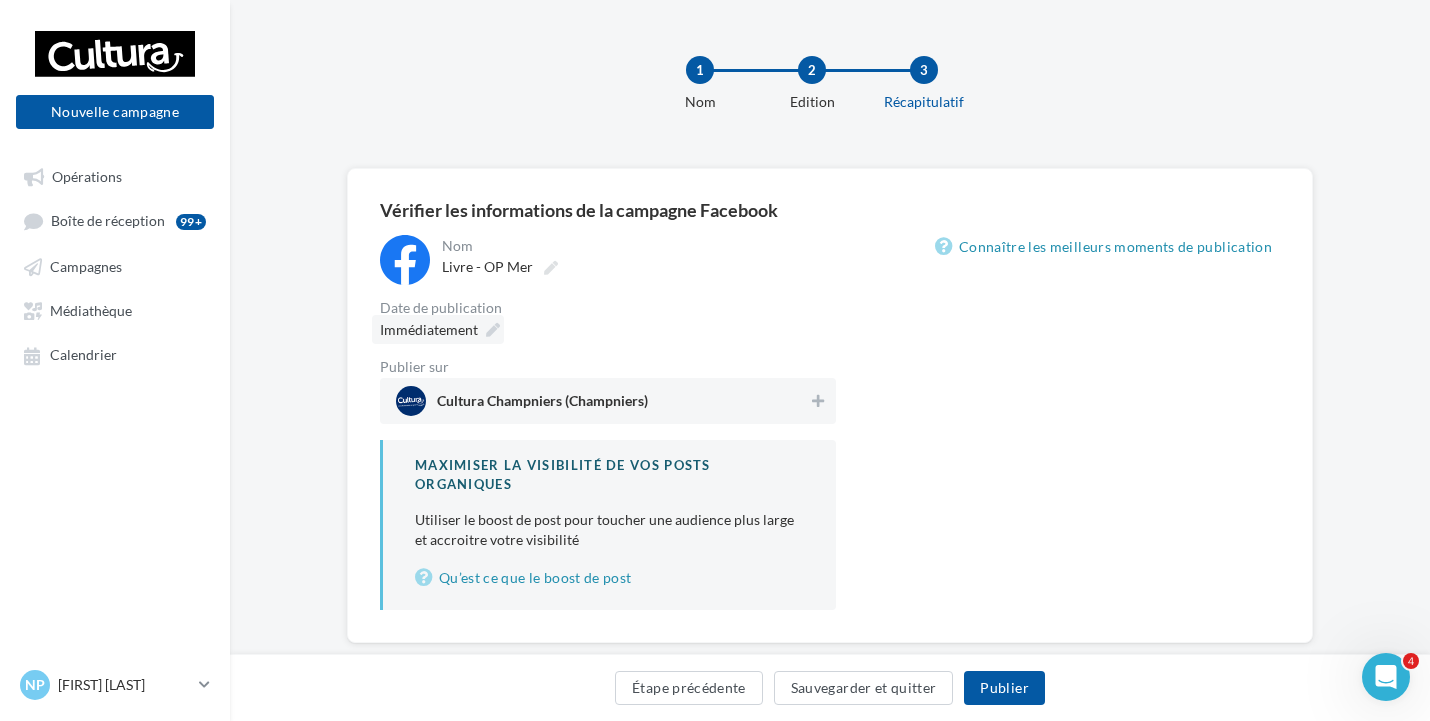 click on "Immédiatement" at bounding box center (438, 329) 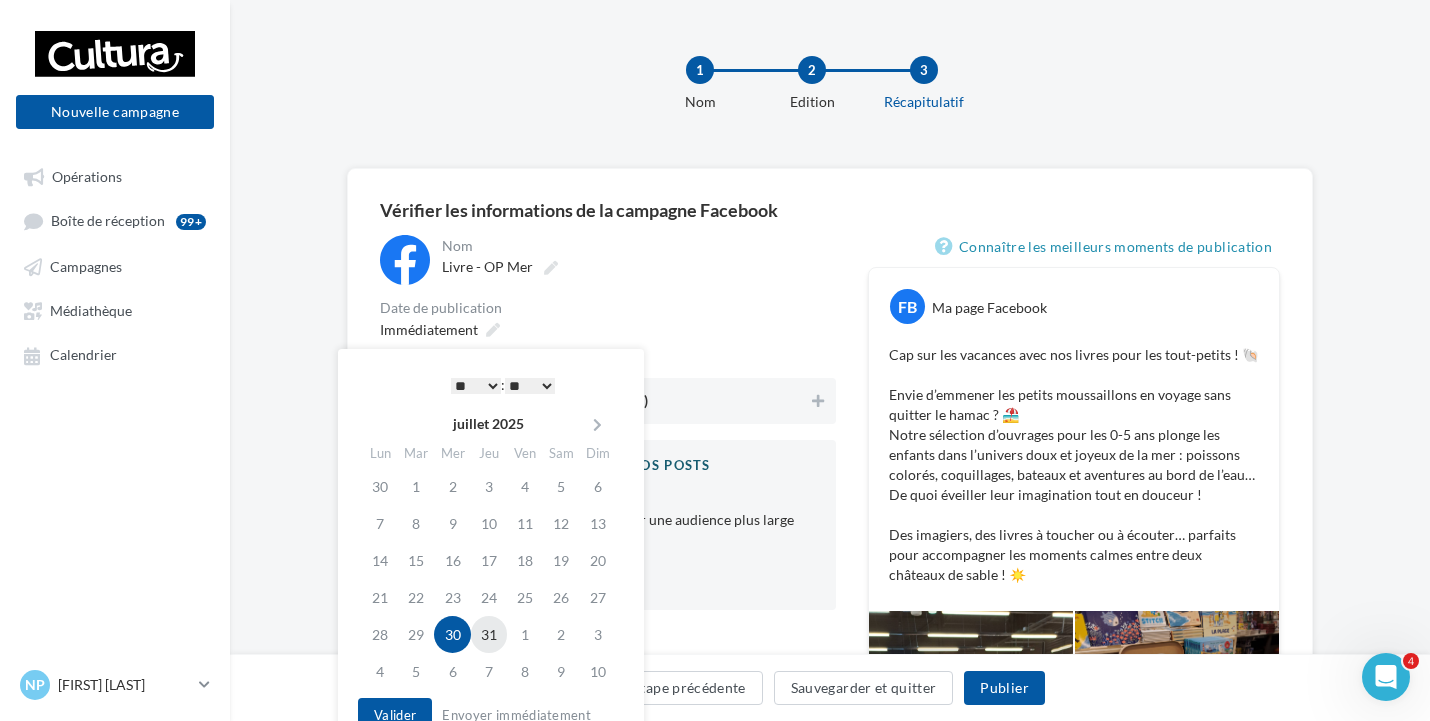 click on "31" at bounding box center [489, 634] 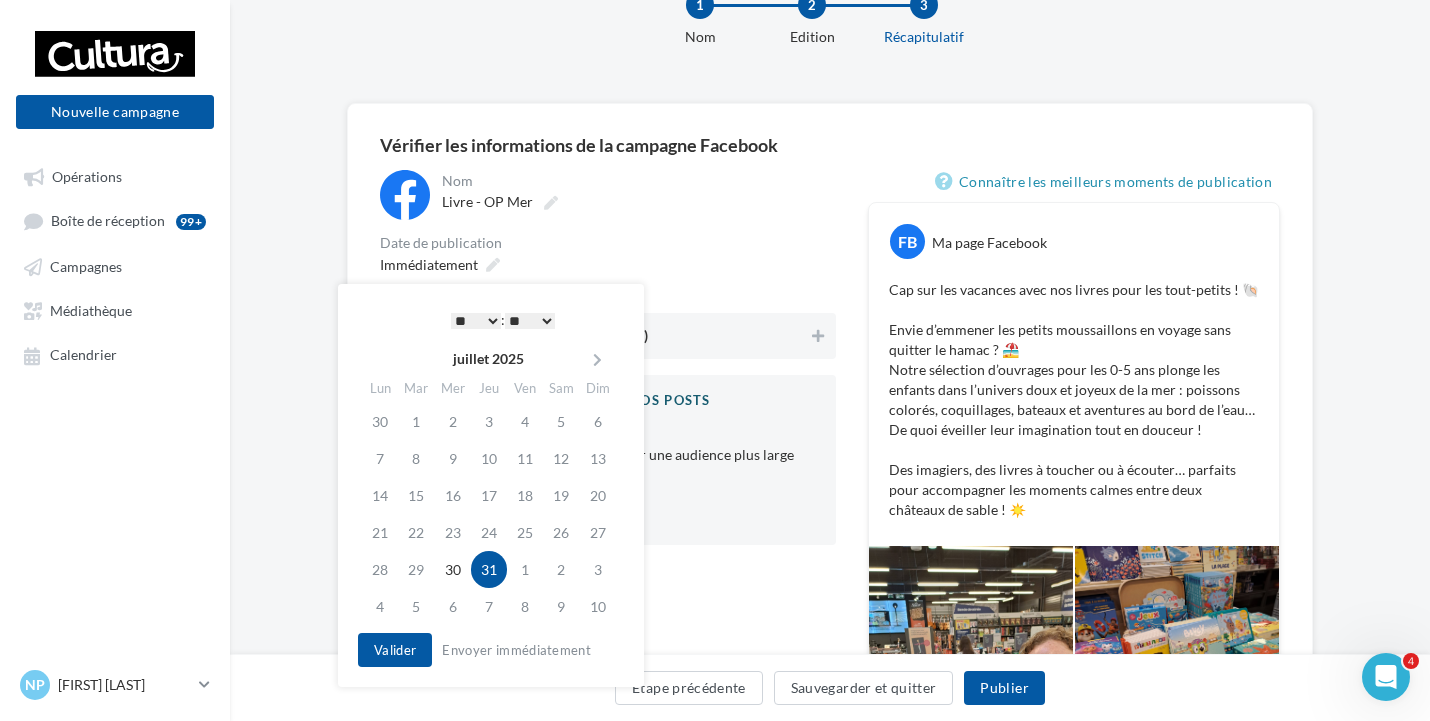 scroll, scrollTop: 100, scrollLeft: 0, axis: vertical 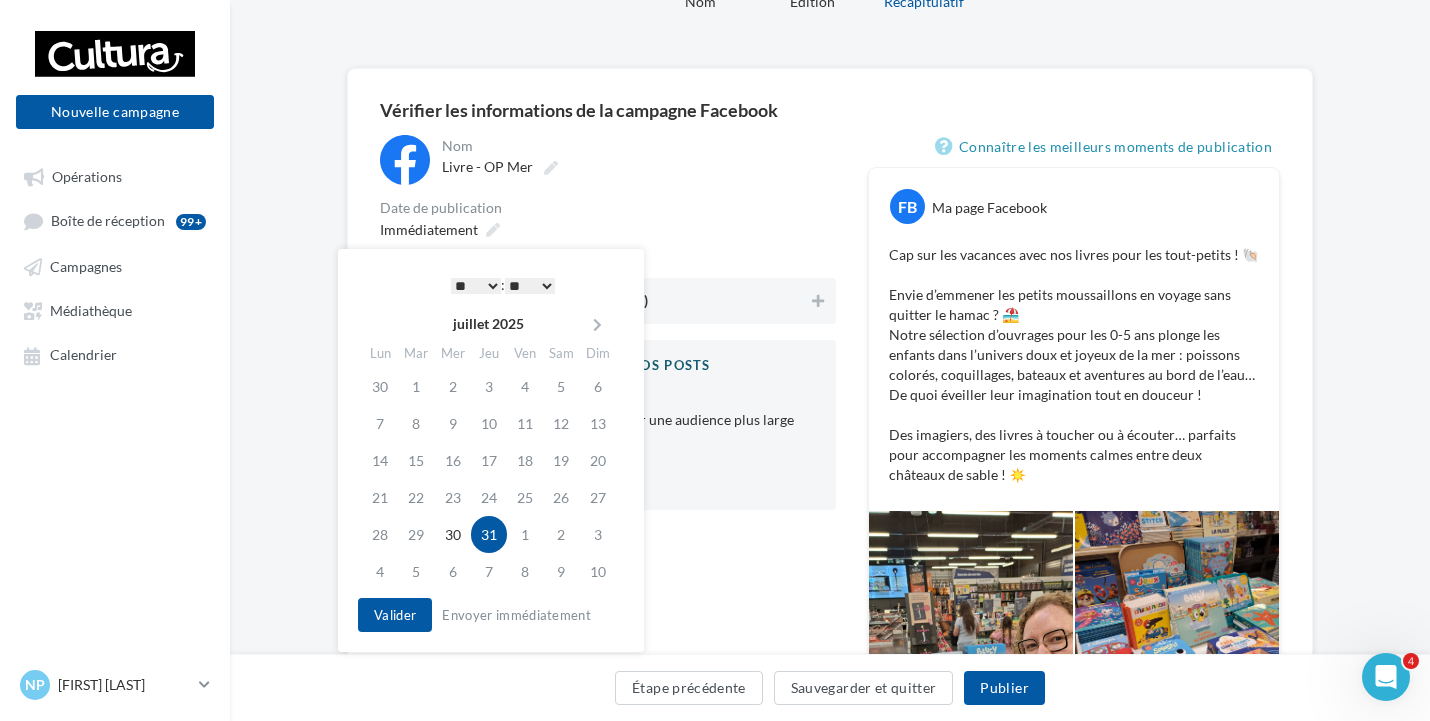 click on "Livre - OP Mer" at bounding box center [637, 167] 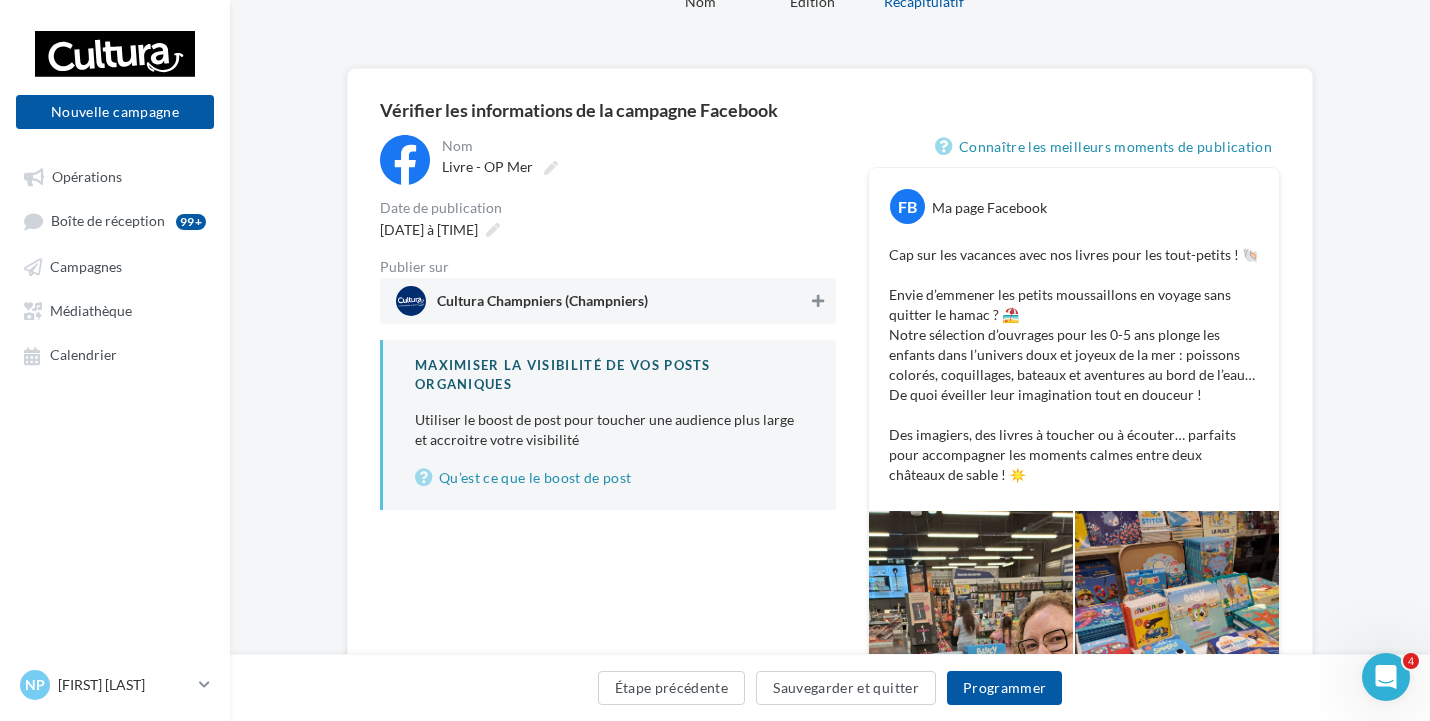 click at bounding box center [818, 301] 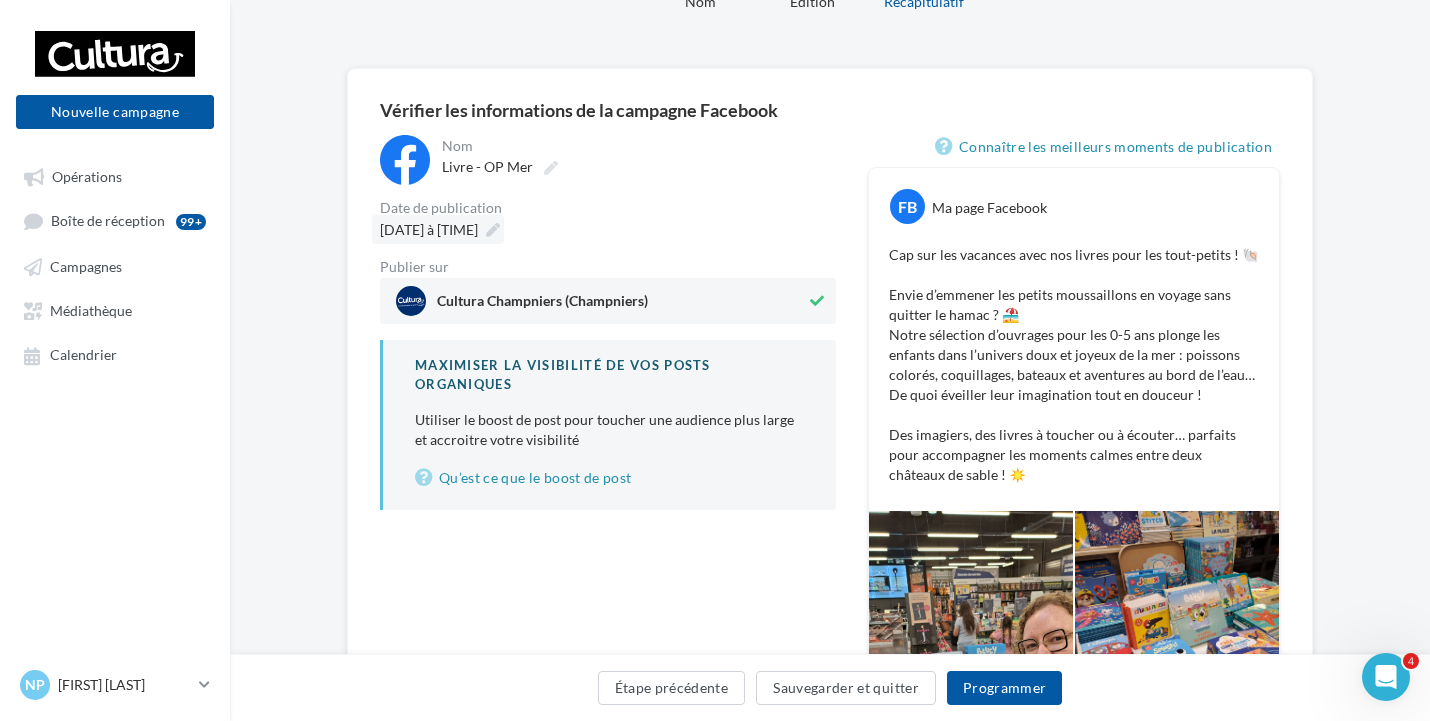 click at bounding box center (493, 230) 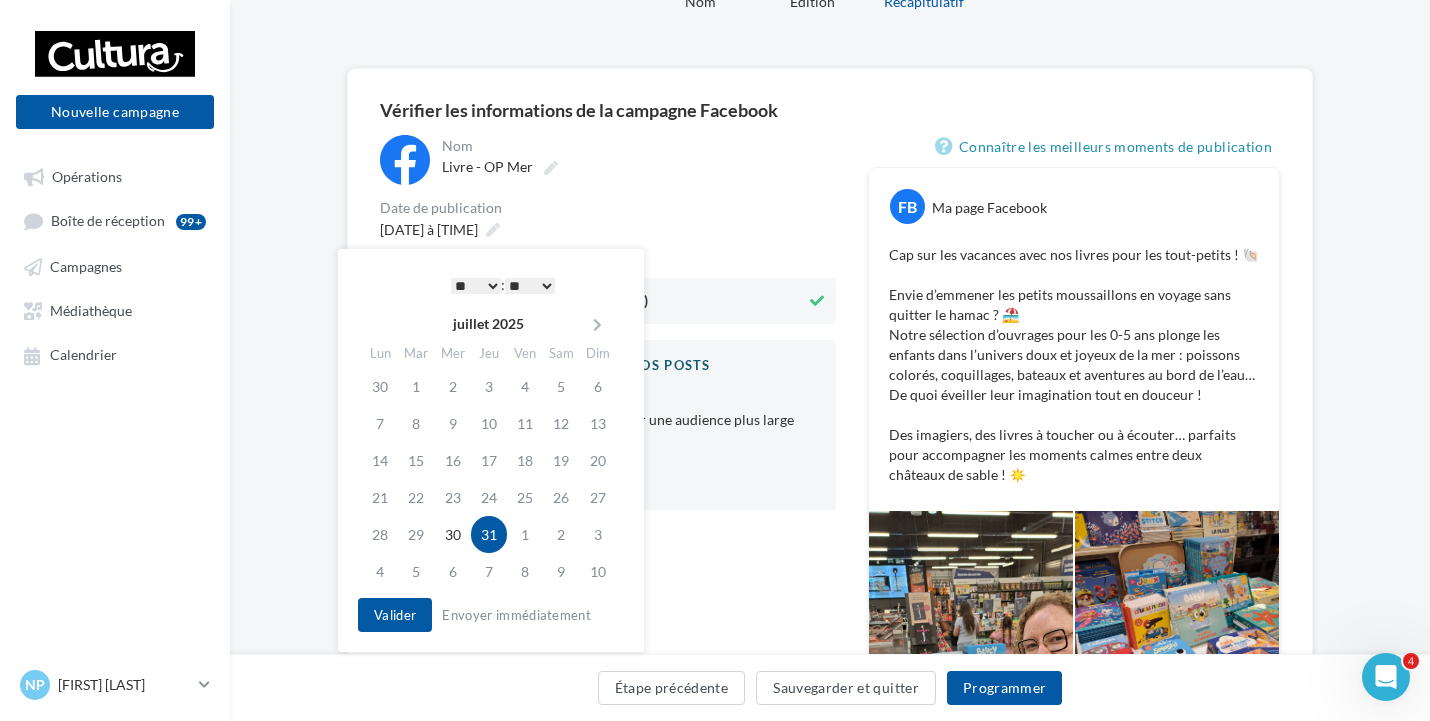 click on "* * * * * * * * * * ** ** ** ** ** ** ** ** ** ** ** ** ** **" at bounding box center [476, 286] 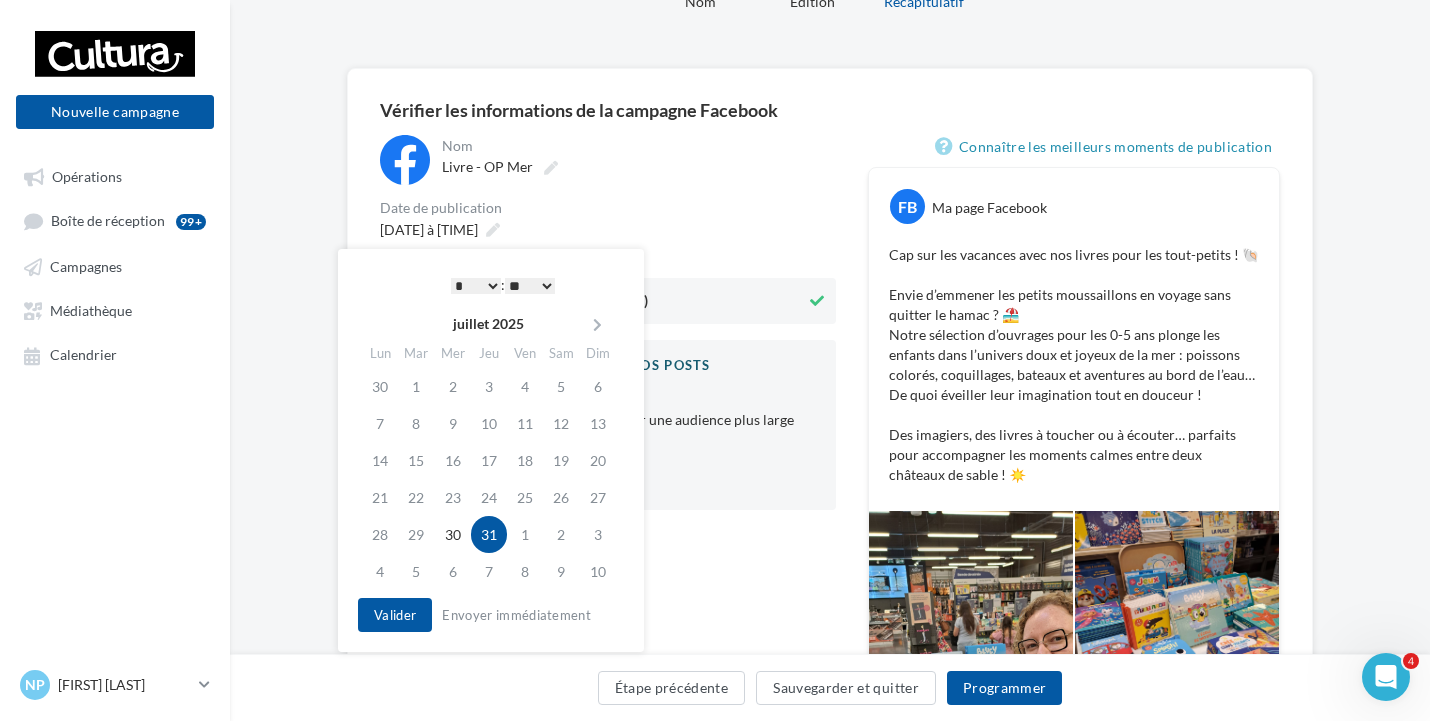 click on "* * * * * * * * * * ** ** ** ** ** ** ** ** ** ** ** ** ** **" at bounding box center [476, 286] 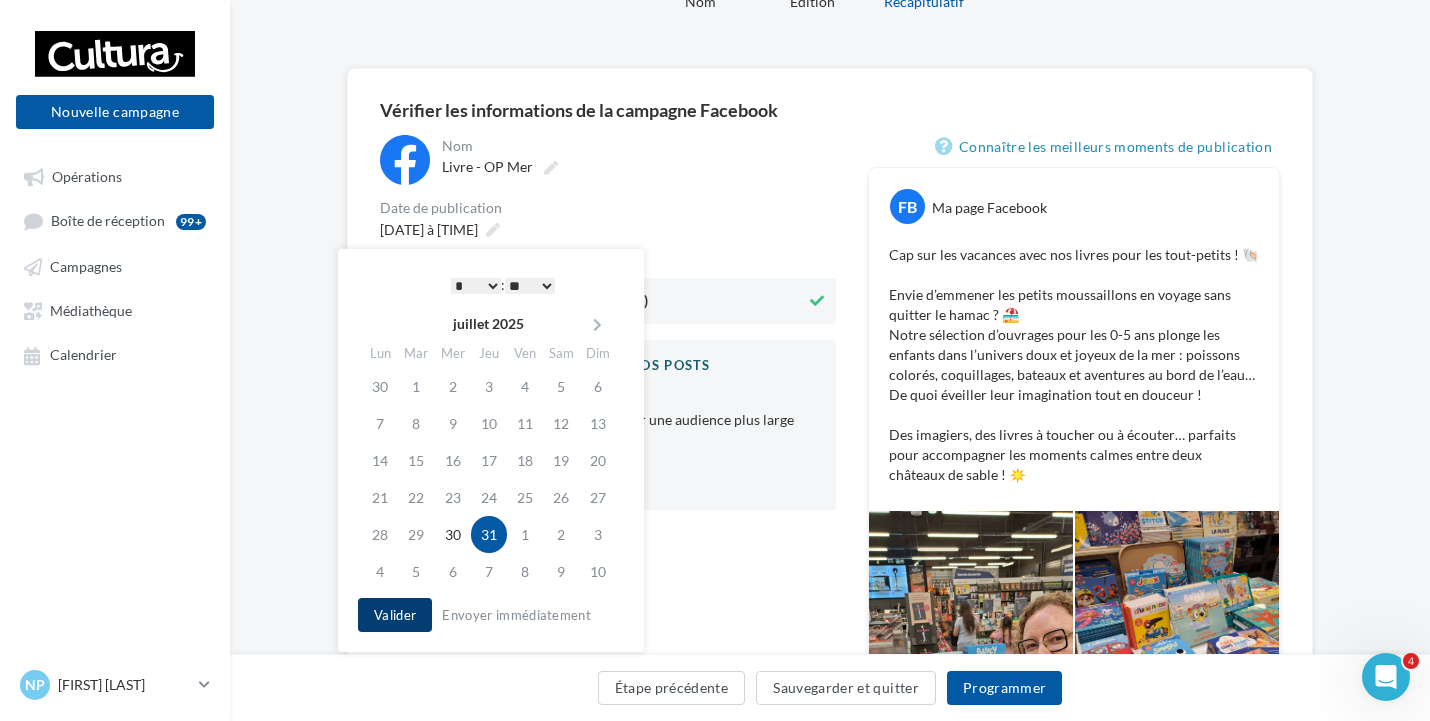 click on "Valider" at bounding box center (395, 615) 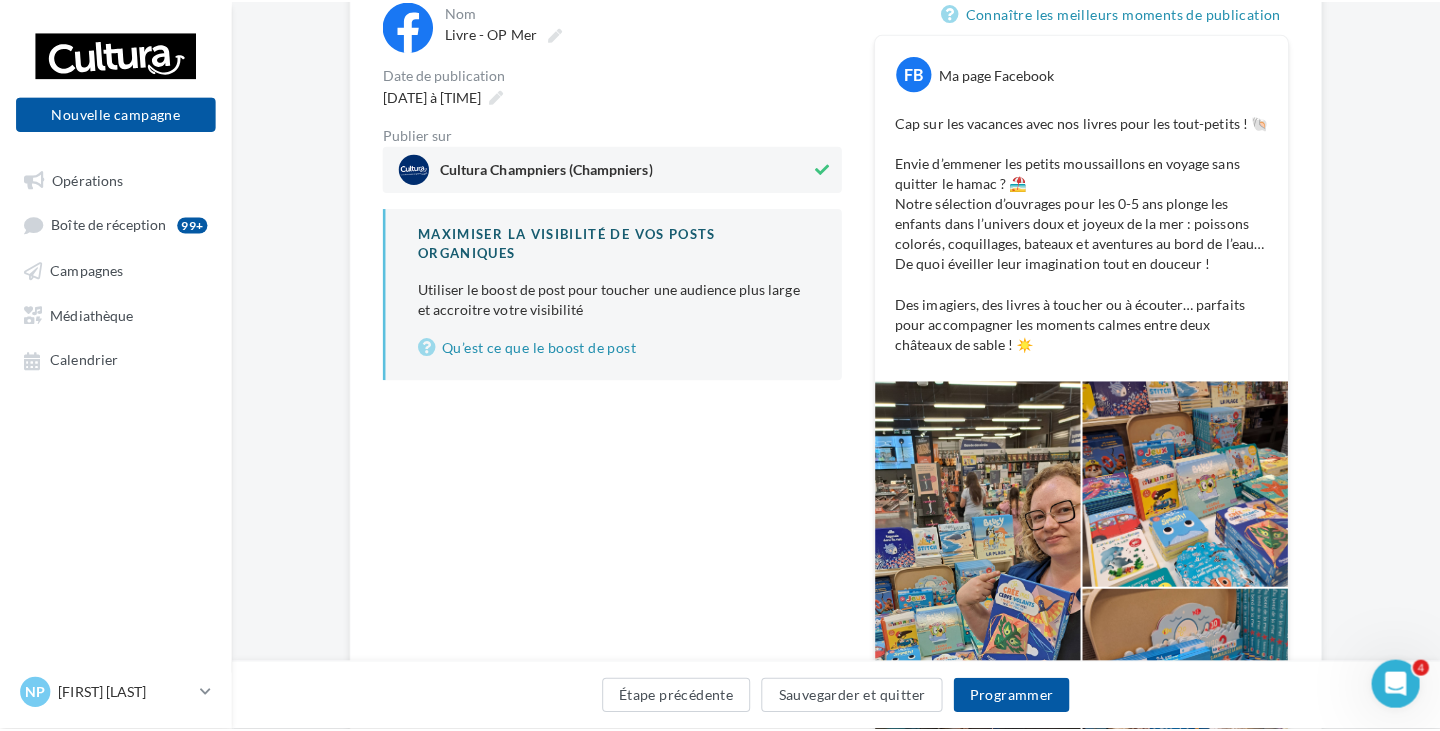 scroll, scrollTop: 178, scrollLeft: 0, axis: vertical 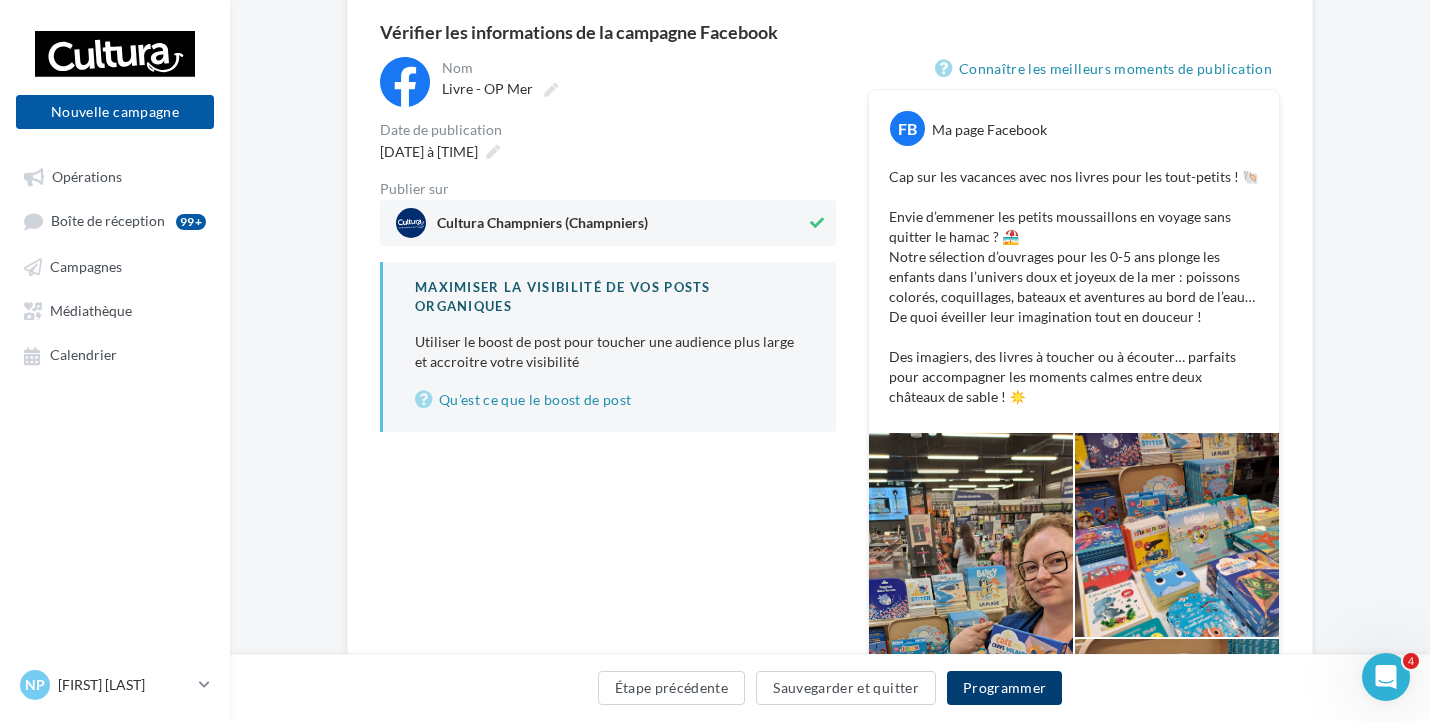 click on "Programmer" at bounding box center (1005, 688) 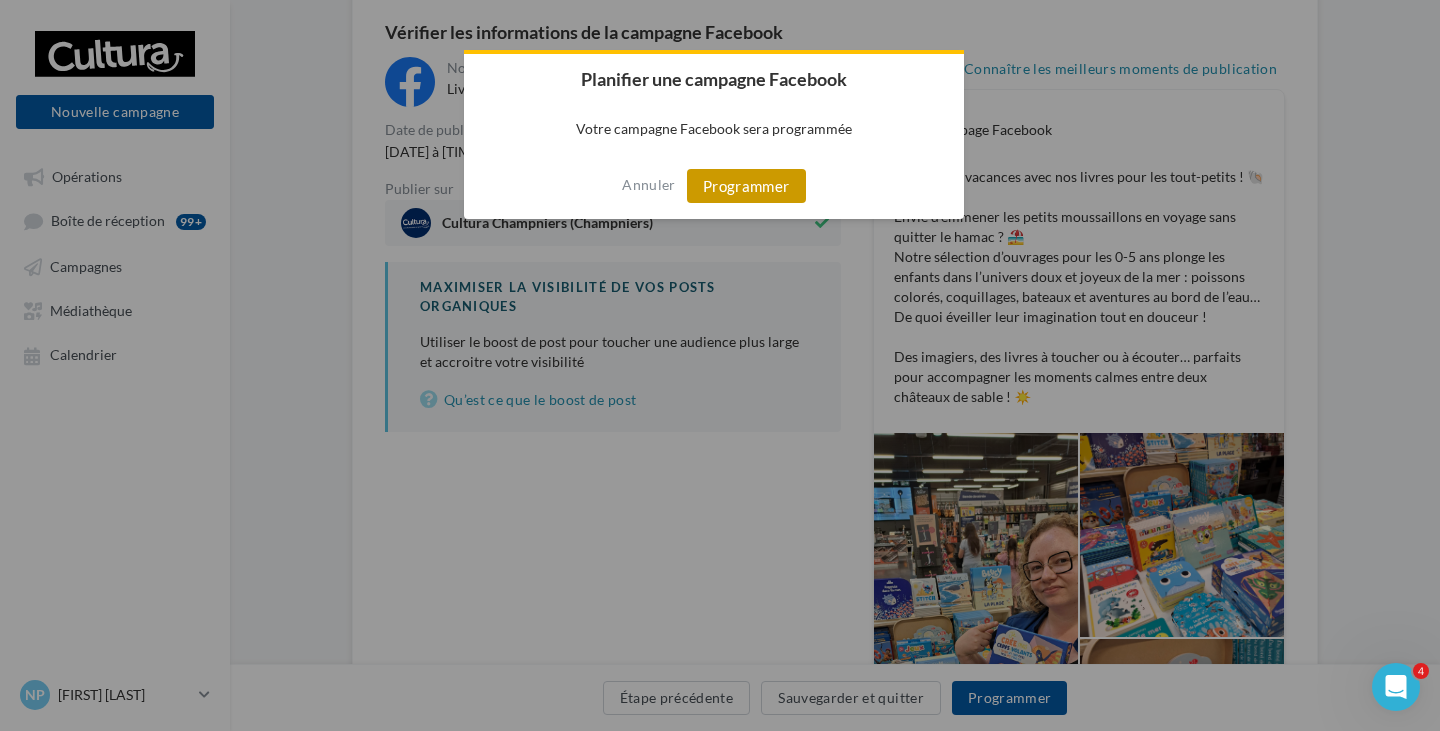 click on "Programmer" at bounding box center [746, 186] 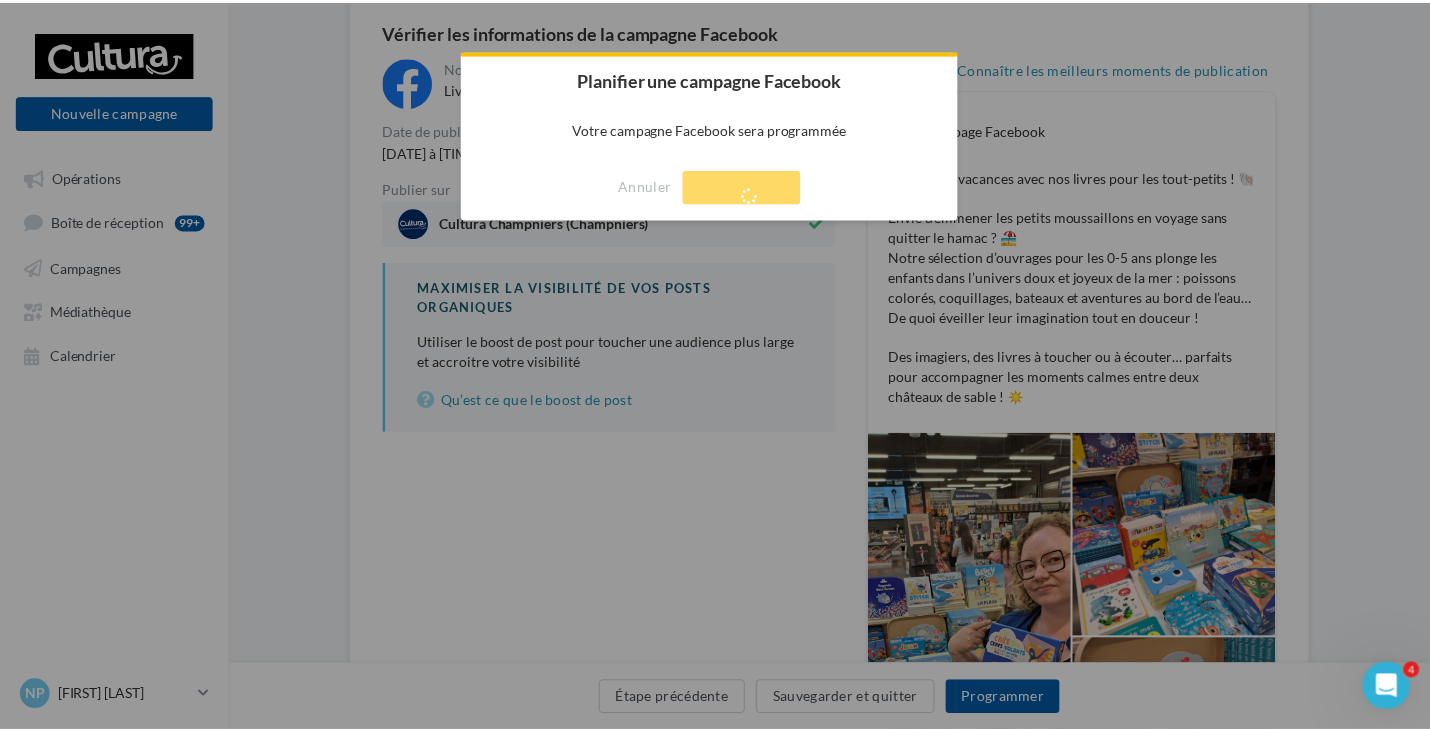 scroll, scrollTop: 32, scrollLeft: 0, axis: vertical 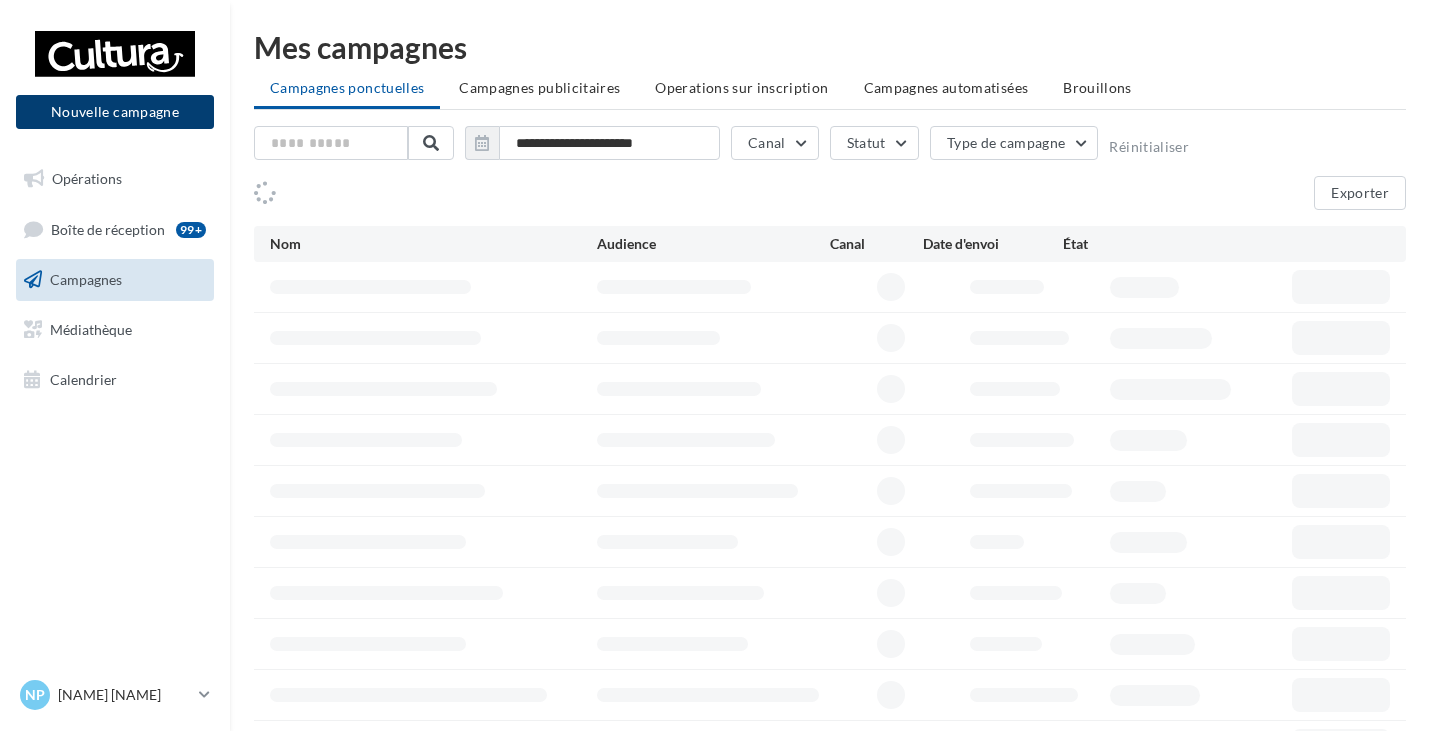 click on "Nouvelle campagne" at bounding box center (115, 112) 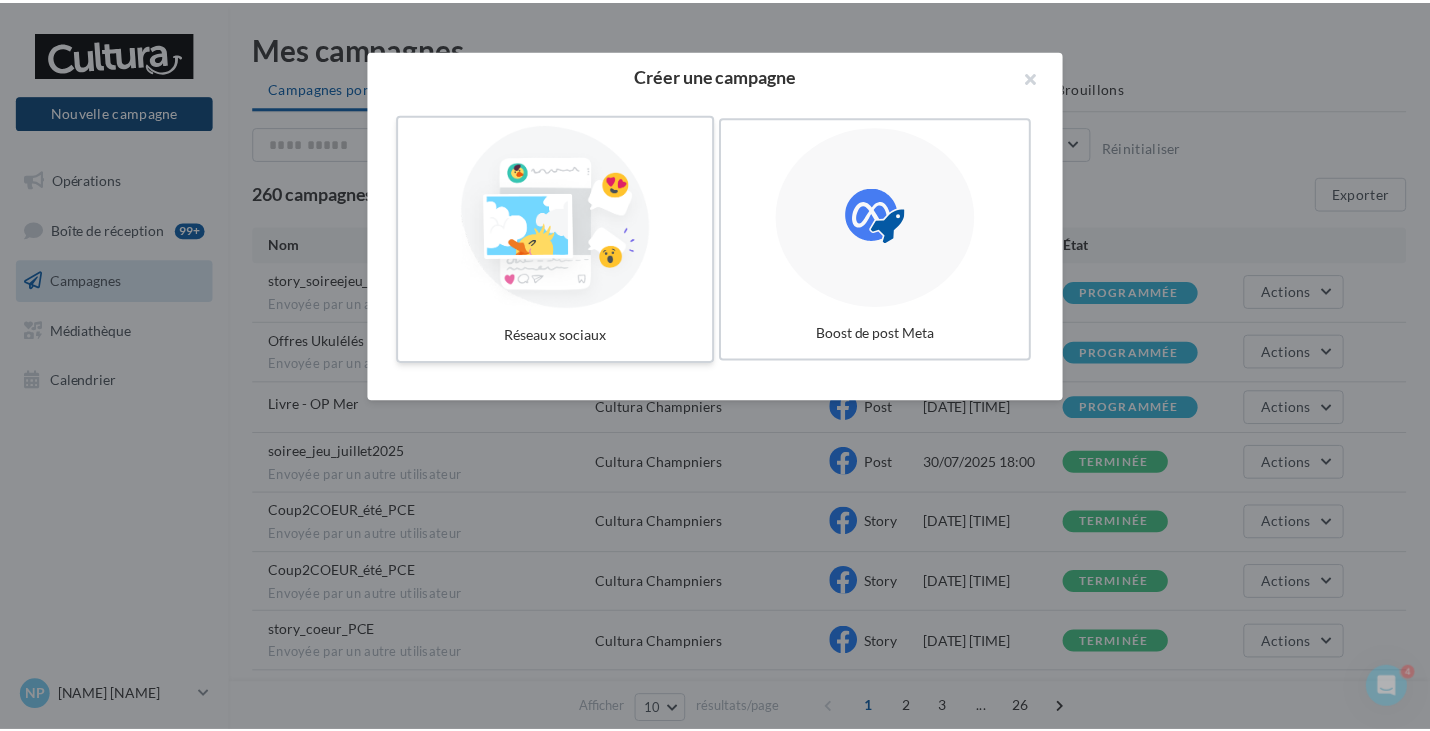 scroll, scrollTop: 0, scrollLeft: 0, axis: both 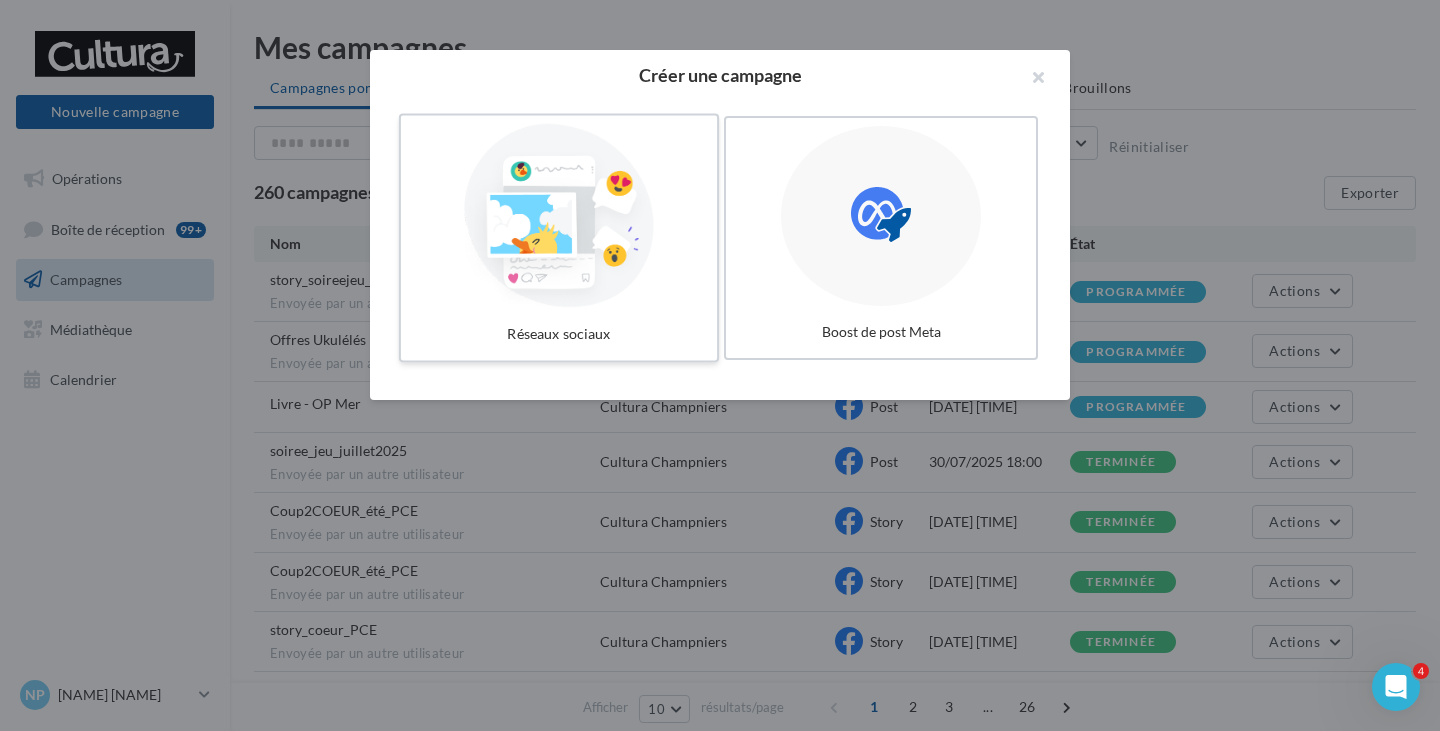 click at bounding box center (559, 216) 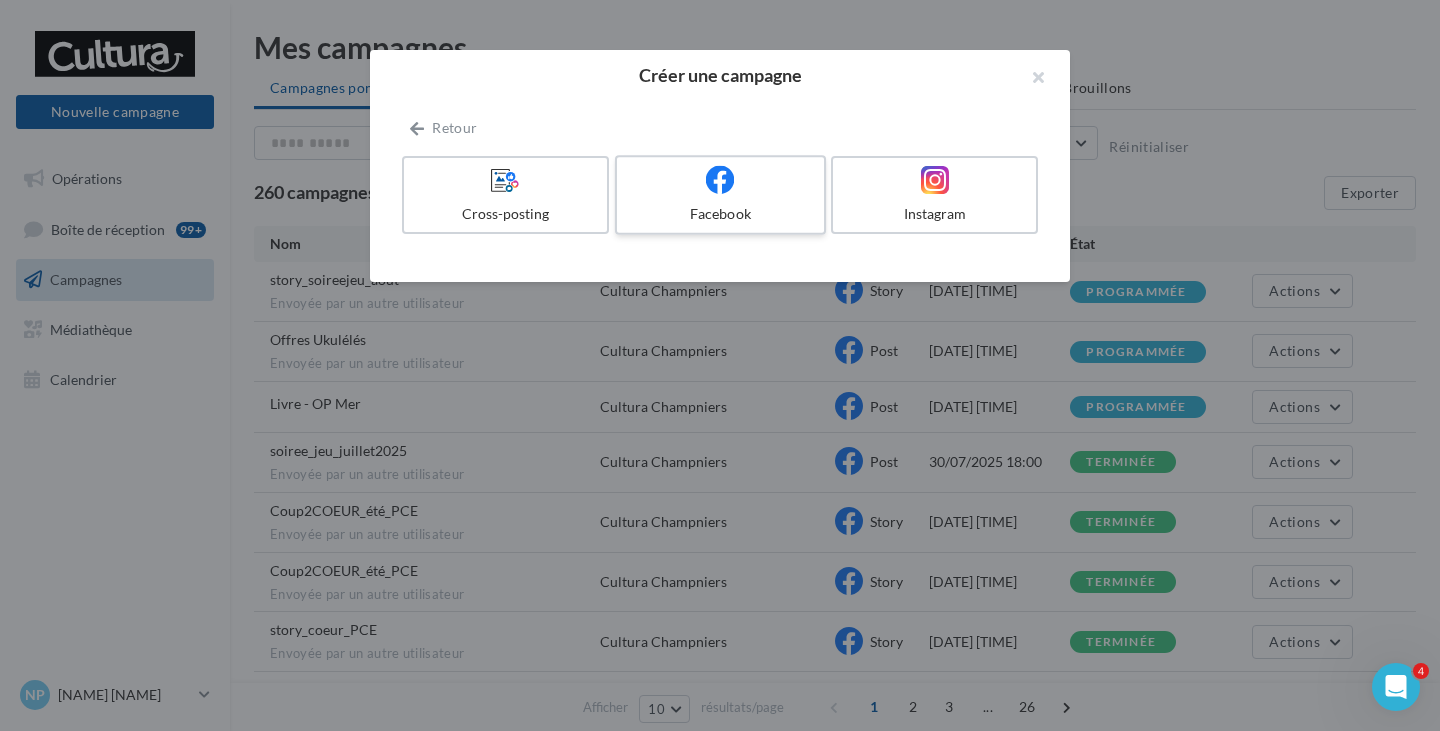 click on "Facebook" at bounding box center (720, 214) 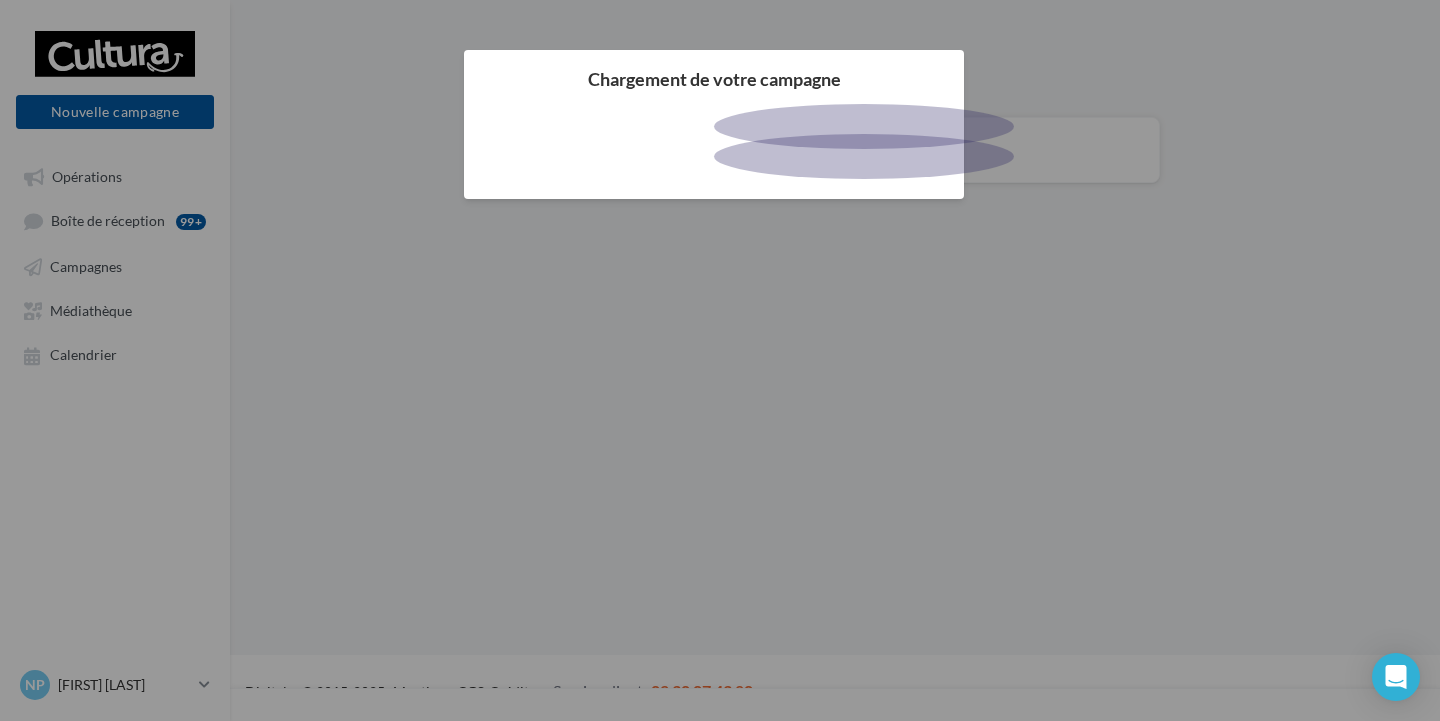 scroll, scrollTop: 0, scrollLeft: 0, axis: both 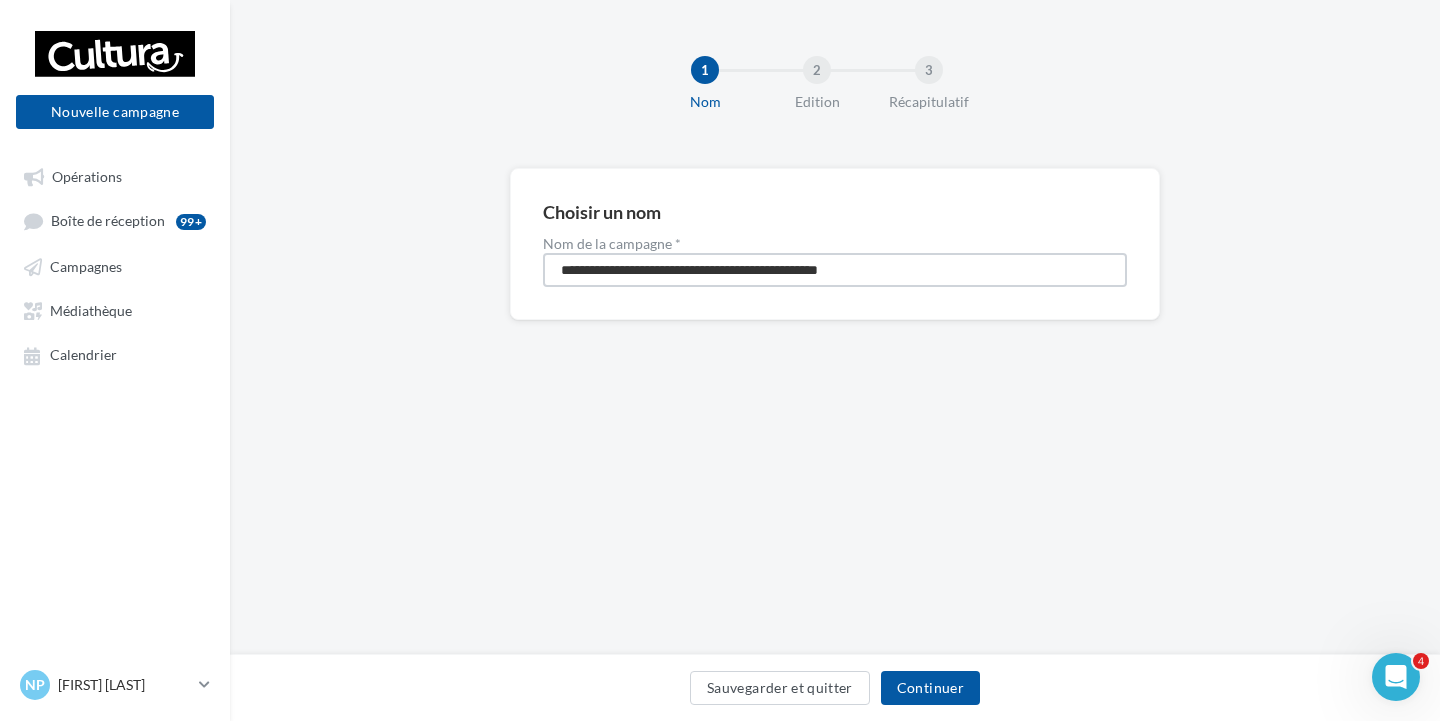 click on "**********" at bounding box center (835, 270) 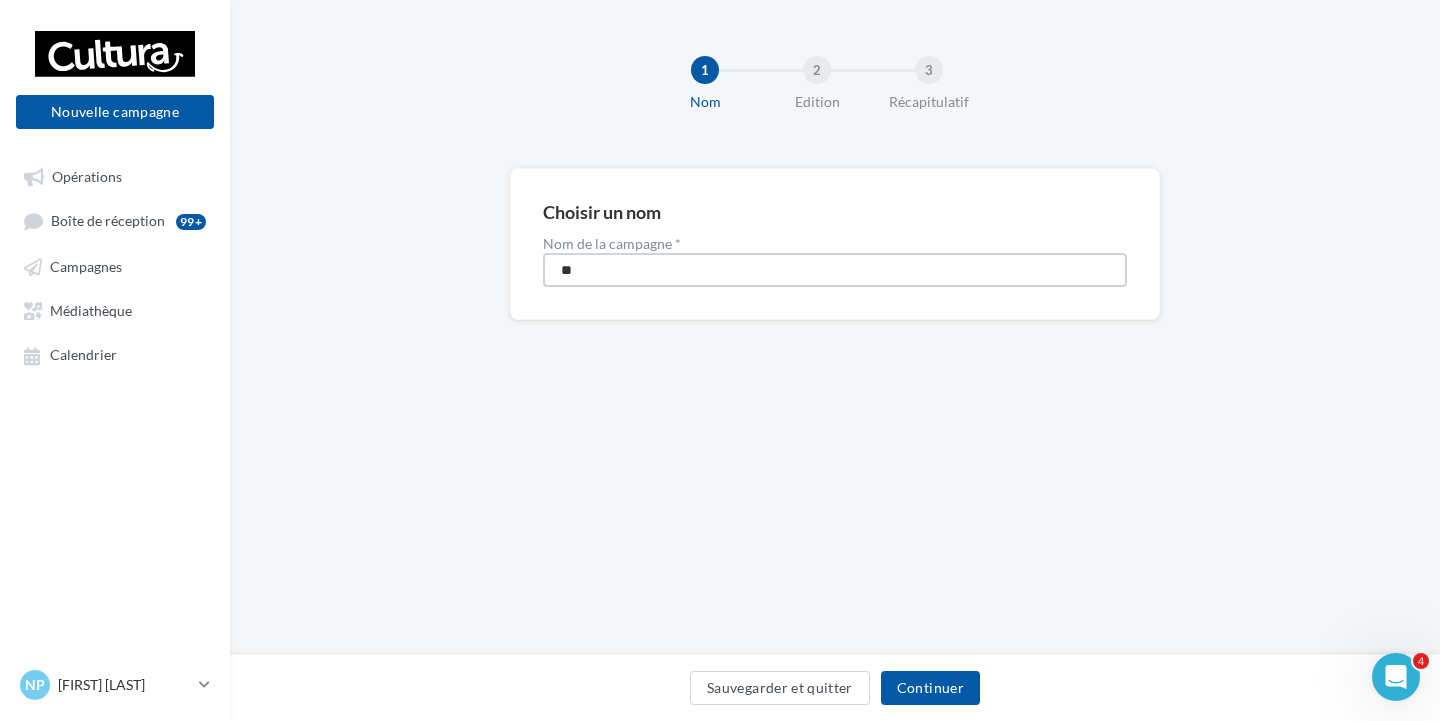 type on "*" 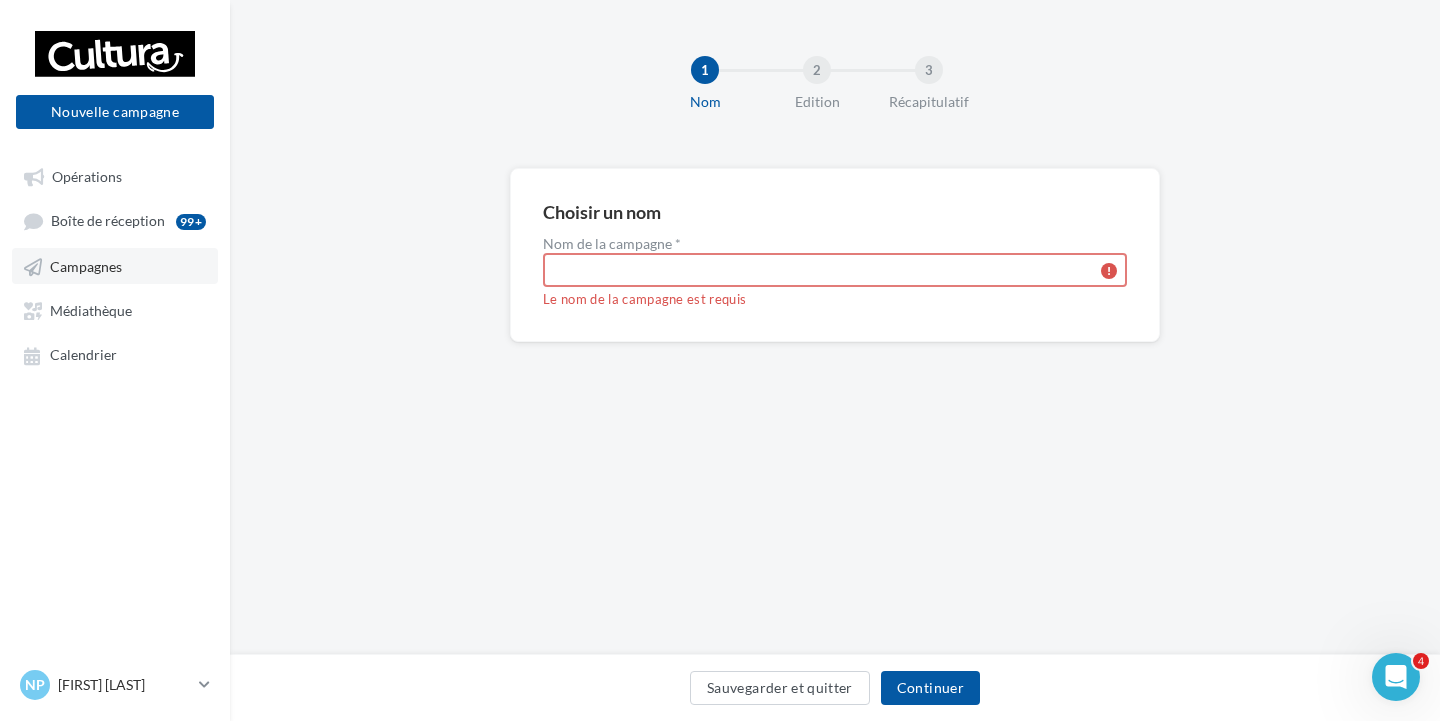 type 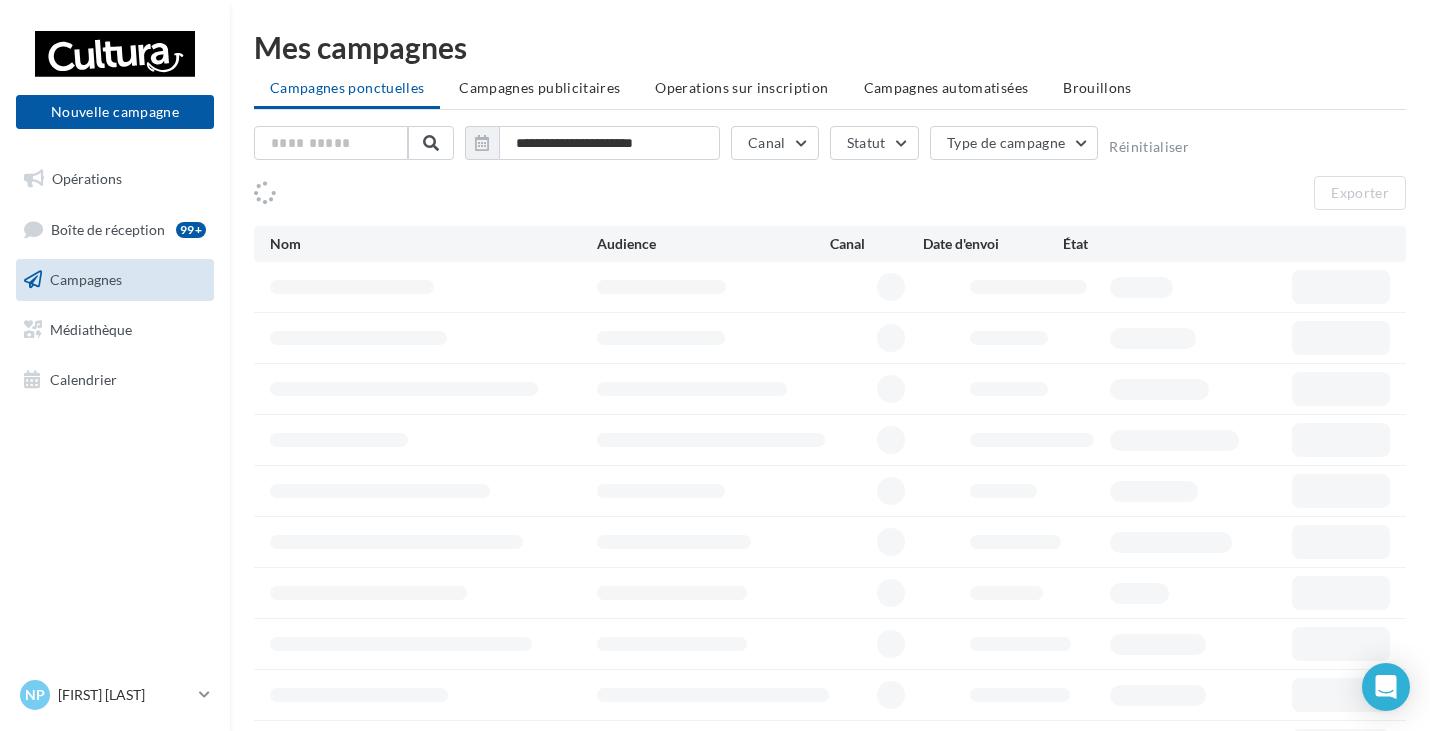 scroll, scrollTop: 0, scrollLeft: 0, axis: both 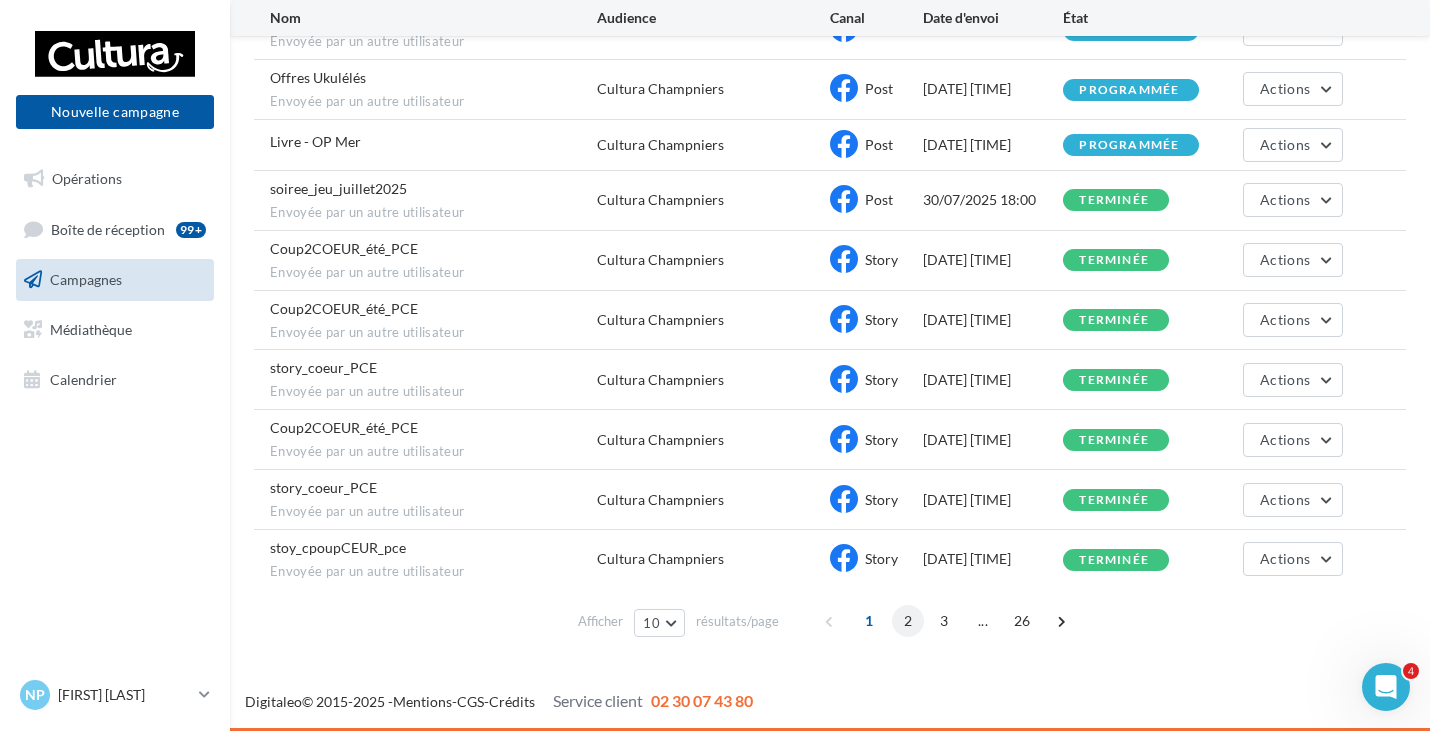 click on "2" at bounding box center (908, 621) 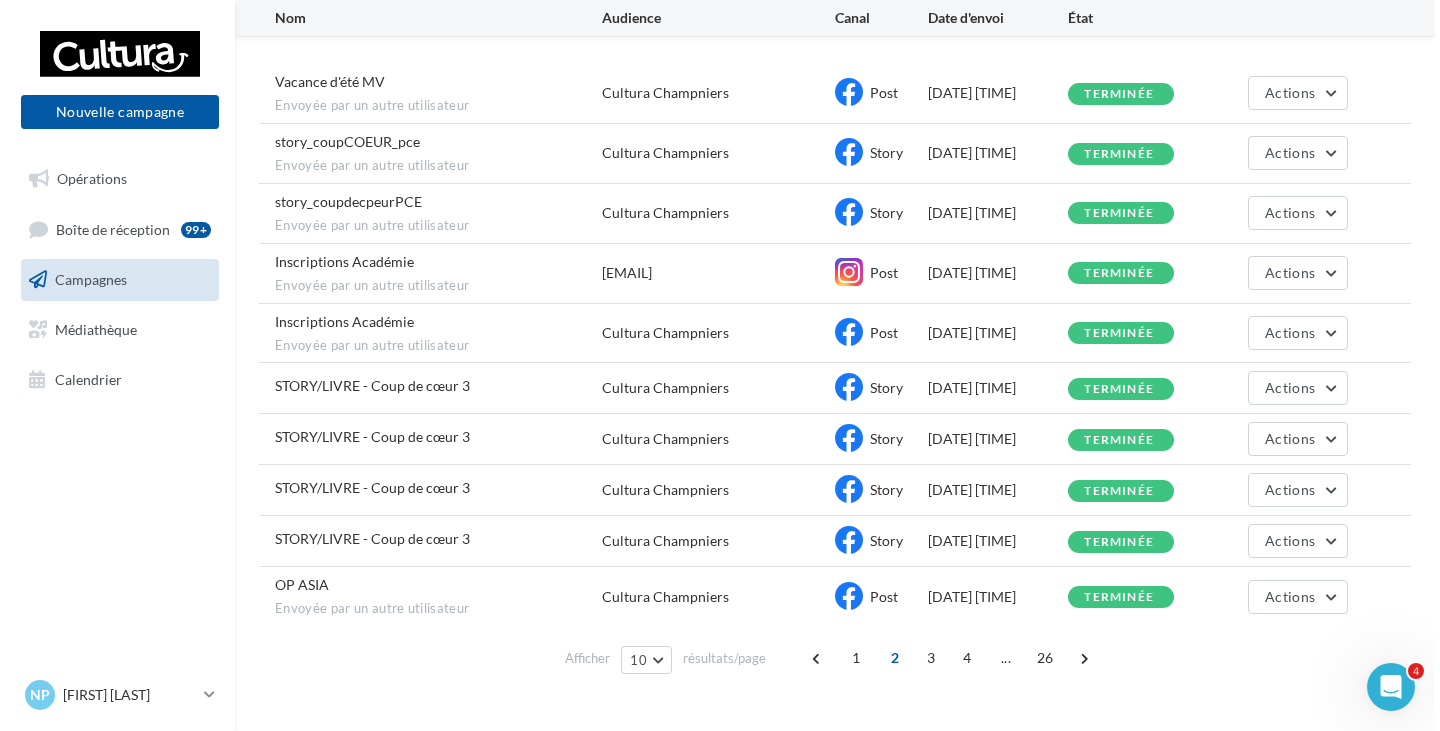 scroll, scrollTop: 0, scrollLeft: 0, axis: both 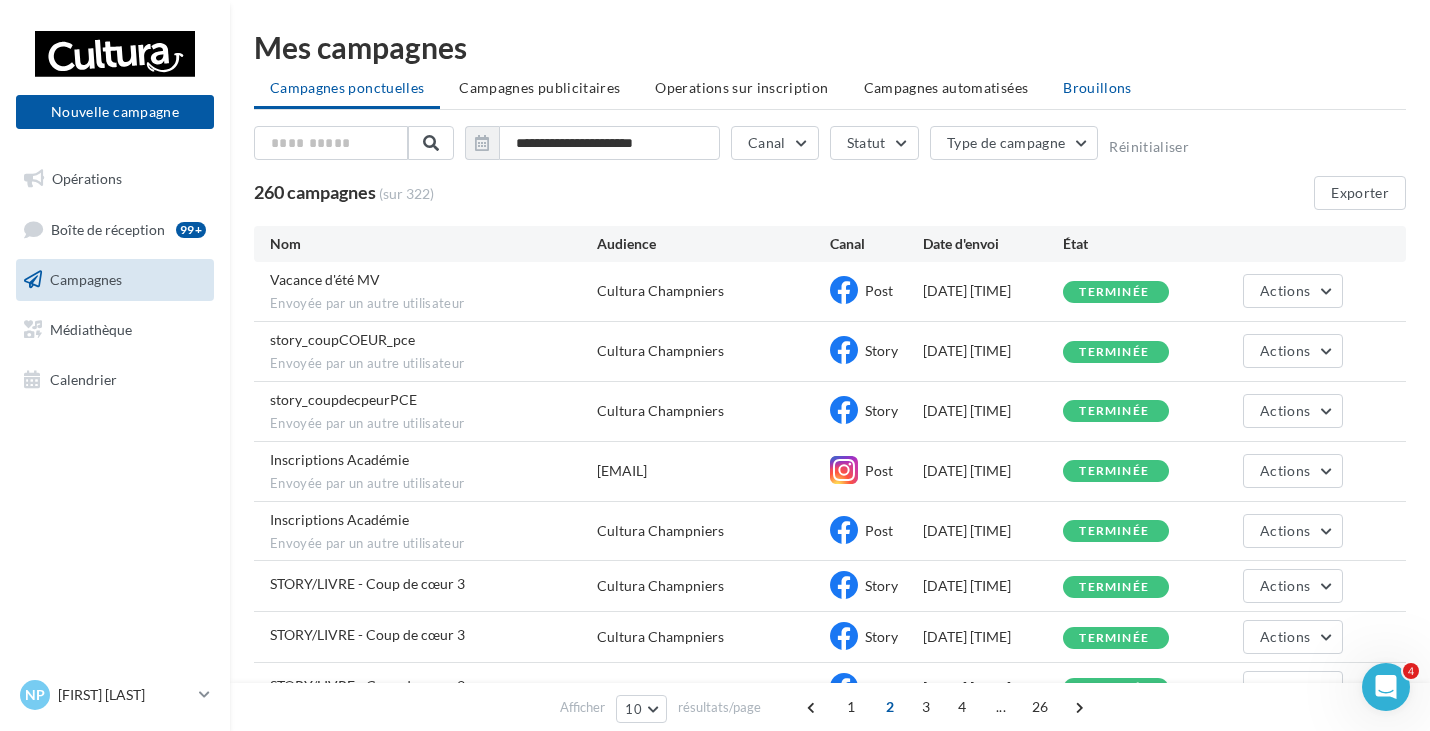 click on "Brouillons" at bounding box center [1097, 87] 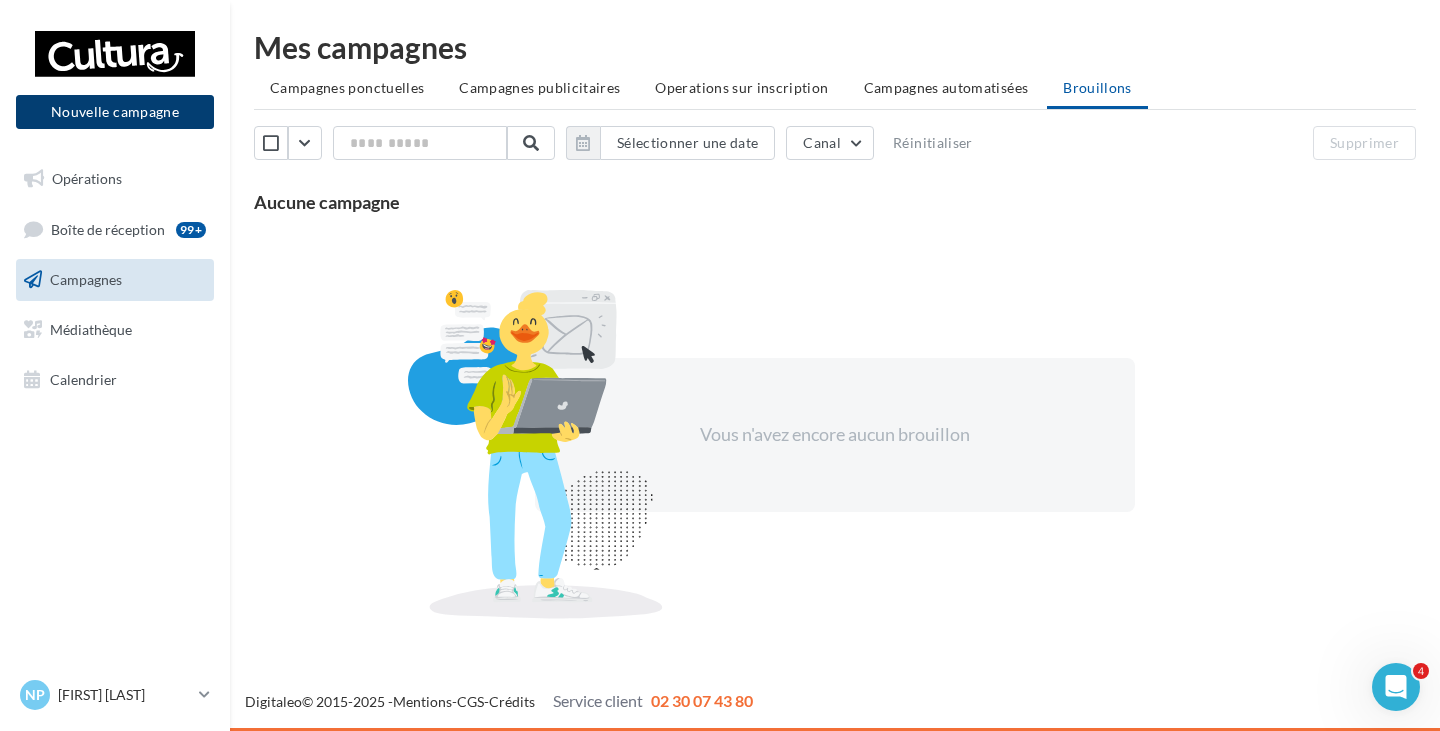 click on "Nouvelle campagne" at bounding box center [115, 112] 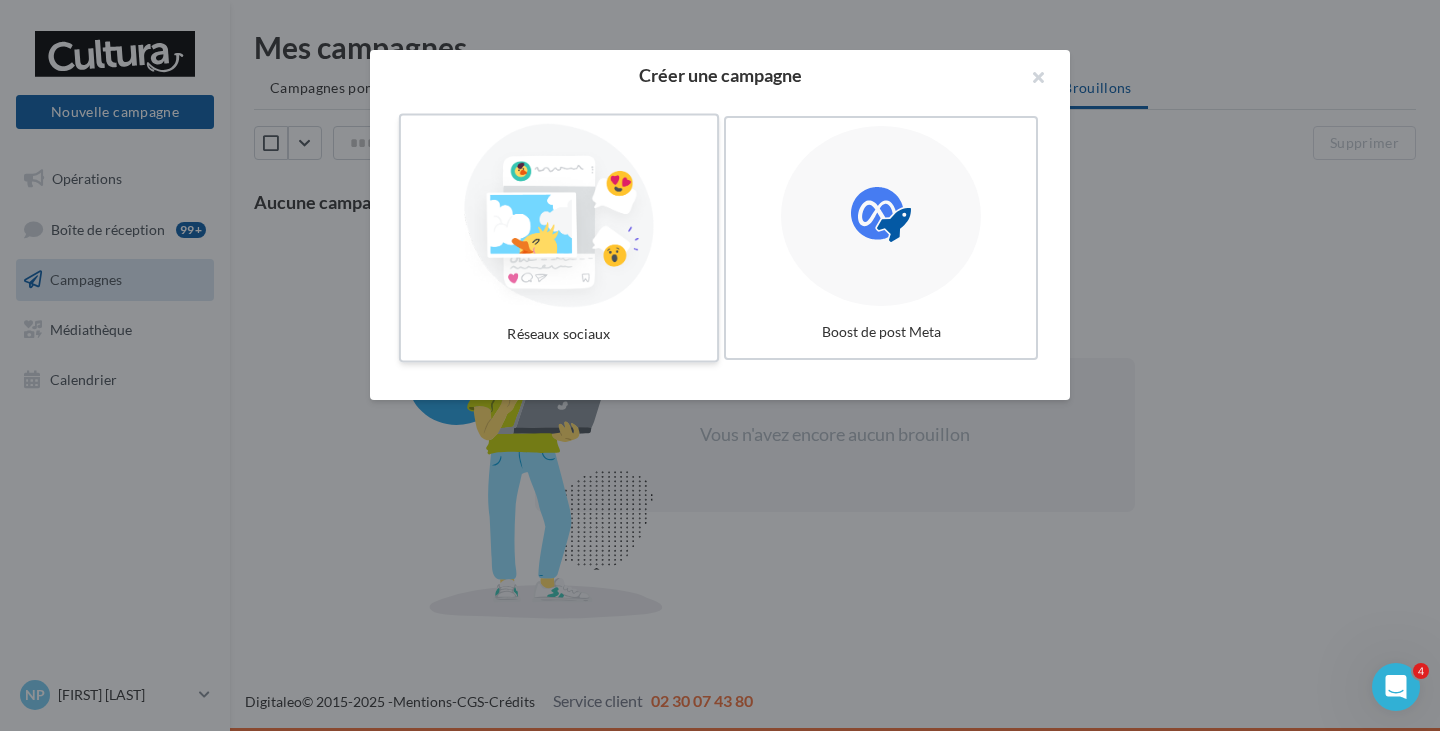 click at bounding box center [559, 216] 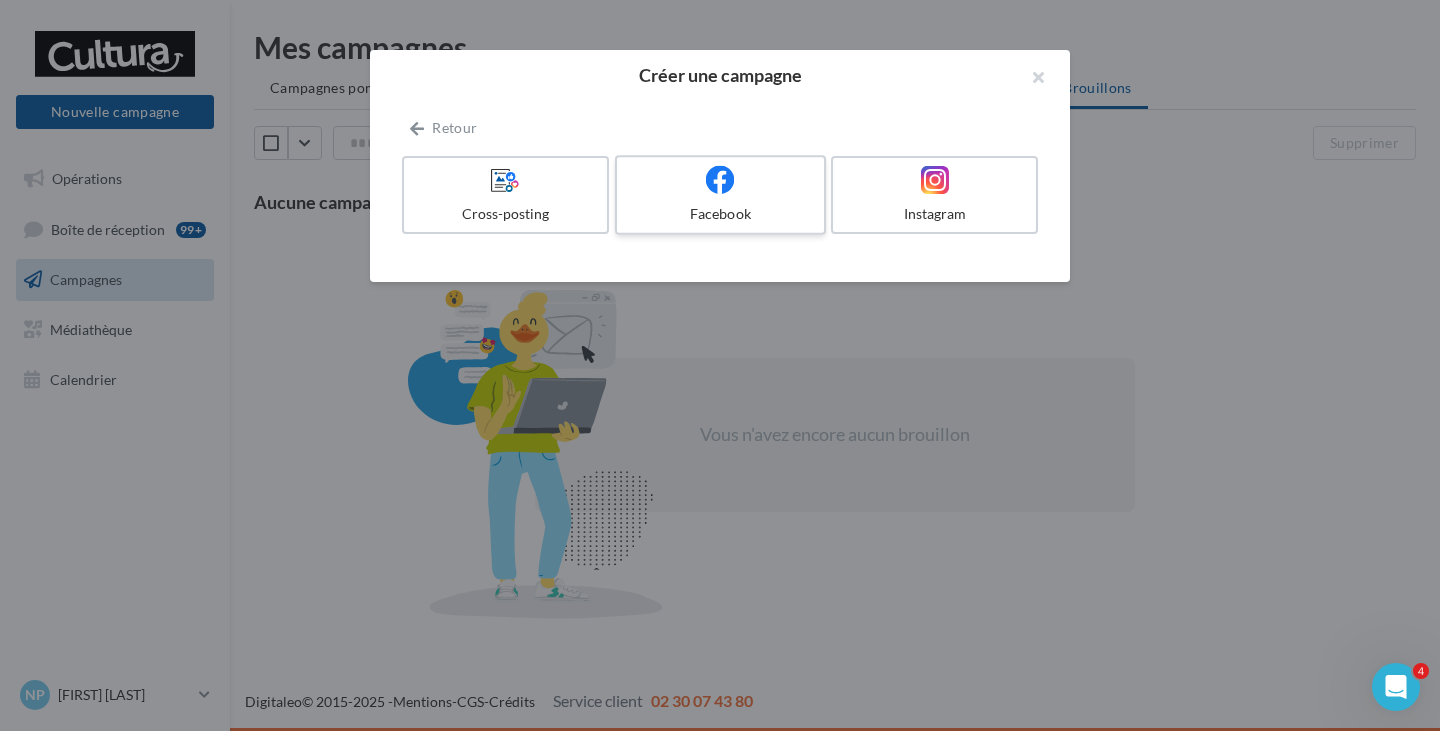 click on "Facebook" at bounding box center (720, 214) 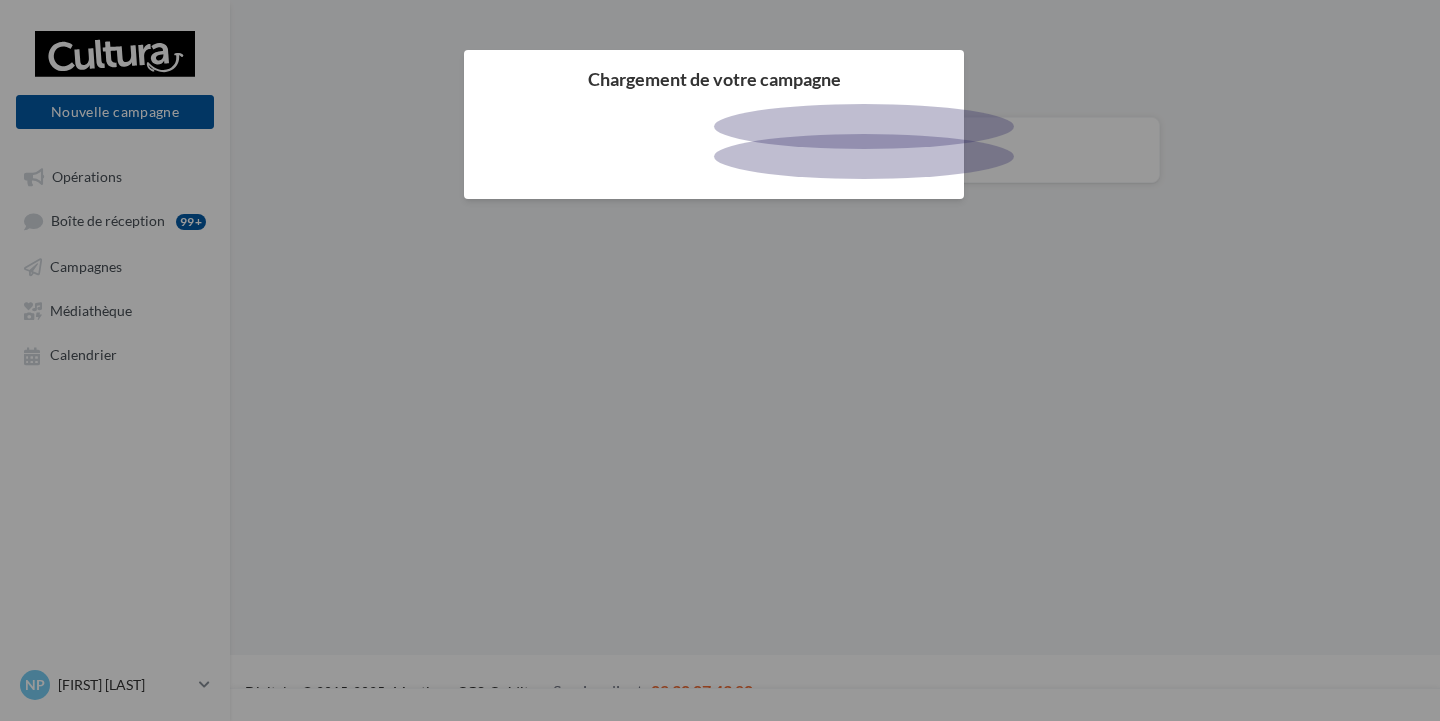 scroll, scrollTop: 0, scrollLeft: 0, axis: both 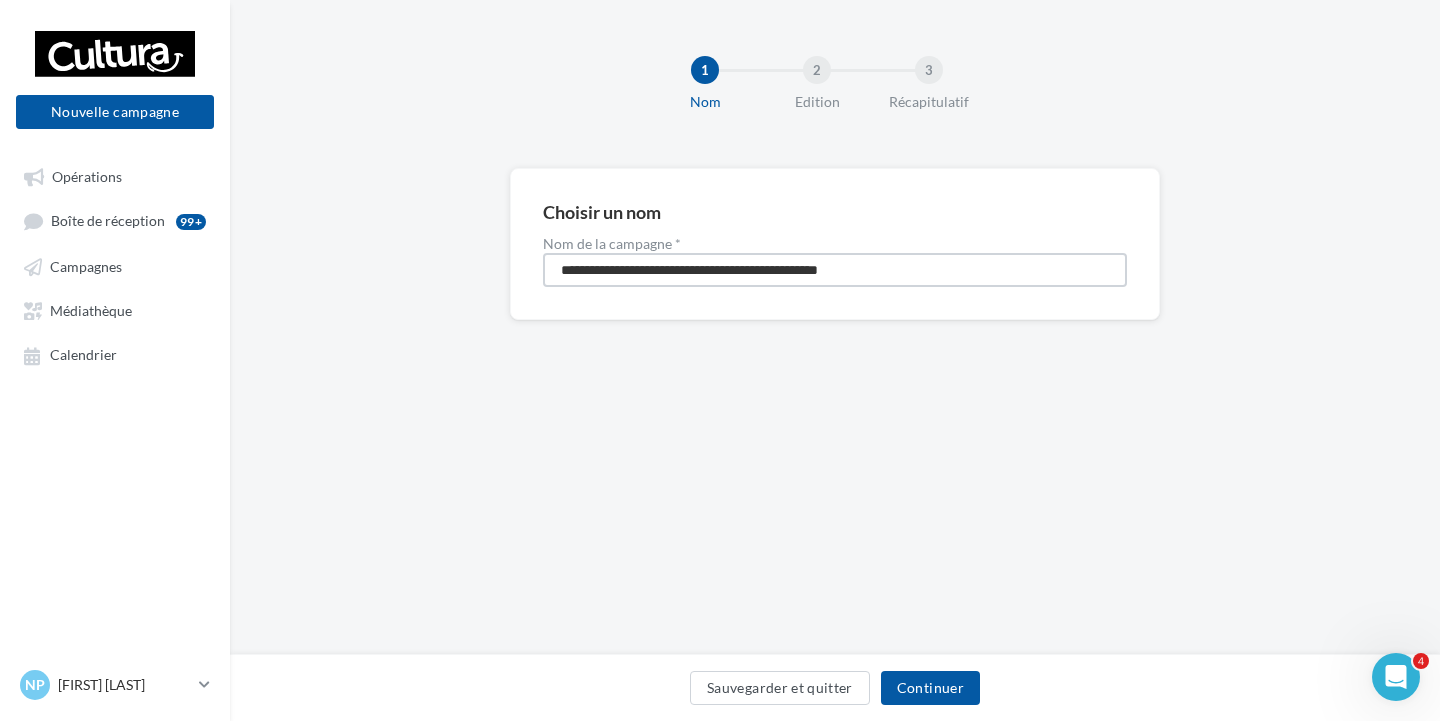 click on "**********" at bounding box center [835, 270] 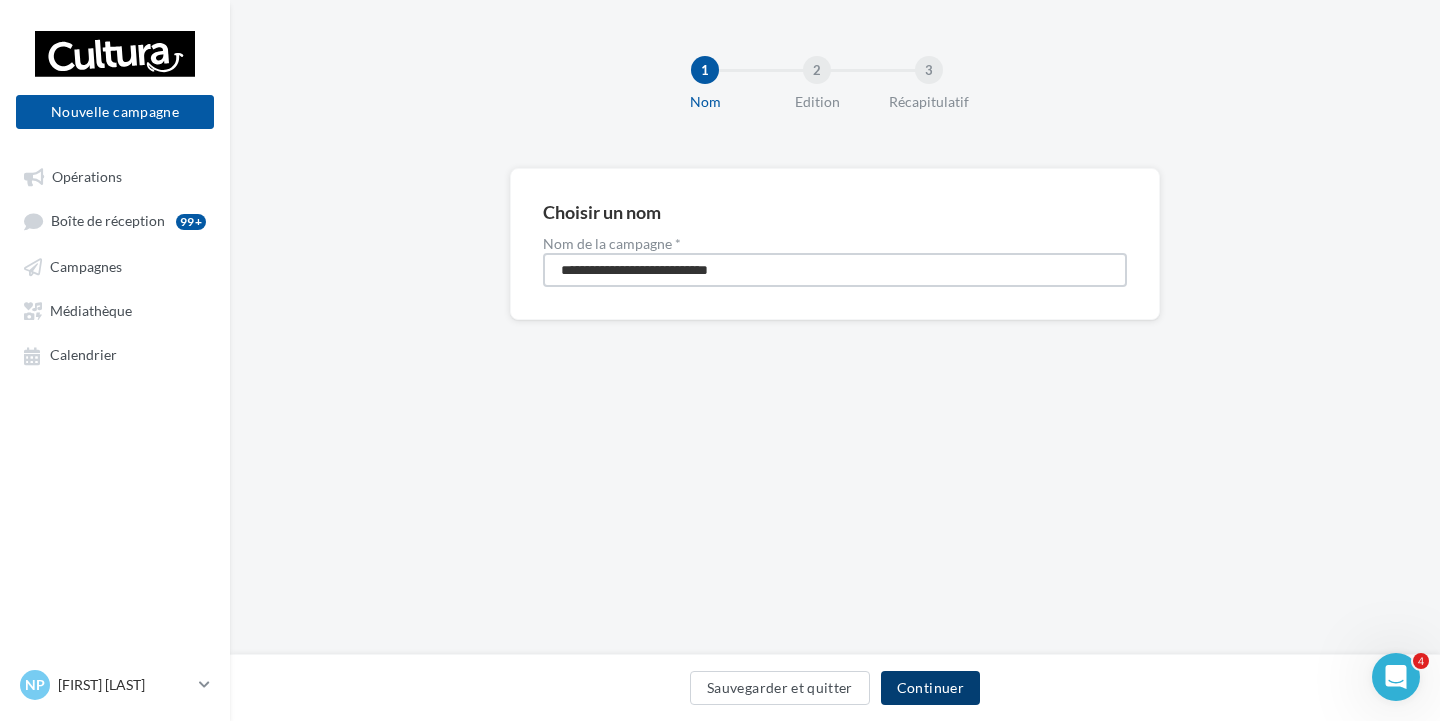 type on "**********" 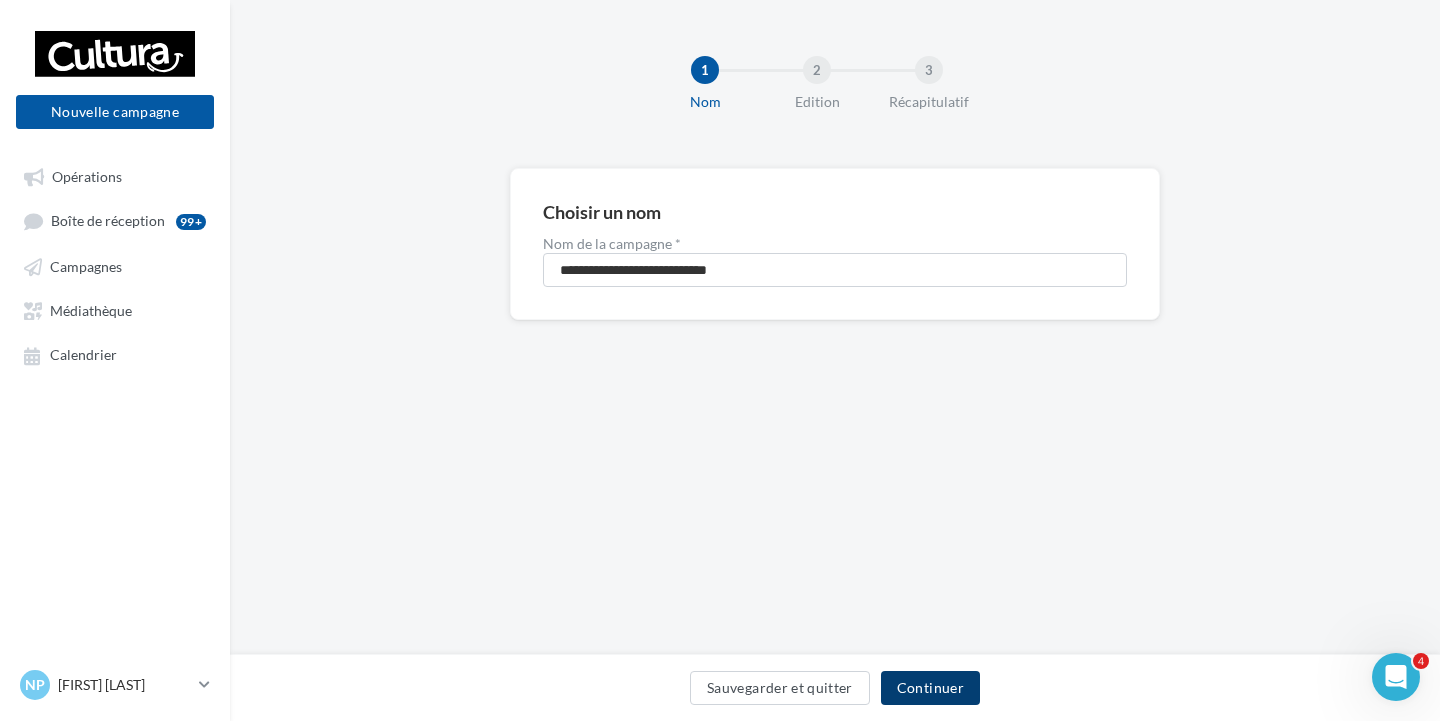 click on "Continuer" at bounding box center (930, 688) 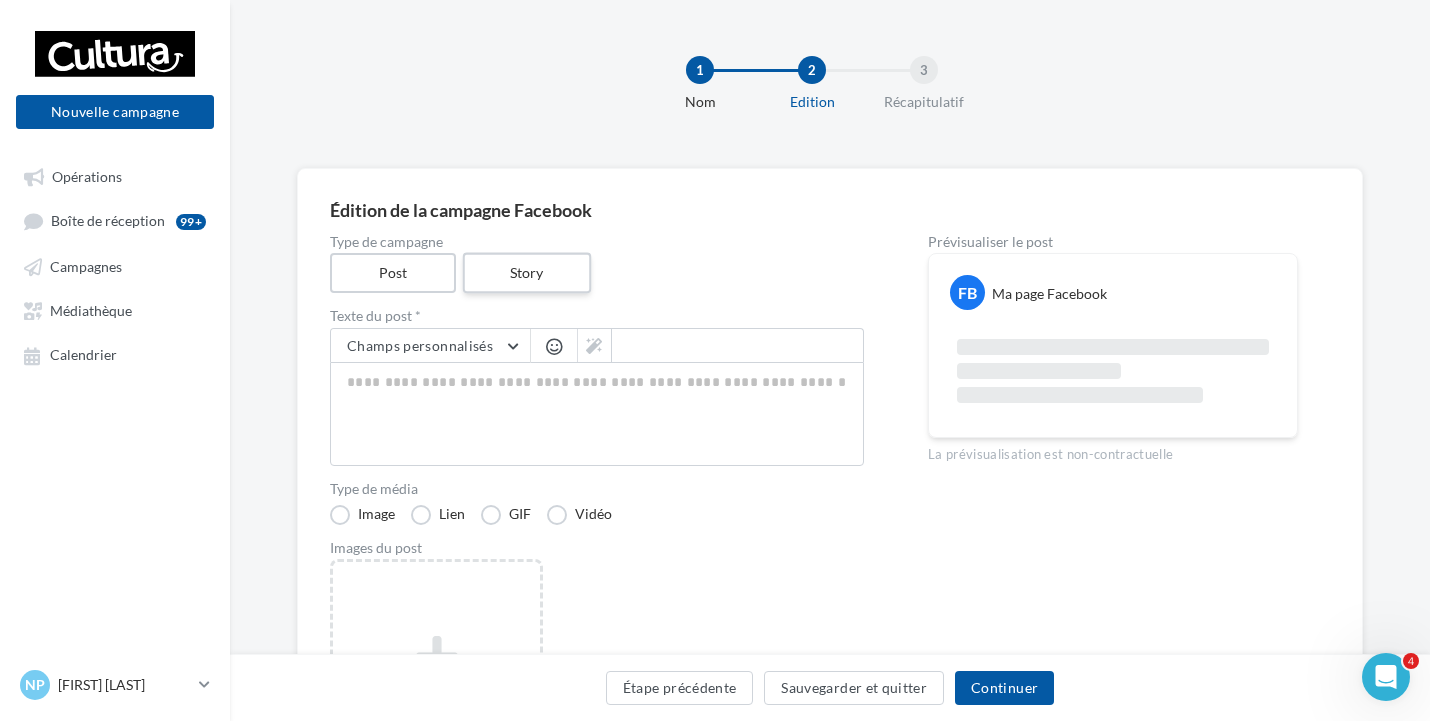 click on "Story" at bounding box center (526, 273) 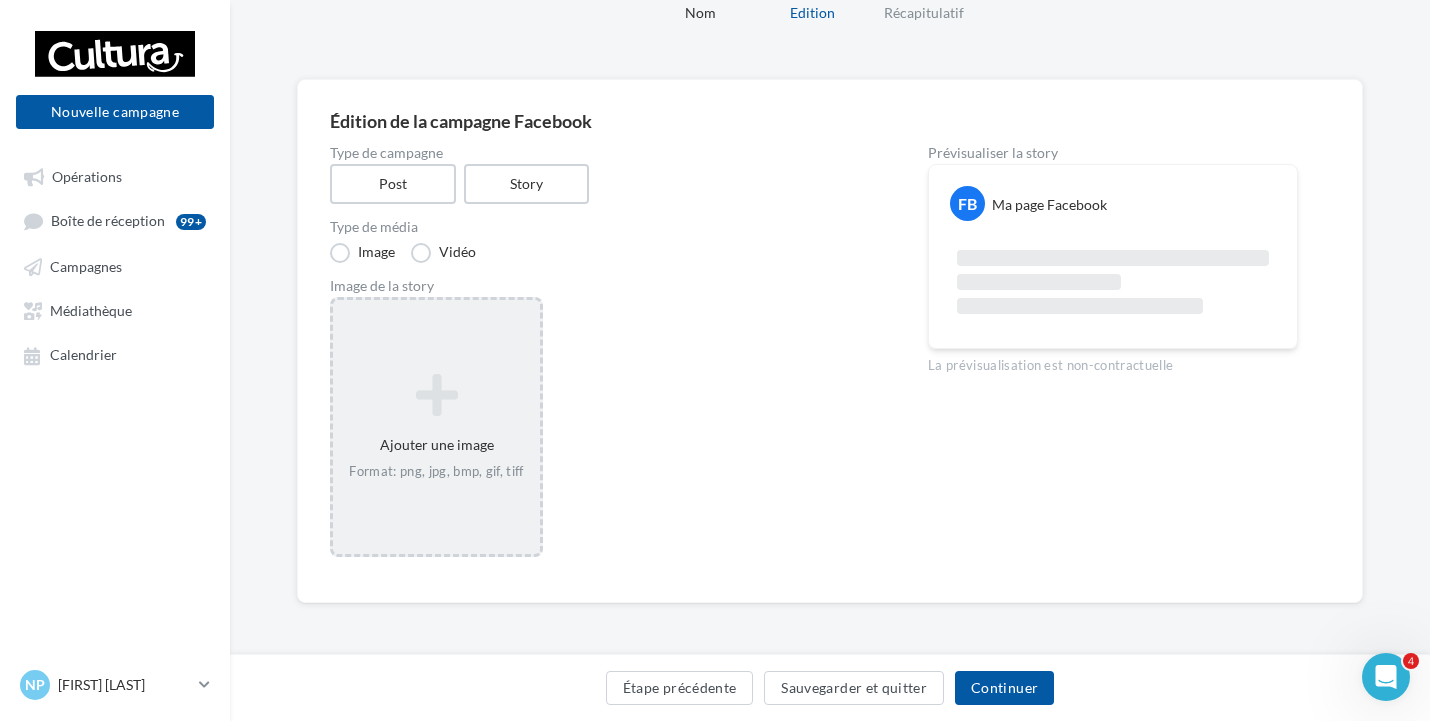 click at bounding box center [436, 395] 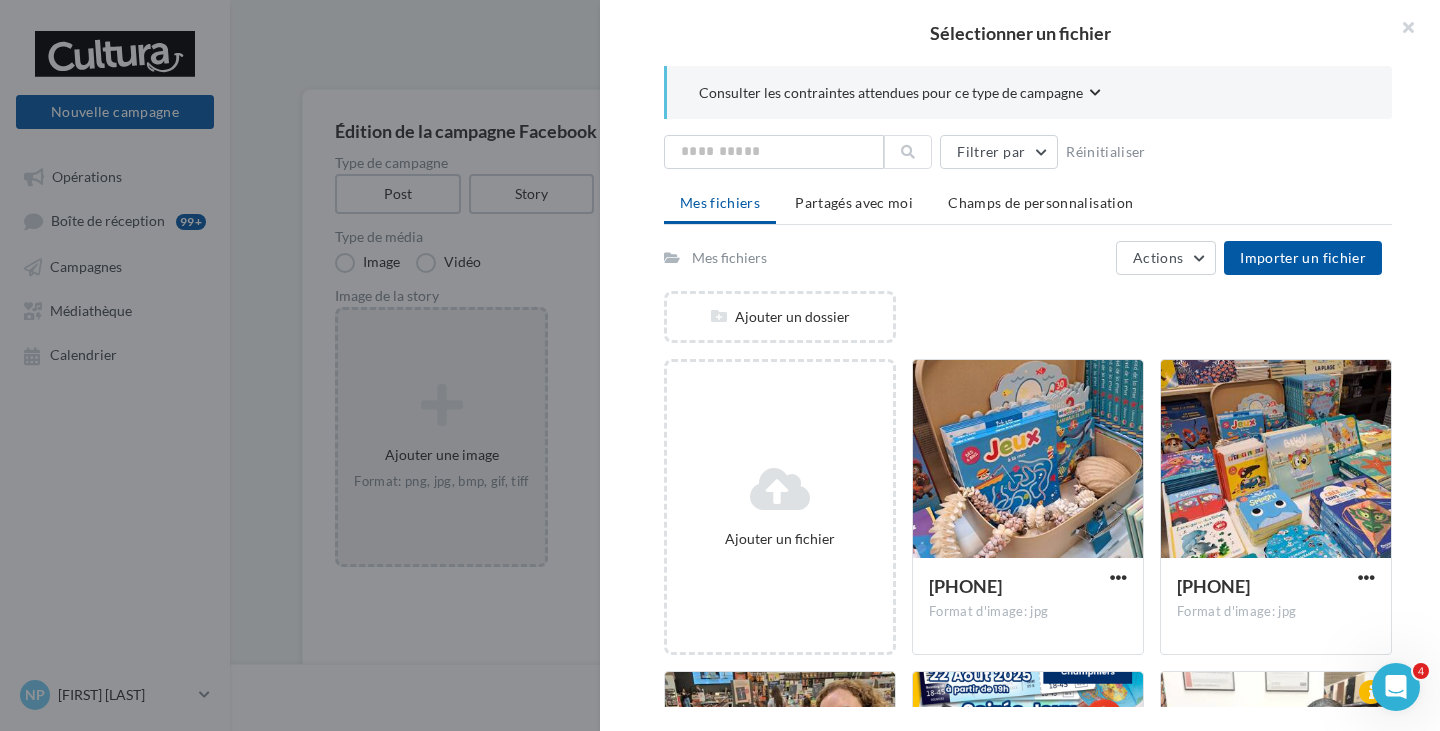 scroll, scrollTop: 89, scrollLeft: 0, axis: vertical 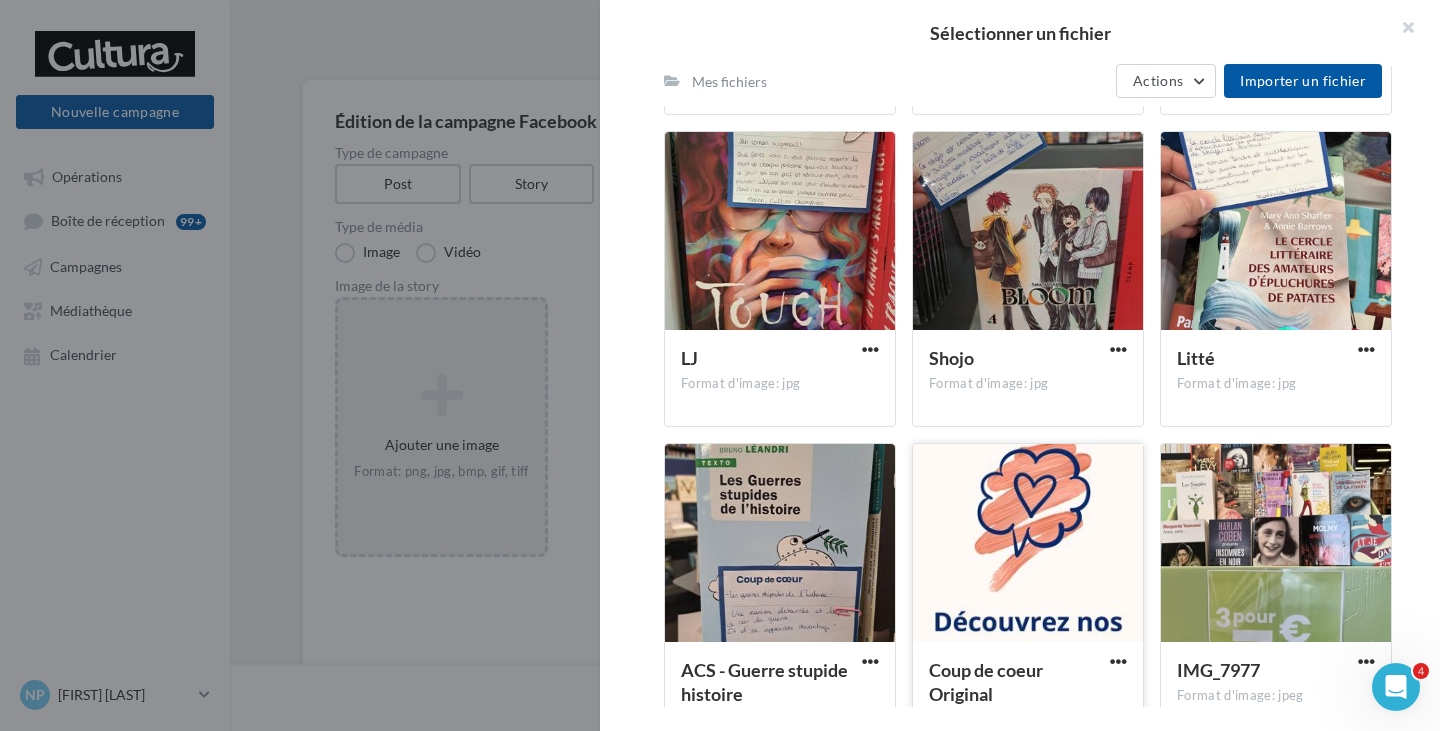 click at bounding box center [1028, 544] 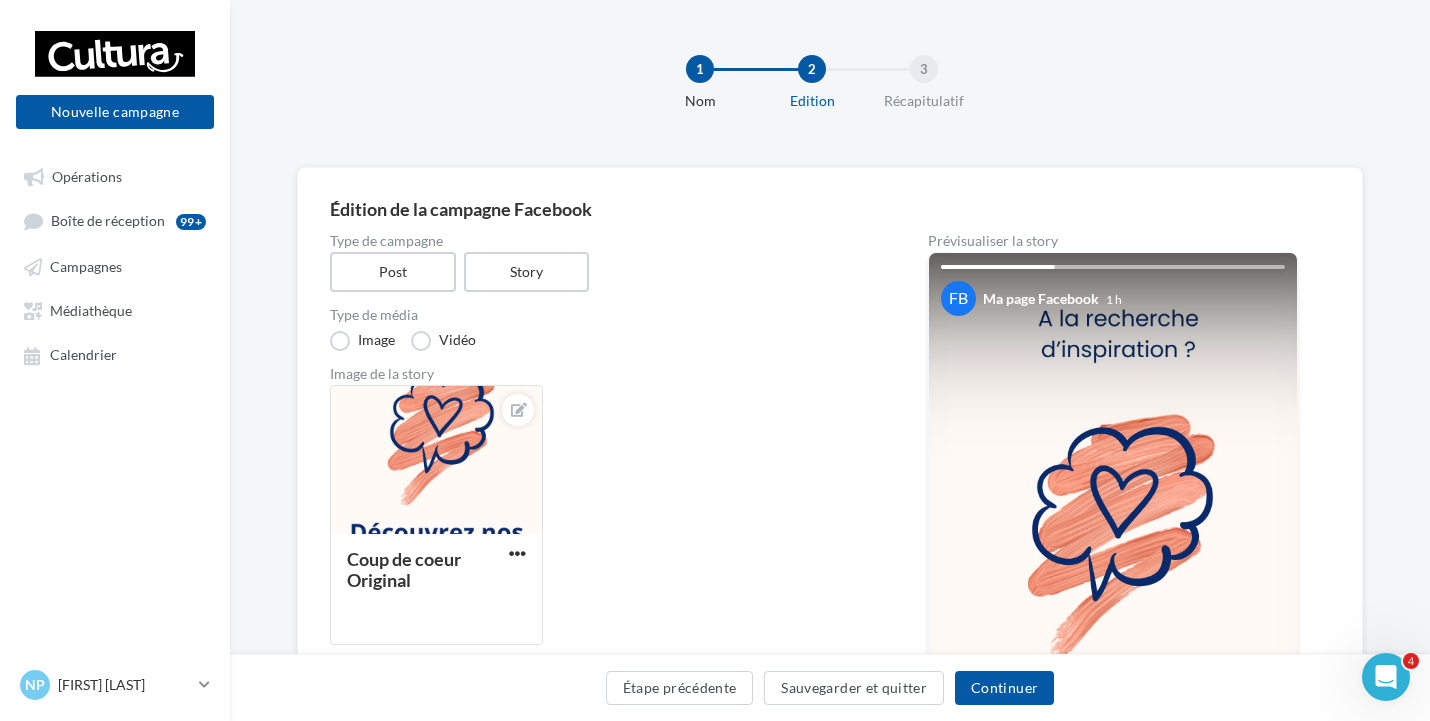 scroll, scrollTop: 0, scrollLeft: 0, axis: both 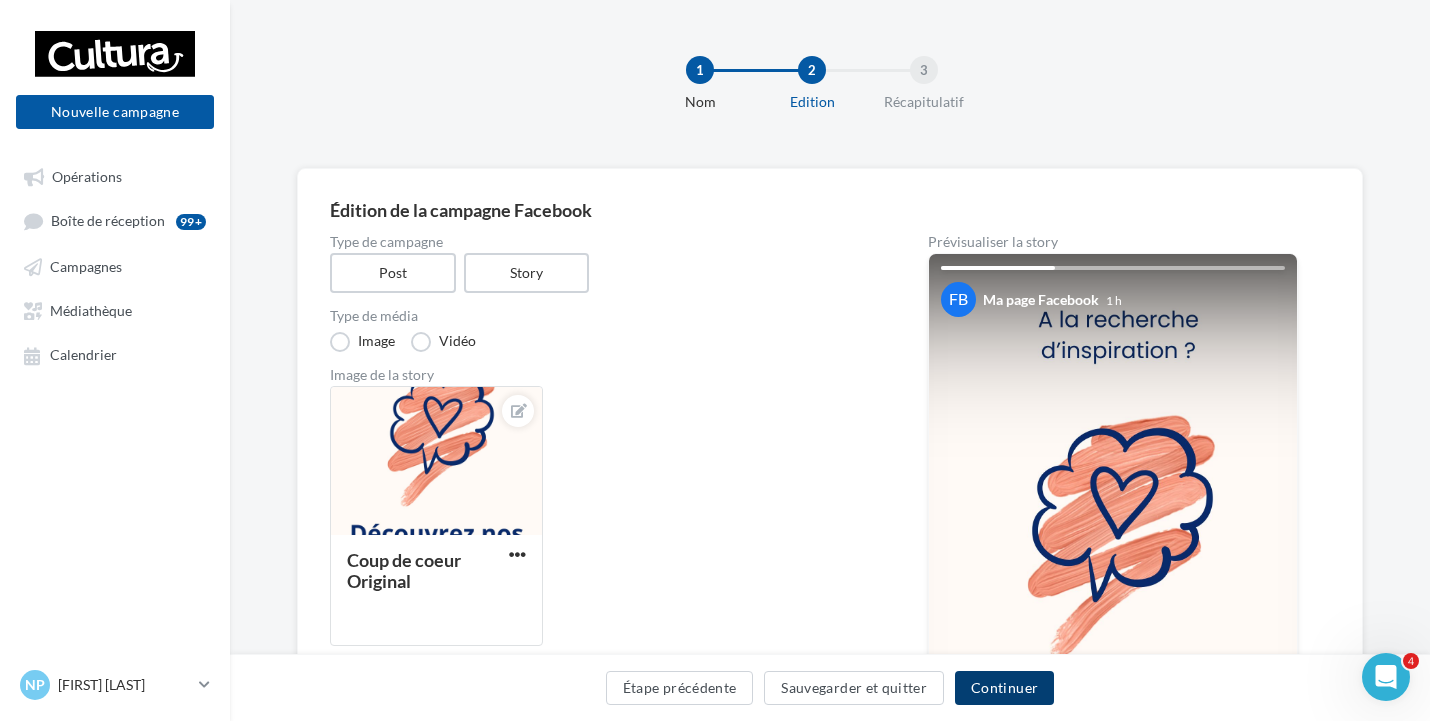 click on "Continuer" at bounding box center [1004, 688] 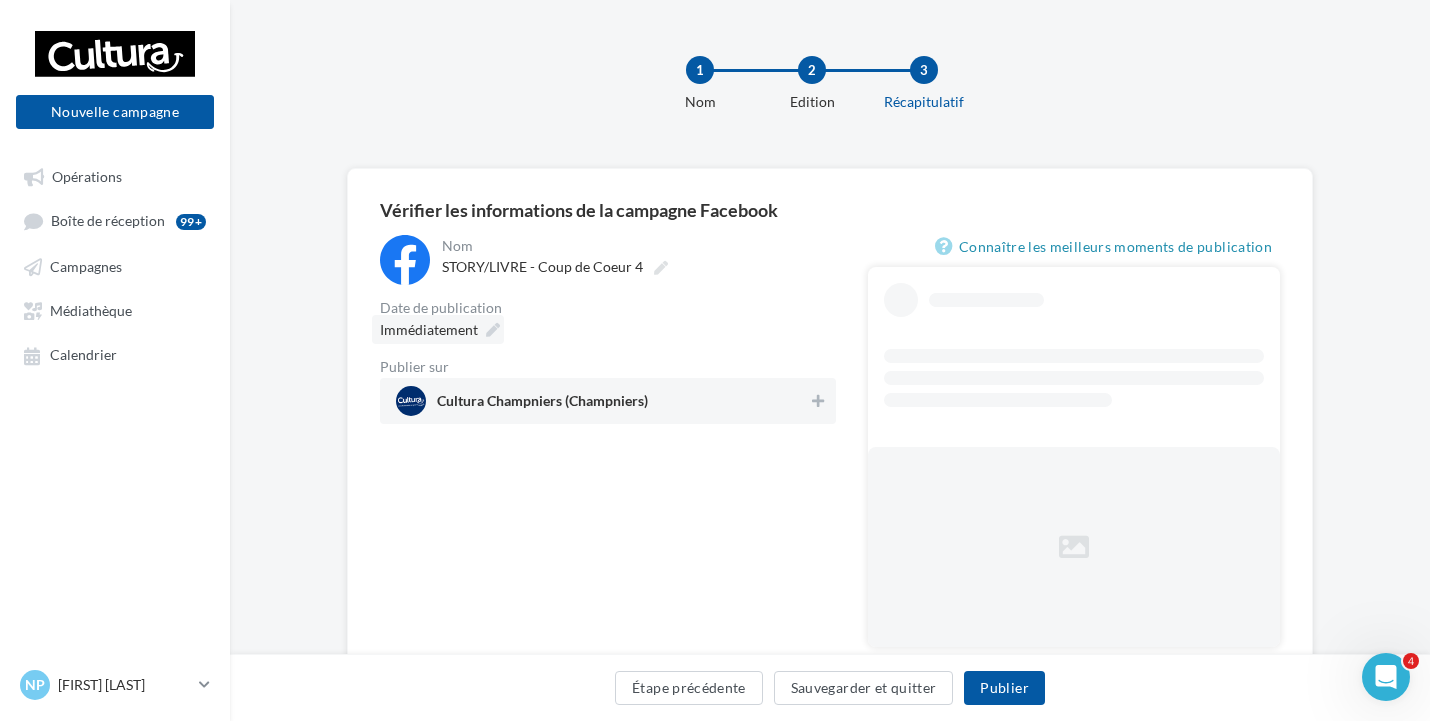 click at bounding box center [493, 330] 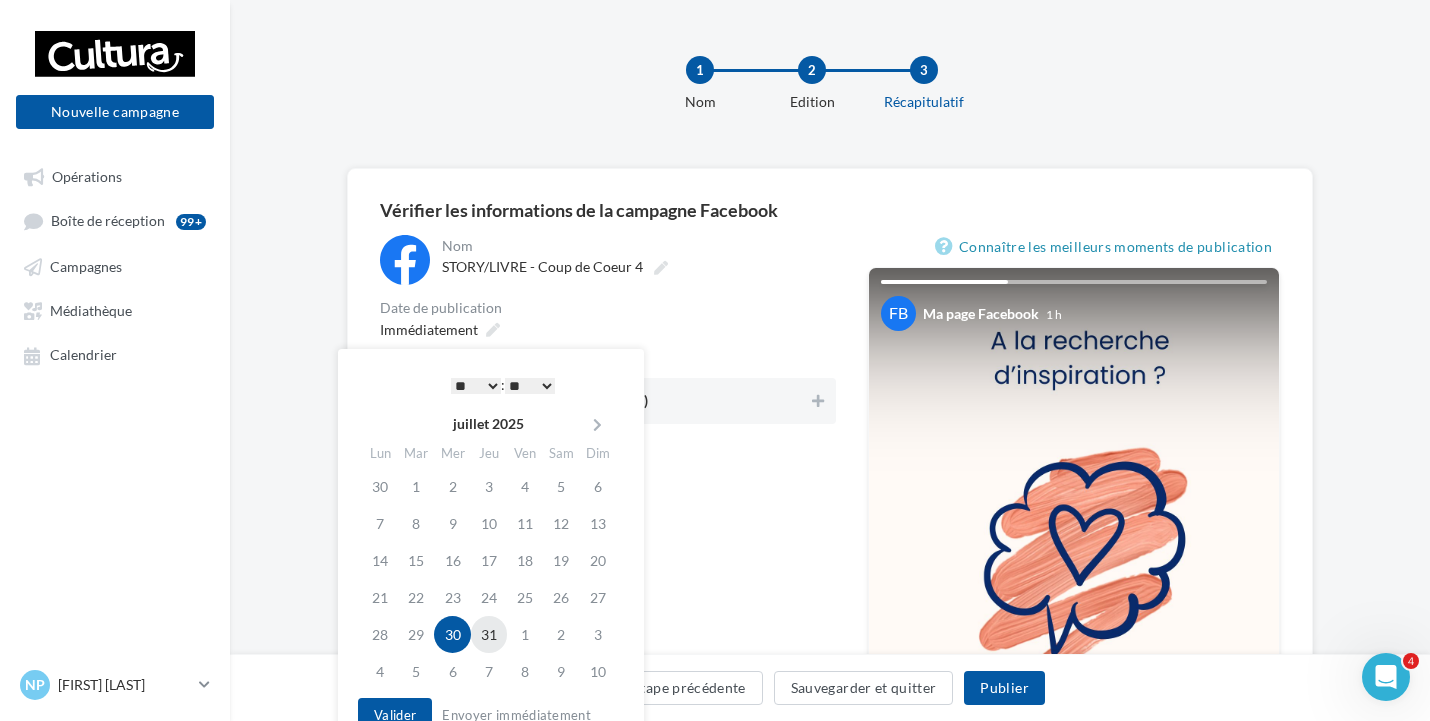 click on "31" at bounding box center (489, 634) 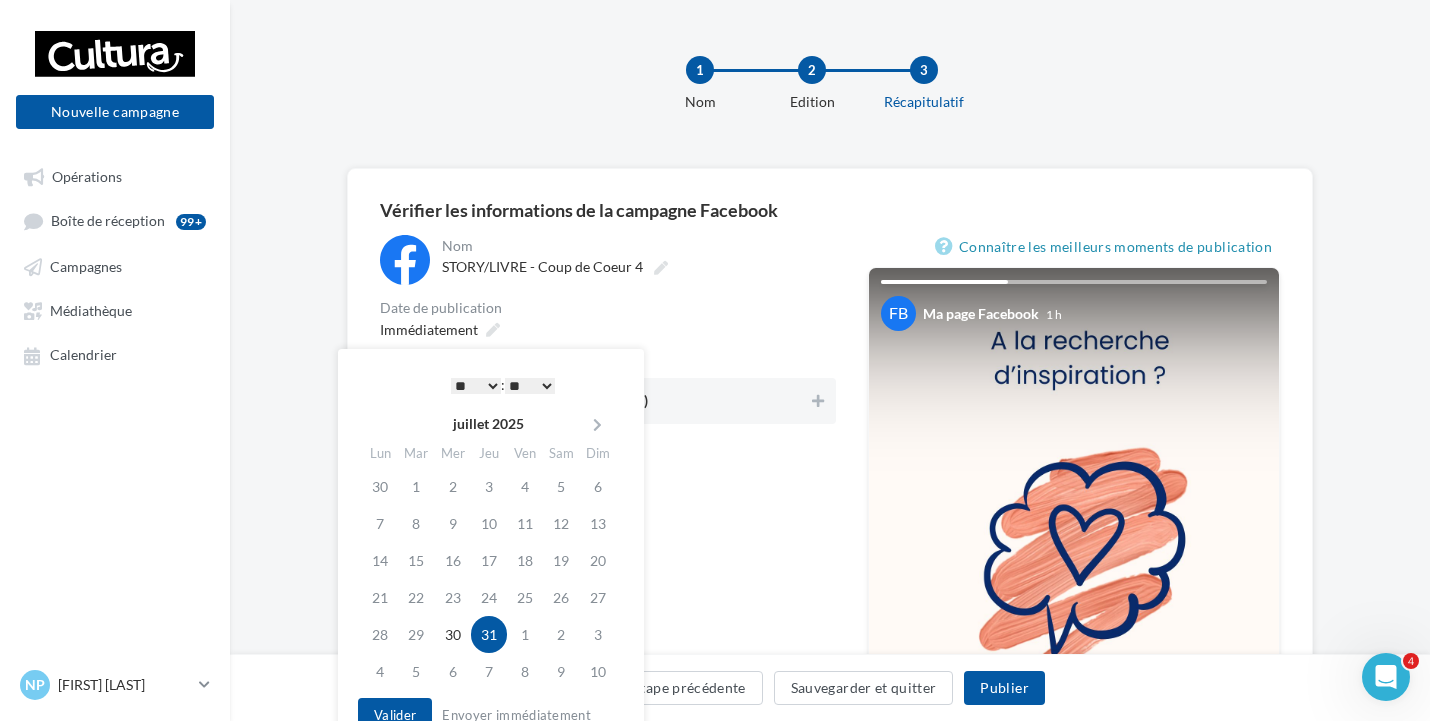 click on "* * * * * * * * * * ** ** ** ** ** ** ** ** ** ** ** ** ** **" at bounding box center (476, 386) 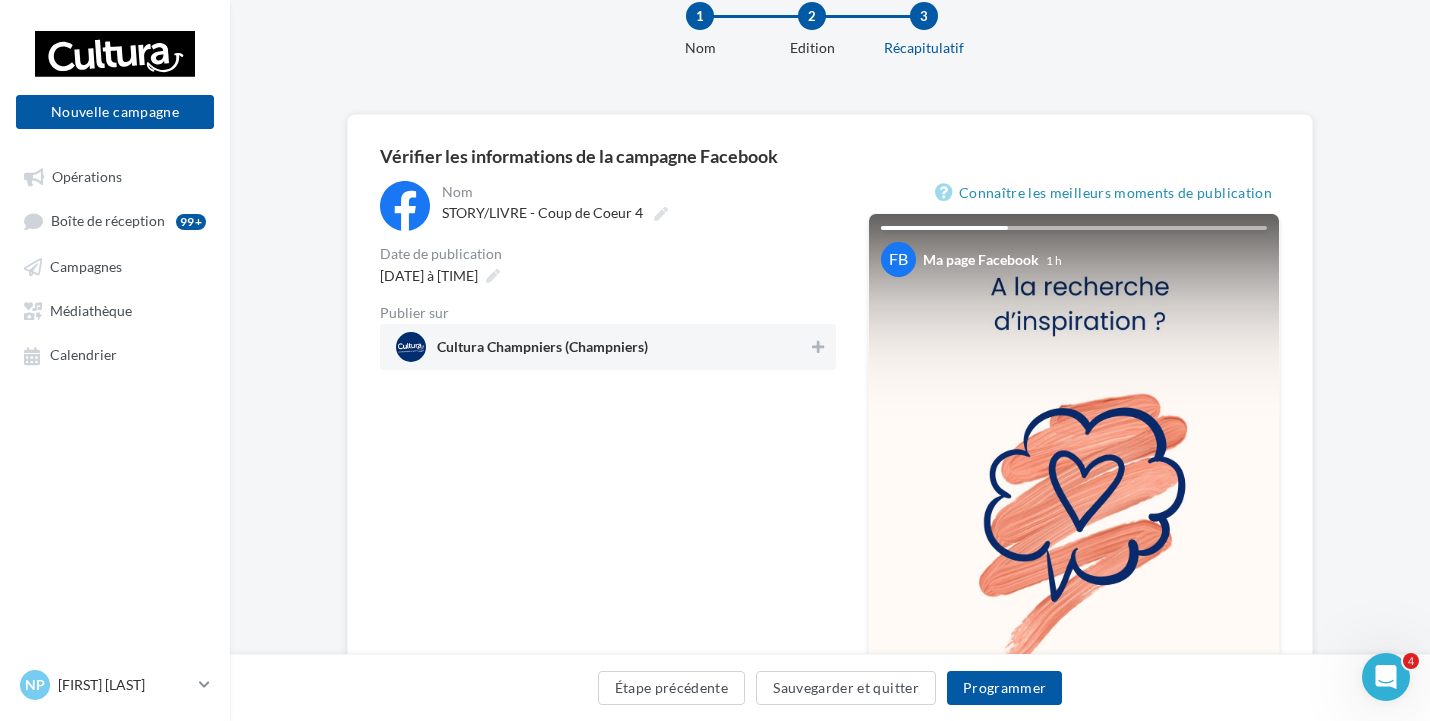 scroll, scrollTop: 200, scrollLeft: 0, axis: vertical 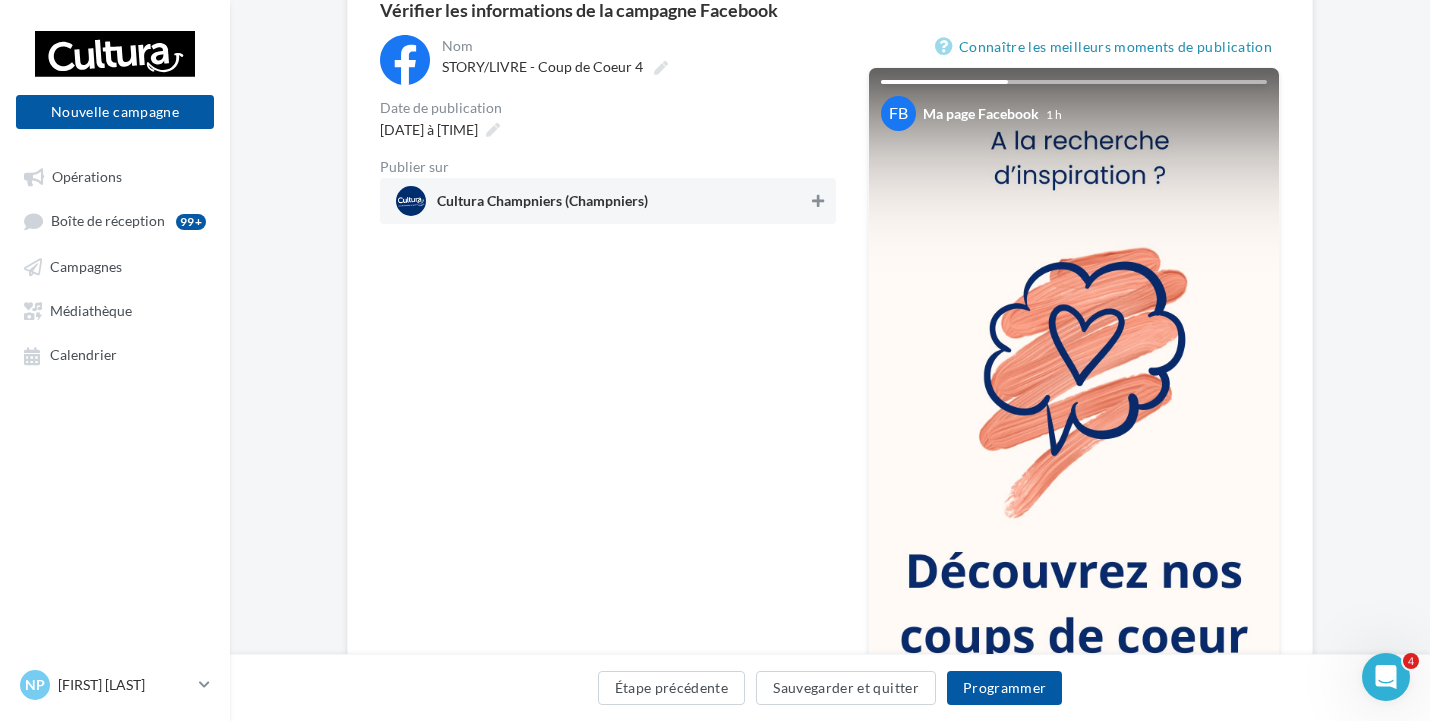 click at bounding box center [818, 201] 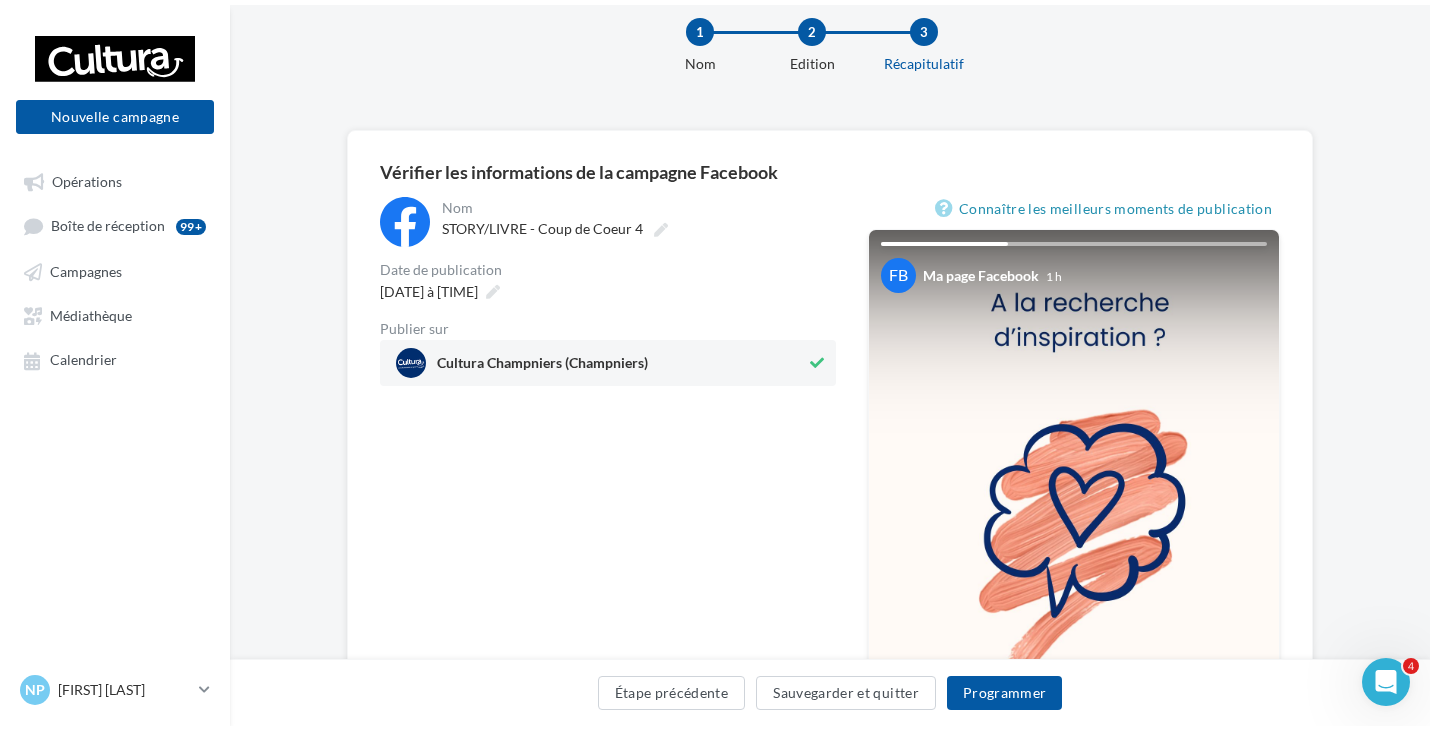 scroll, scrollTop: 0, scrollLeft: 0, axis: both 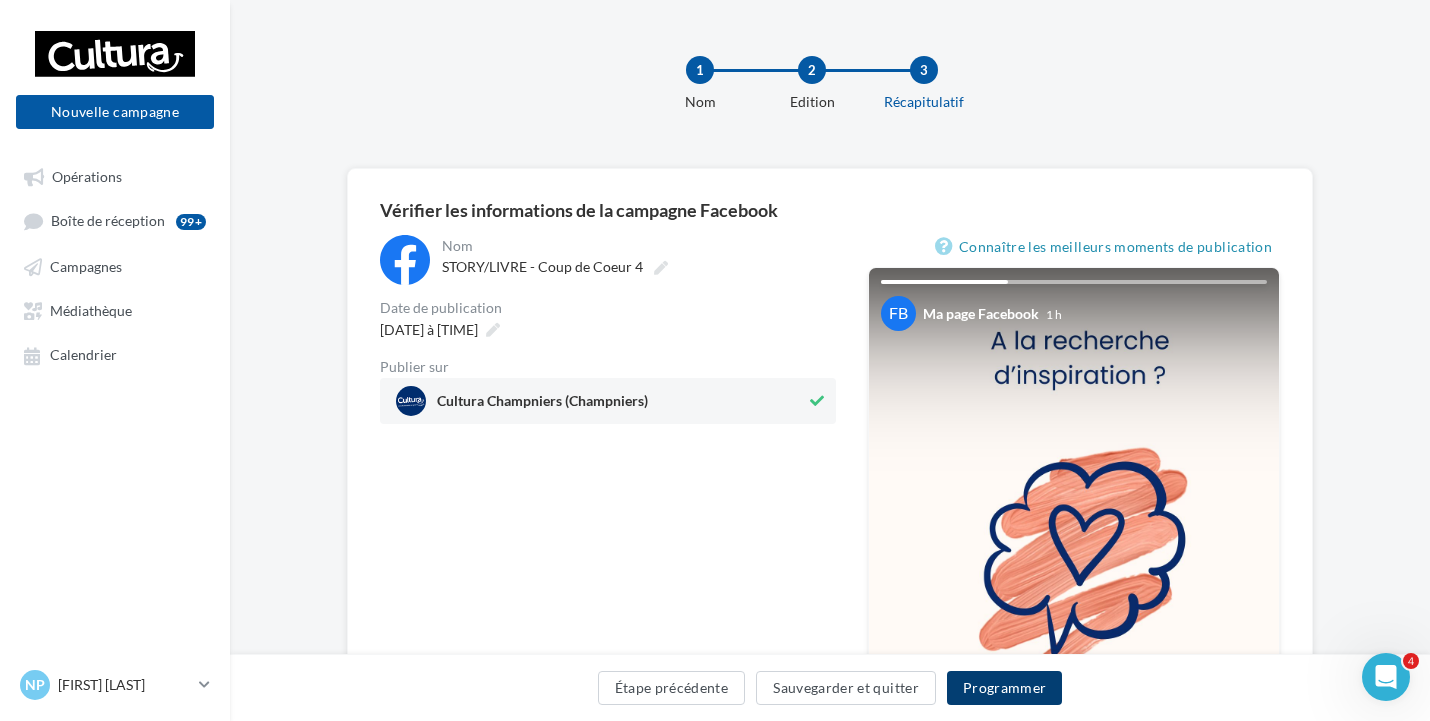 drag, startPoint x: 1016, startPoint y: 693, endPoint x: 1010, endPoint y: 684, distance: 10.816654 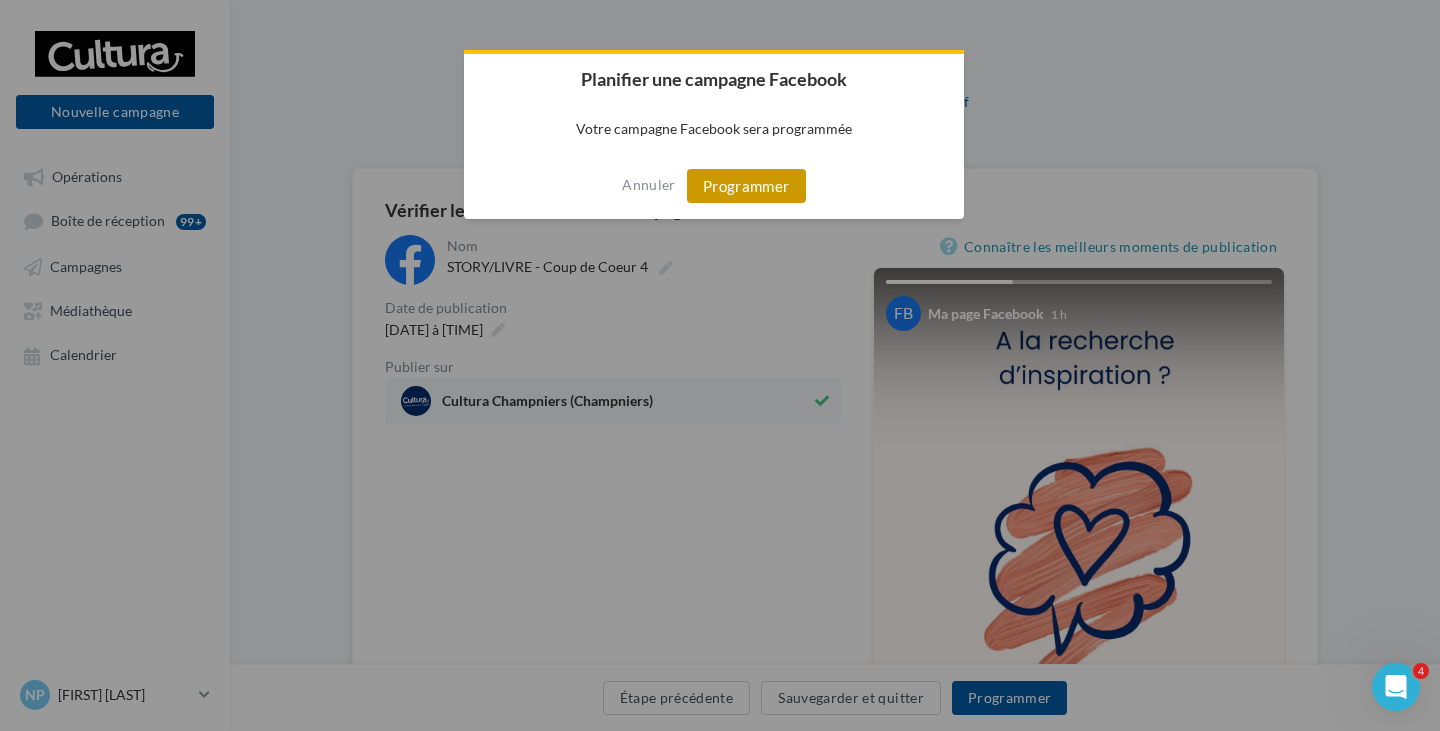 click on "Programmer" at bounding box center (746, 186) 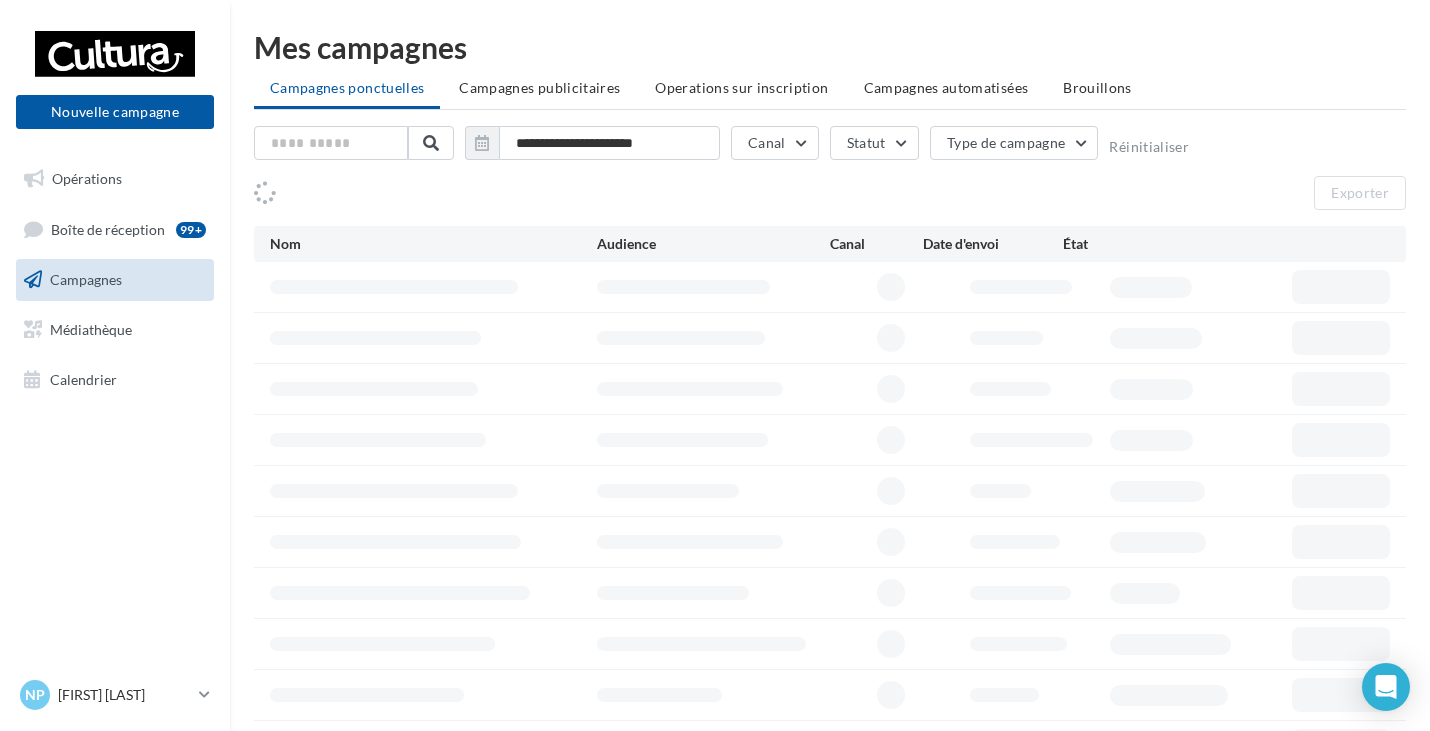 scroll, scrollTop: 0, scrollLeft: 0, axis: both 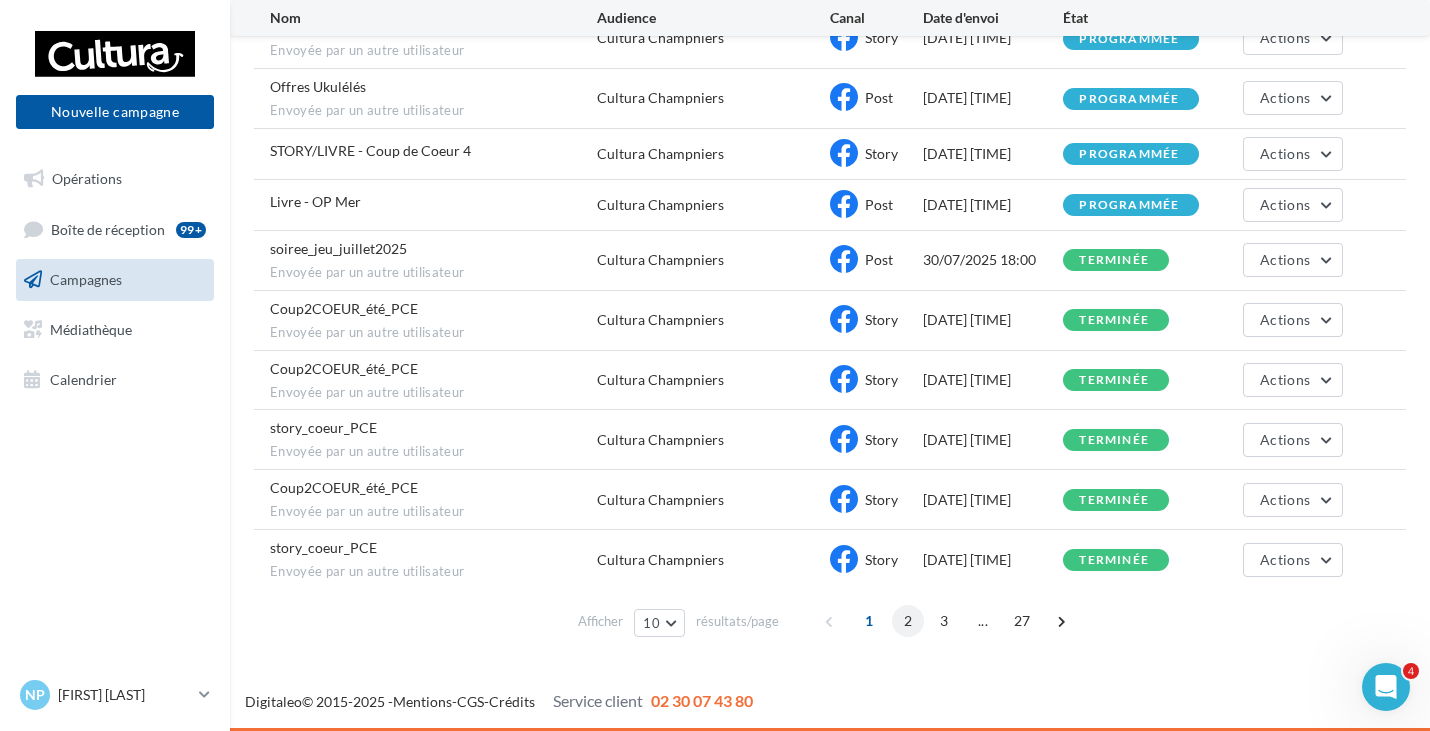 click on "2" at bounding box center (908, 621) 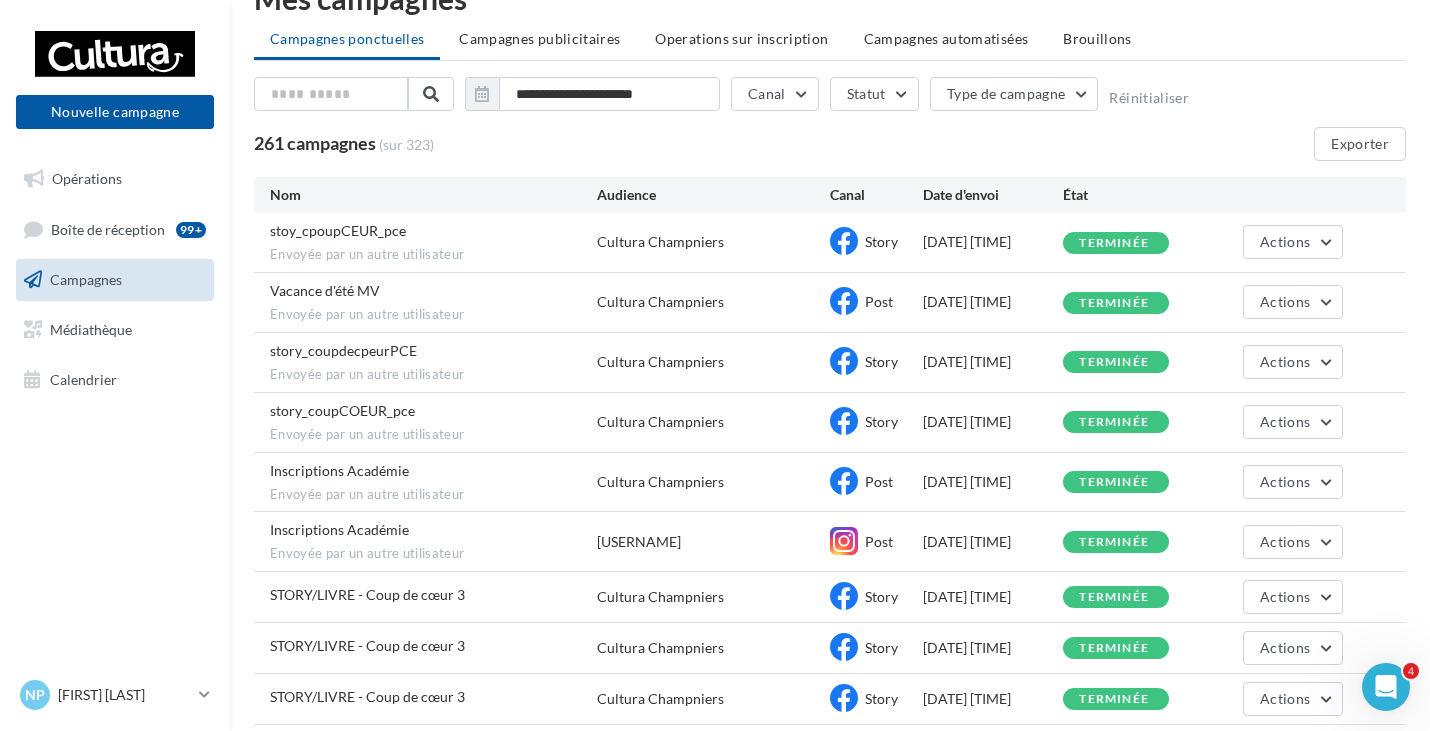 scroll, scrollTop: 35, scrollLeft: 0, axis: vertical 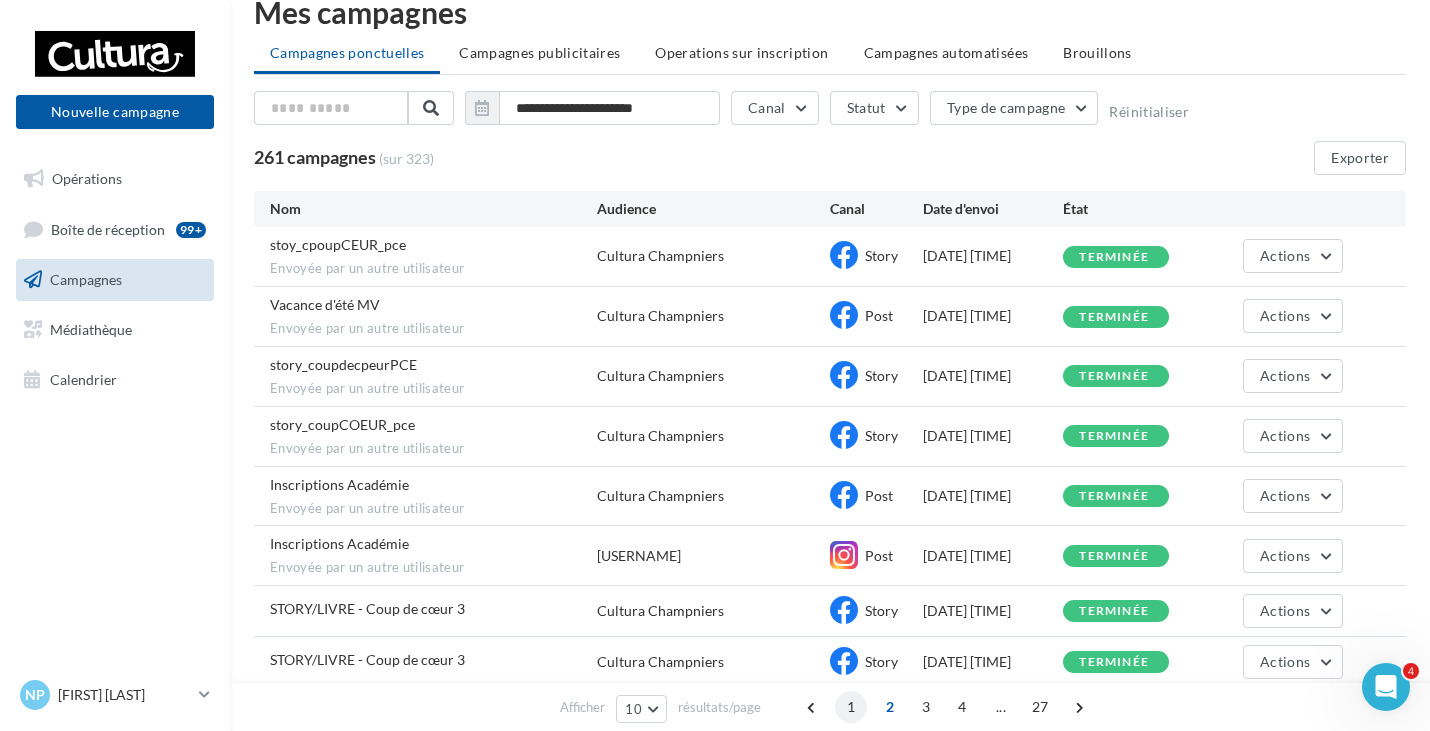 click on "1" at bounding box center (851, 707) 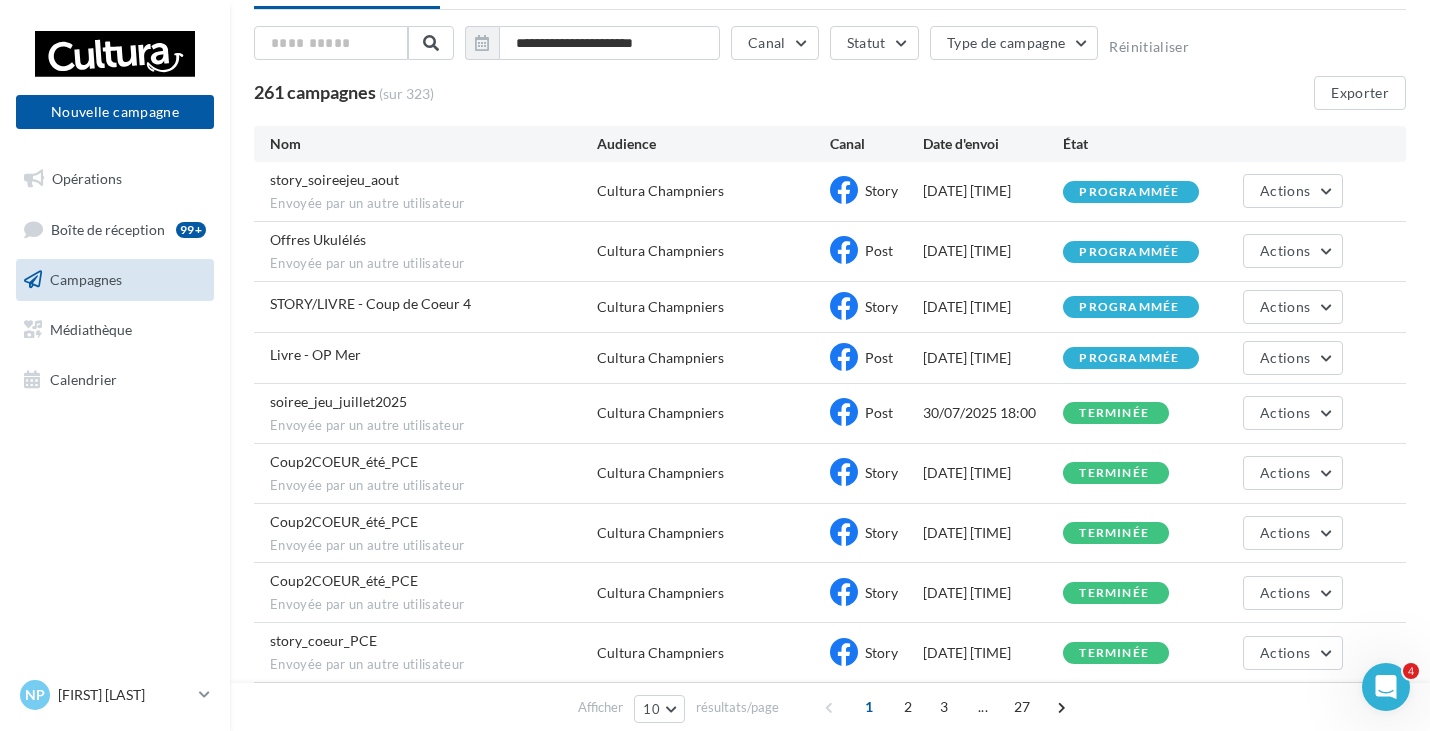 scroll, scrollTop: 135, scrollLeft: 0, axis: vertical 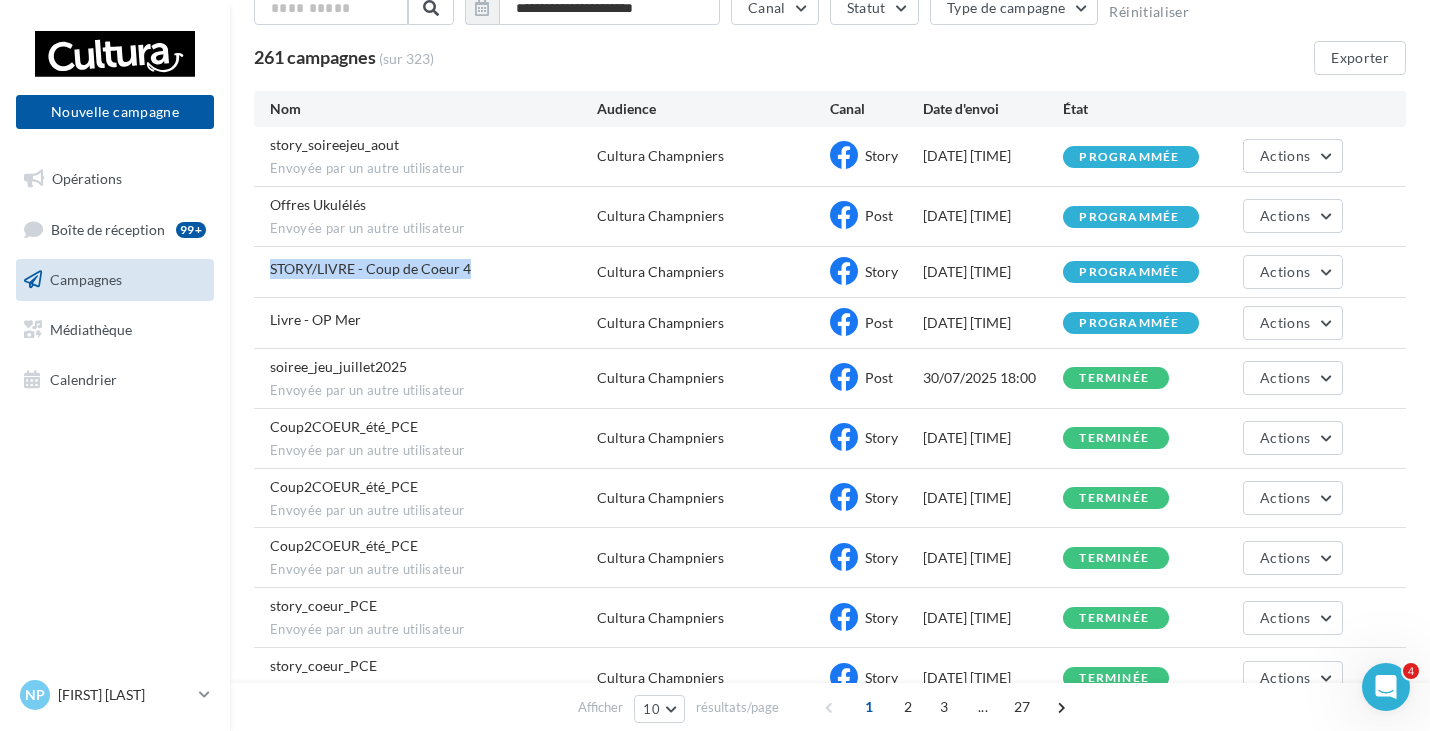 drag, startPoint x: 472, startPoint y: 268, endPoint x: 263, endPoint y: 276, distance: 209.15306 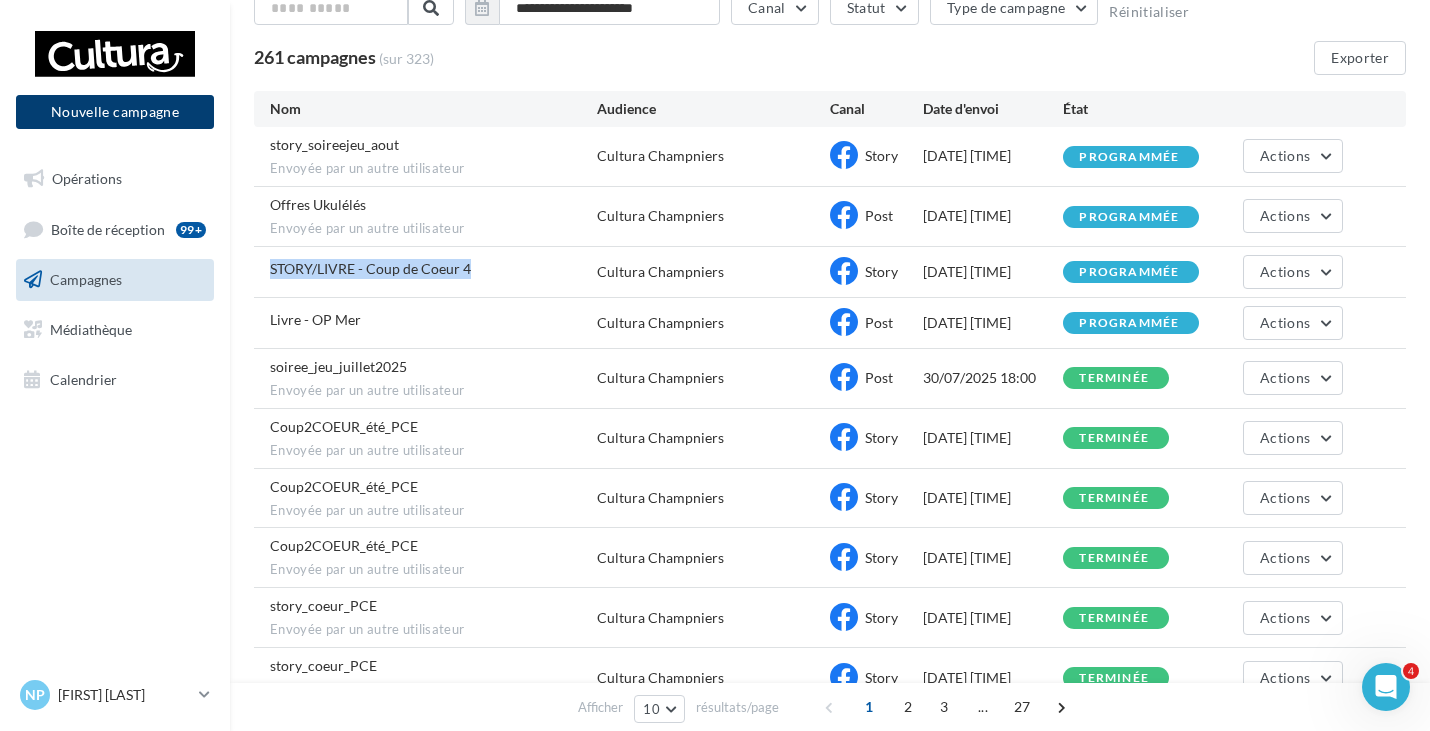click on "Nouvelle campagne" at bounding box center (115, 112) 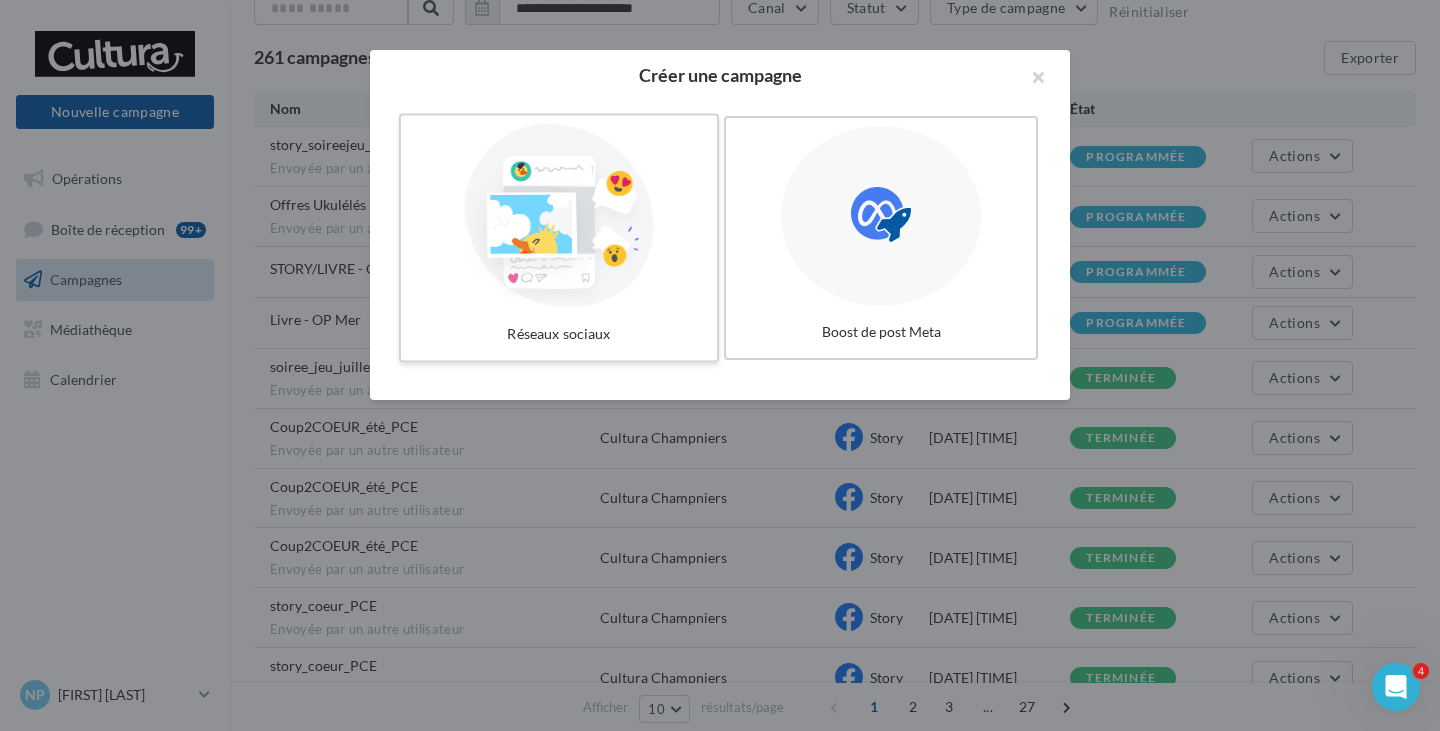 click at bounding box center (559, 216) 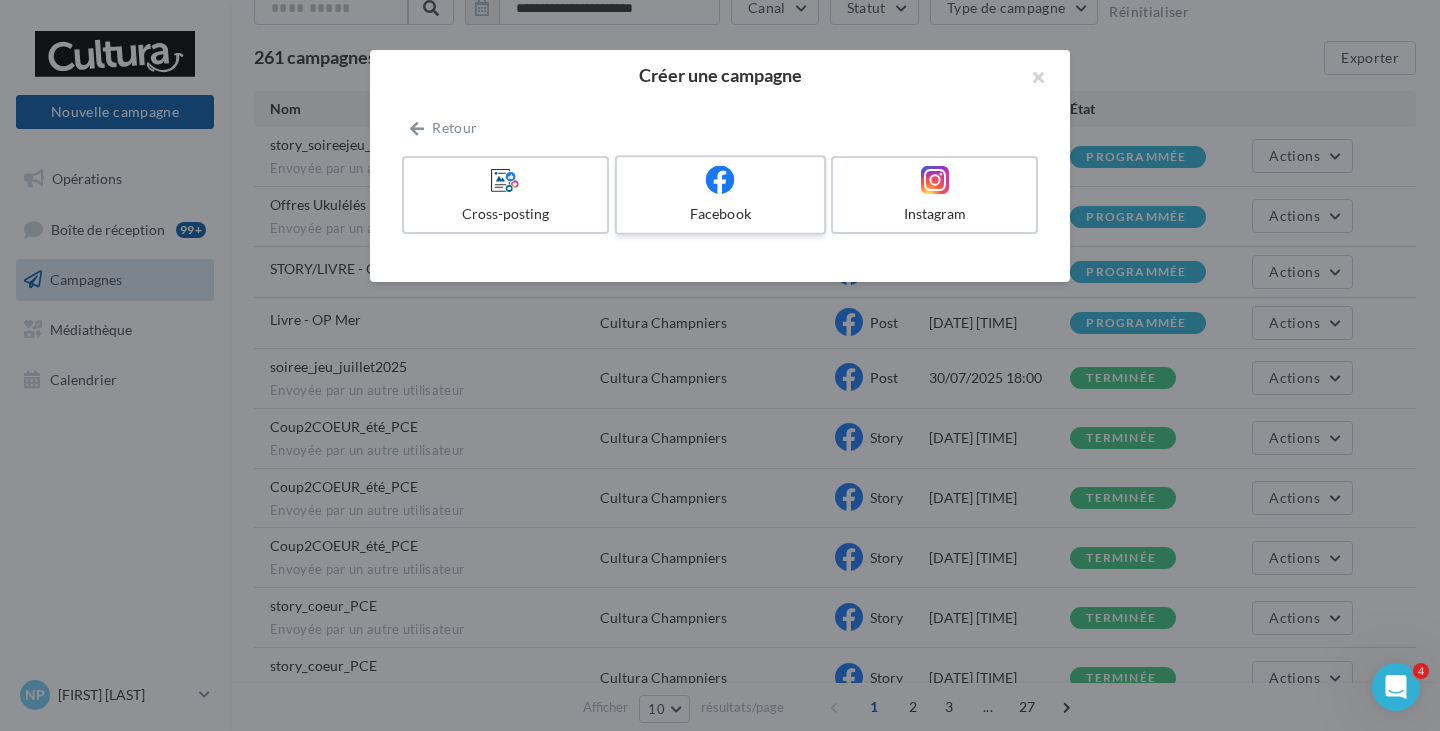 click at bounding box center [720, 180] 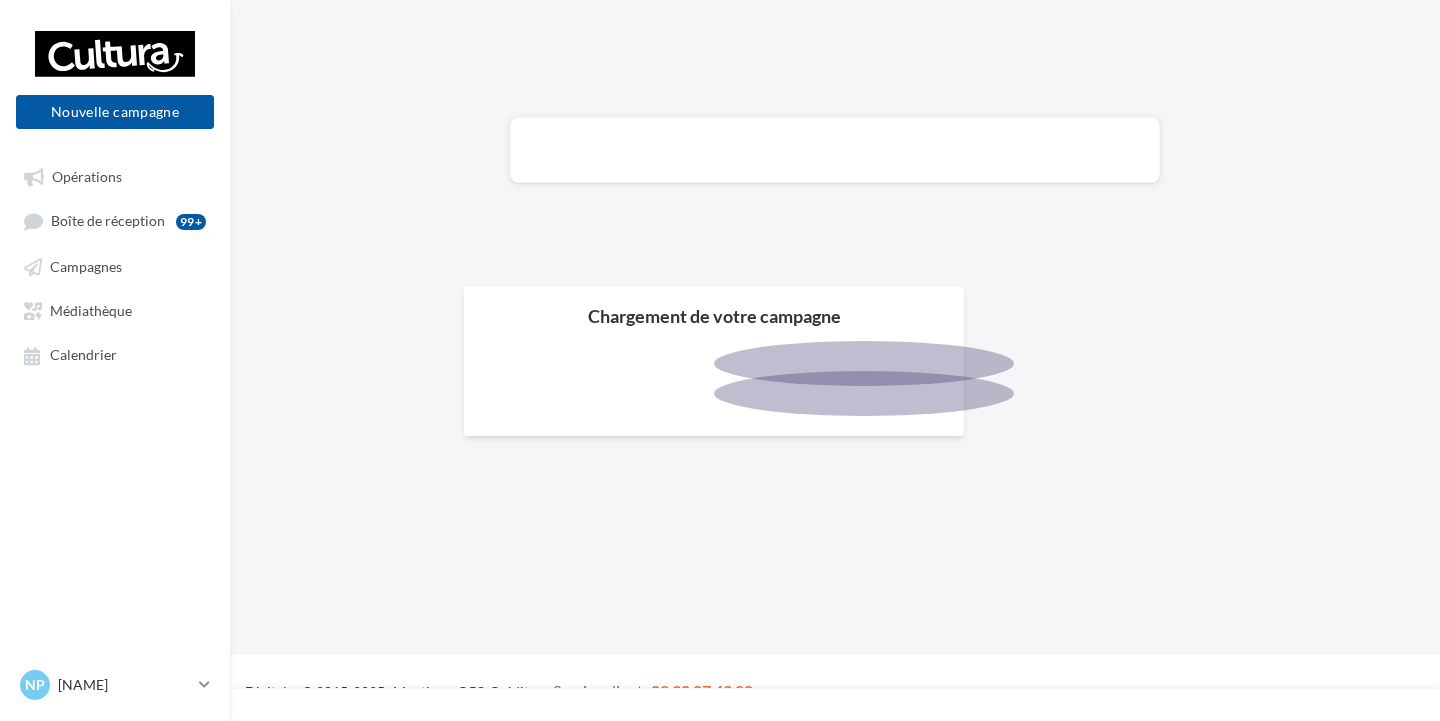 scroll, scrollTop: 0, scrollLeft: 0, axis: both 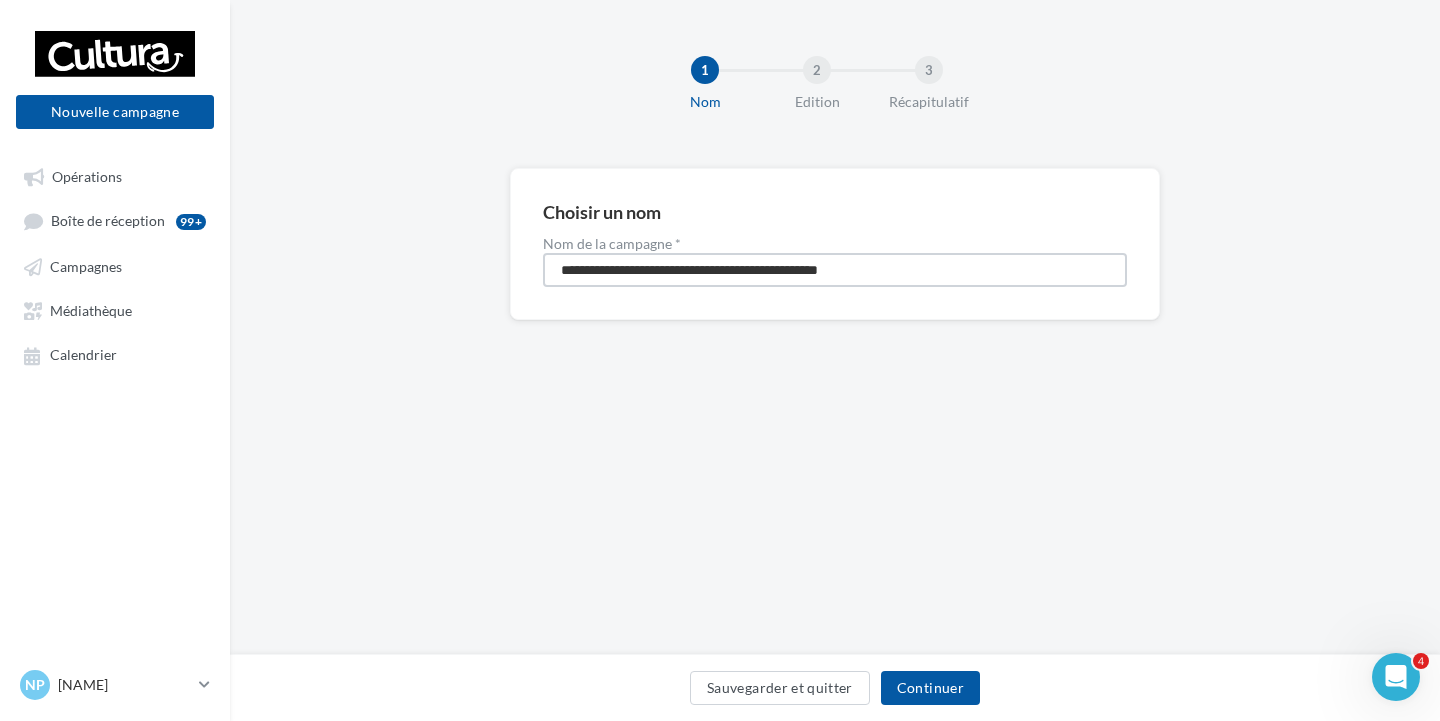 click on "**********" at bounding box center (835, 270) 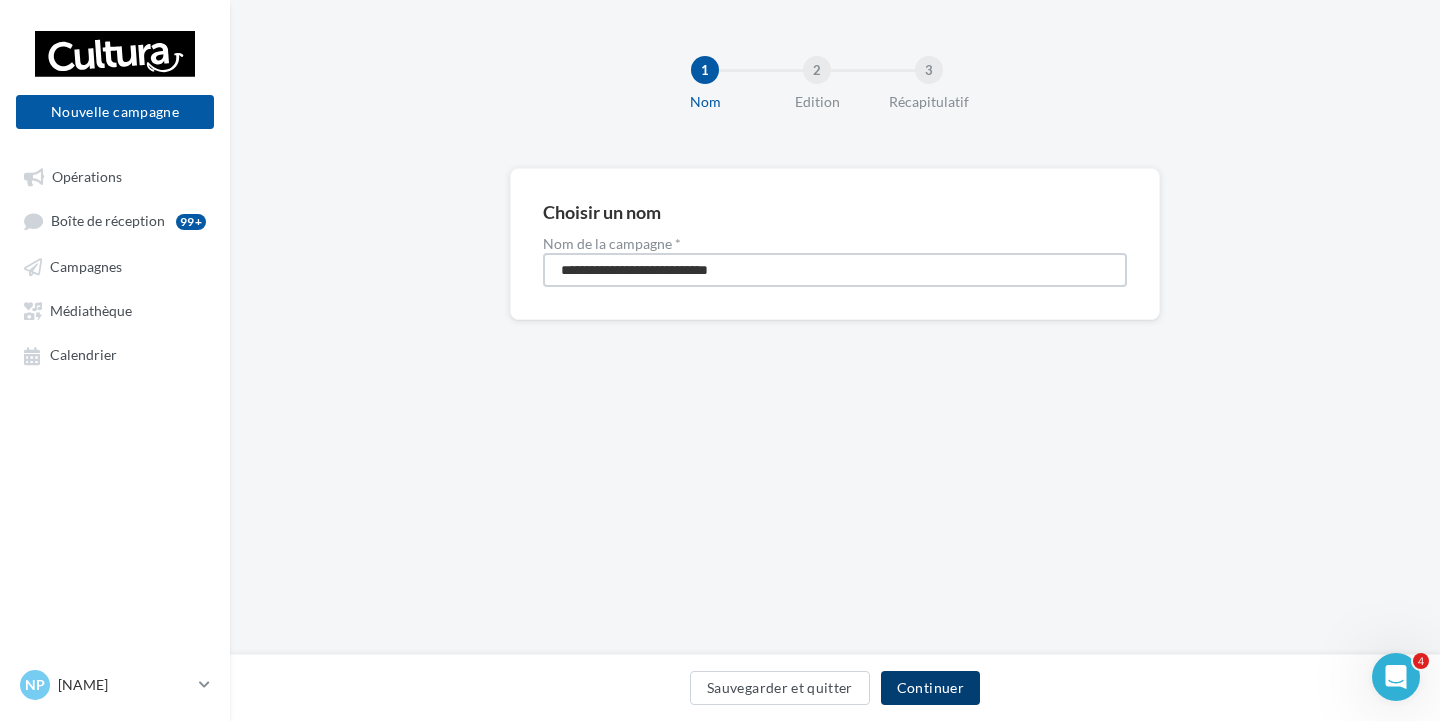 type on "**********" 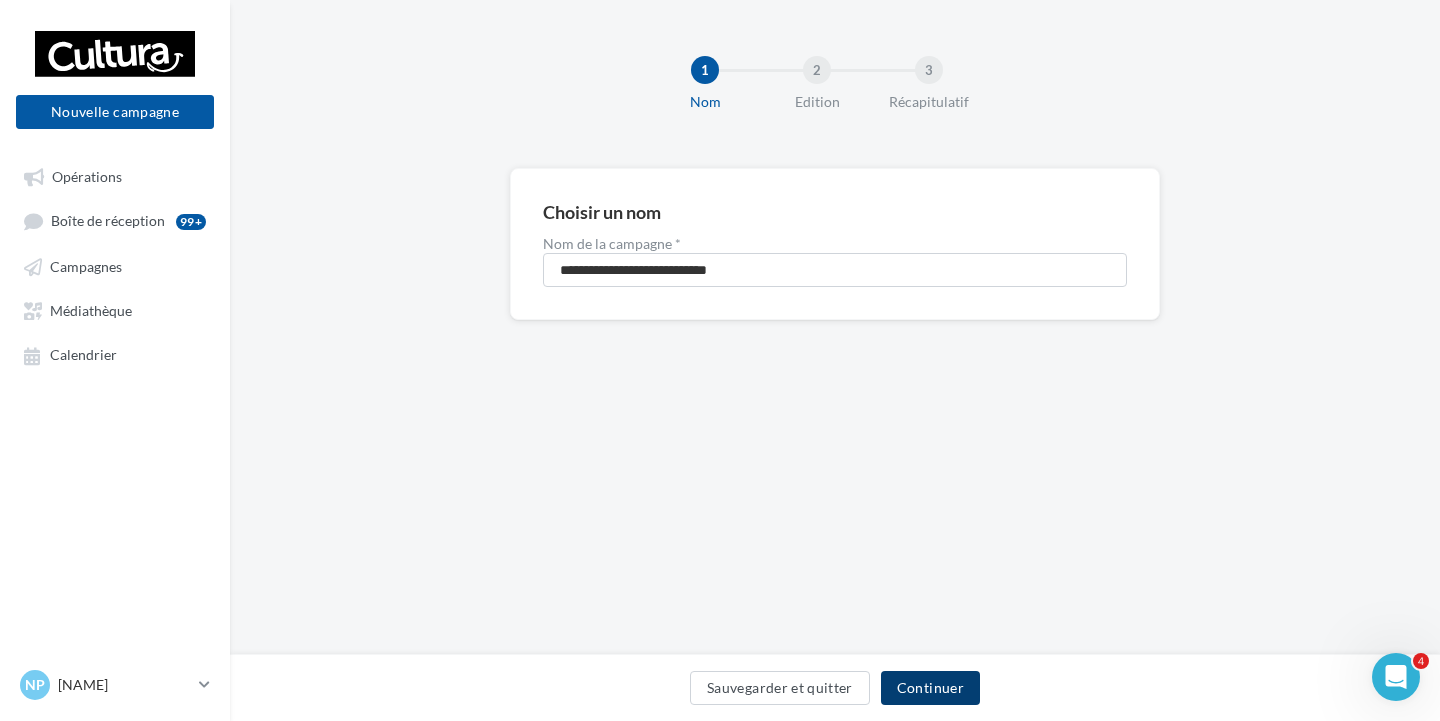 click on "Continuer" at bounding box center [930, 688] 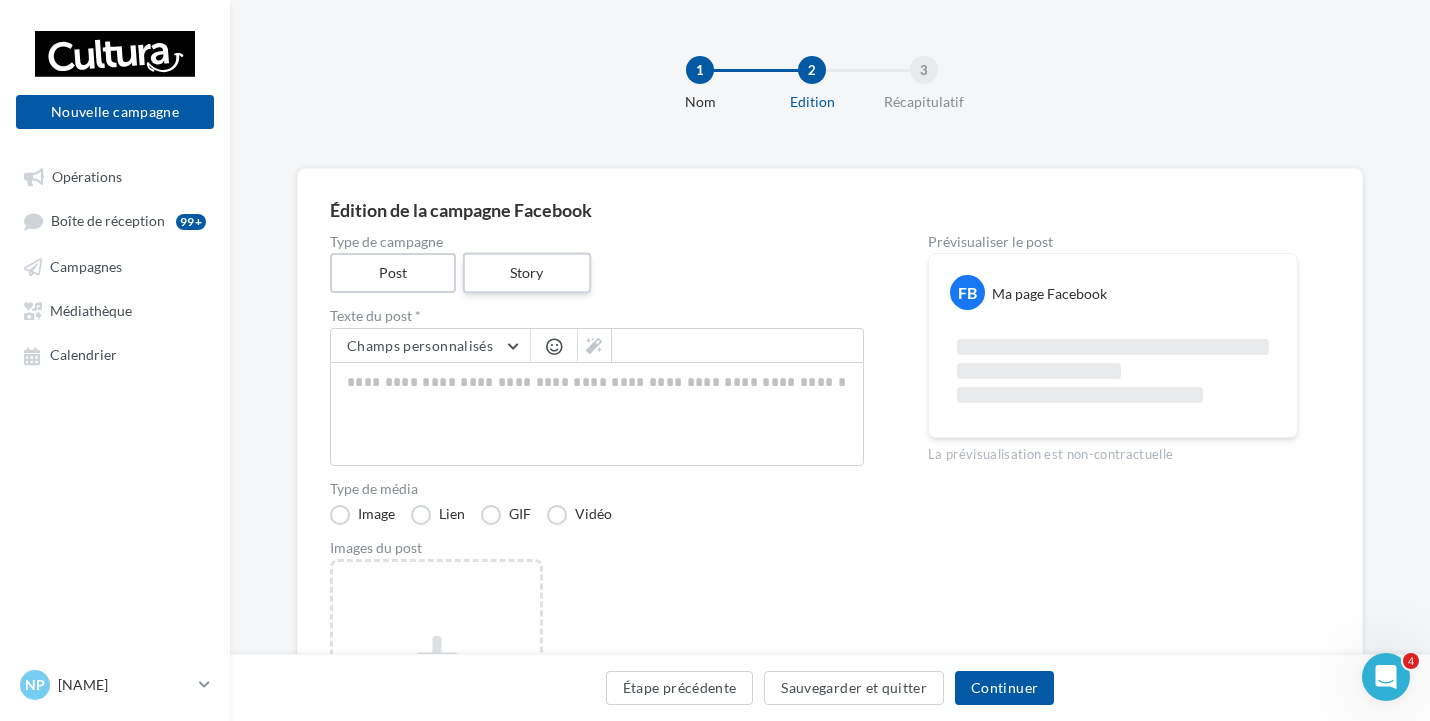 click on "Story" at bounding box center [526, 273] 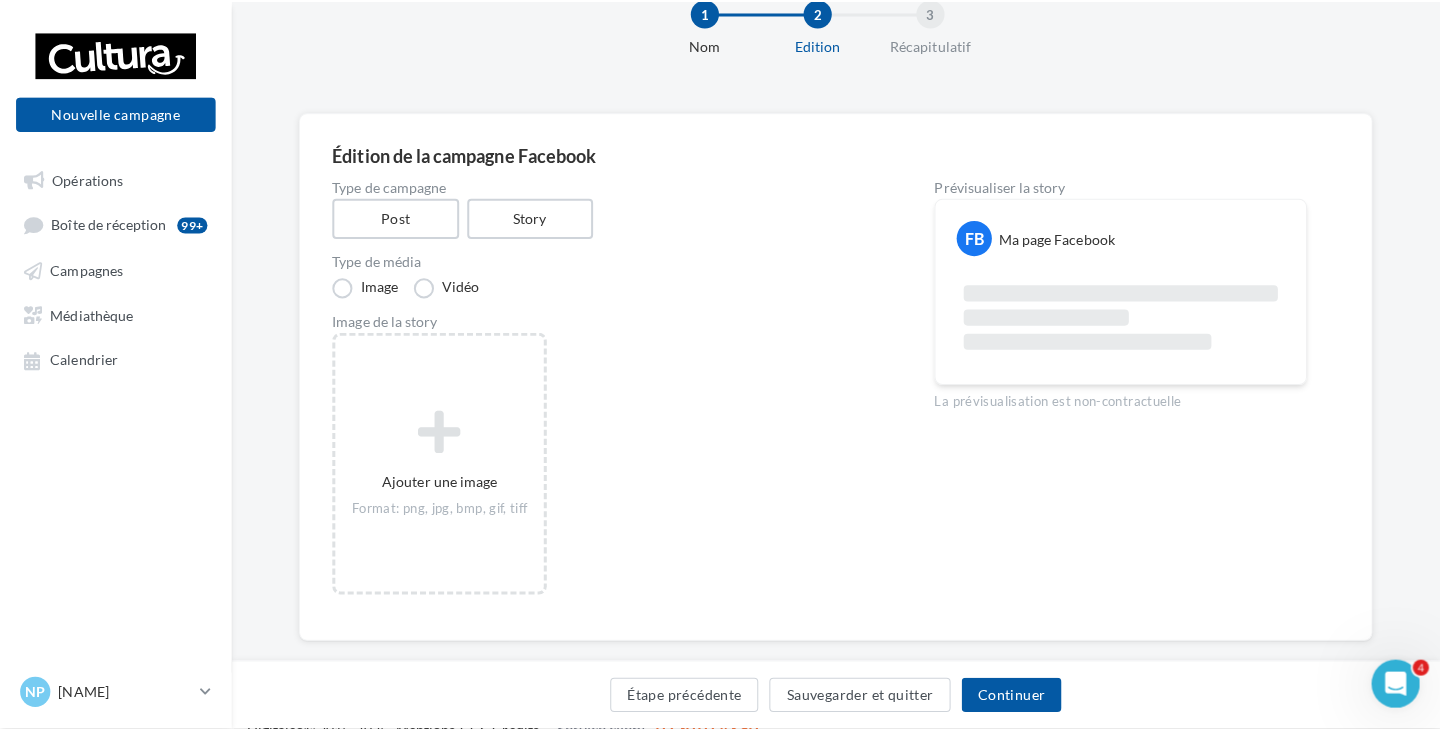scroll, scrollTop: 89, scrollLeft: 0, axis: vertical 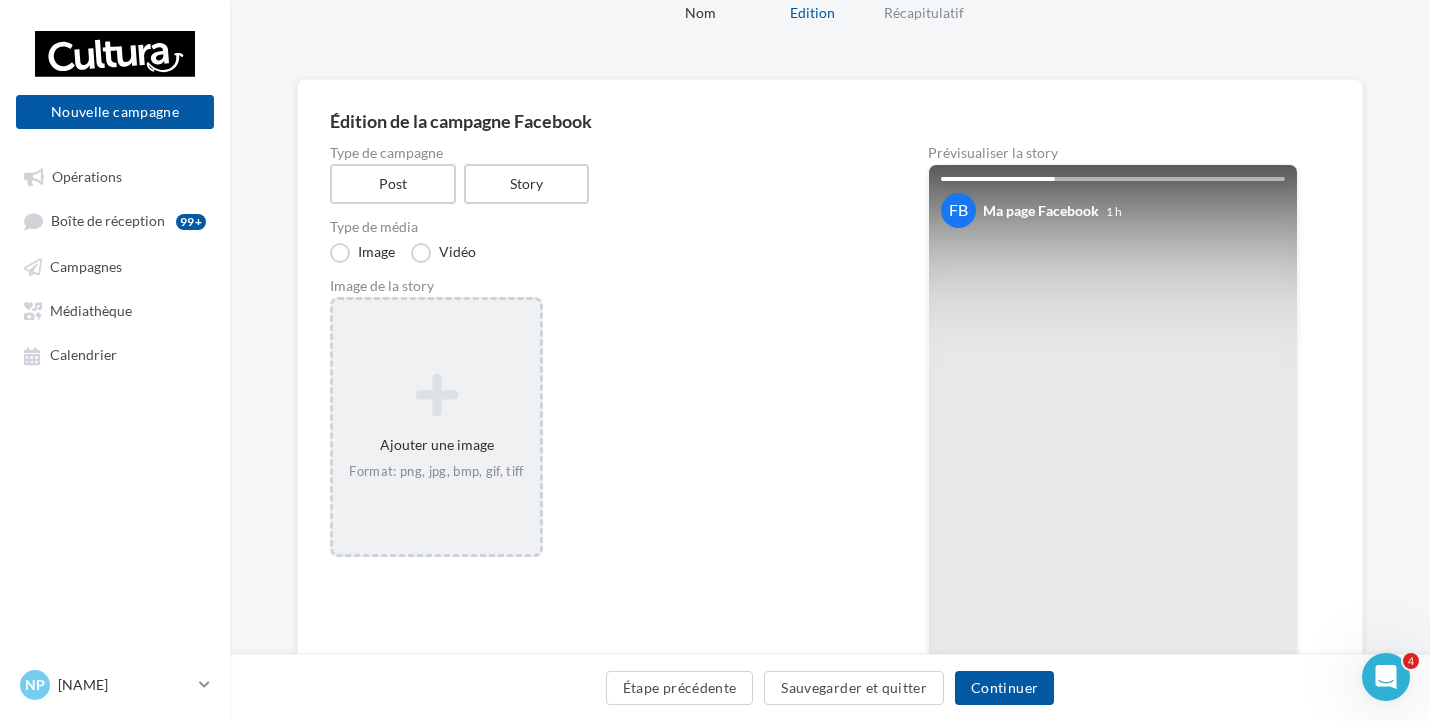 click at bounding box center [436, 395] 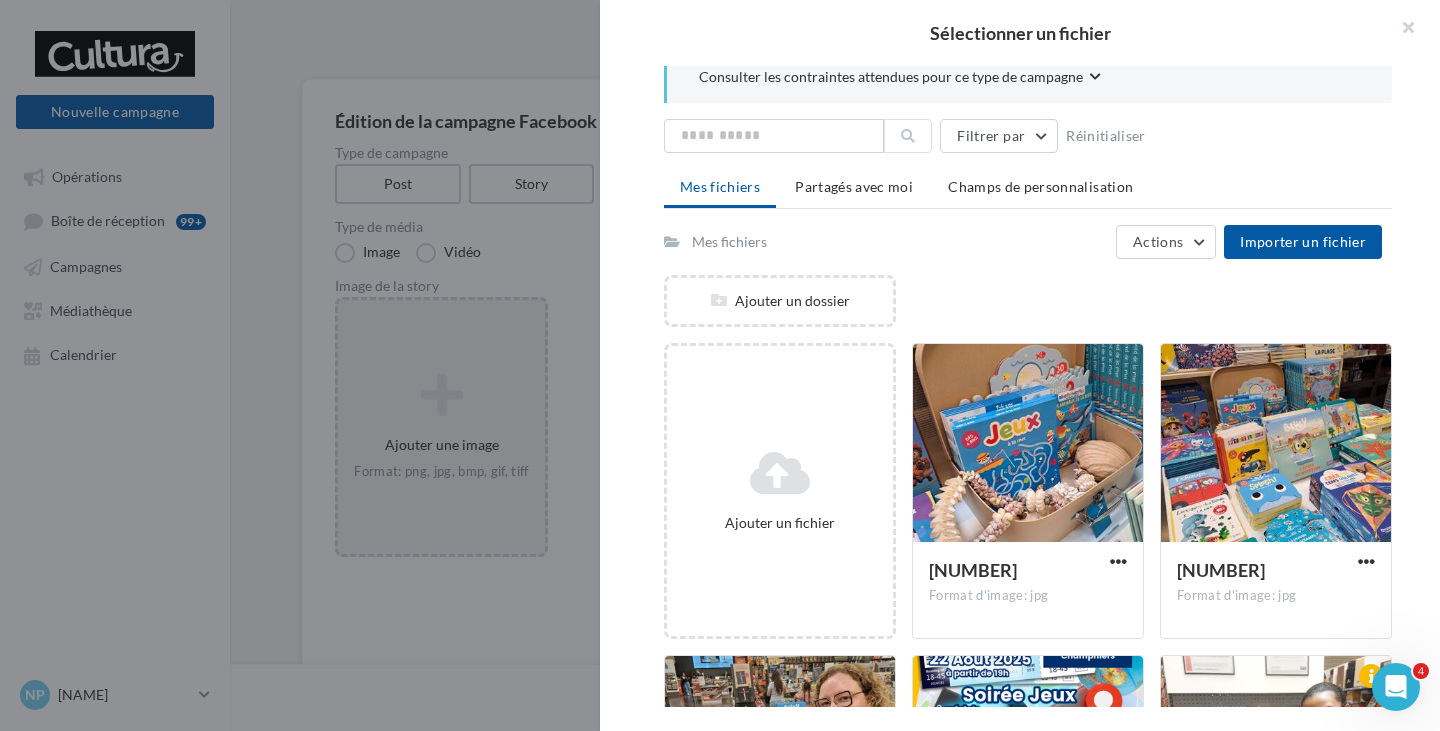 scroll, scrollTop: 0, scrollLeft: 0, axis: both 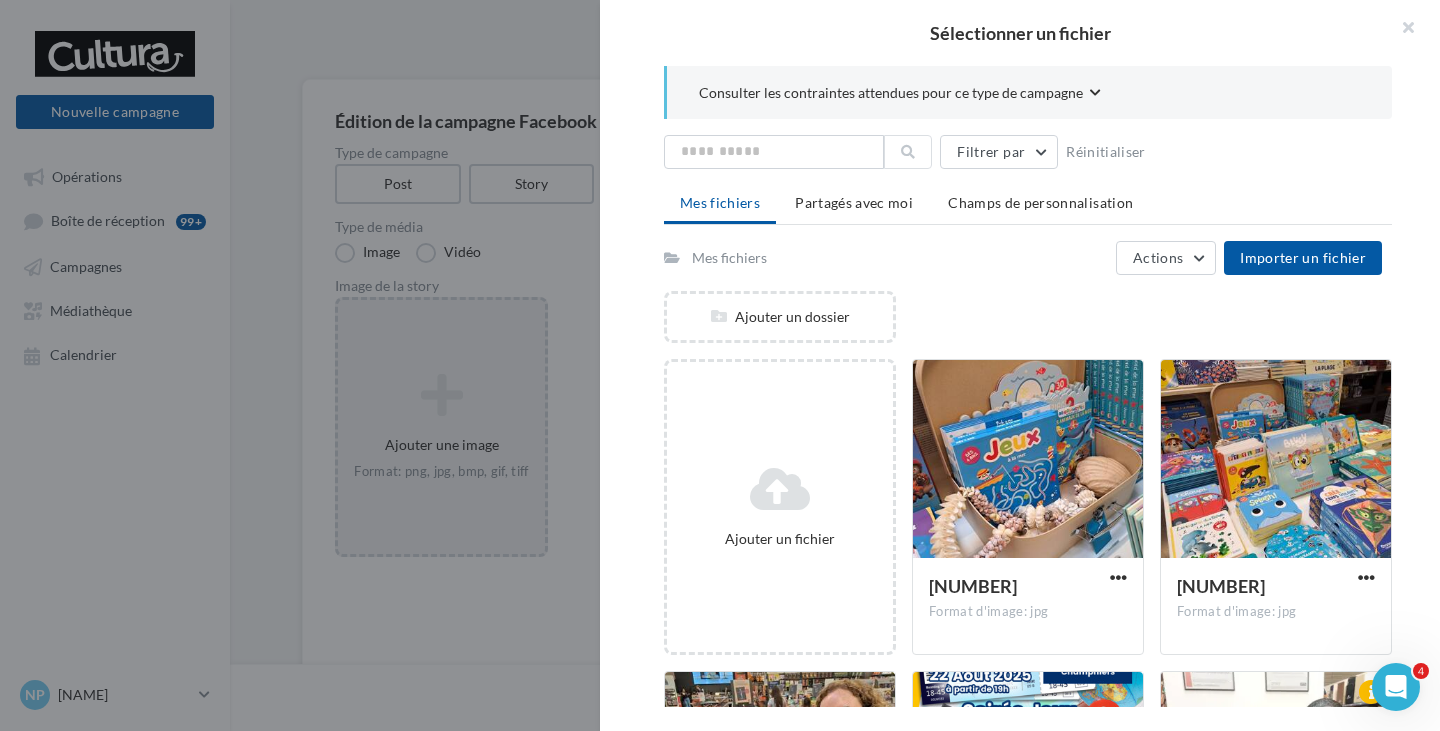 click at bounding box center [720, 365] 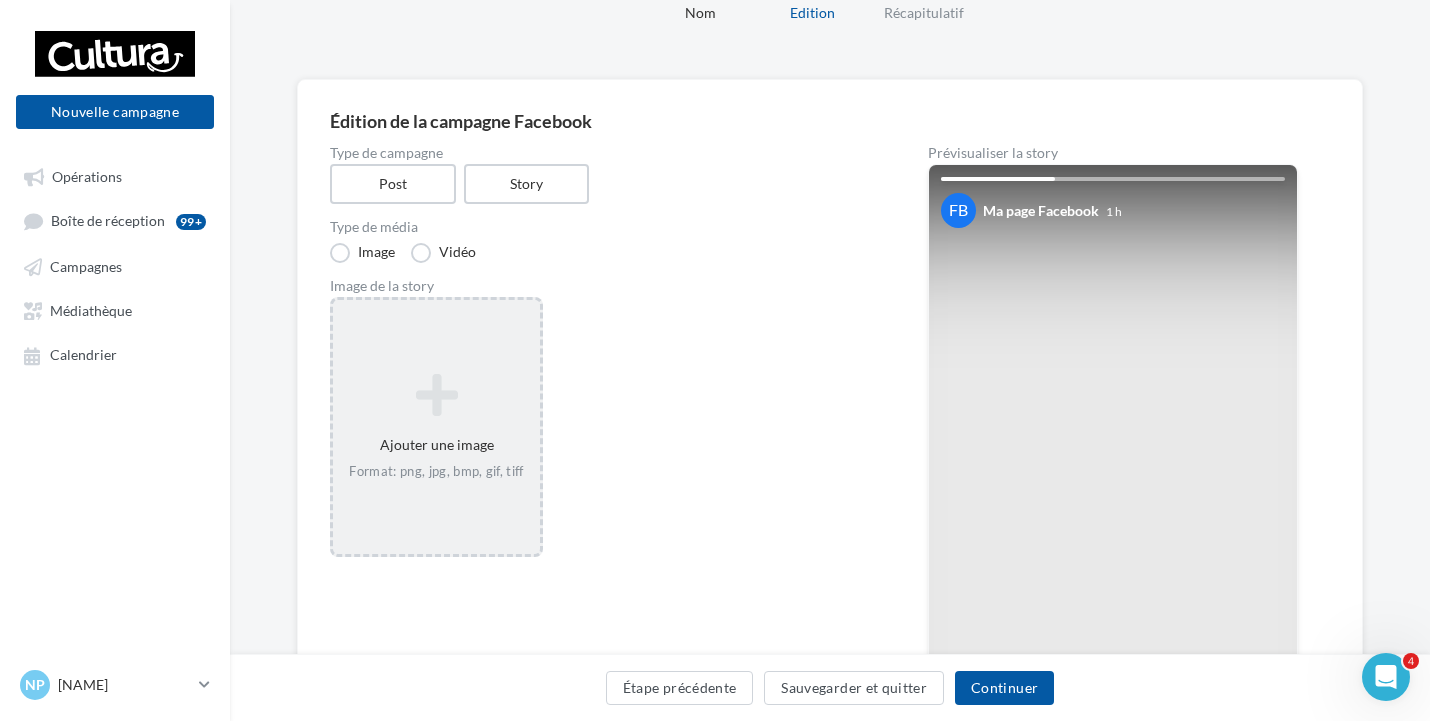 click on "Ajouter une image     Format: png, jpg, bmp, gif, tiff" at bounding box center (436, 427) 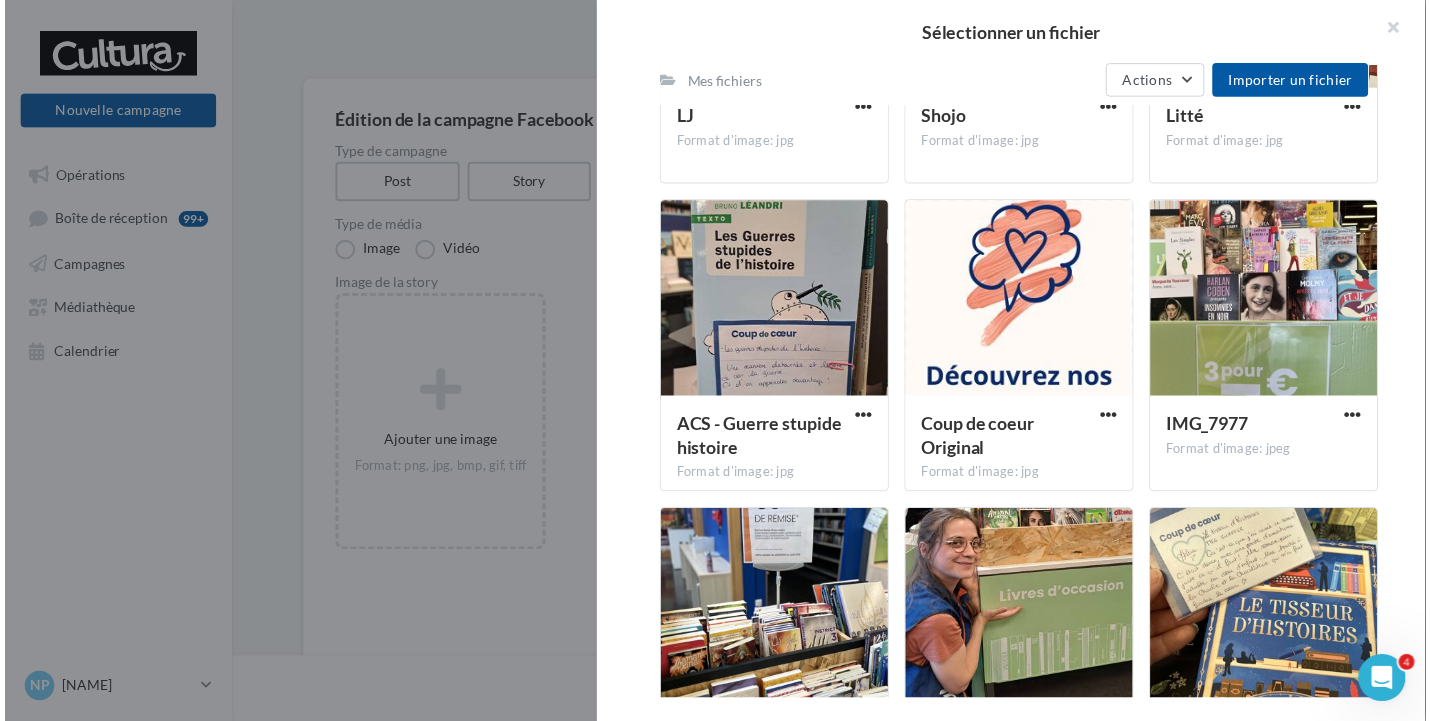 scroll, scrollTop: 4844, scrollLeft: 0, axis: vertical 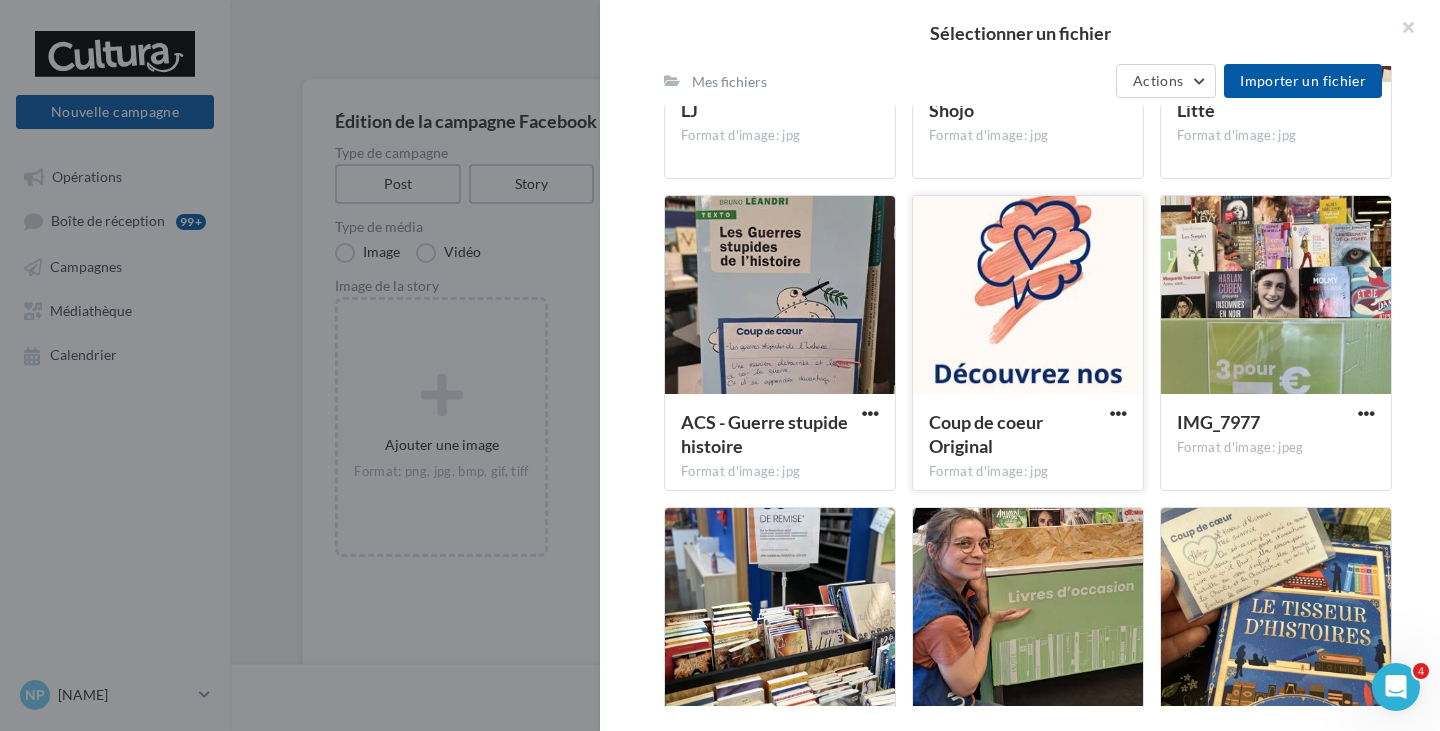 click at bounding box center (1028, 296) 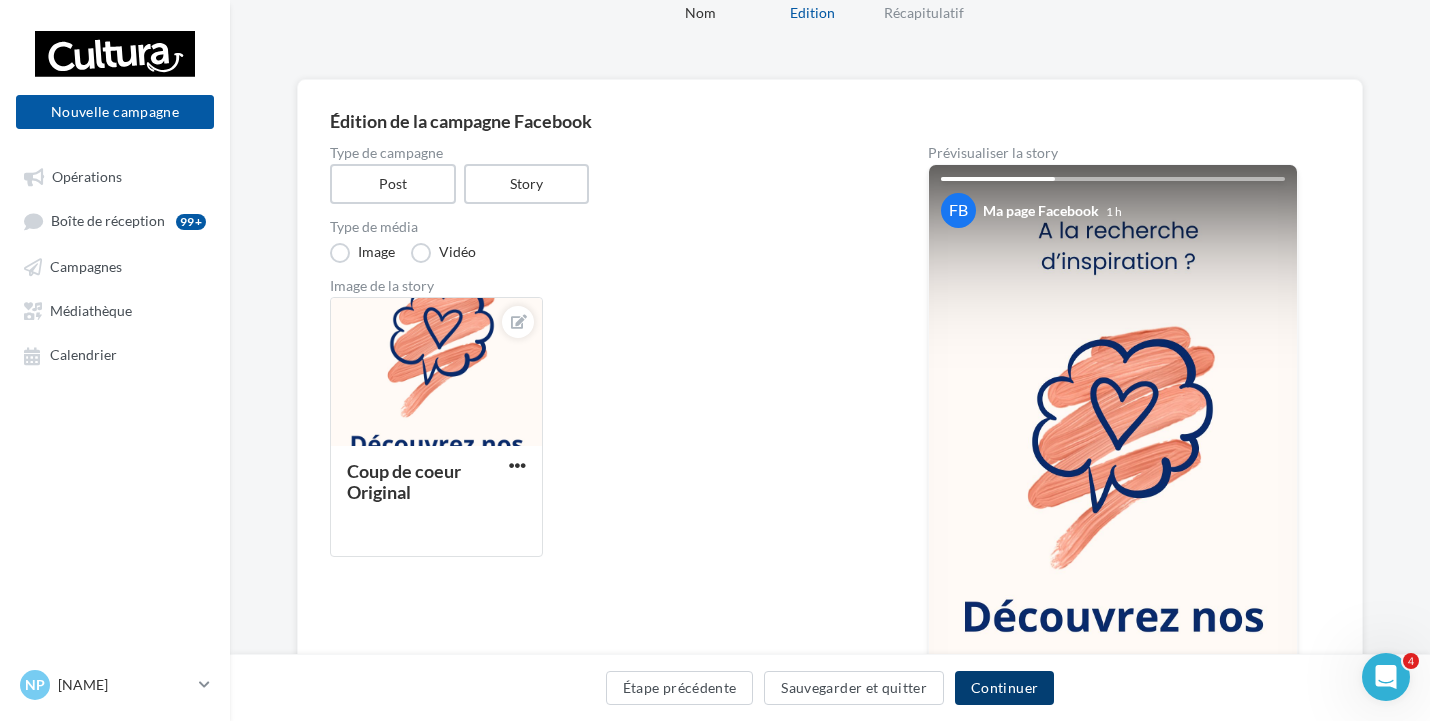 click on "Continuer" at bounding box center [1004, 688] 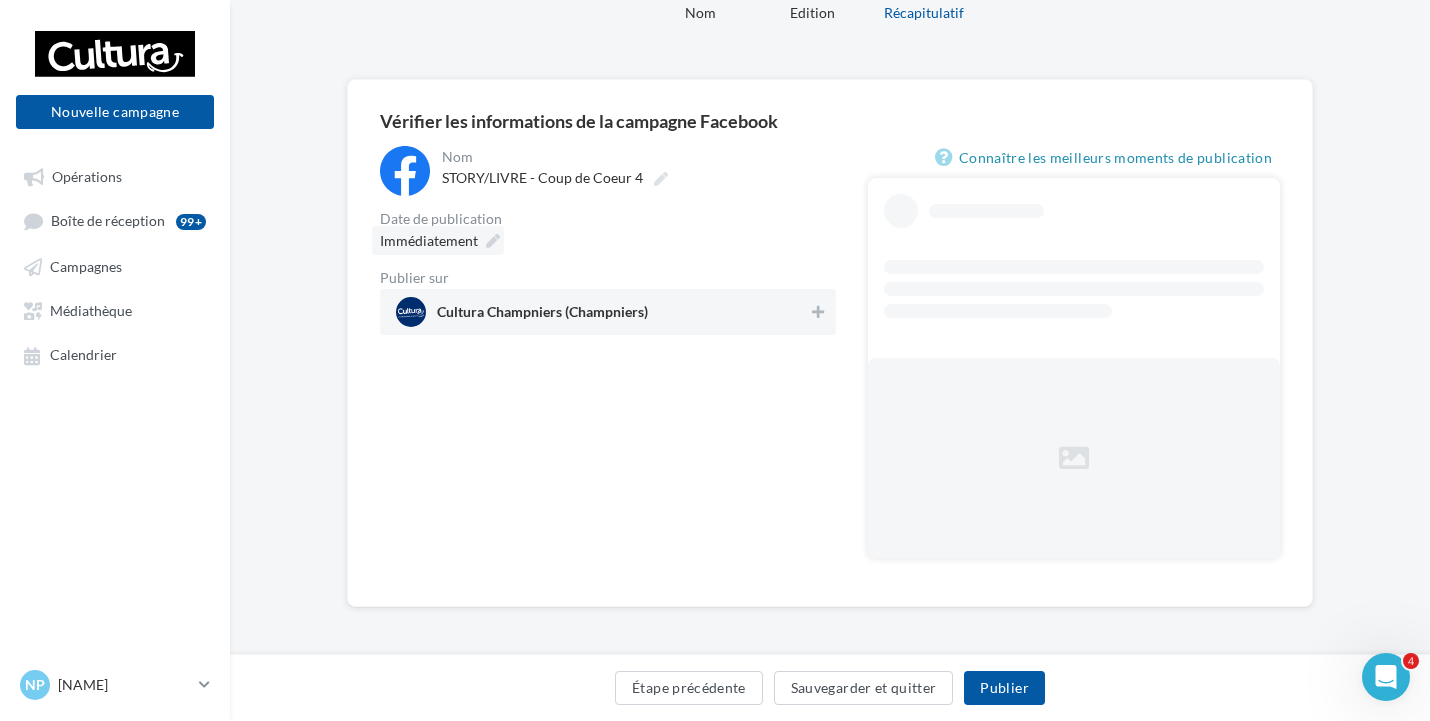 click at bounding box center [493, 241] 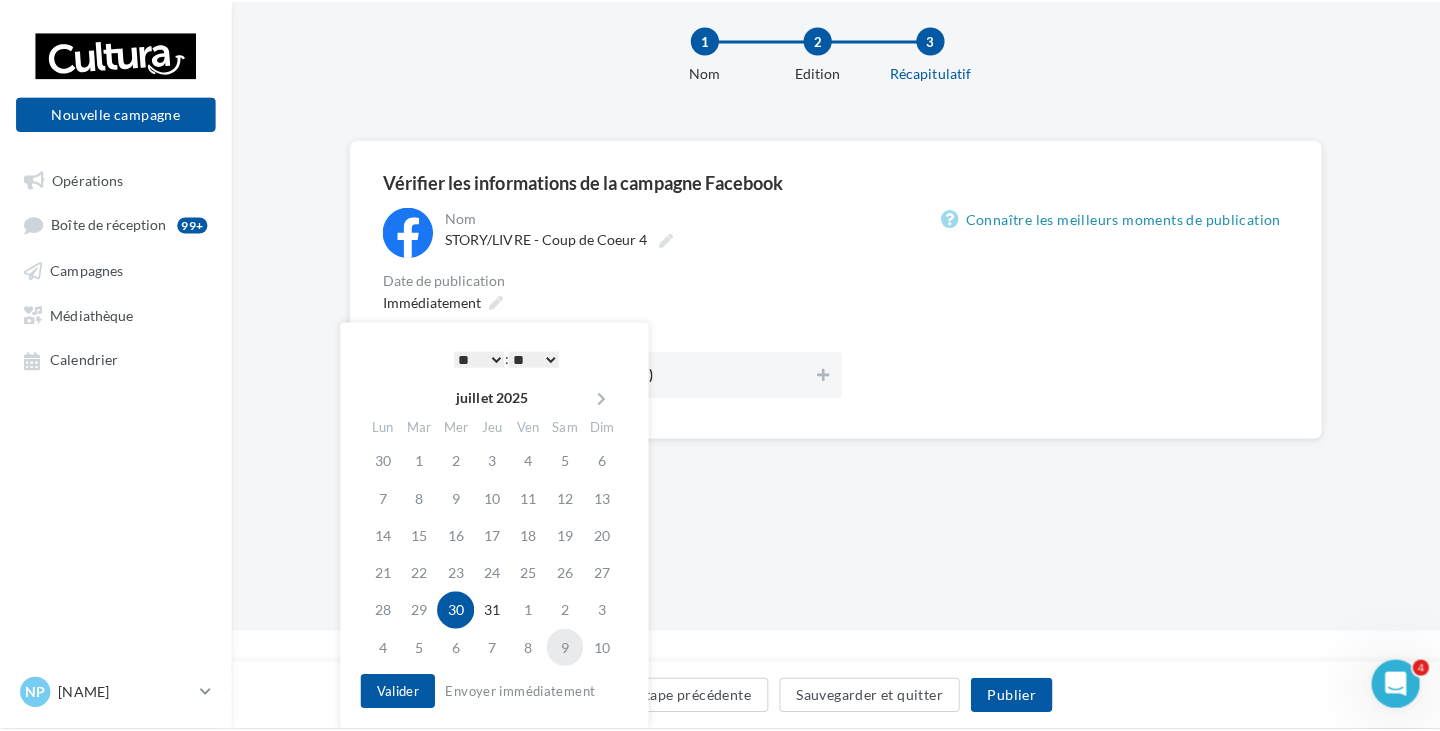 scroll, scrollTop: 89, scrollLeft: 0, axis: vertical 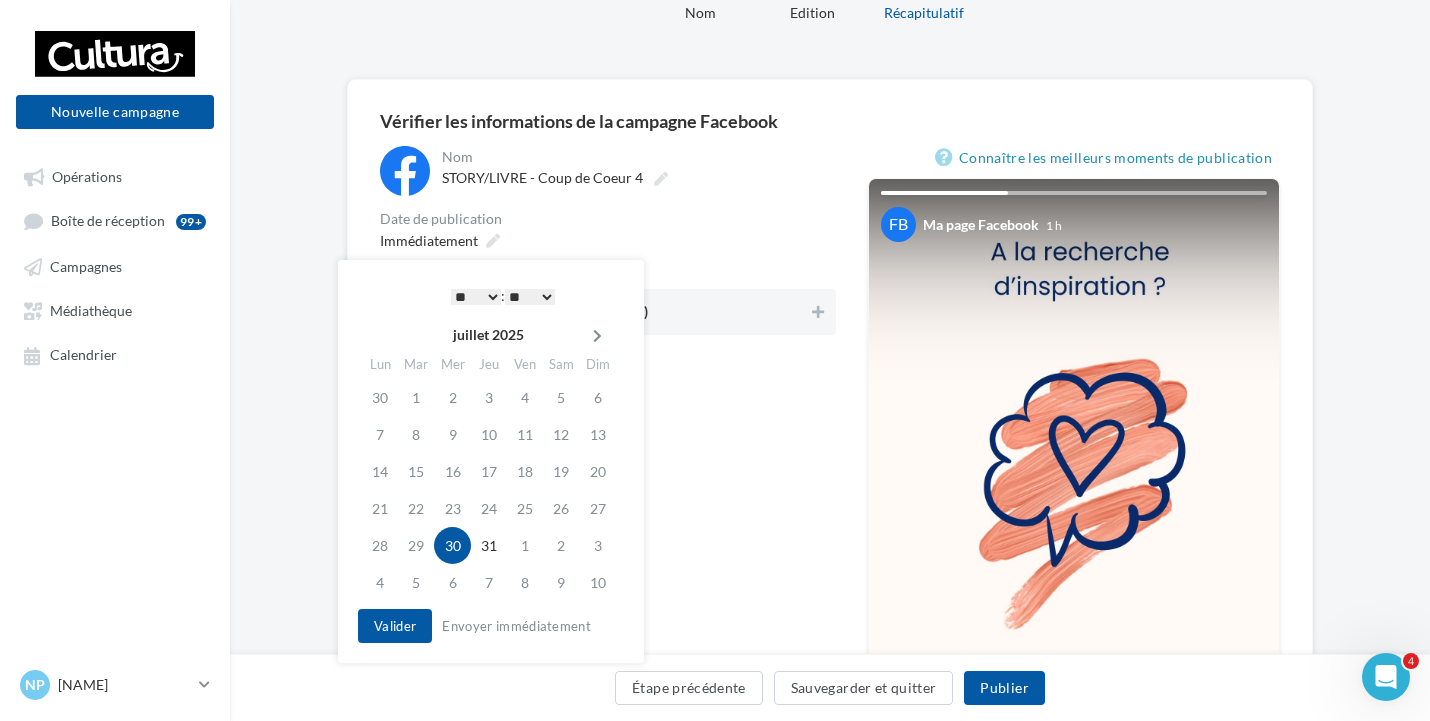 click at bounding box center [597, 335] 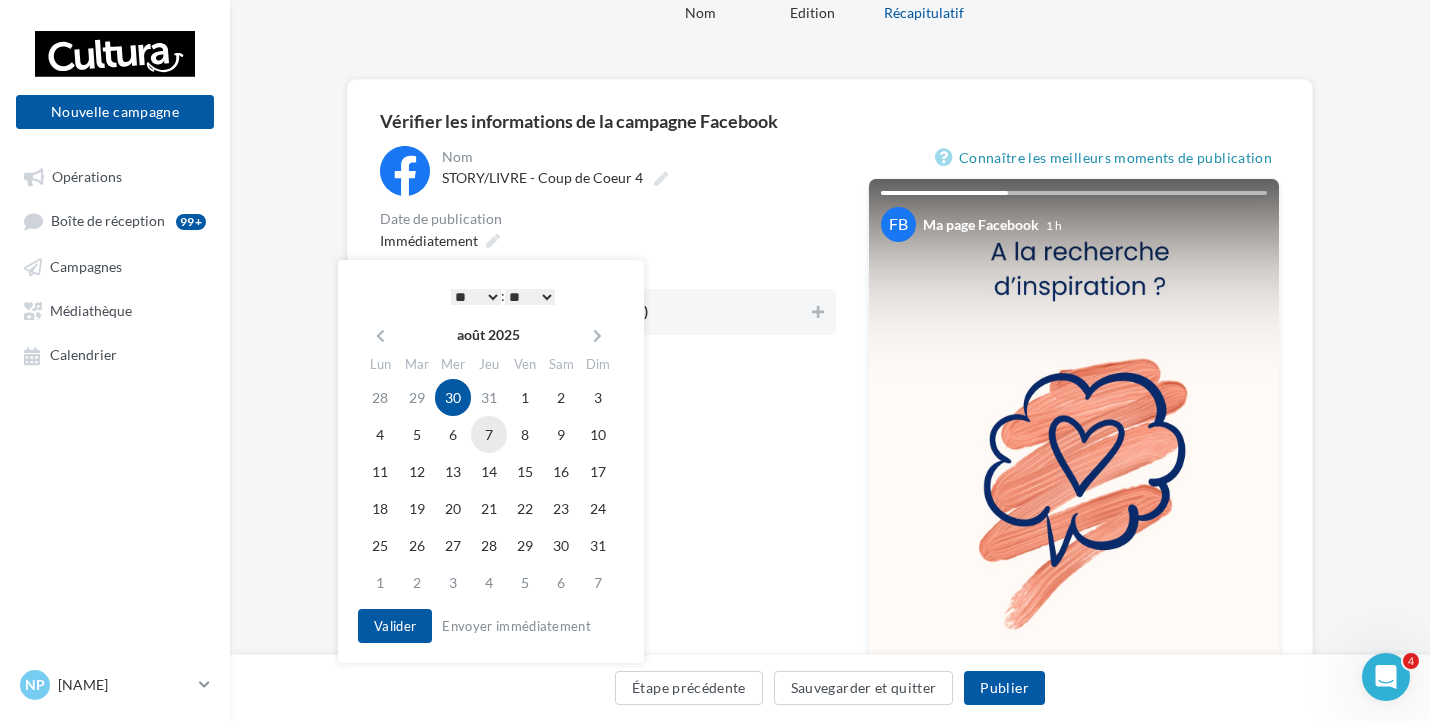 click on "7" at bounding box center [489, 434] 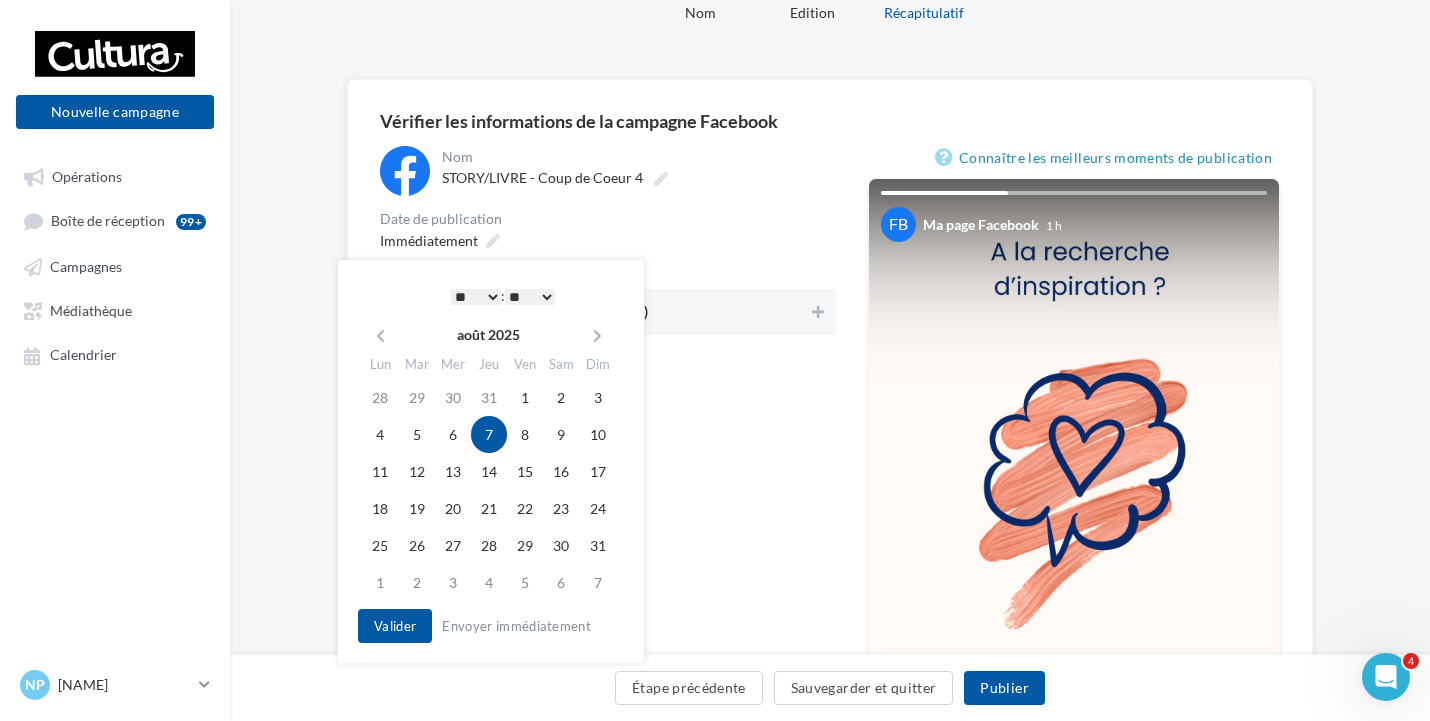 click on "* * * * * * * * * * ** ** ** ** ** ** ** ** ** ** ** ** ** **" at bounding box center (476, 297) 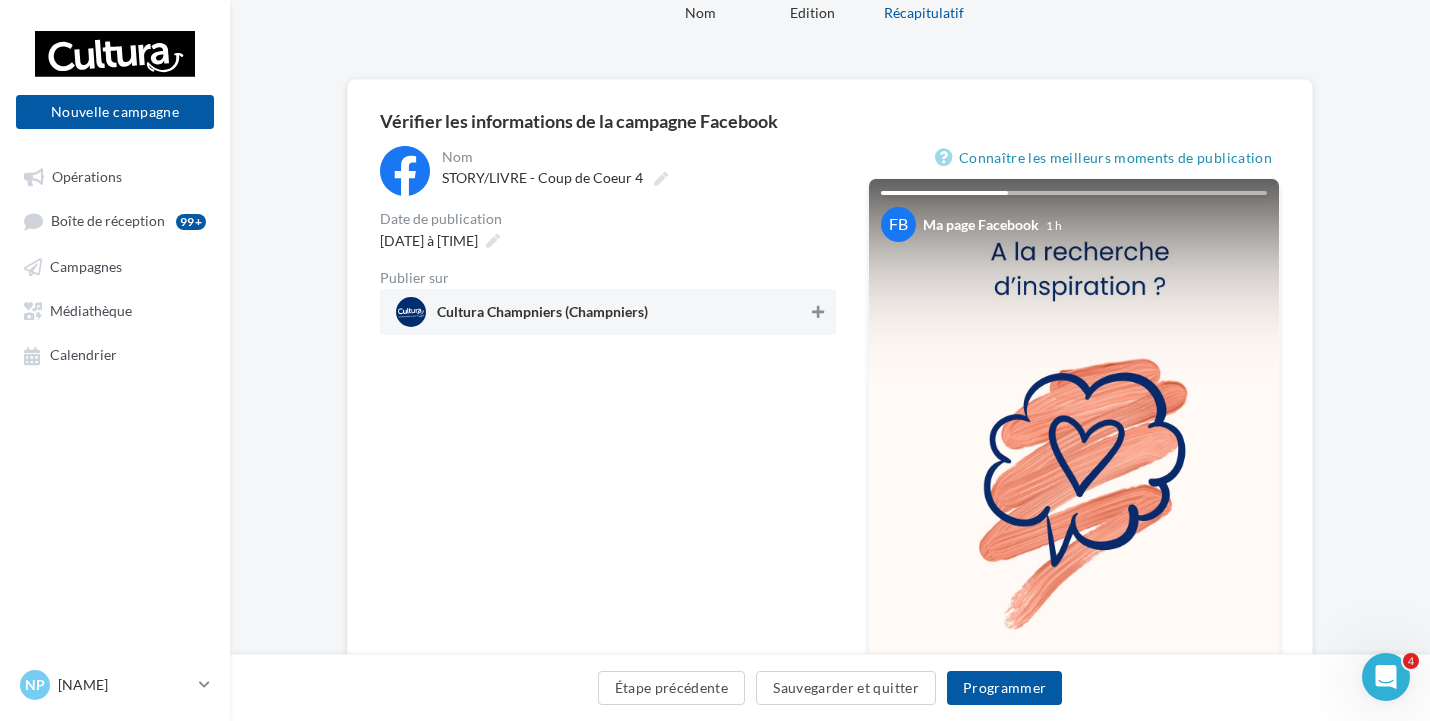 click at bounding box center [818, 312] 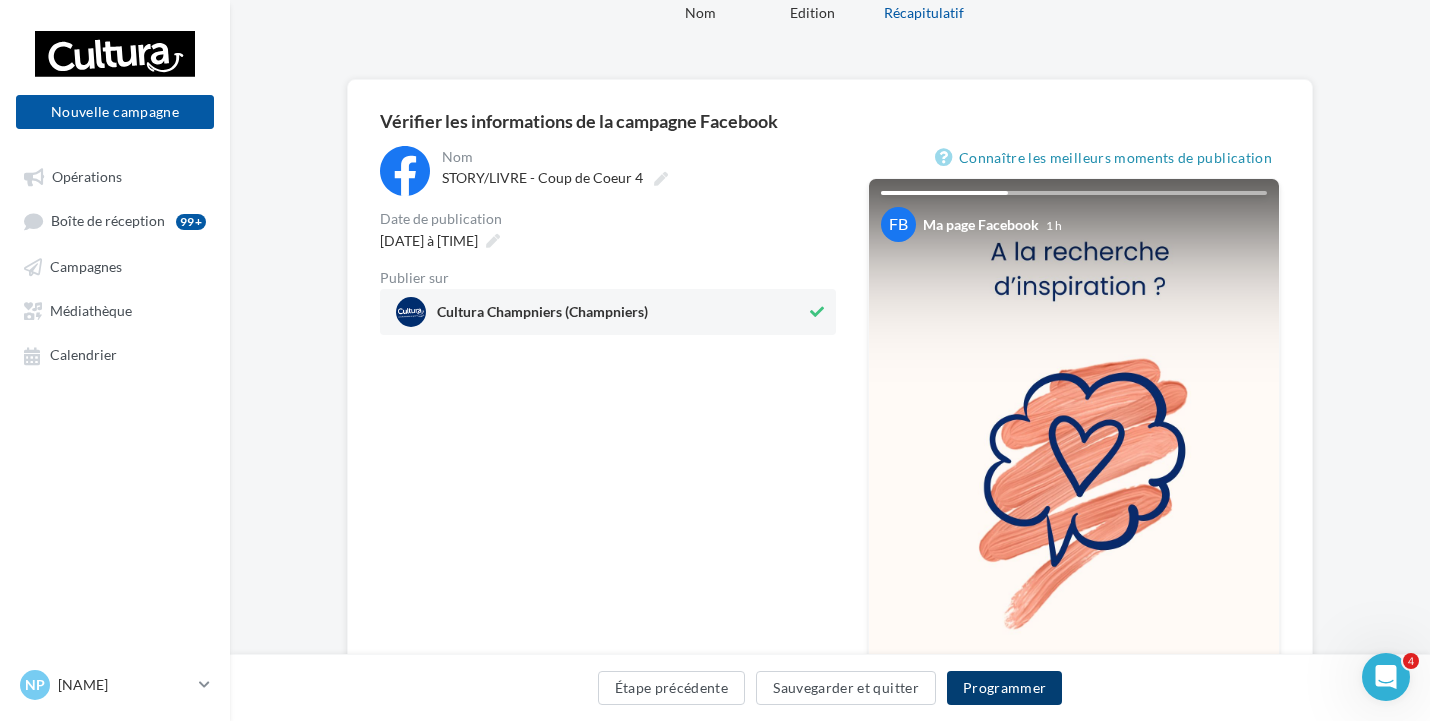 click on "Programmer" at bounding box center (1005, 688) 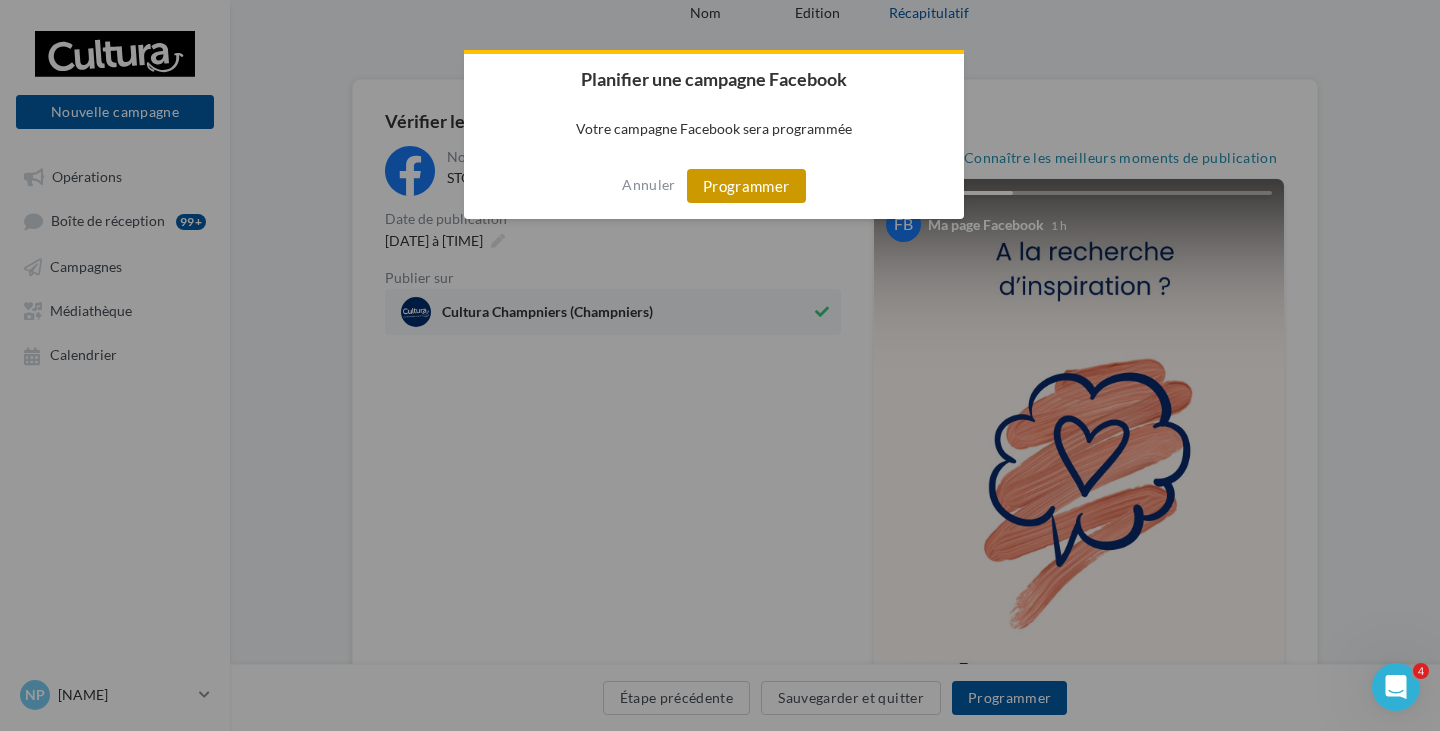 click on "Programmer" at bounding box center [746, 186] 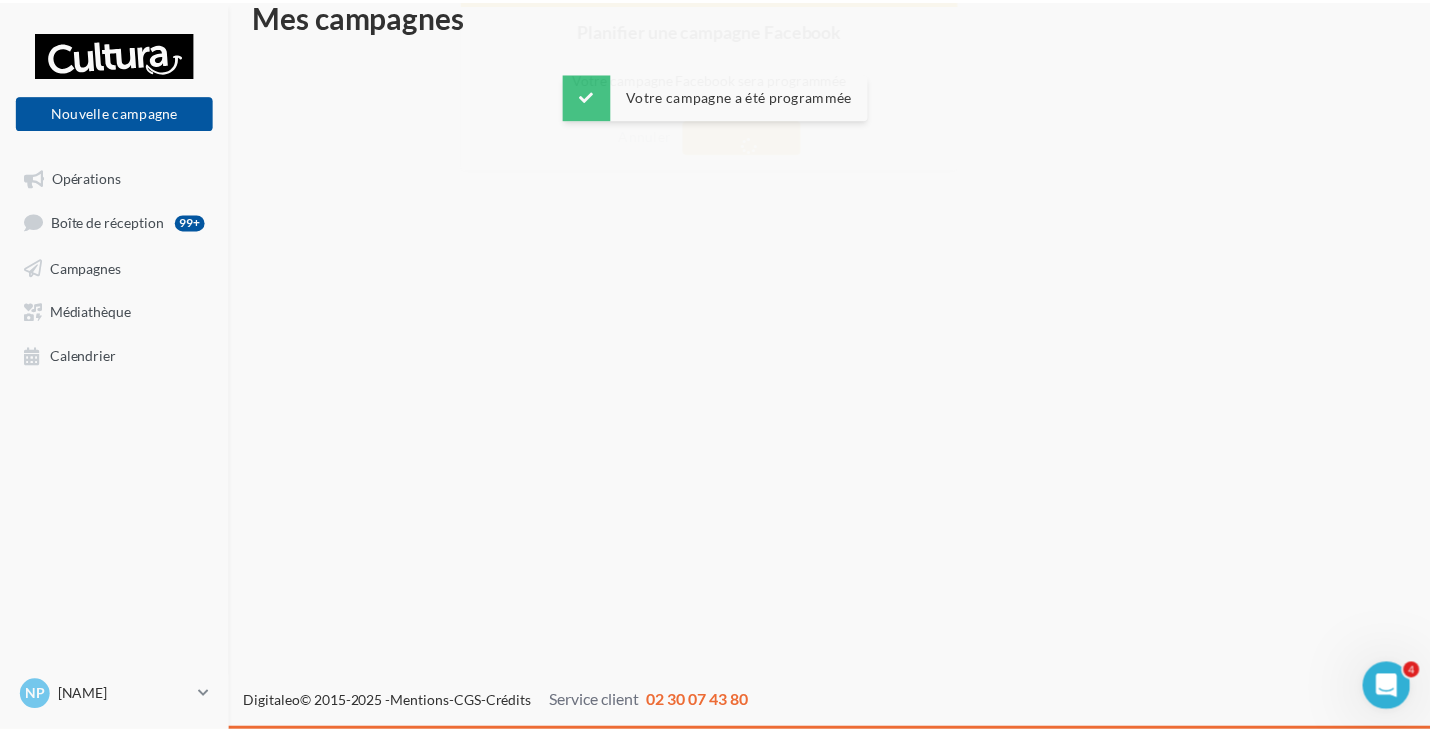 scroll, scrollTop: 32, scrollLeft: 0, axis: vertical 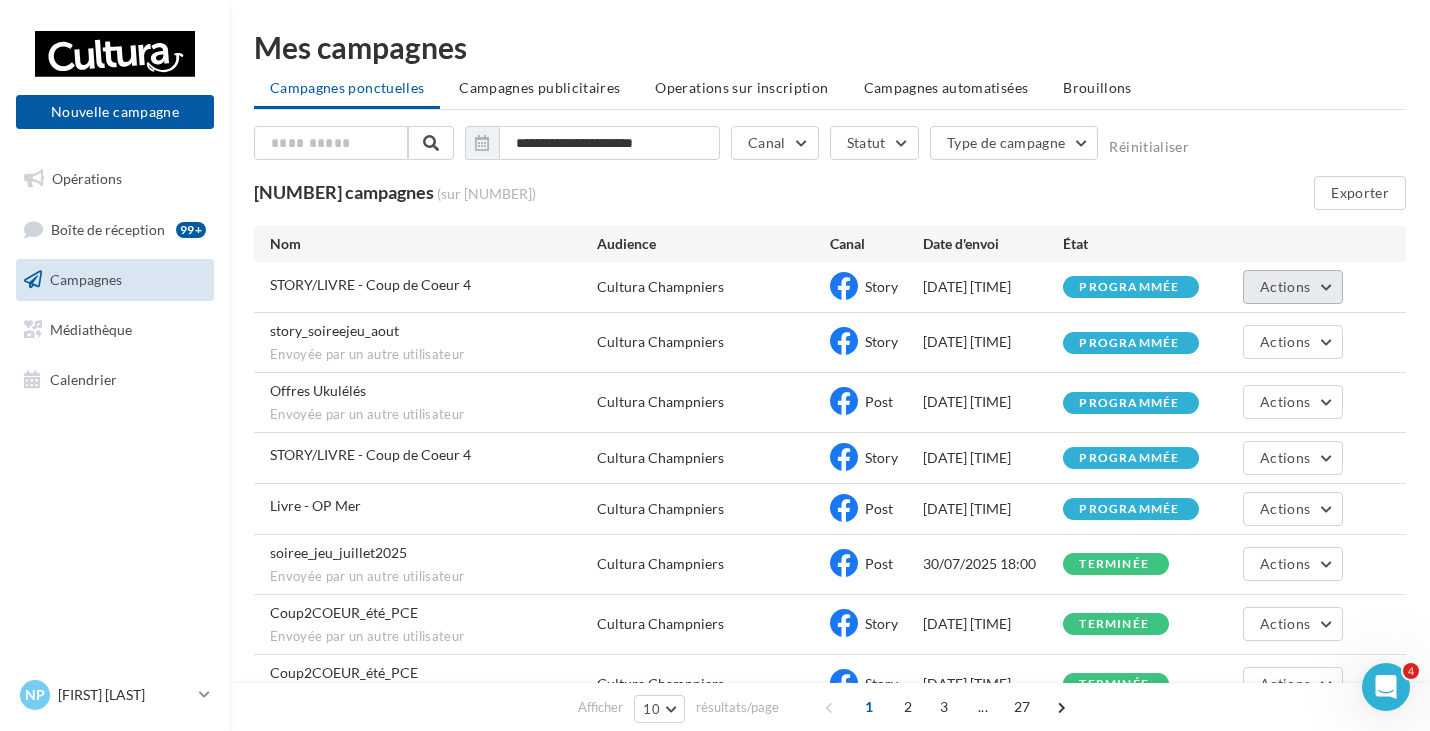 click on "Actions" at bounding box center (1285, 286) 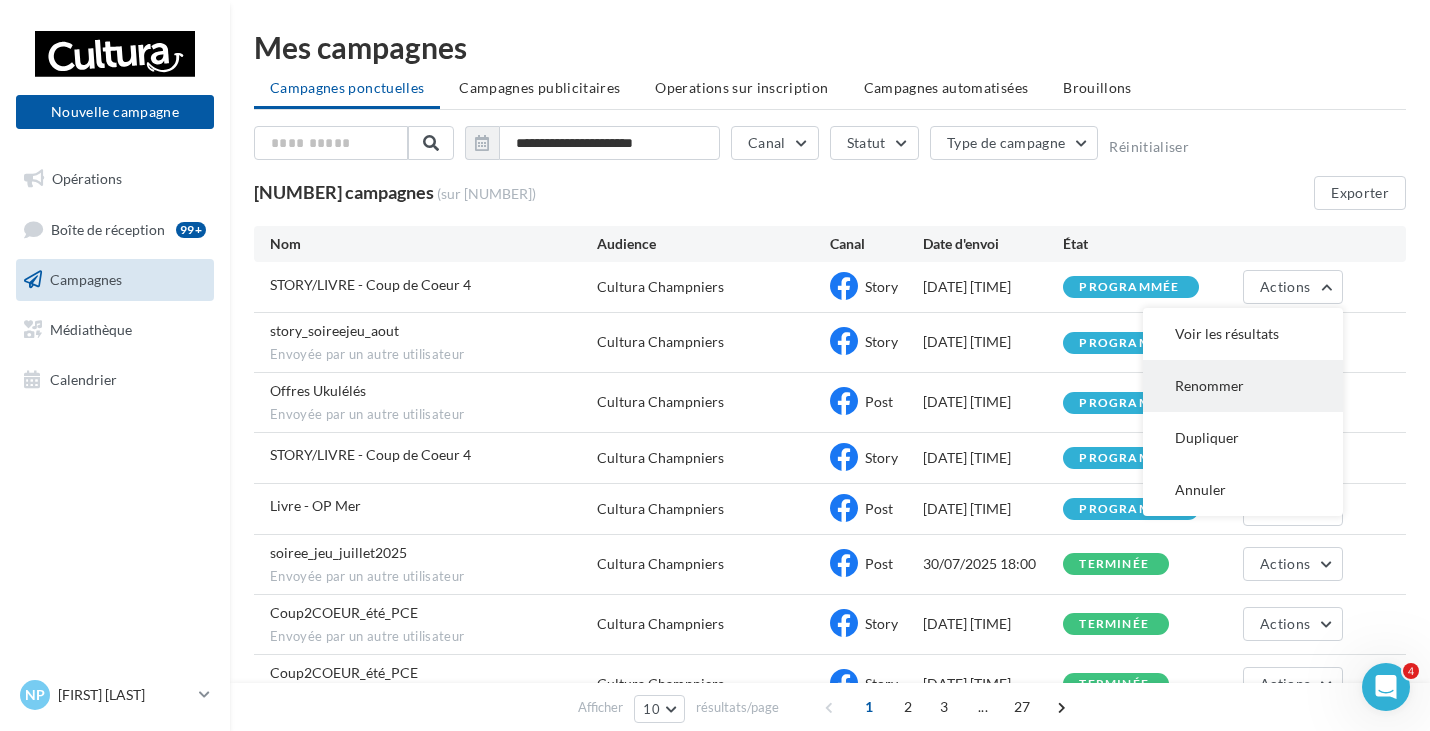click on "Renommer" at bounding box center [1243, 386] 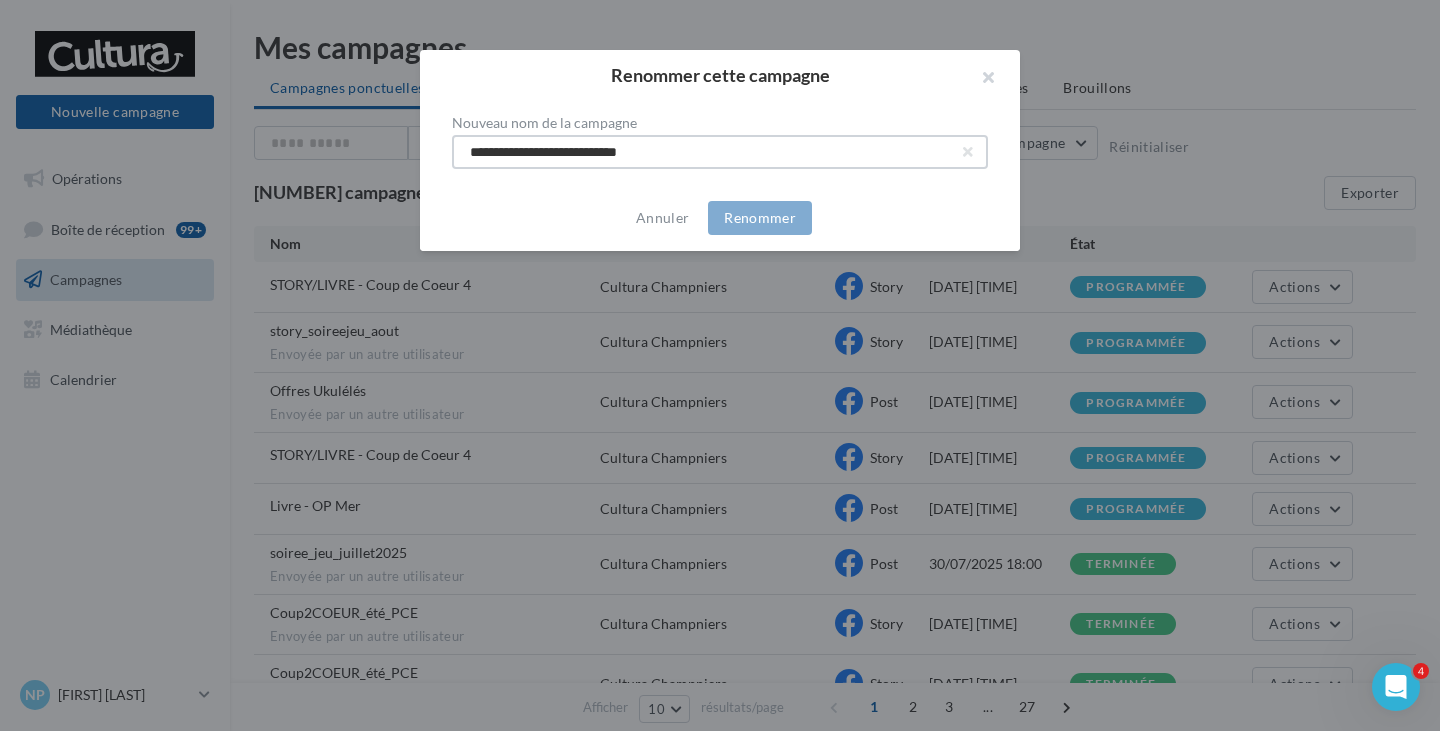 click on "**********" at bounding box center [720, 152] 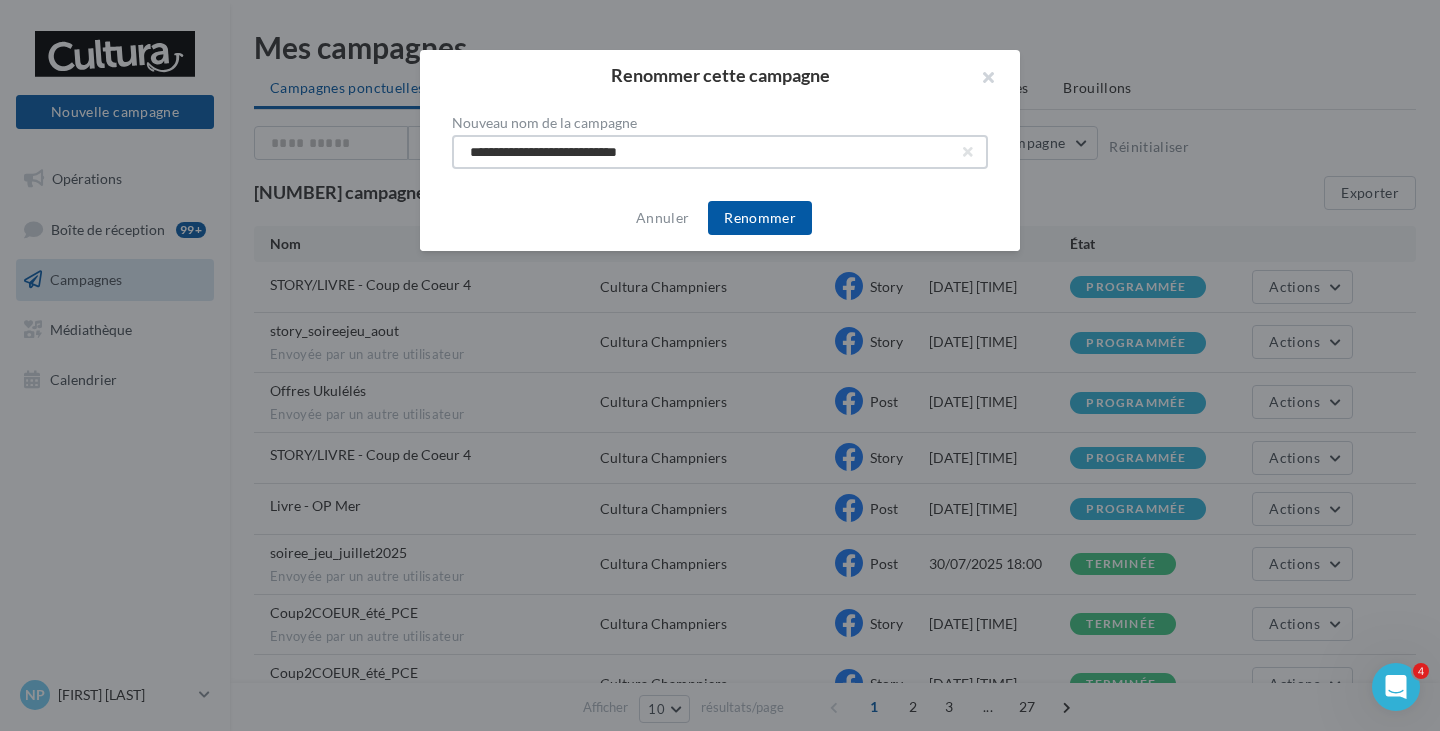click on "**********" at bounding box center [720, 152] 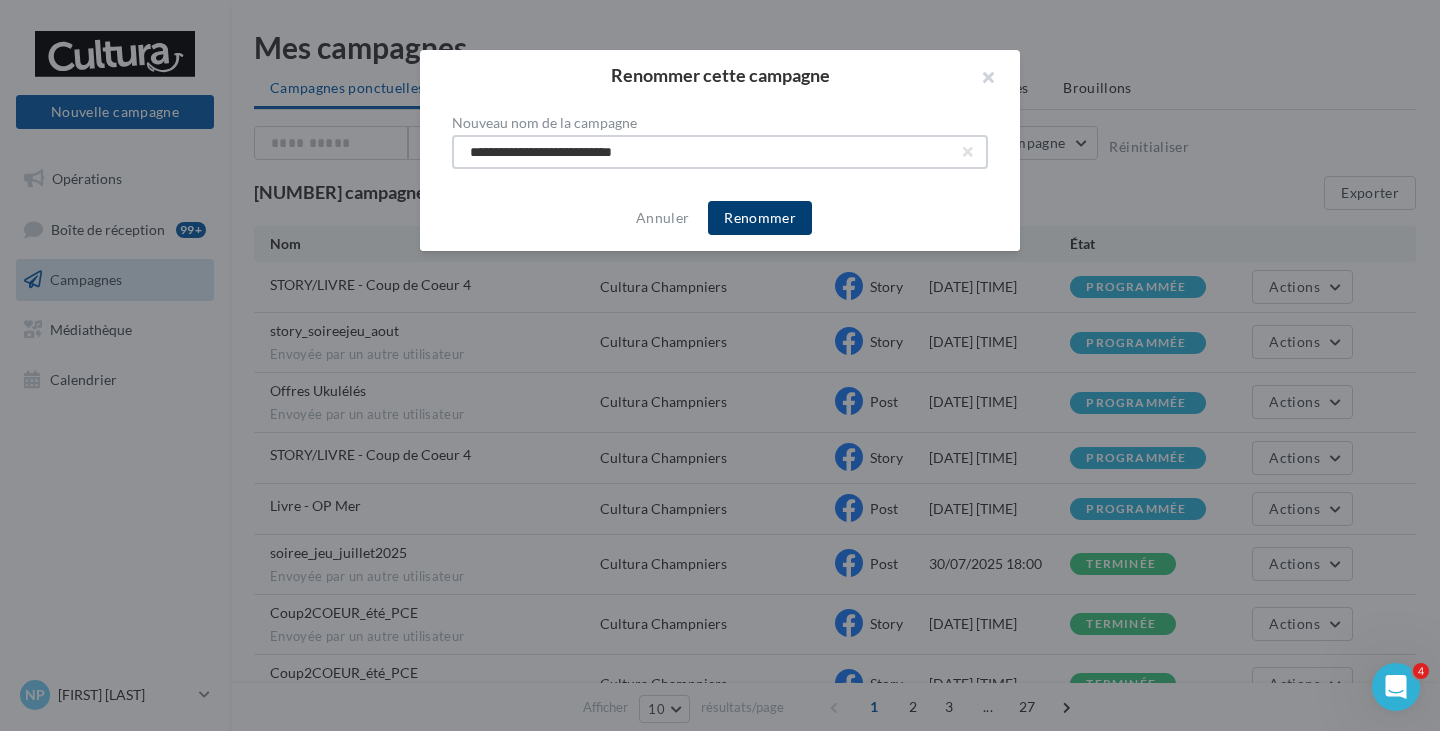 type on "**********" 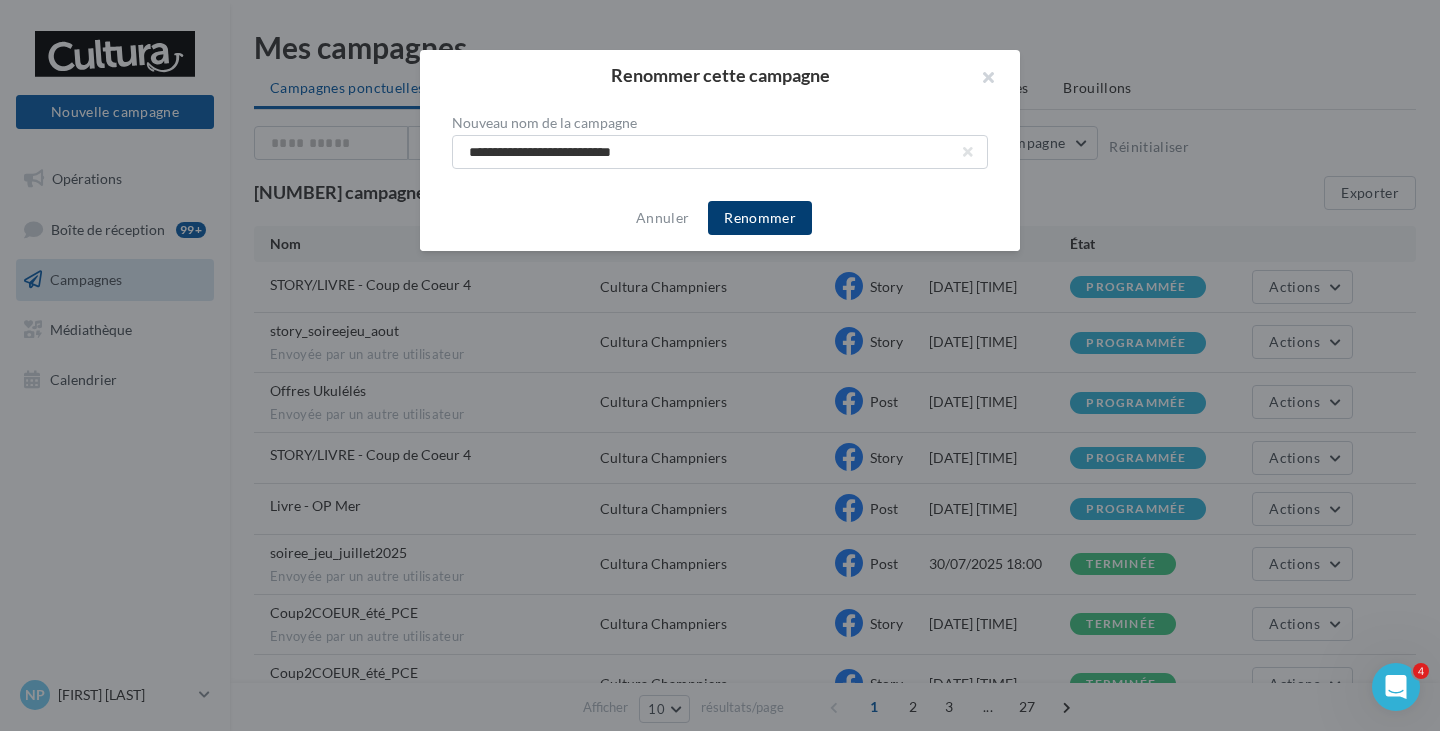 click on "Renommer" at bounding box center (760, 218) 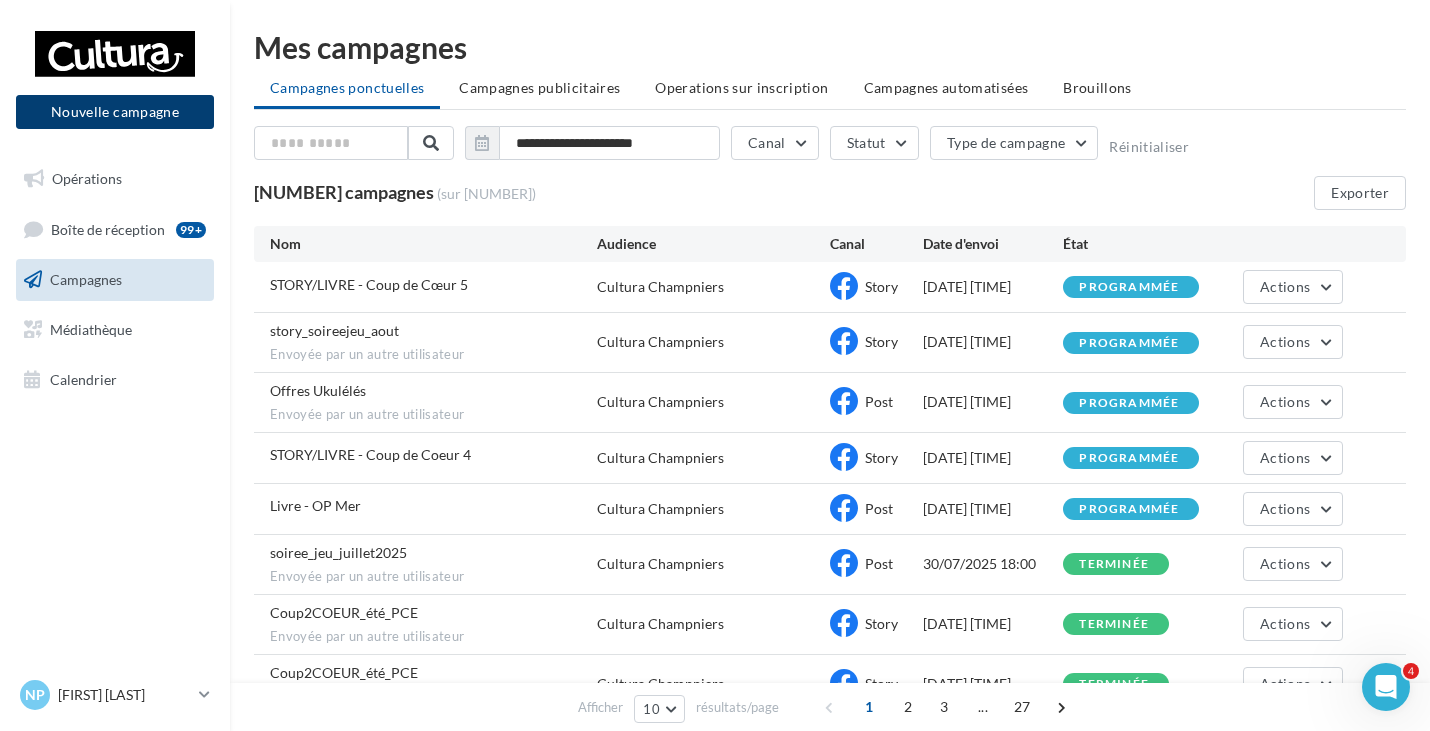 click on "Nouvelle campagne" at bounding box center (115, 112) 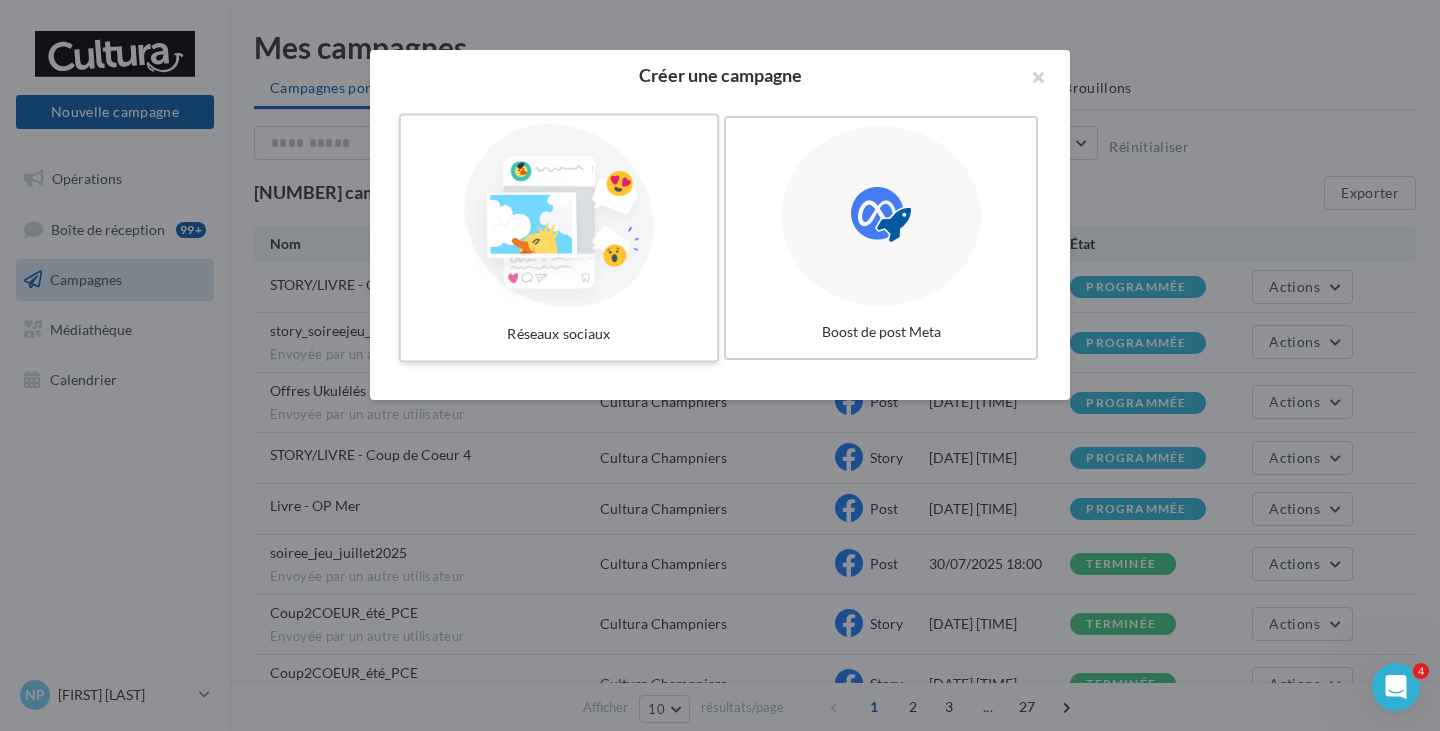 click at bounding box center (559, 216) 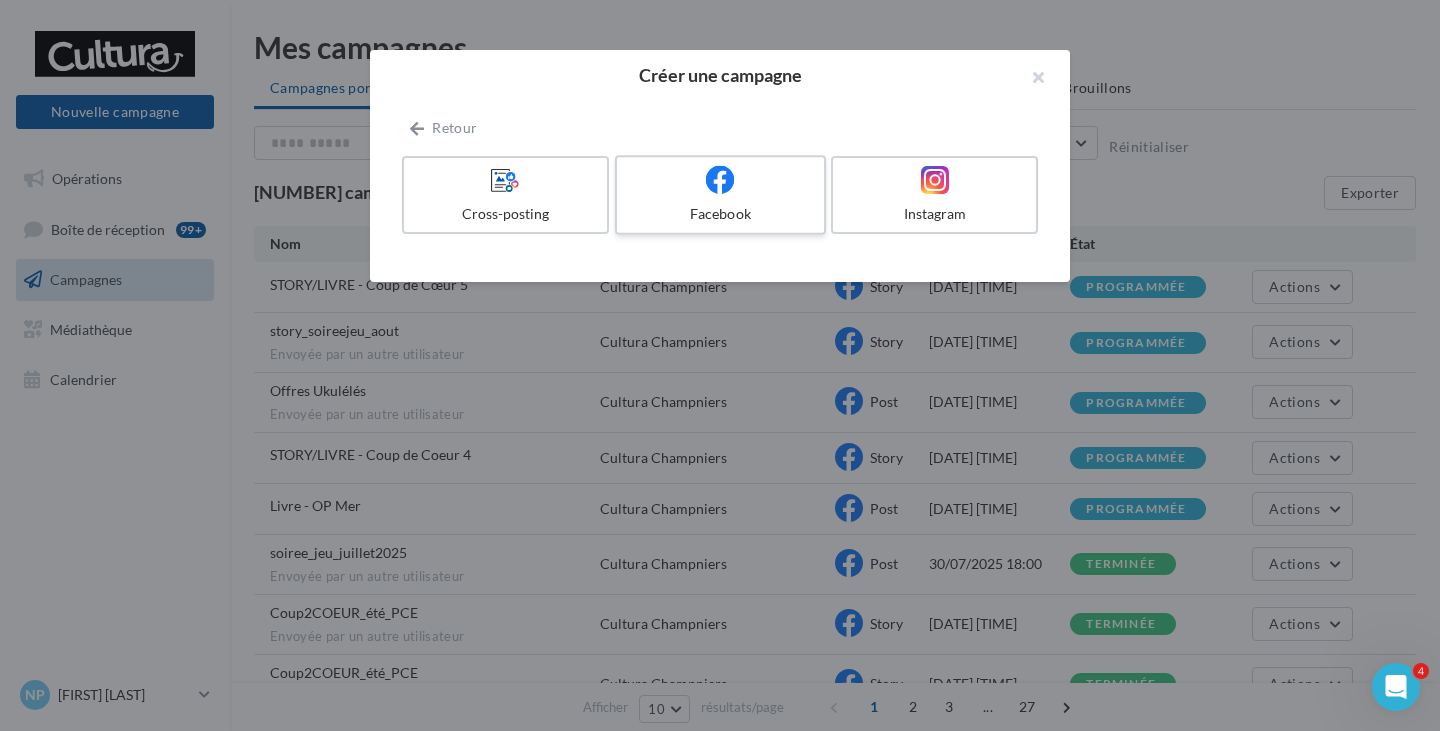 click at bounding box center (720, 179) 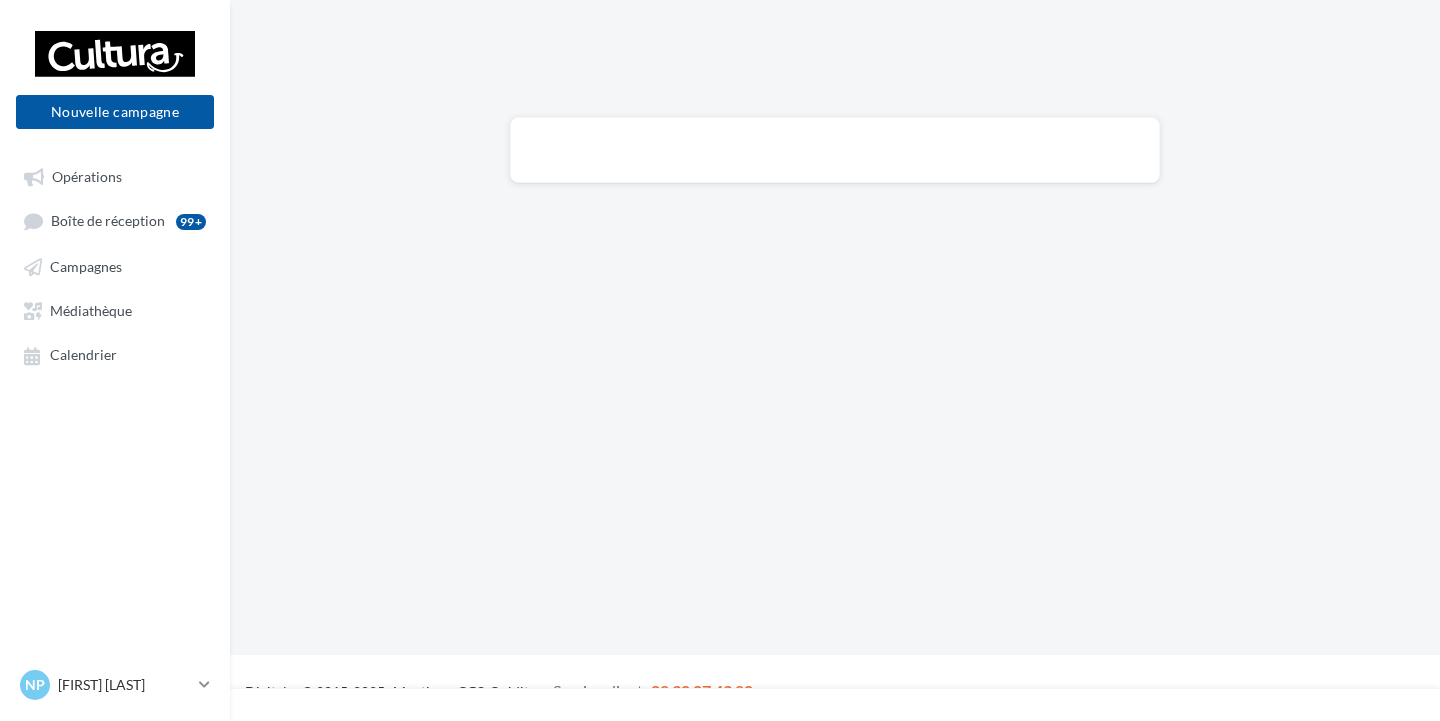 scroll, scrollTop: 0, scrollLeft: 0, axis: both 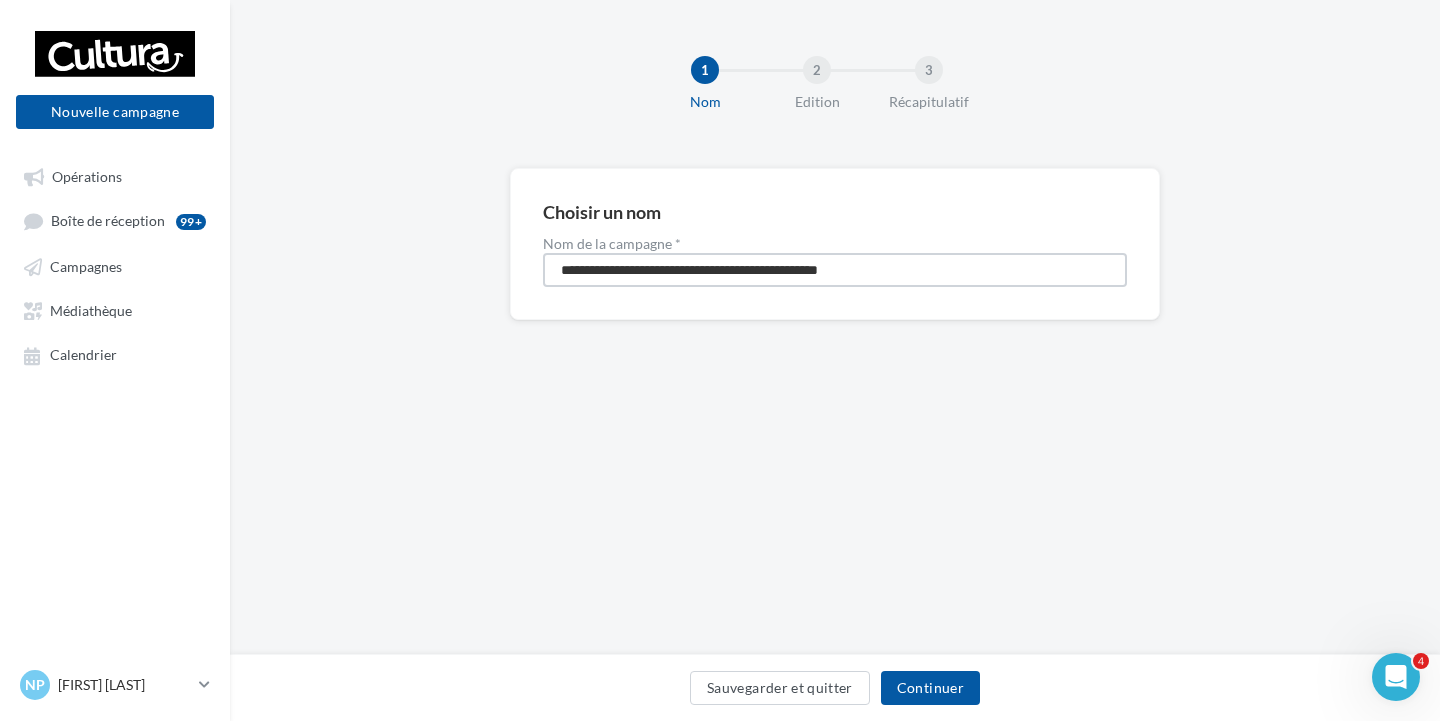 drag, startPoint x: 915, startPoint y: 275, endPoint x: 332, endPoint y: 262, distance: 583.1449 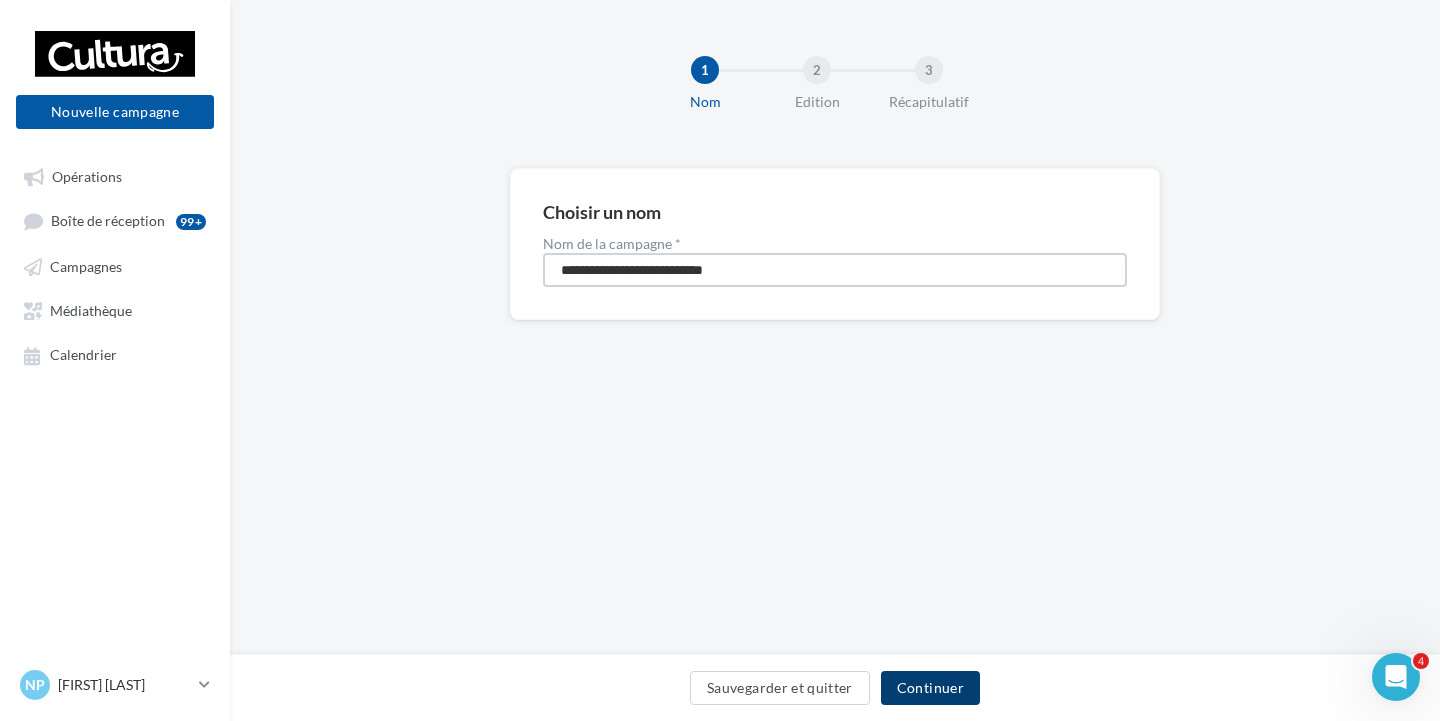 type on "**********" 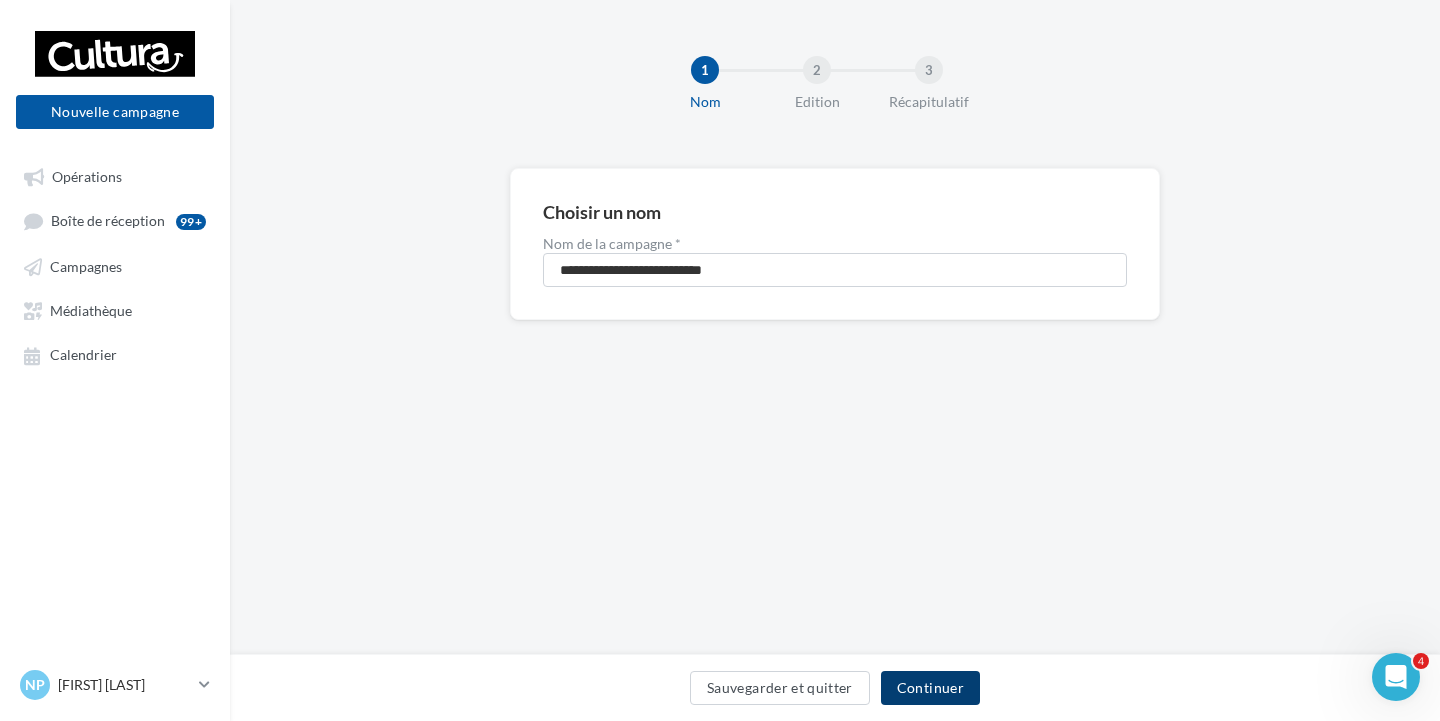 click on "Continuer" at bounding box center (930, 688) 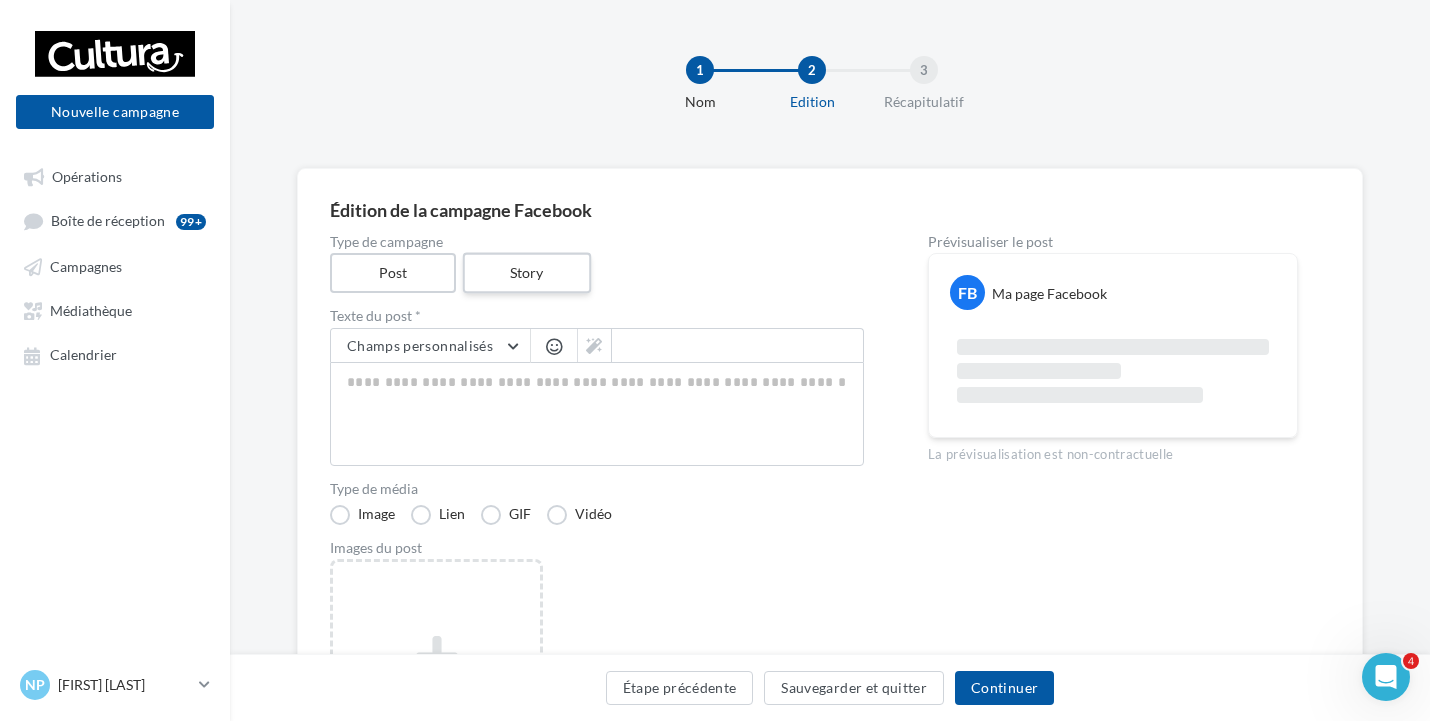 click on "Type de campagne
Post
Story
Texte du post
*       Champs personnalisés         Adresse de l'entreprise     Téléphone de l'entreprise     Site internet de l'entreprise     Signature de l'entreprise     Nom de l'entreprise     Code Postal     Ville                                          Type de média
Image   Lien   GIF   Vidéo
Images du post
Ajouter une image     Format: png, jpg" at bounding box center [597, 533] 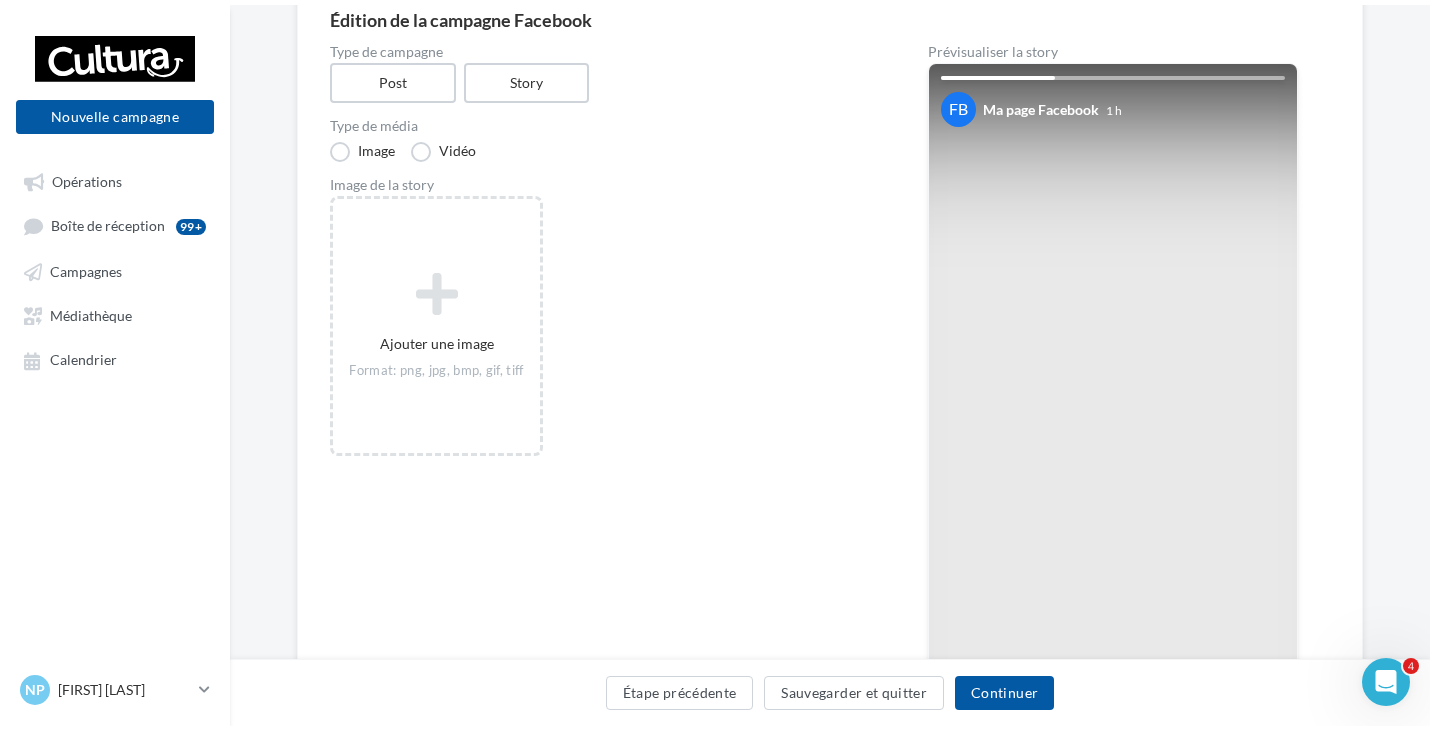 scroll, scrollTop: 0, scrollLeft: 0, axis: both 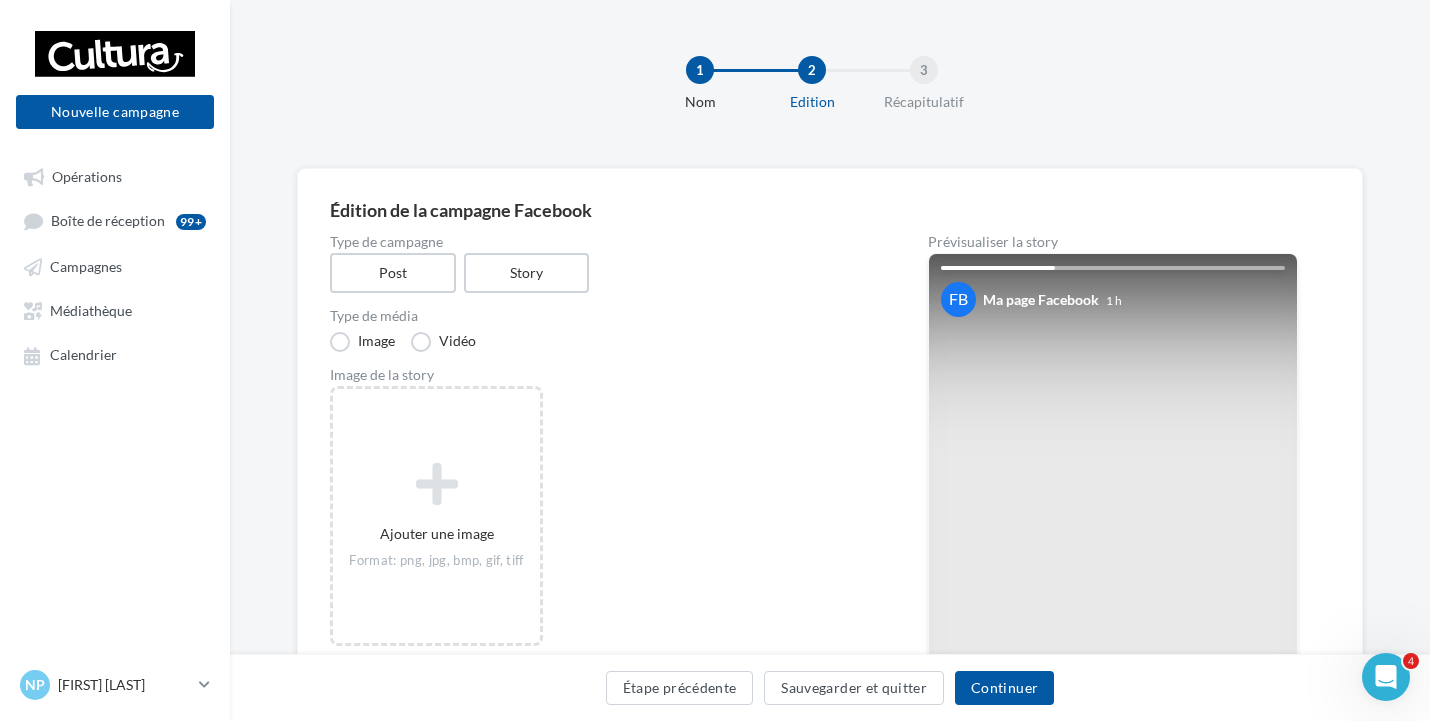 drag, startPoint x: 774, startPoint y: 266, endPoint x: 758, endPoint y: 281, distance: 21.931713 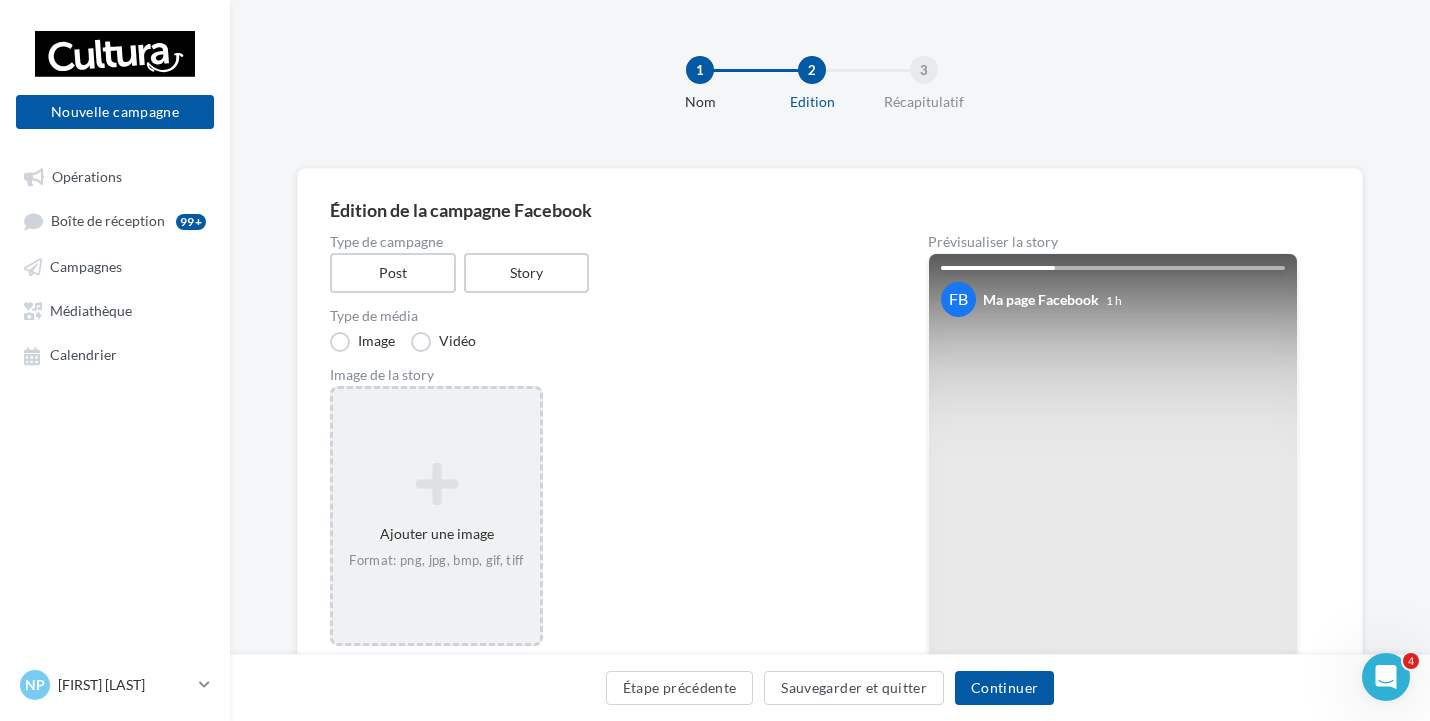 click at bounding box center (436, 484) 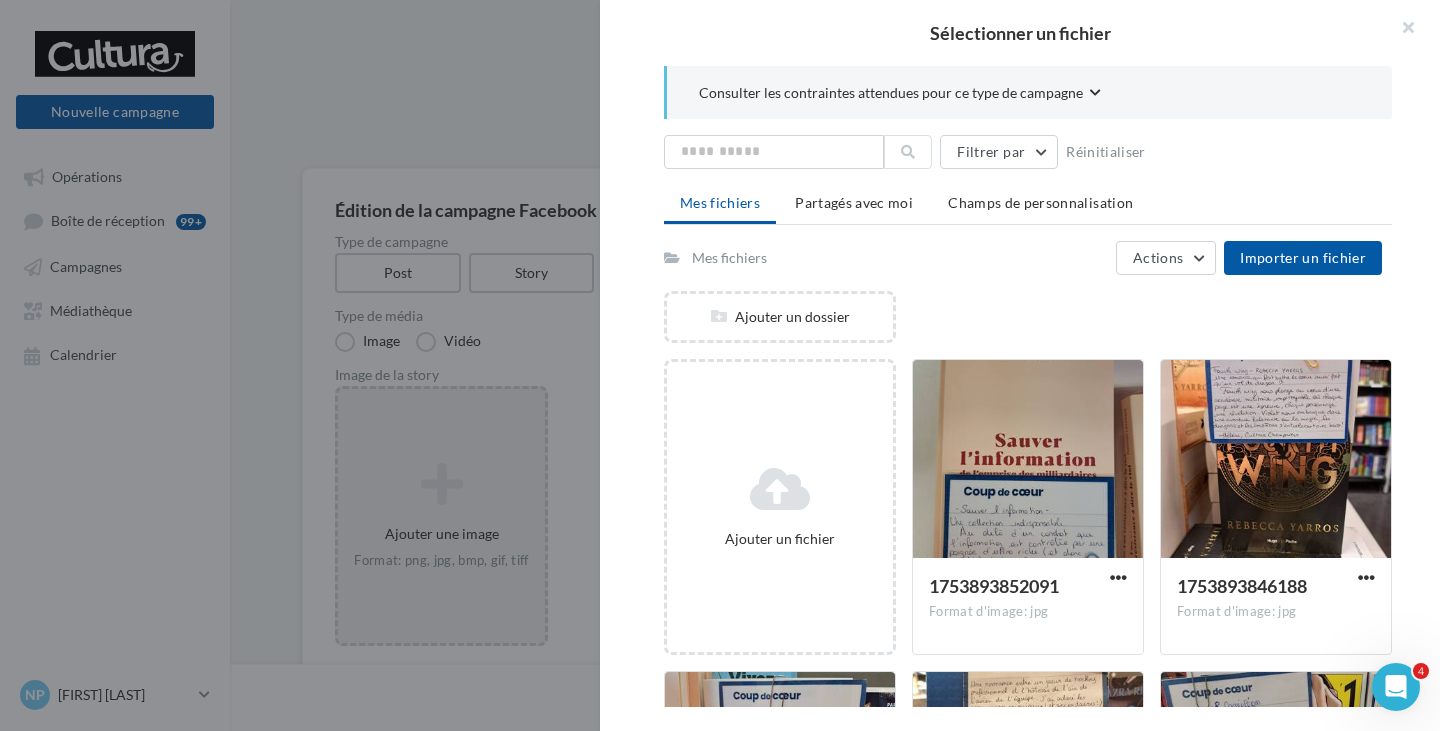 click at bounding box center (720, 365) 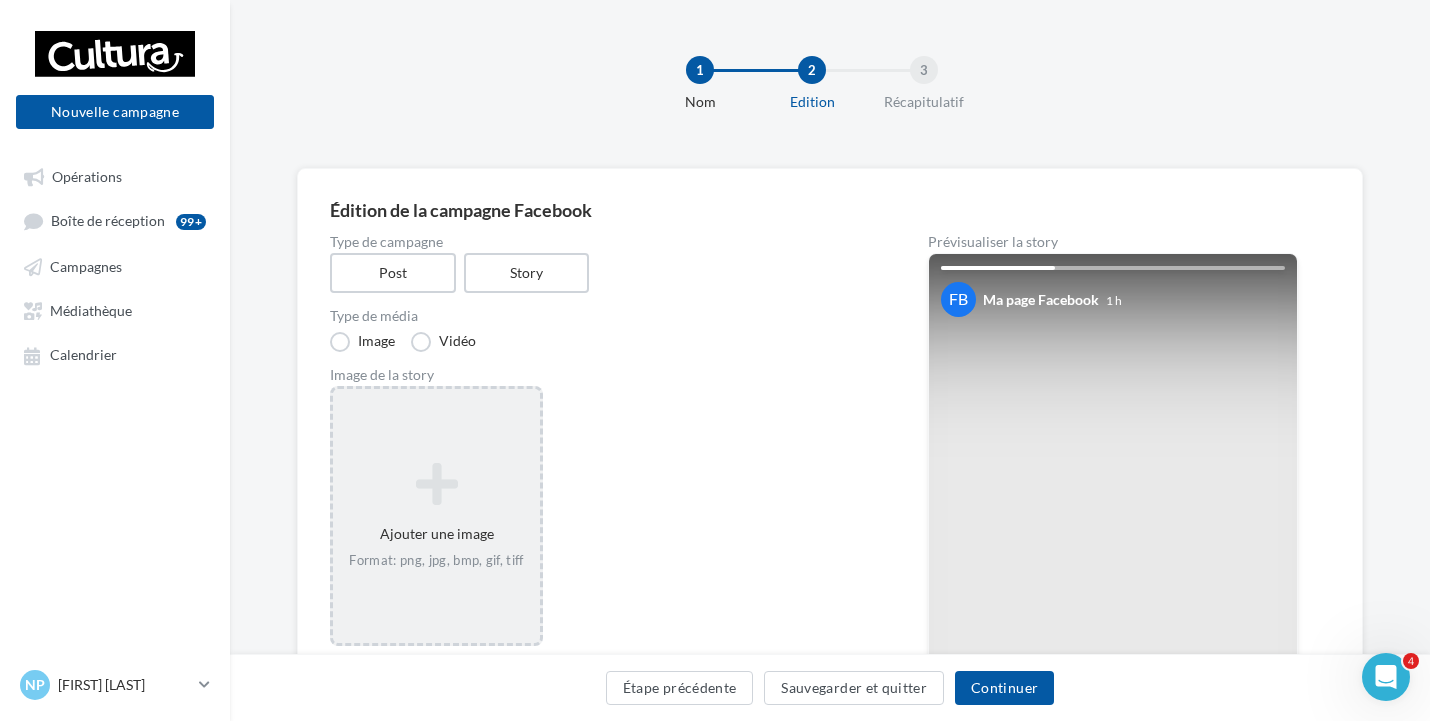 click at bounding box center (436, 484) 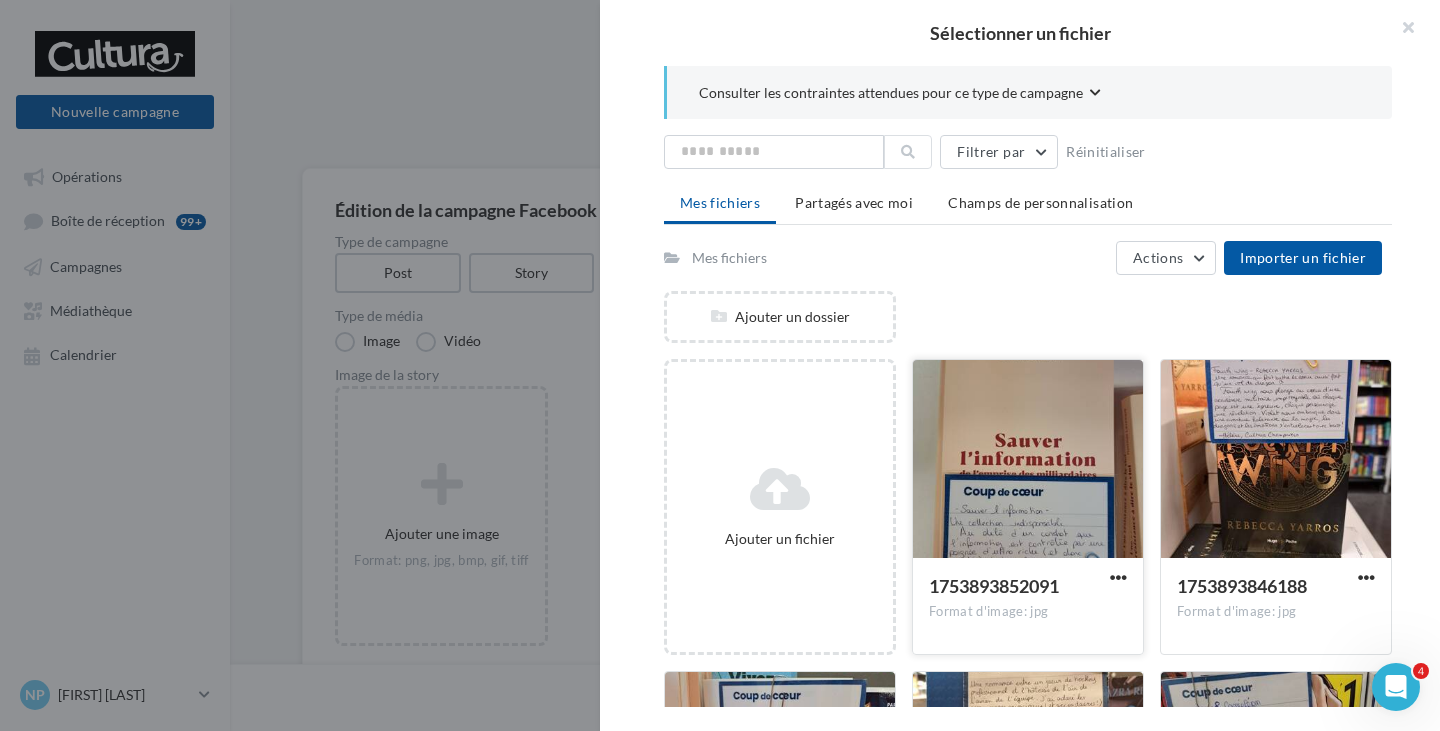 click at bounding box center [1028, 460] 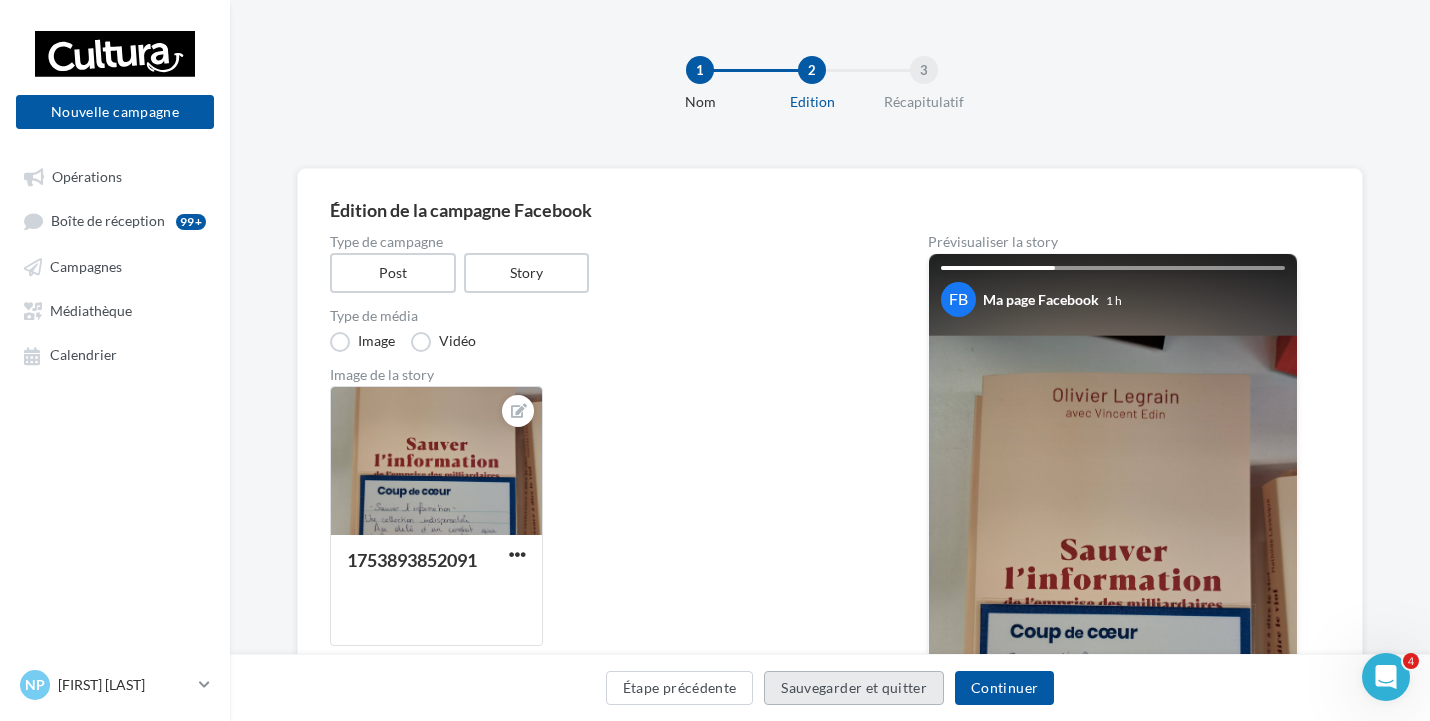 click on "Sauvegarder et quitter" at bounding box center [854, 688] 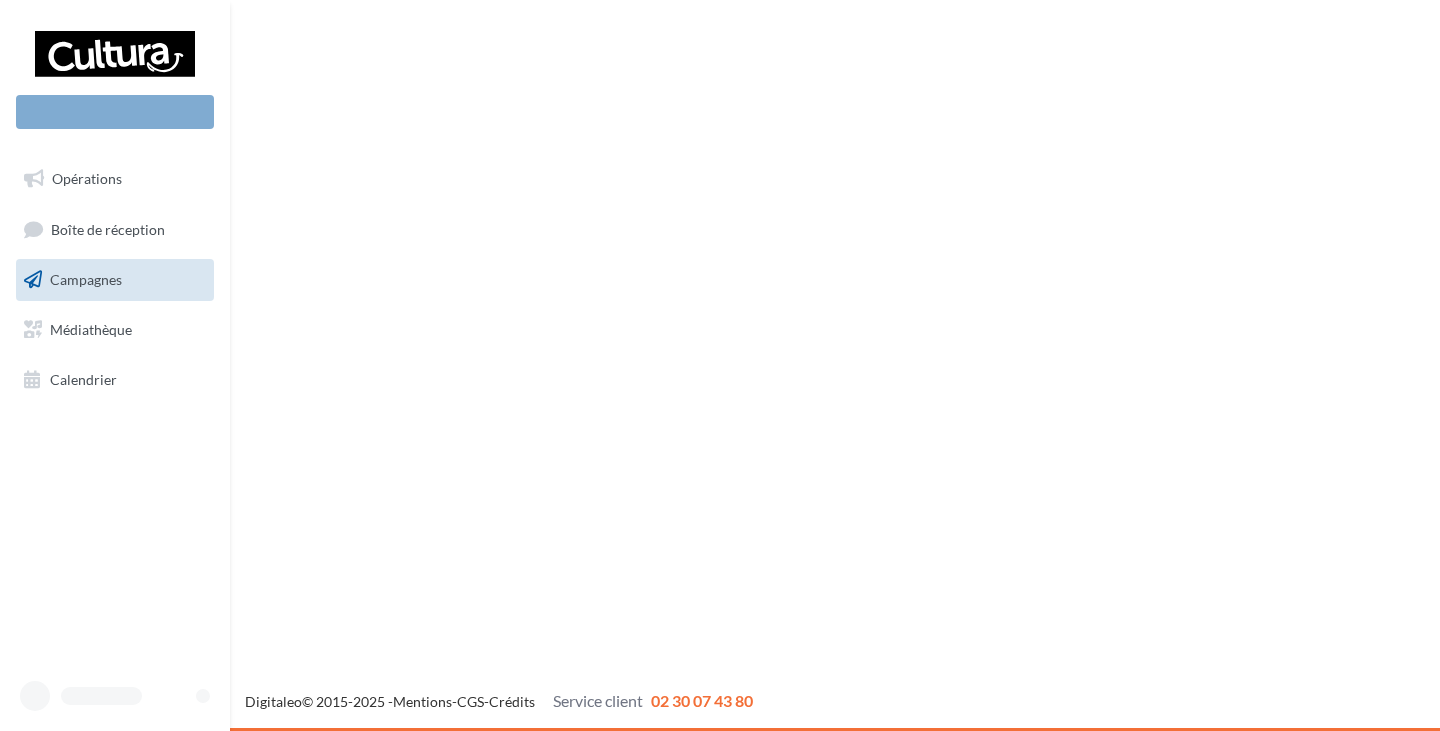 scroll, scrollTop: 0, scrollLeft: 0, axis: both 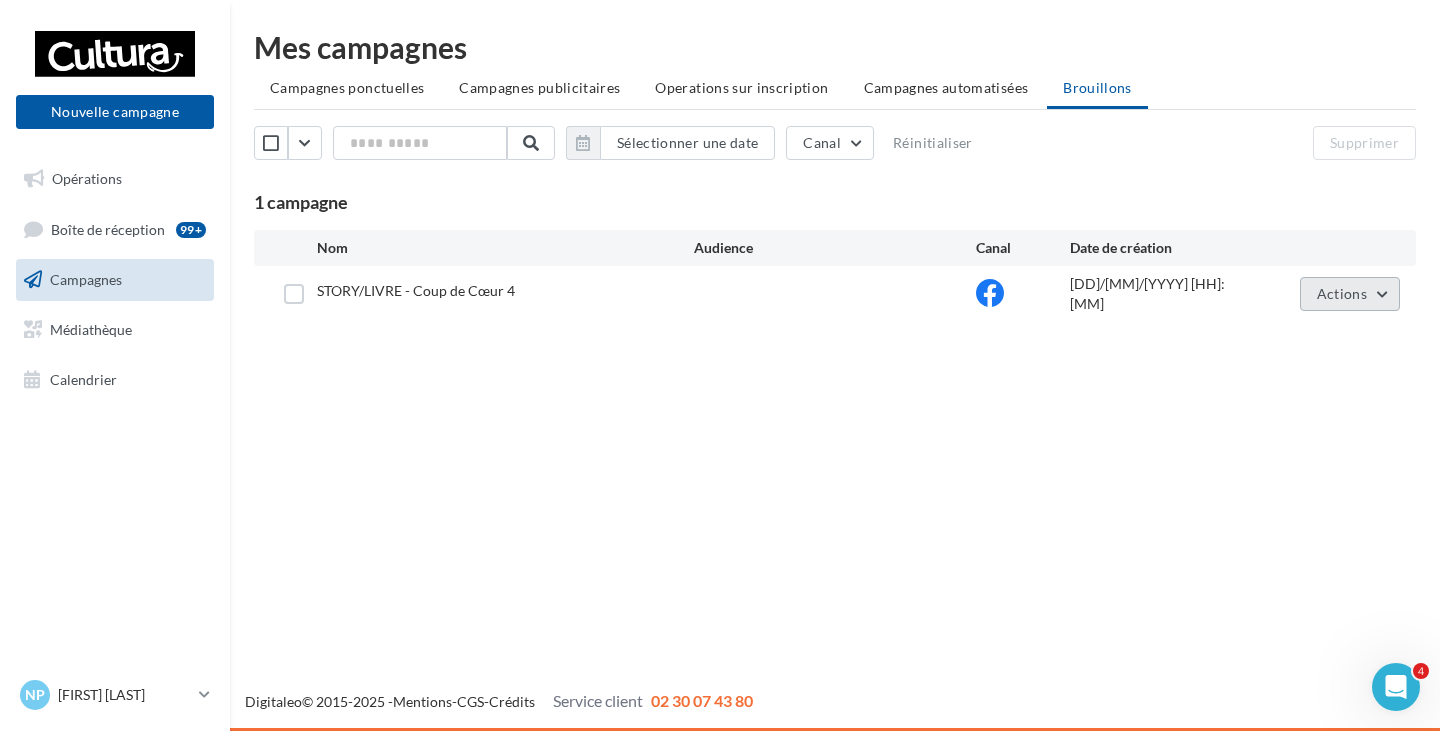 click on "Actions" at bounding box center (1342, 293) 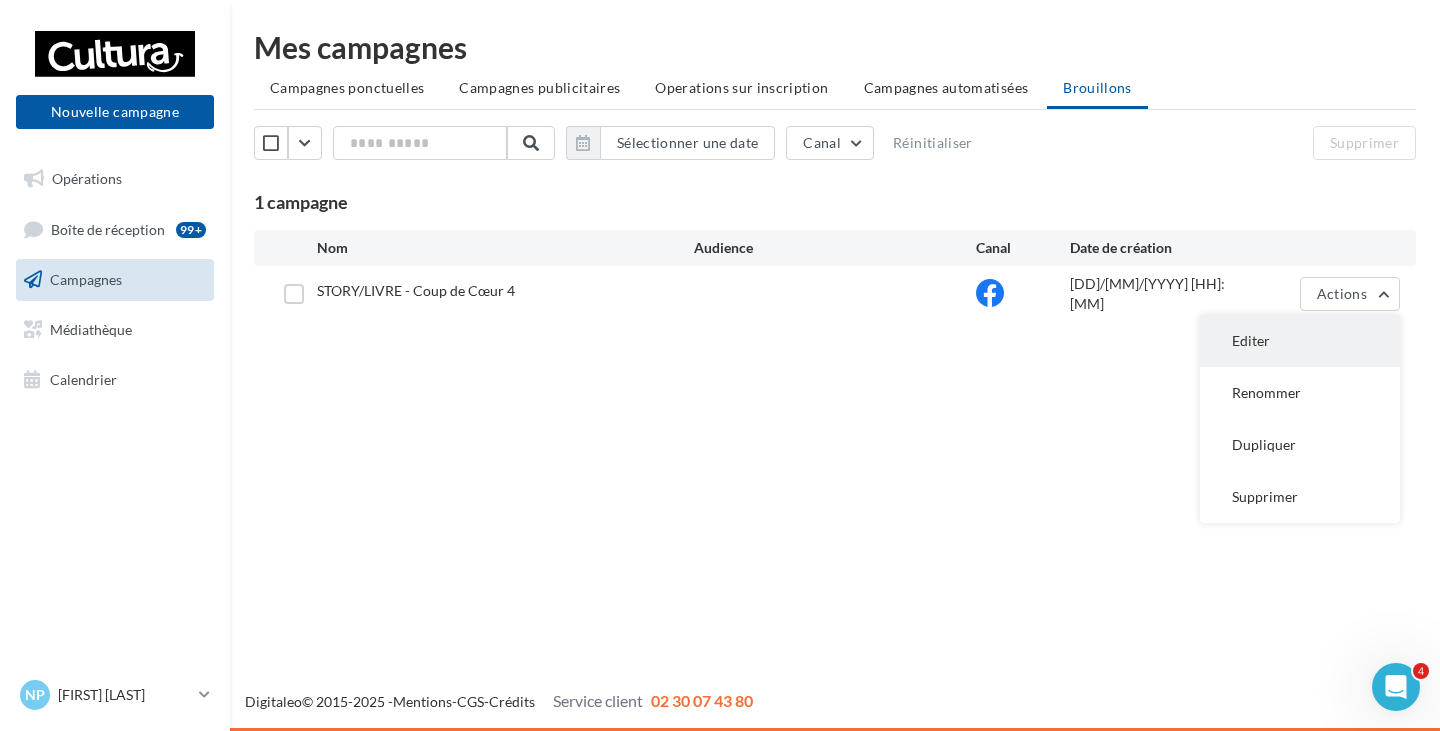 click on "Editer" at bounding box center [1300, 341] 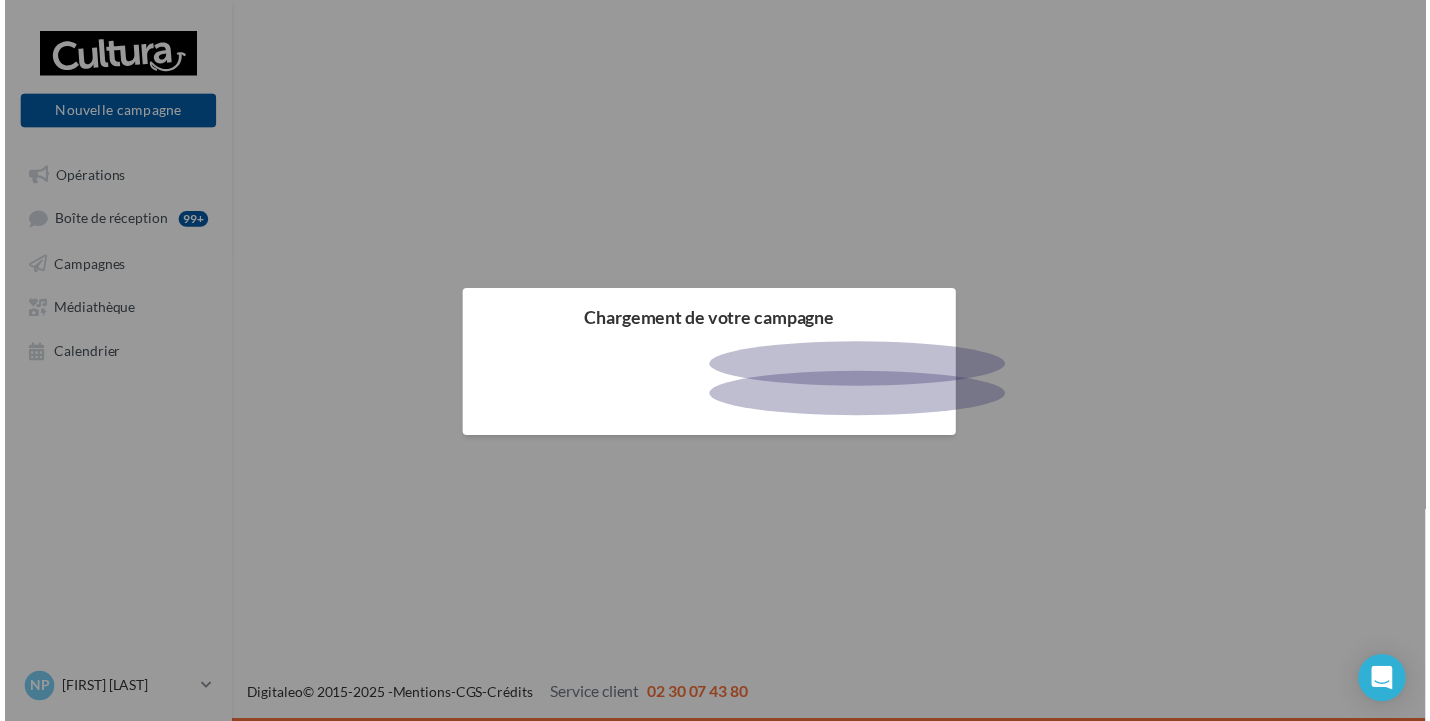 scroll, scrollTop: 0, scrollLeft: 0, axis: both 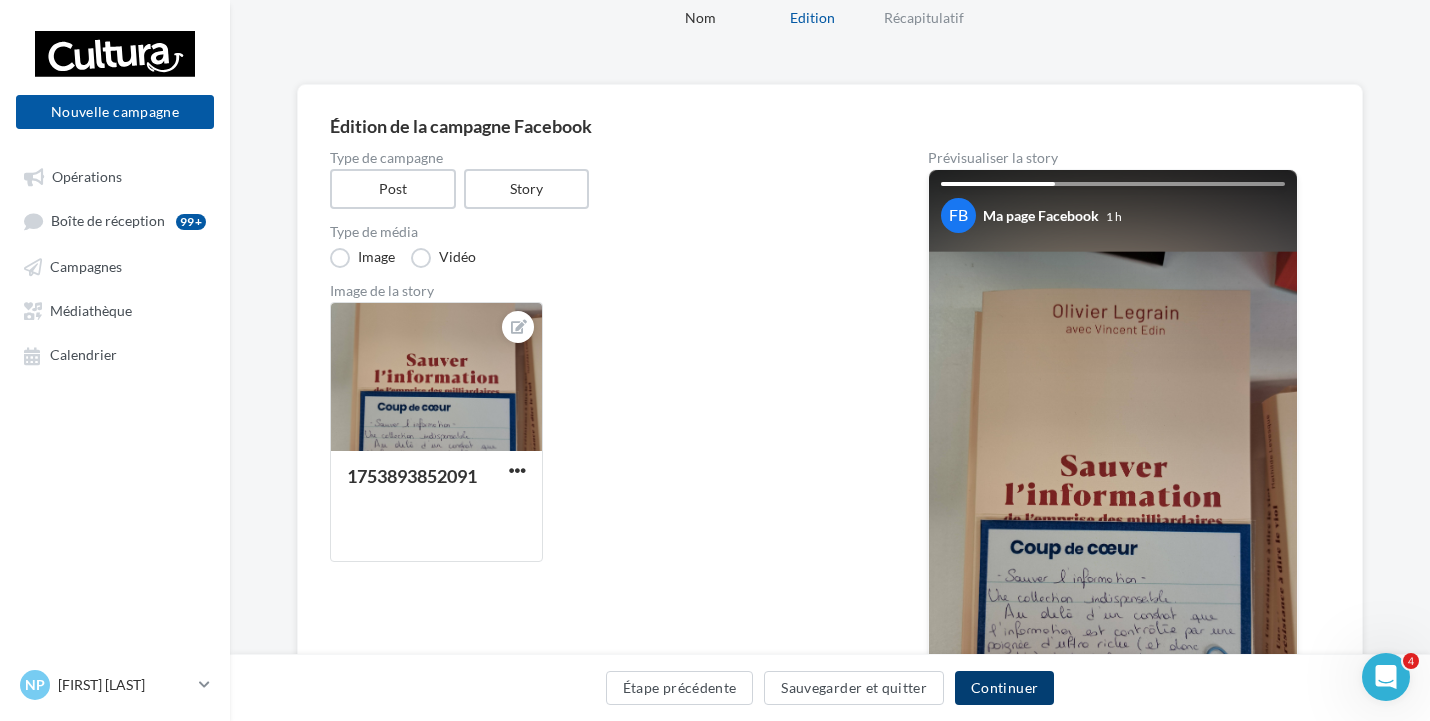 click on "Continuer" at bounding box center (1004, 688) 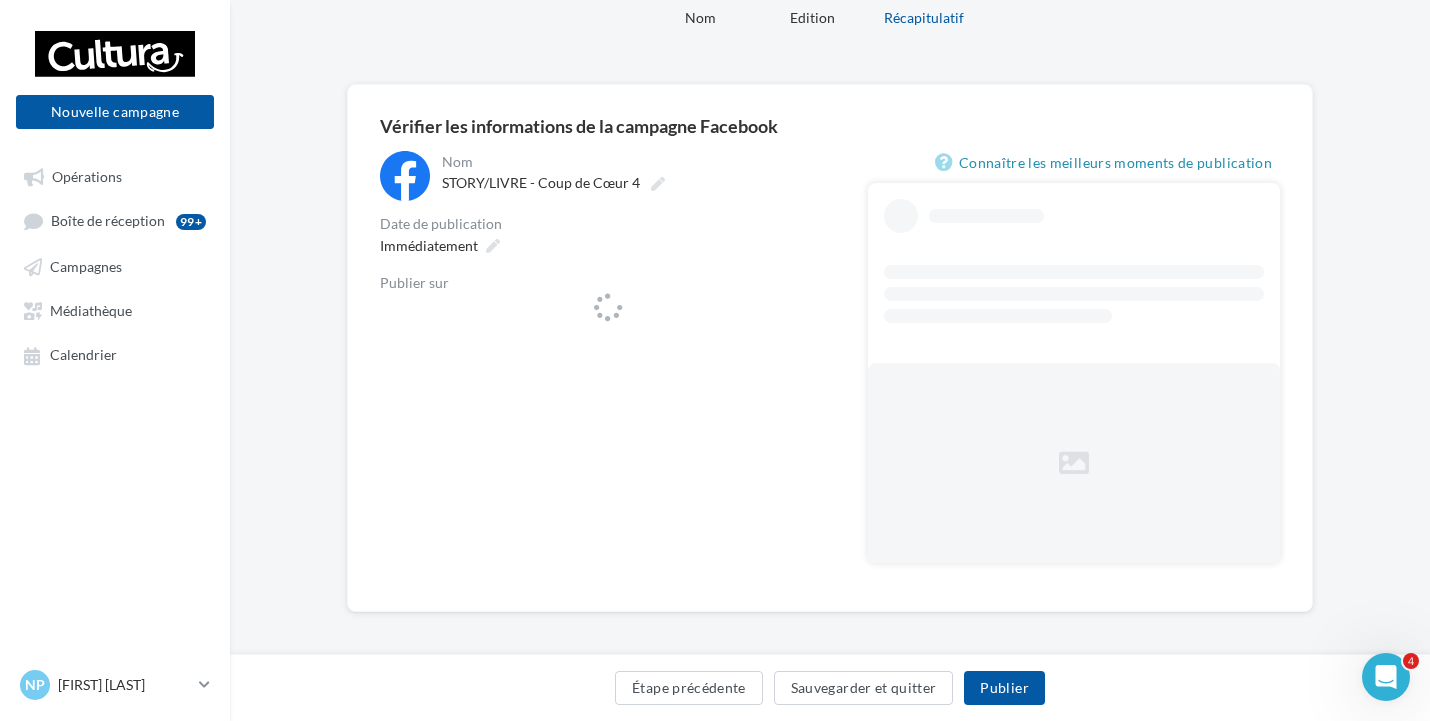 click on "**********" at bounding box center [608, 365] 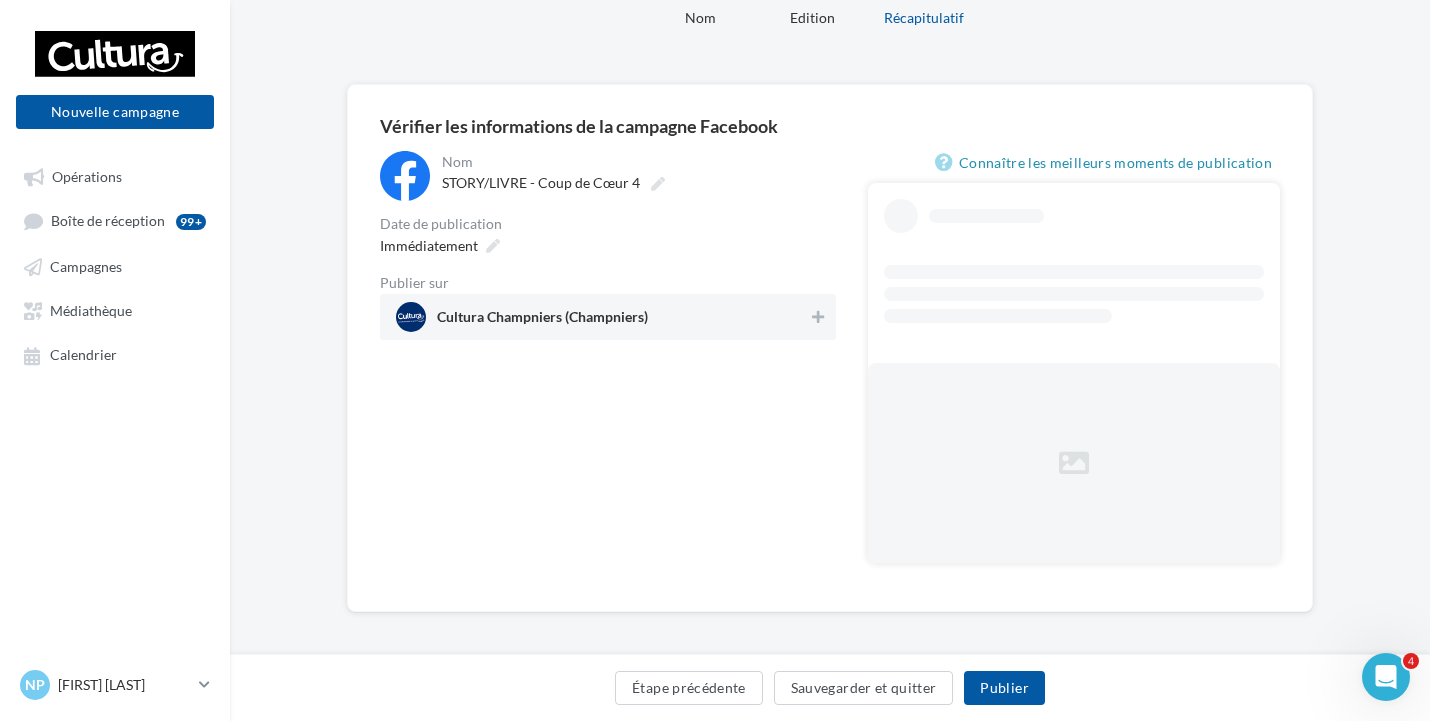 scroll, scrollTop: 0, scrollLeft: 0, axis: both 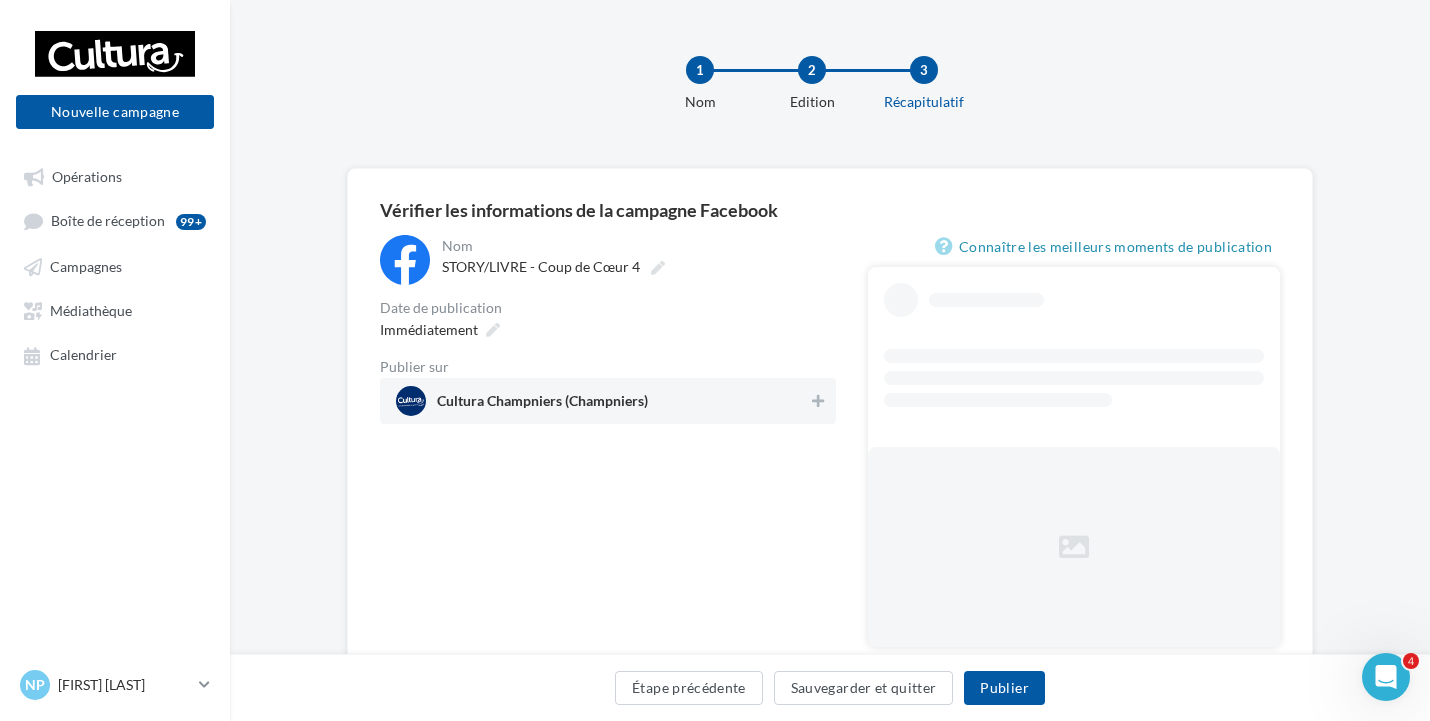 drag, startPoint x: 805, startPoint y: 403, endPoint x: 724, endPoint y: 382, distance: 83.677956 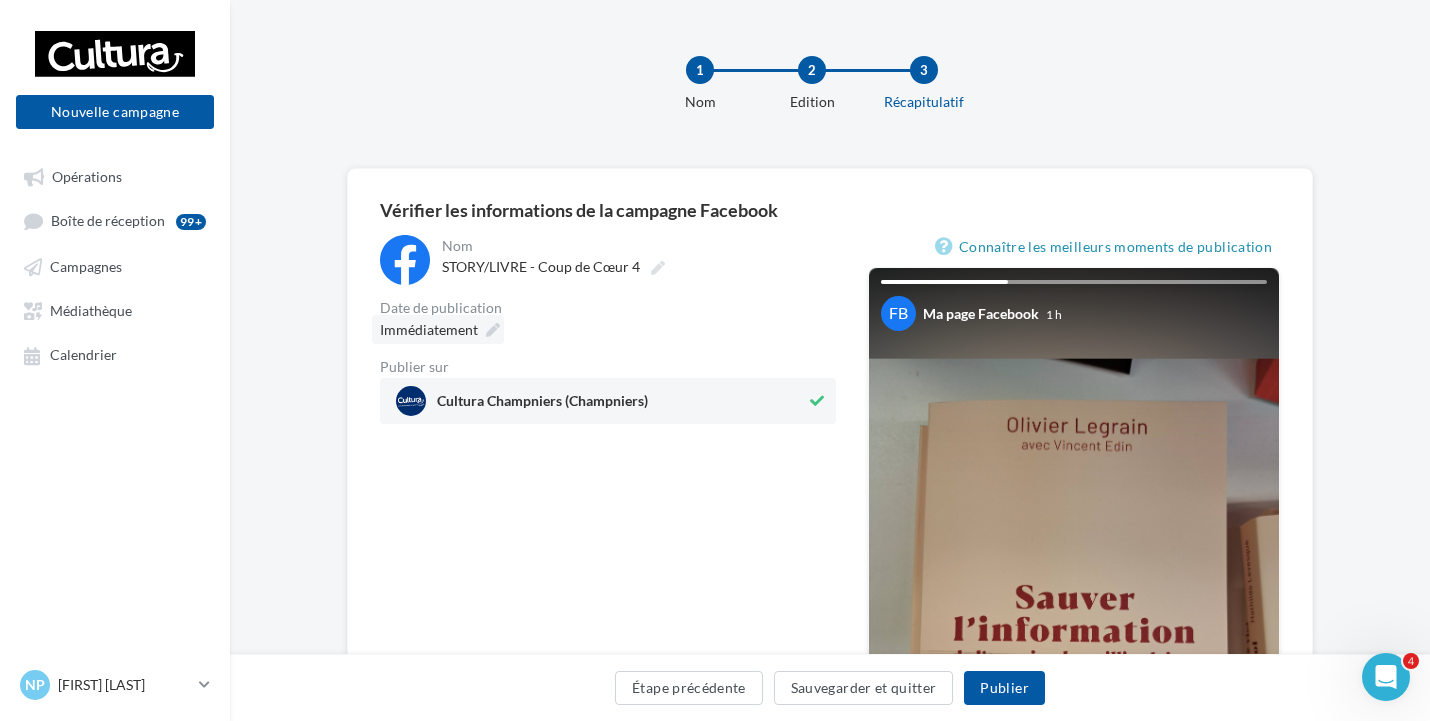 click at bounding box center [493, 330] 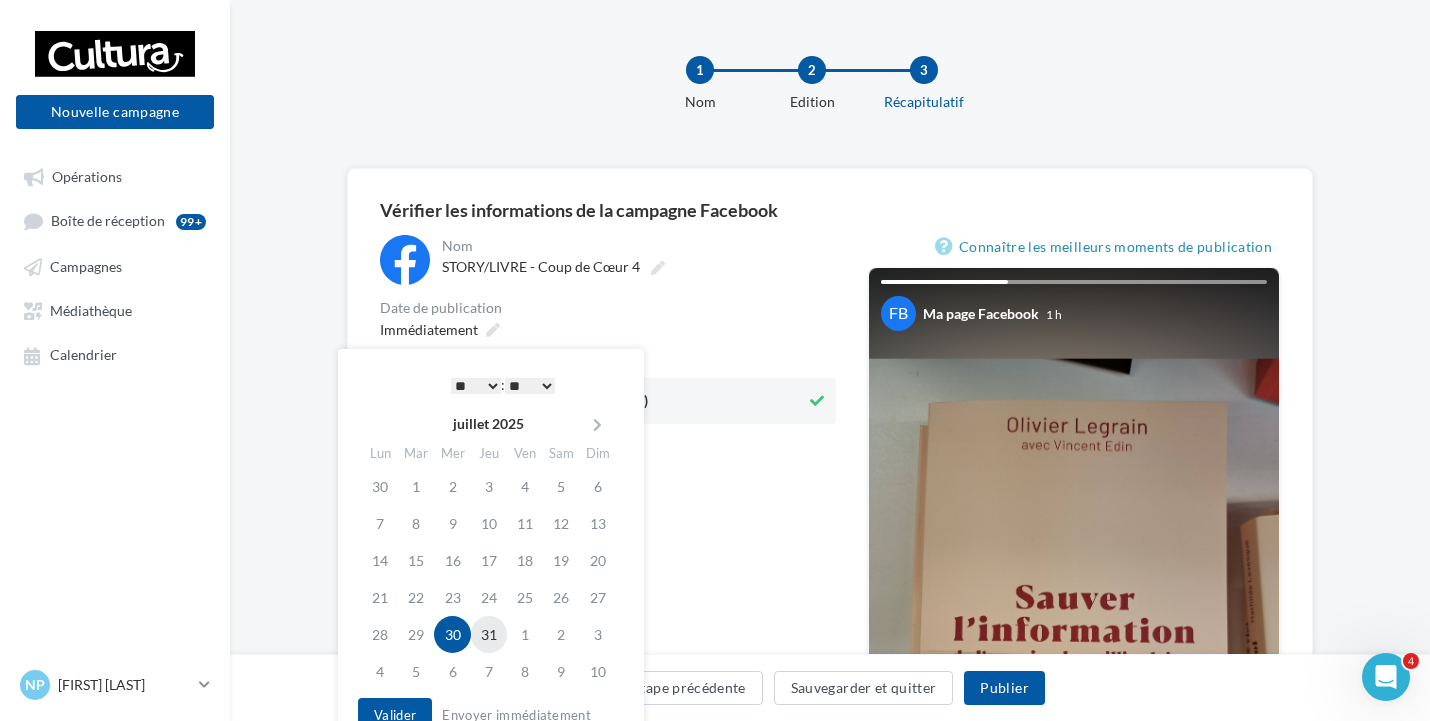 click on "31" at bounding box center [489, 634] 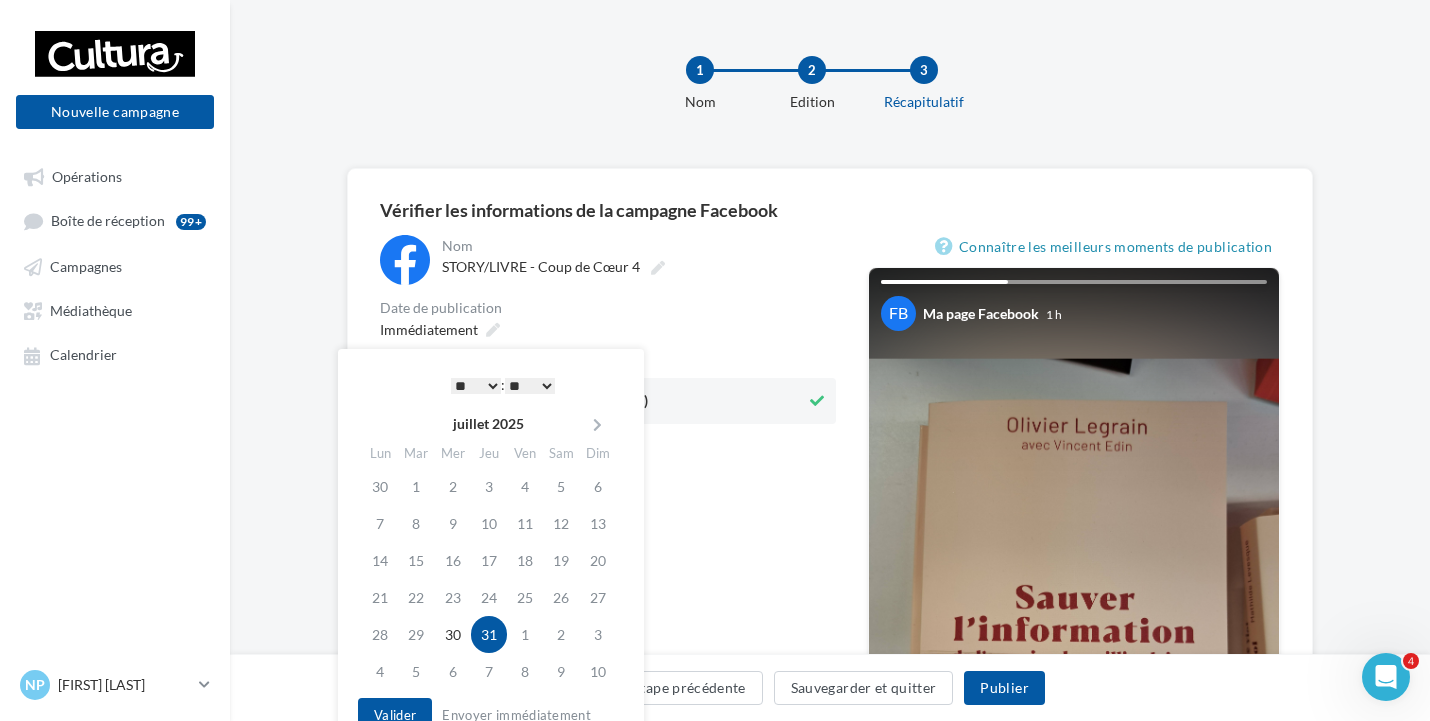 click on "** ** ** ** ** **" at bounding box center [530, 386] 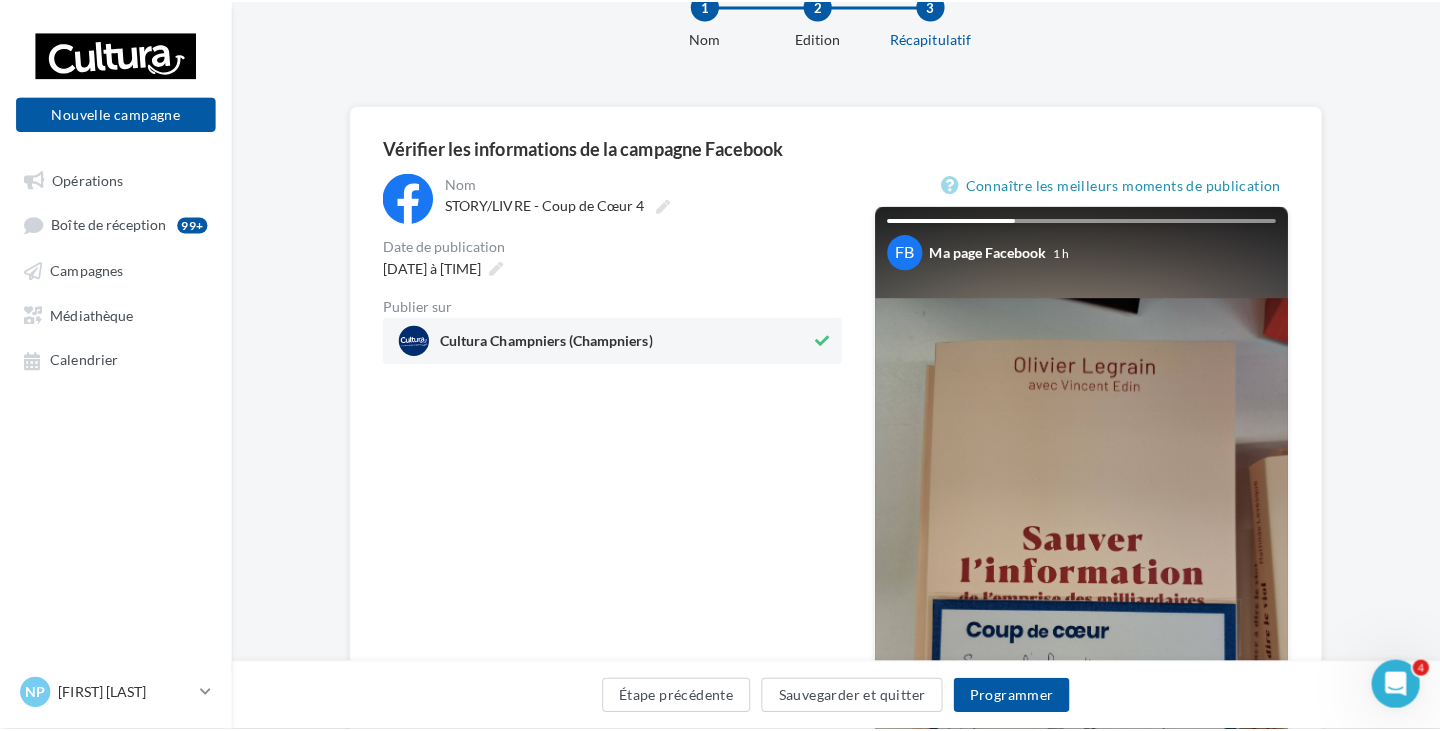 scroll, scrollTop: 100, scrollLeft: 0, axis: vertical 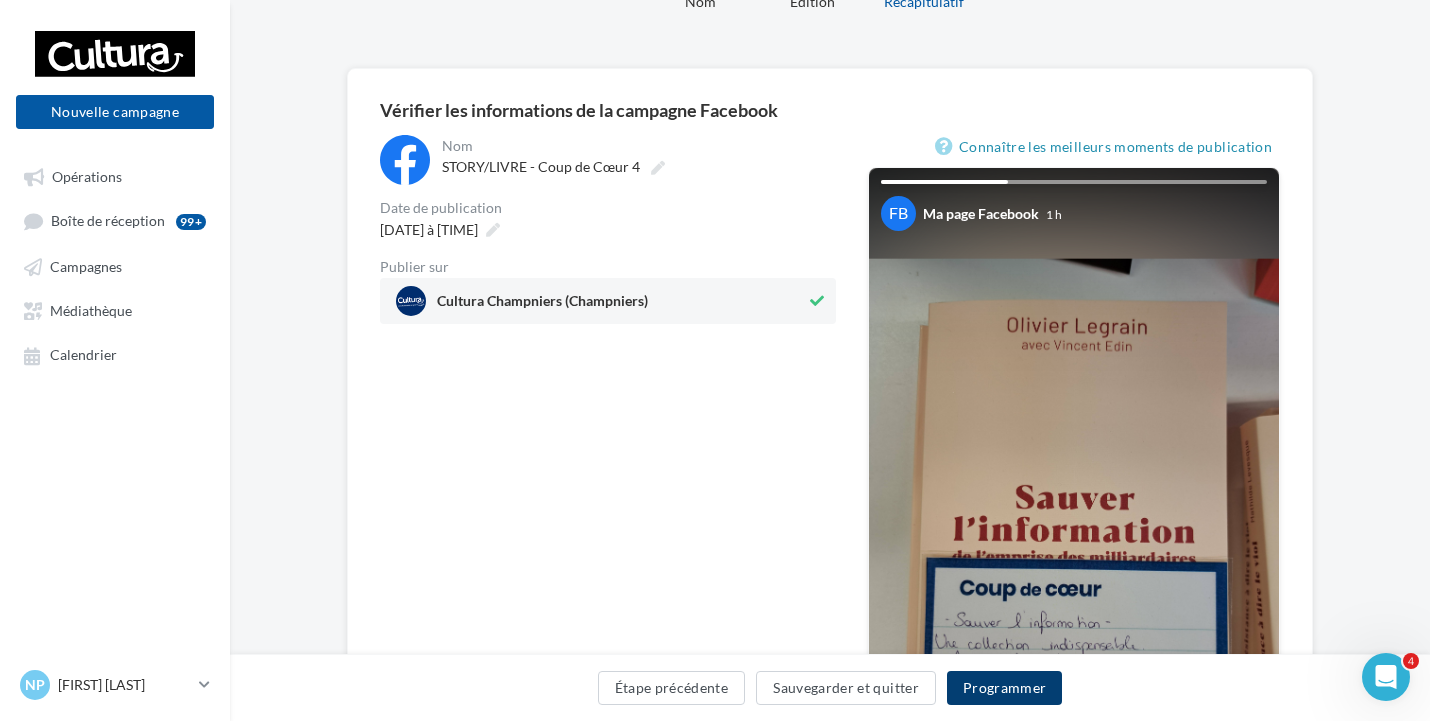 click on "Programmer" at bounding box center [1005, 688] 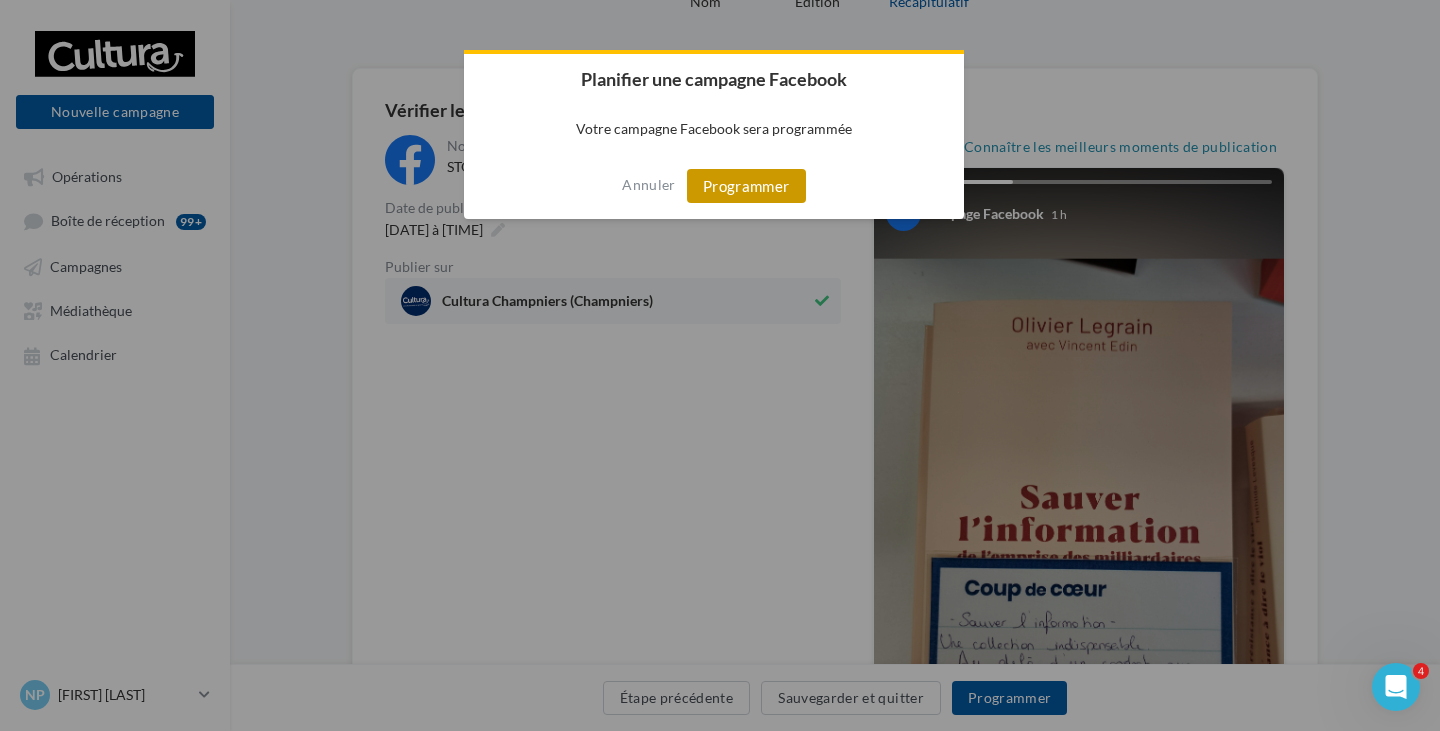 click on "Programmer" at bounding box center (746, 186) 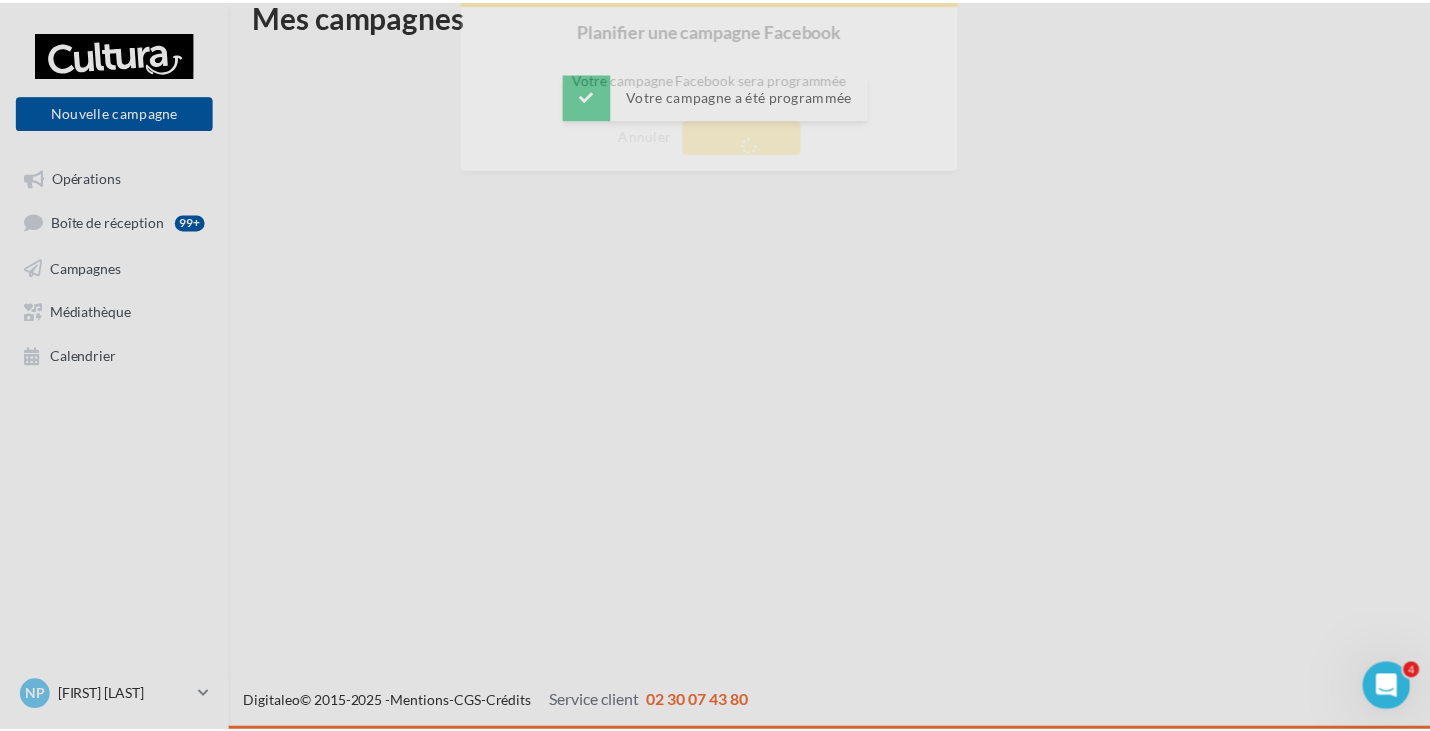 scroll, scrollTop: 32, scrollLeft: 0, axis: vertical 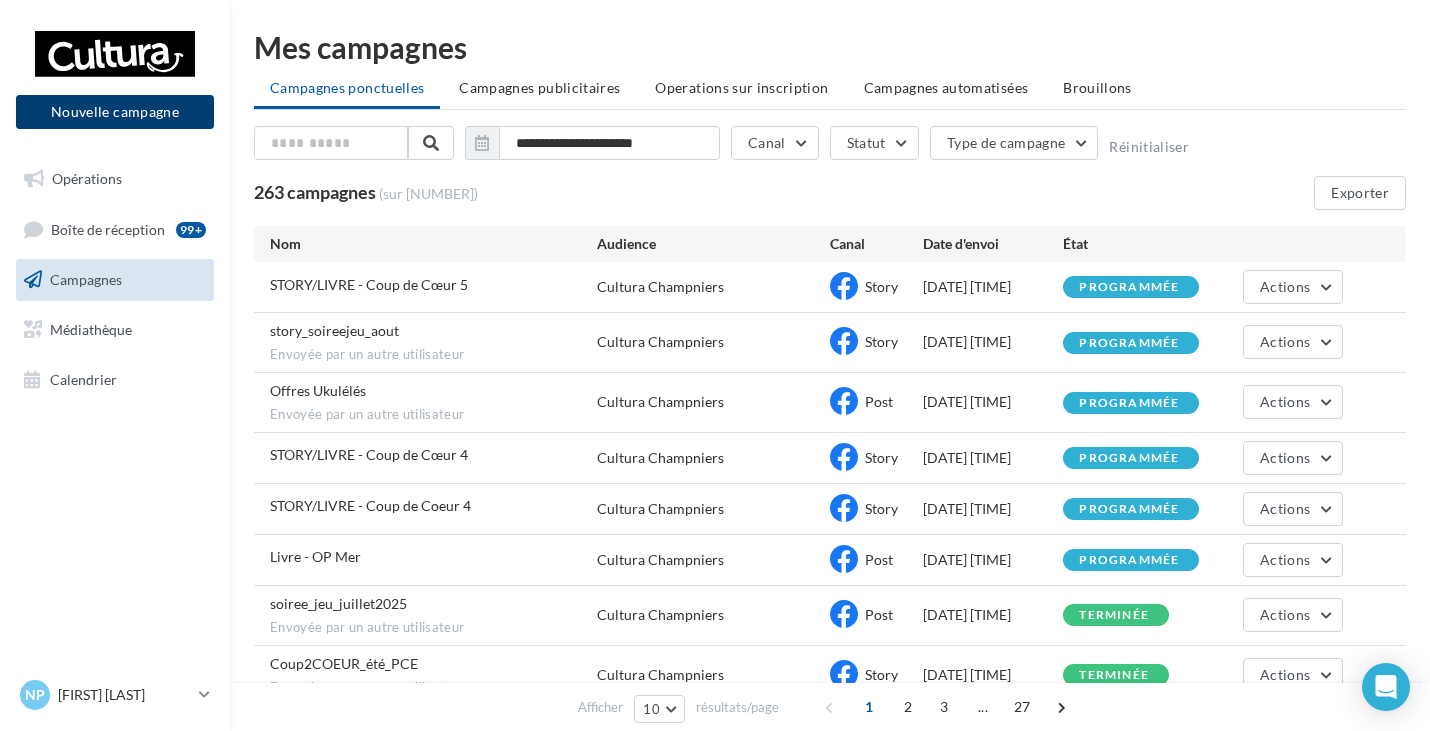 click on "Nouvelle campagne" at bounding box center (115, 112) 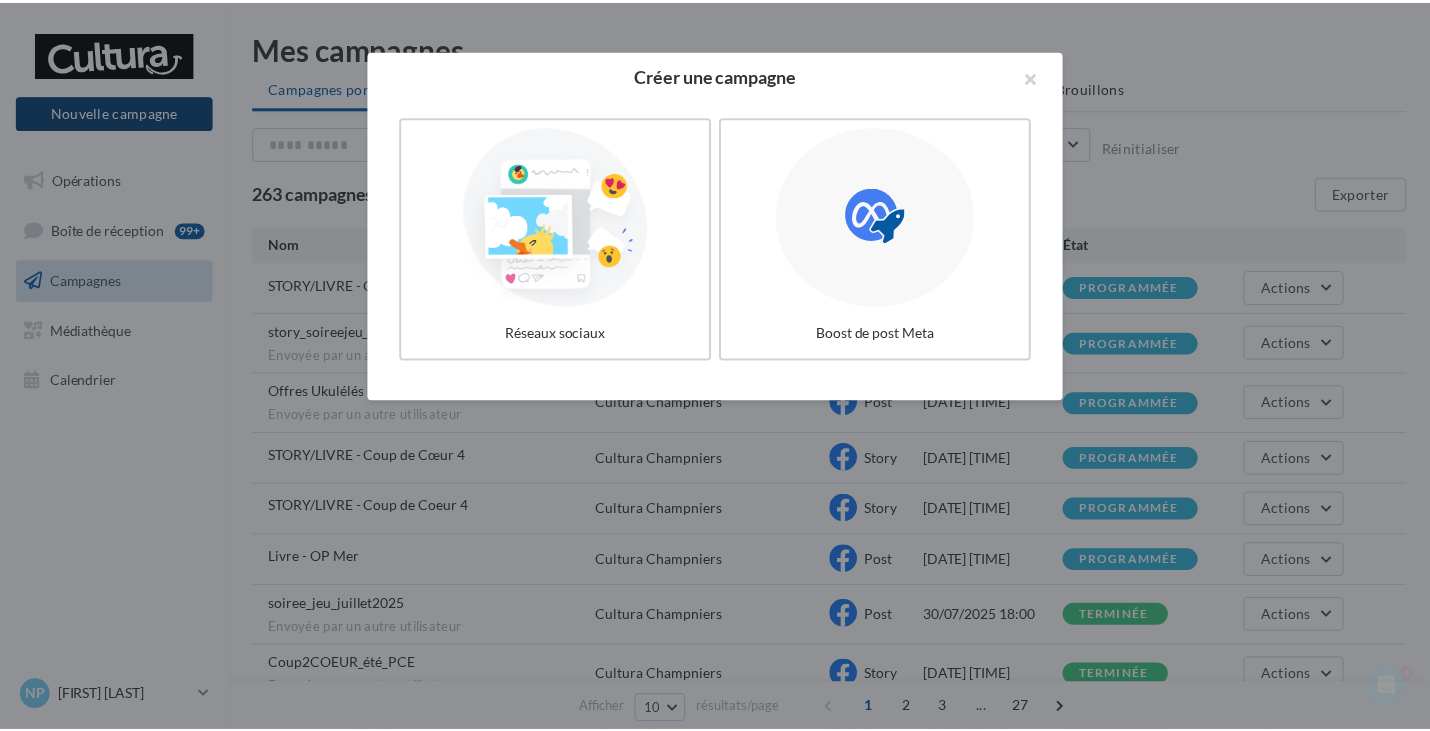 scroll, scrollTop: 0, scrollLeft: 0, axis: both 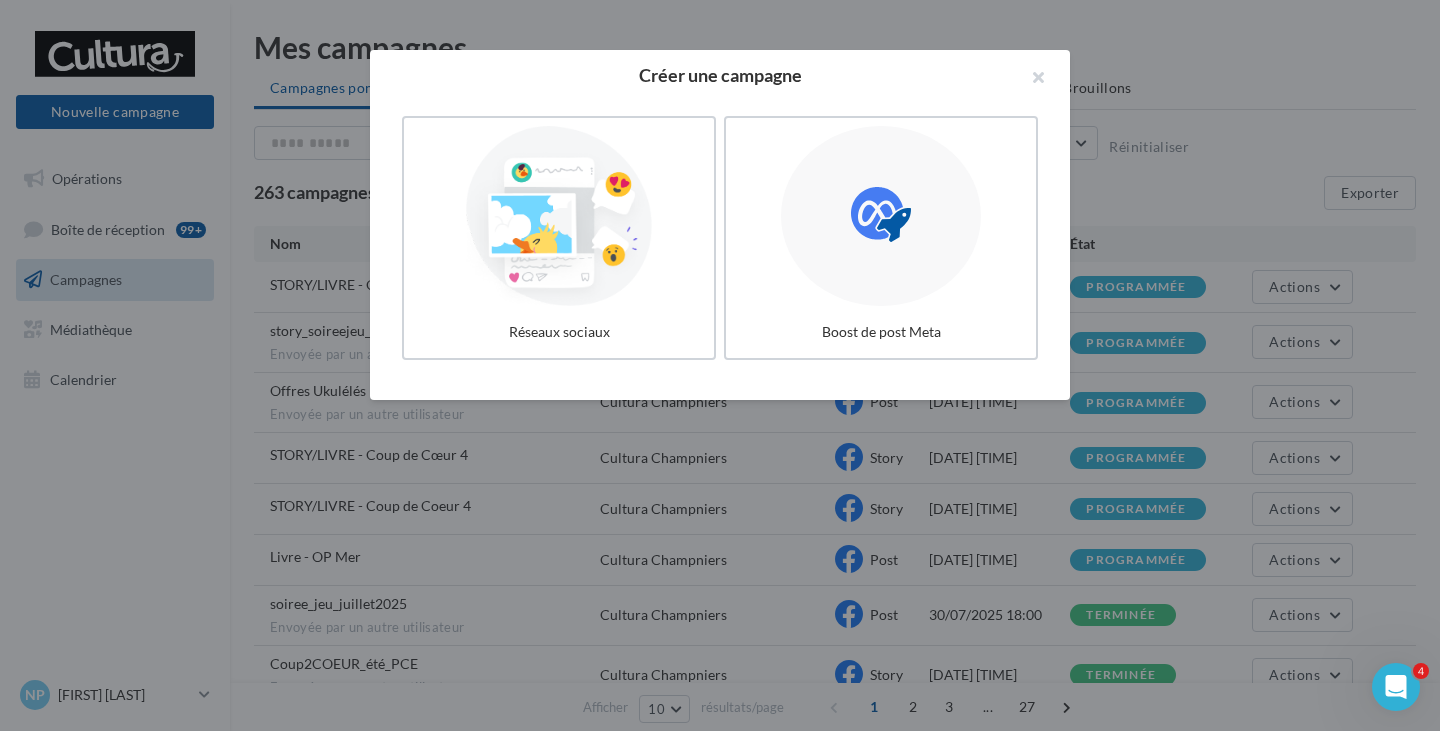 click at bounding box center (559, 216) 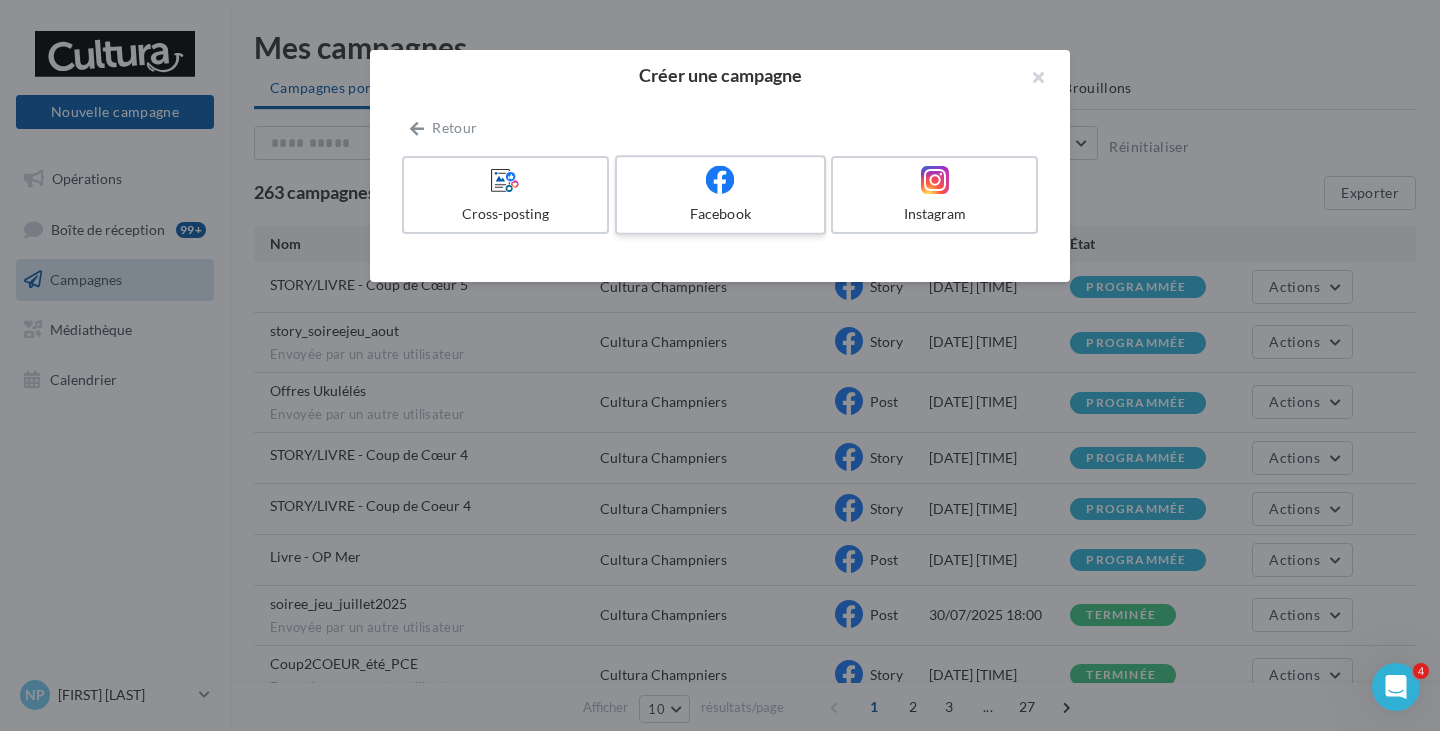 click on "Facebook" at bounding box center (720, 195) 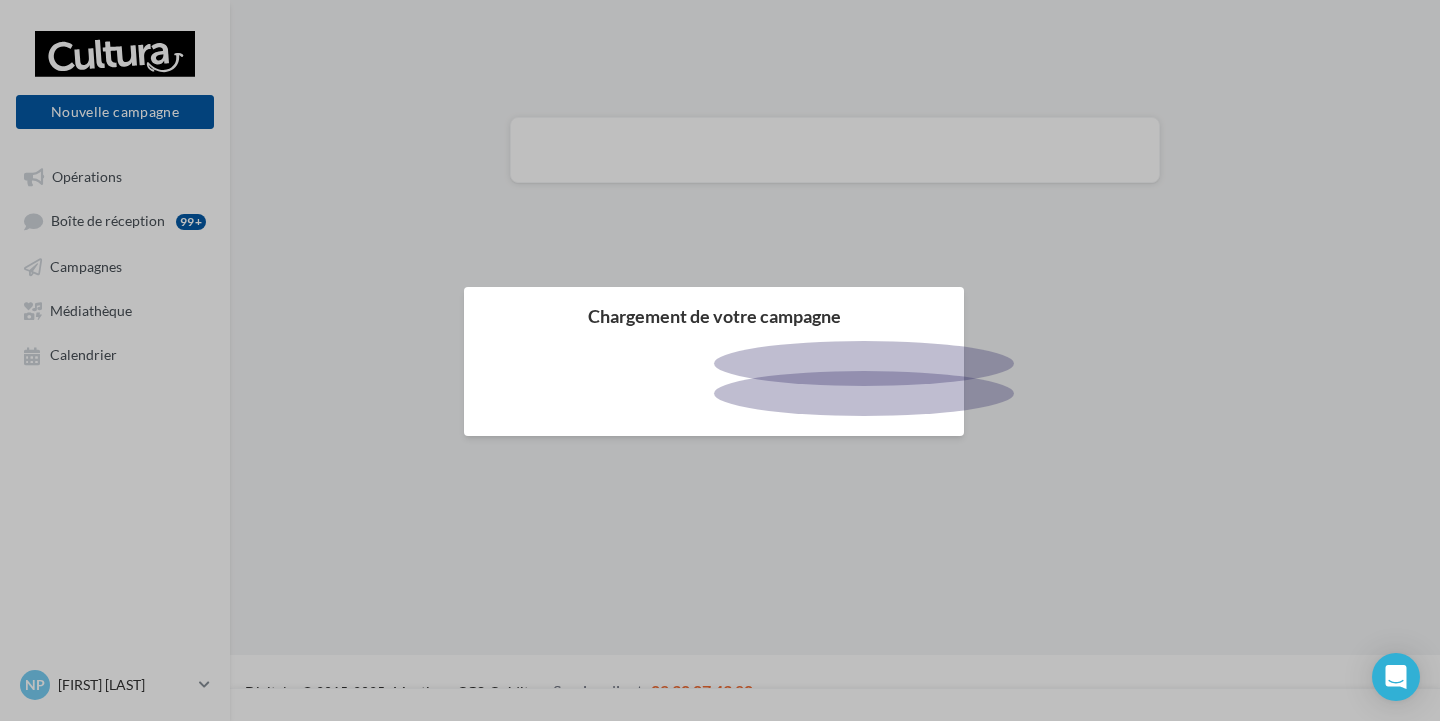 scroll, scrollTop: 0, scrollLeft: 0, axis: both 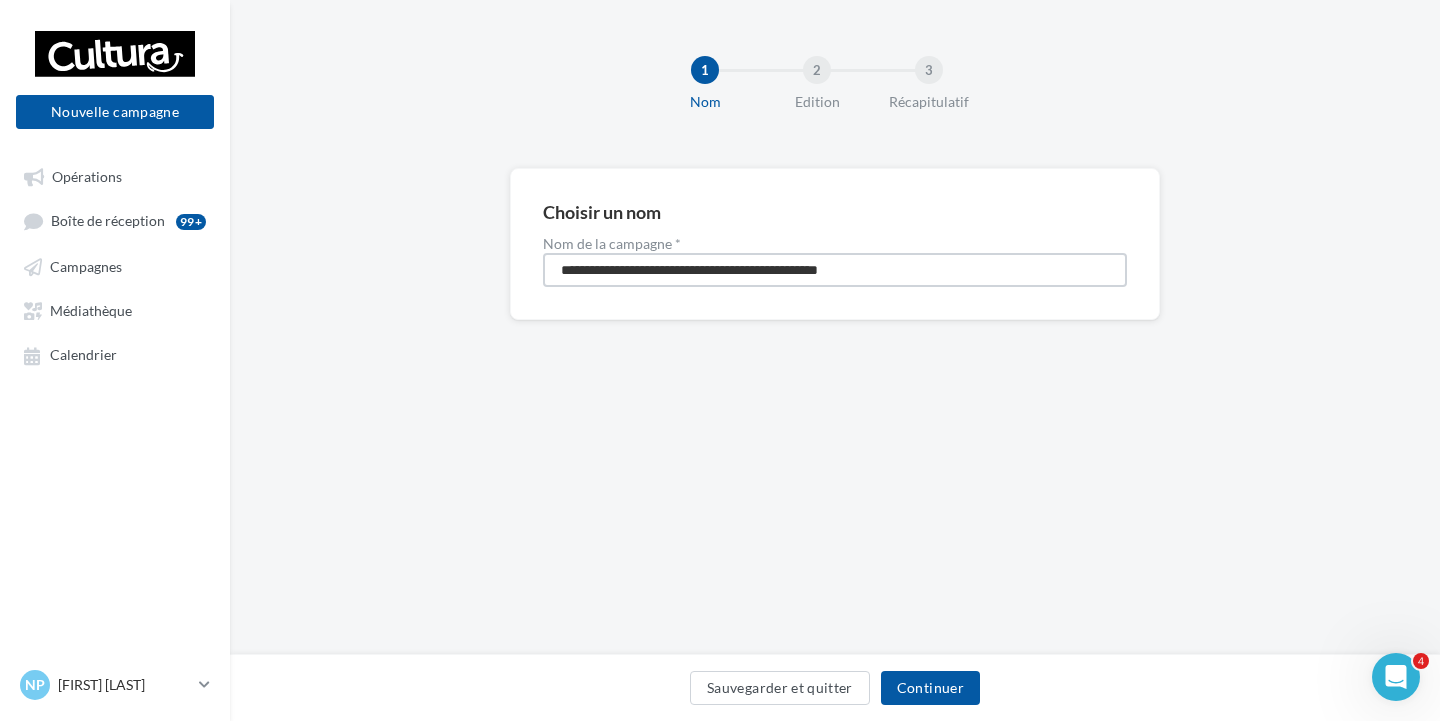 drag, startPoint x: 904, startPoint y: 269, endPoint x: 410, endPoint y: 275, distance: 494.03644 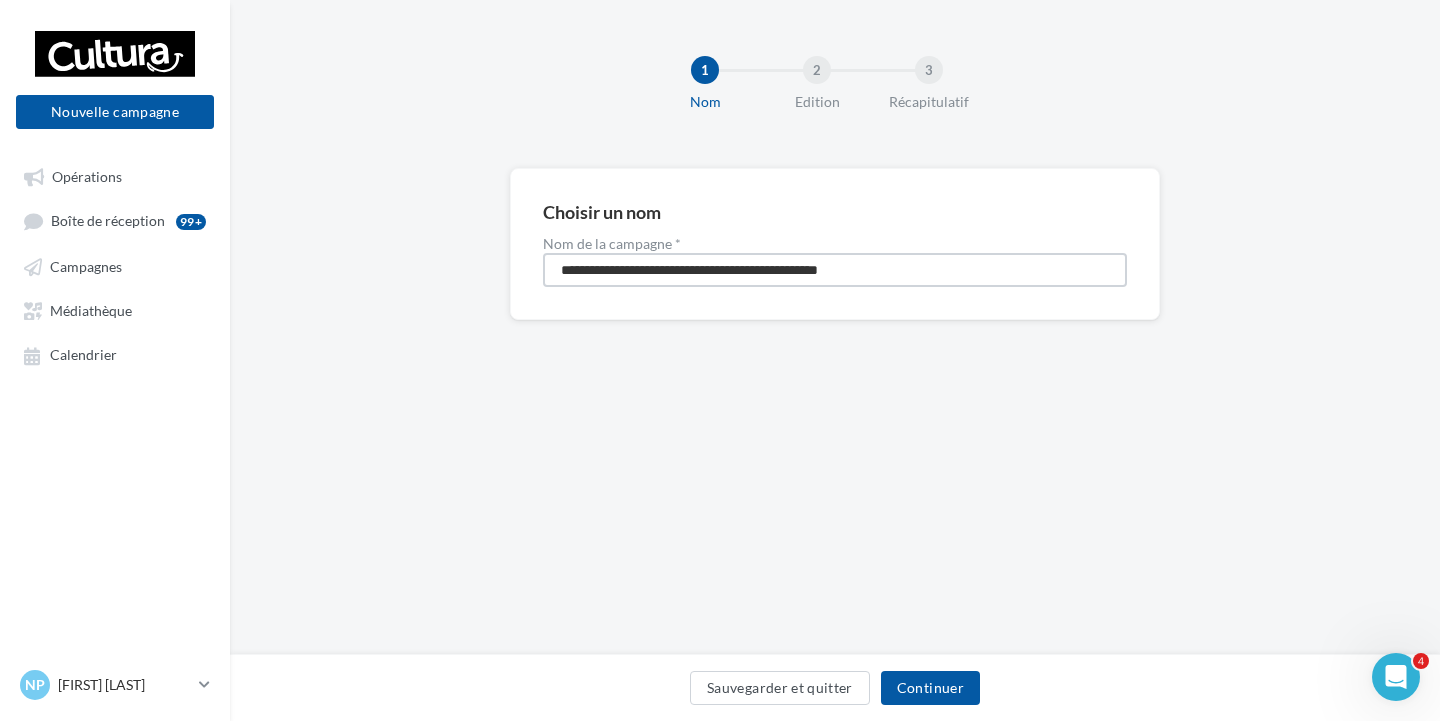 paste 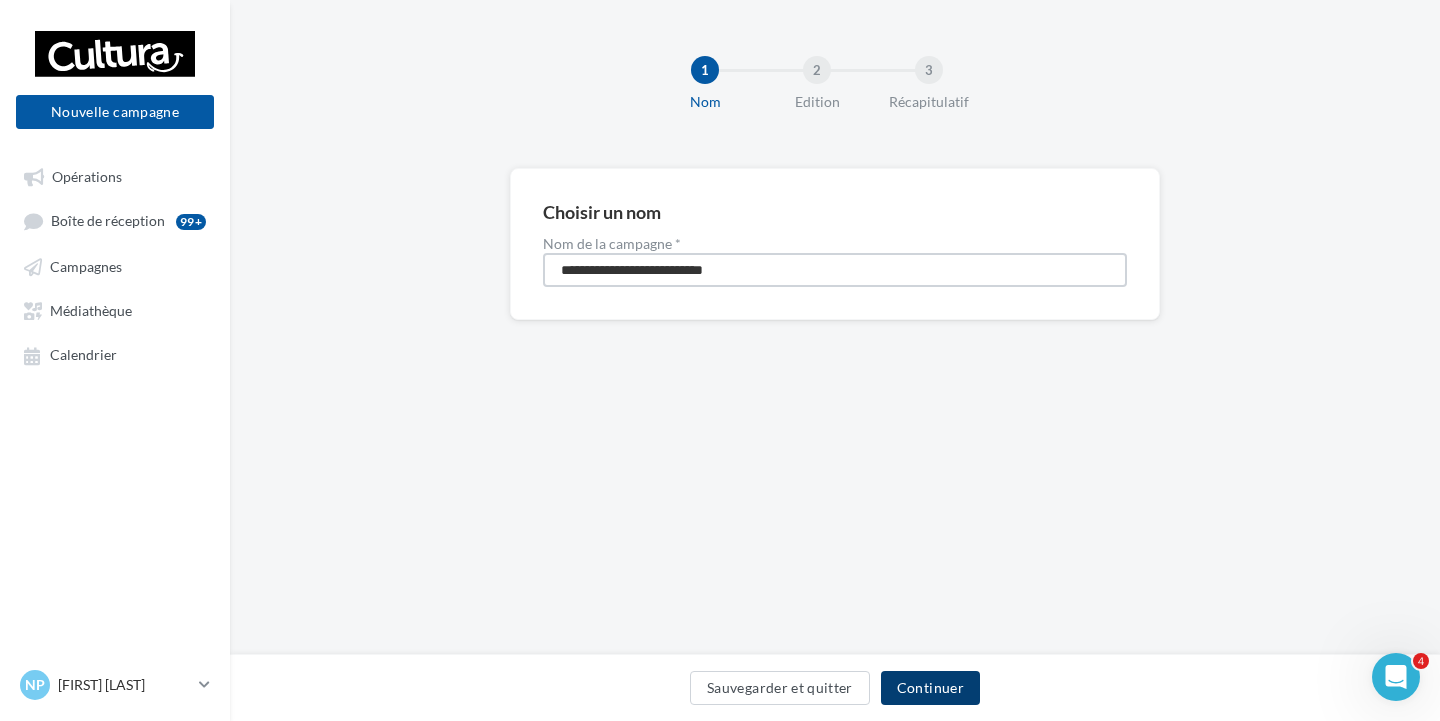 type on "**********" 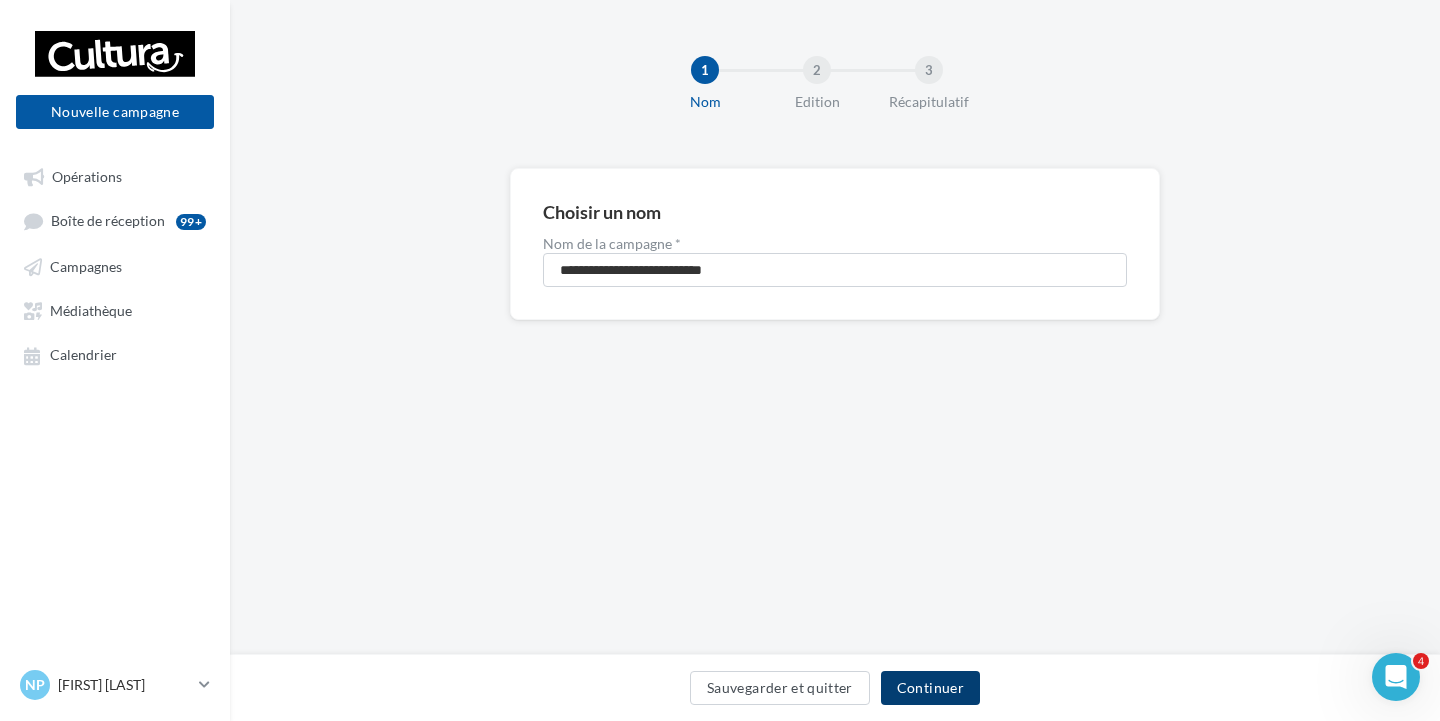 click on "Continuer" at bounding box center (930, 688) 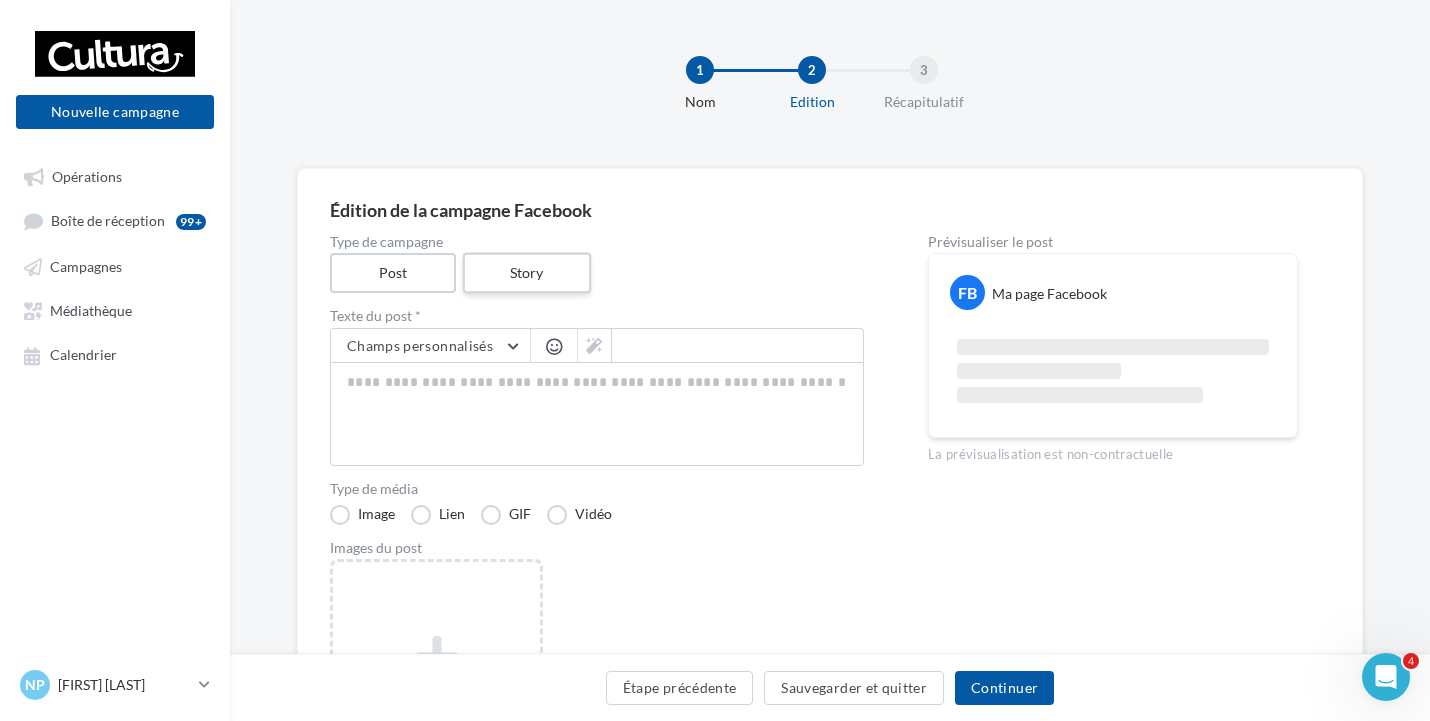 click on "Story" at bounding box center [526, 273] 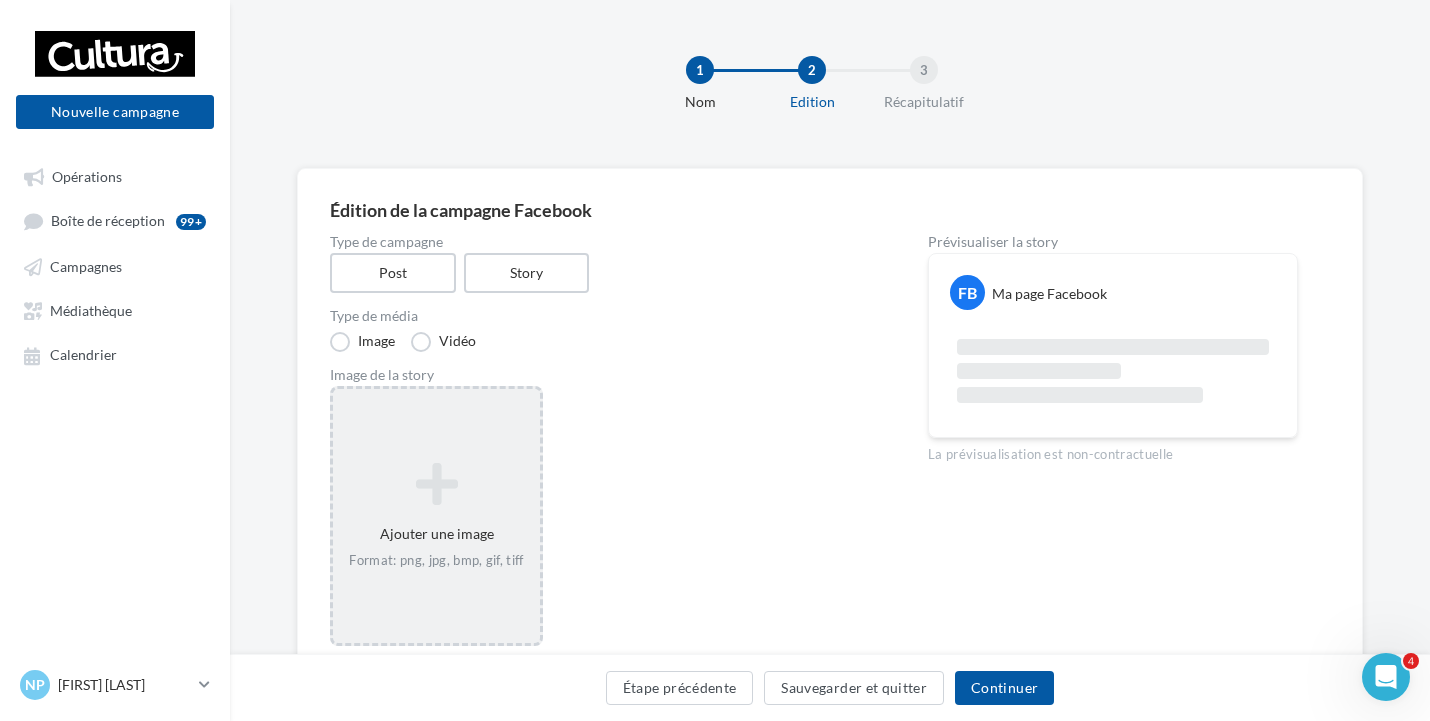 click at bounding box center (436, 484) 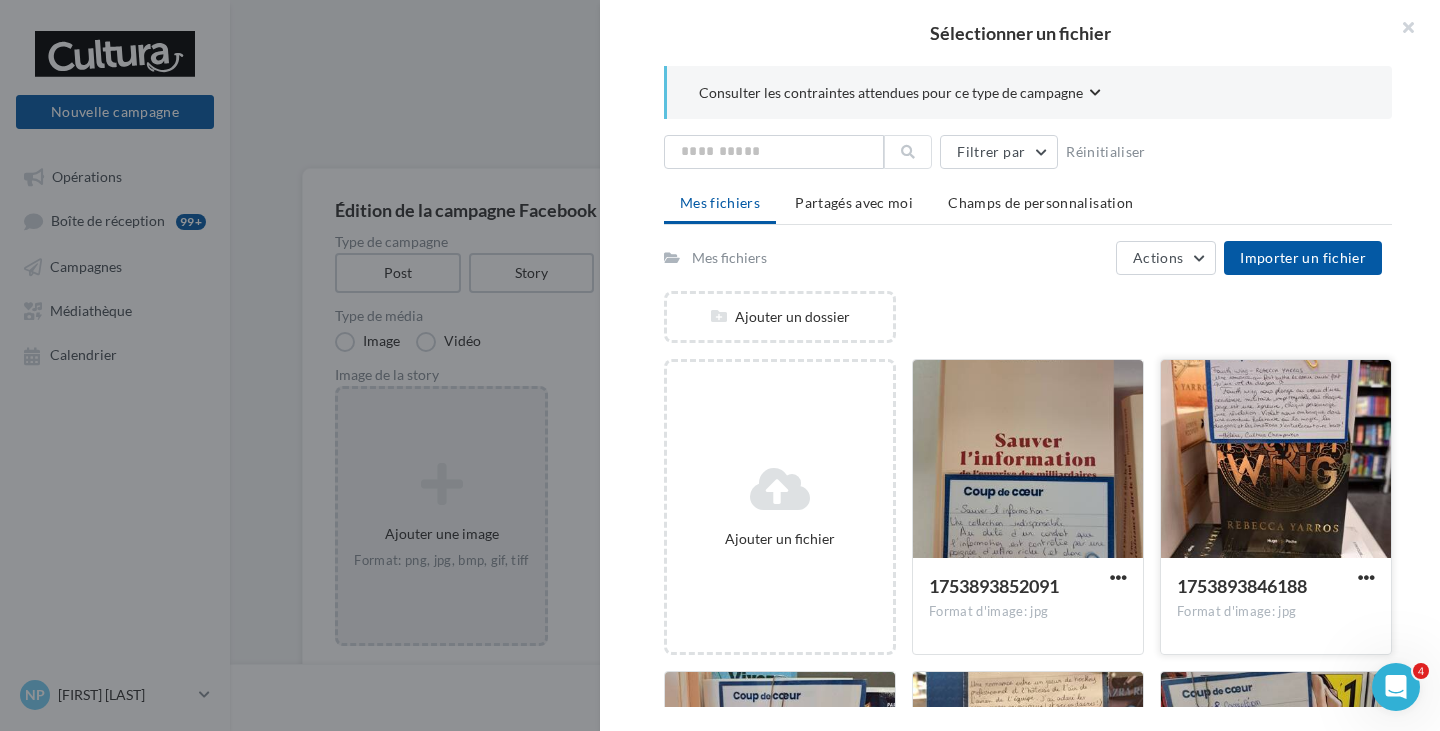 click at bounding box center [1276, 460] 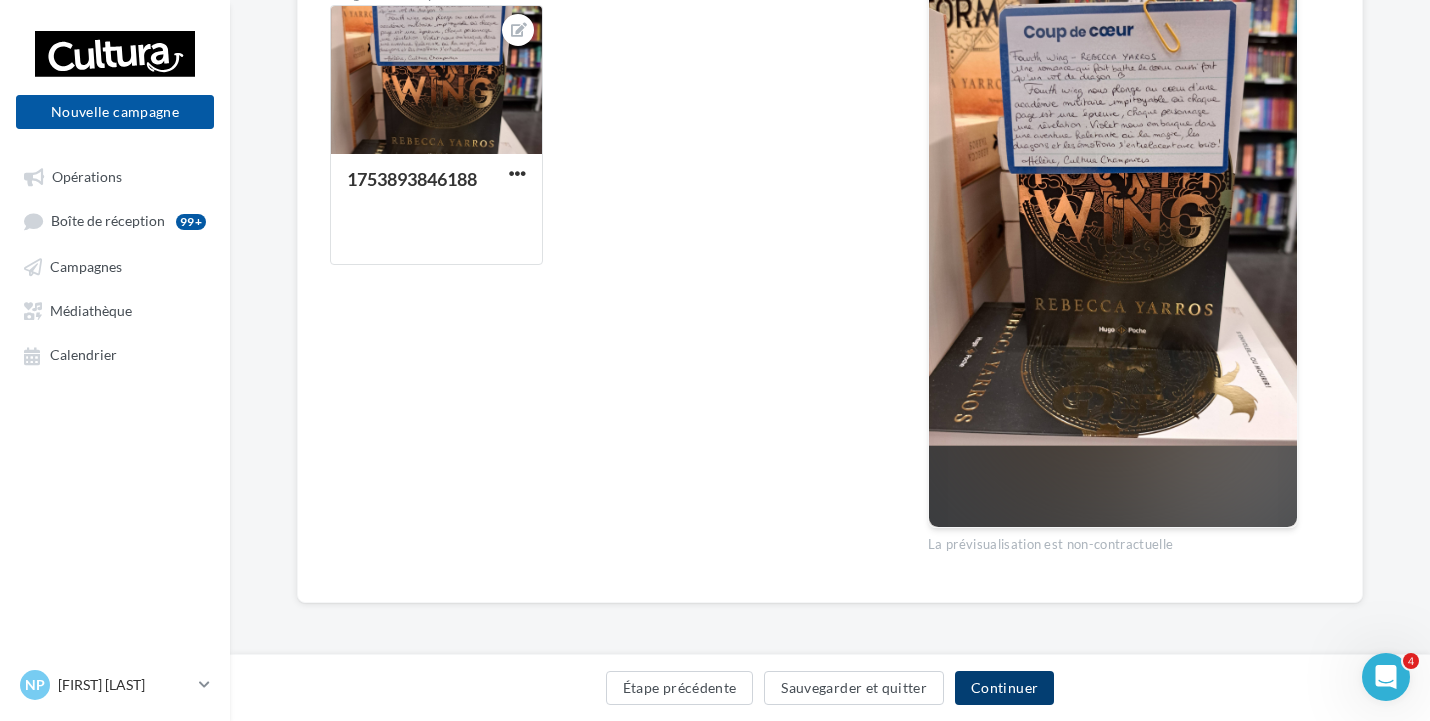 drag, startPoint x: 1029, startPoint y: 691, endPoint x: 870, endPoint y: 640, distance: 166.97903 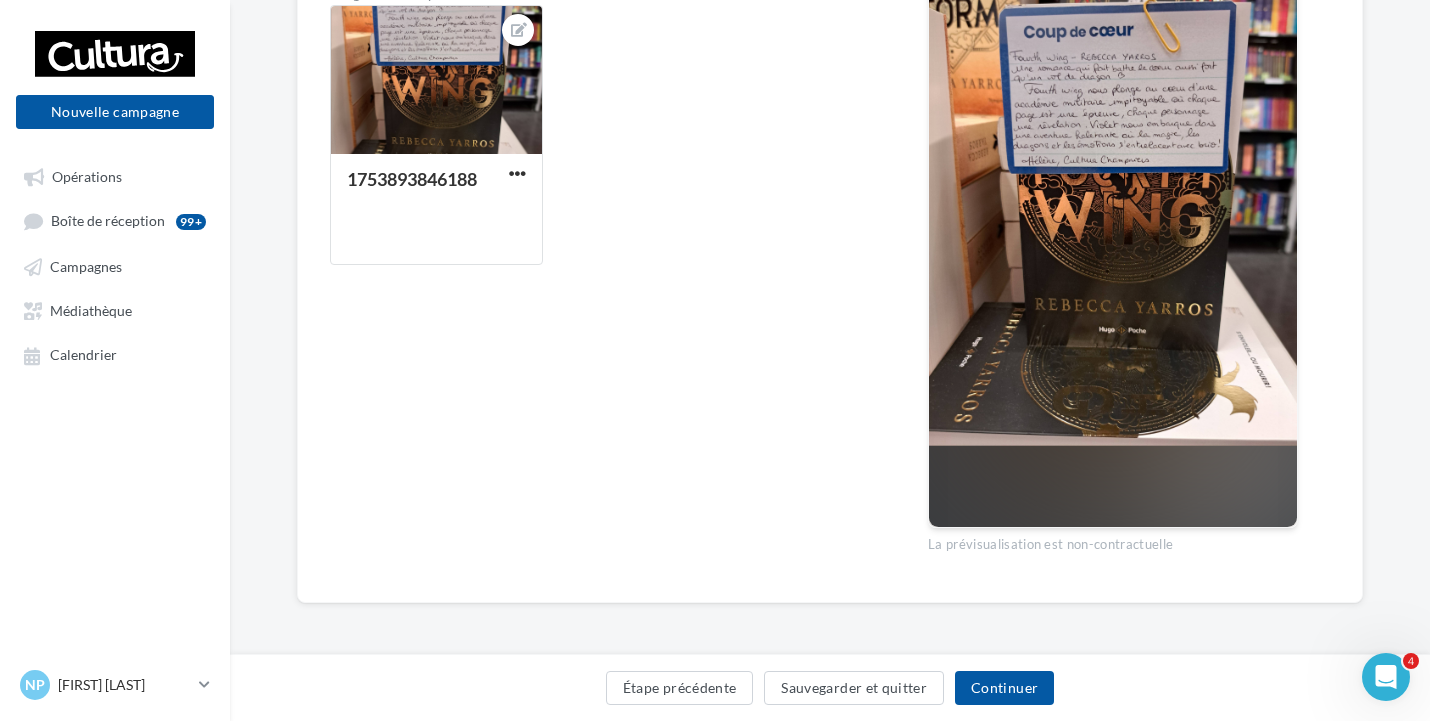 scroll, scrollTop: 93, scrollLeft: 0, axis: vertical 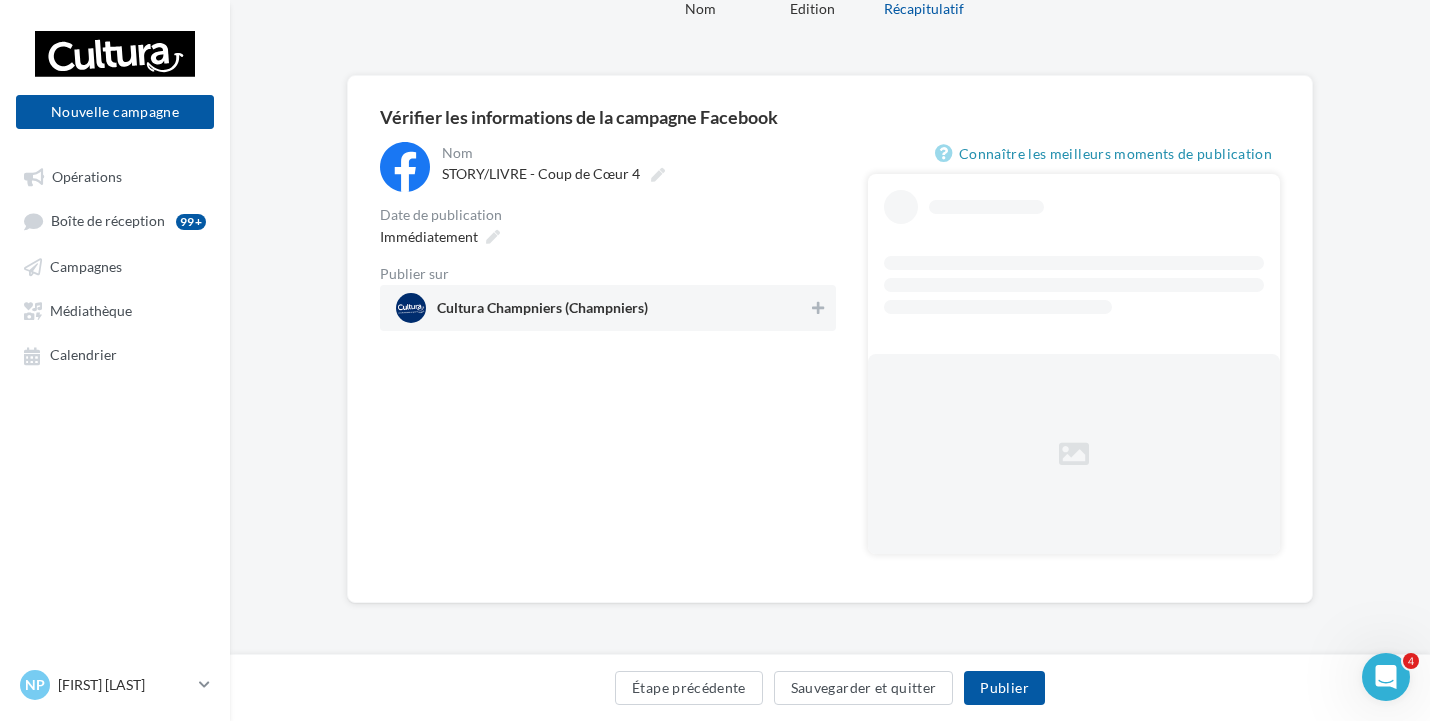click on "Cultura Champniers (Champniers)" at bounding box center [602, 308] 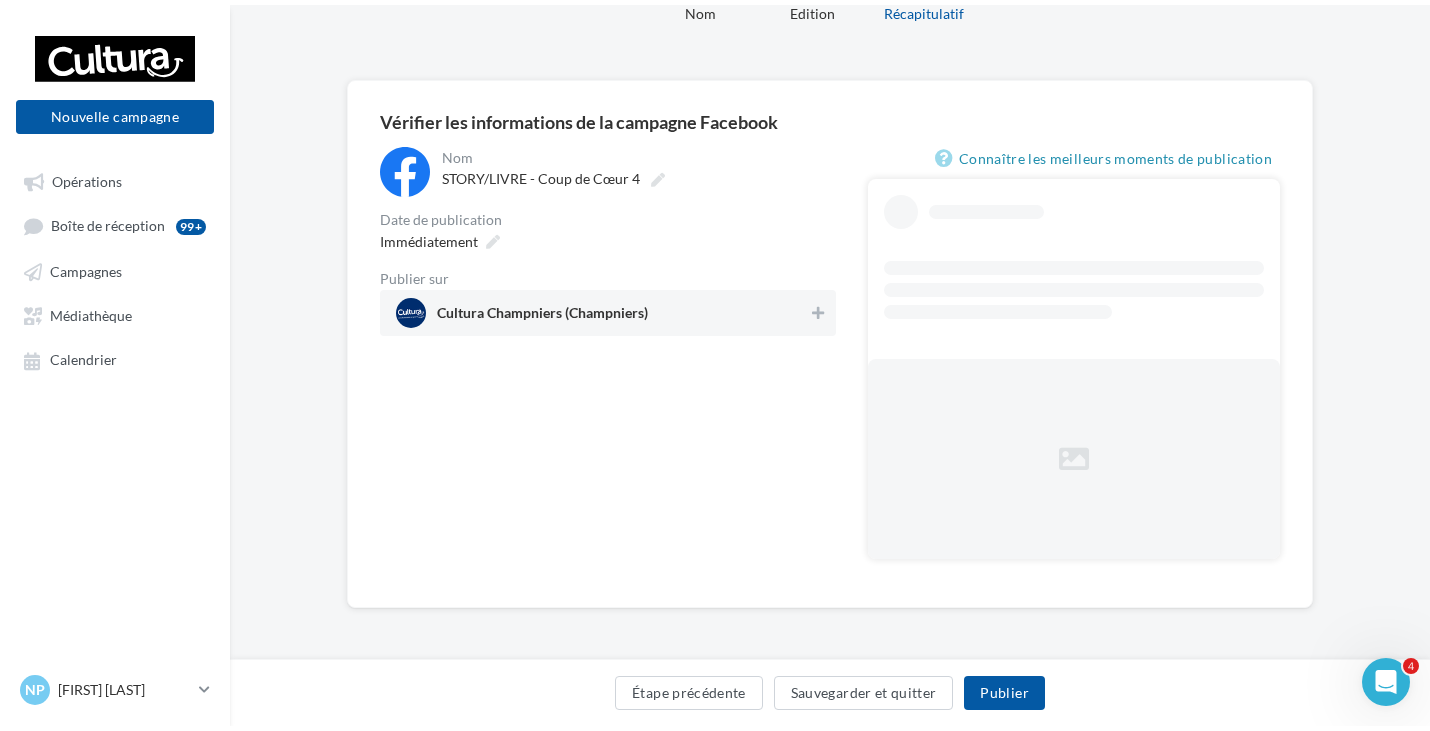 scroll, scrollTop: 0, scrollLeft: 0, axis: both 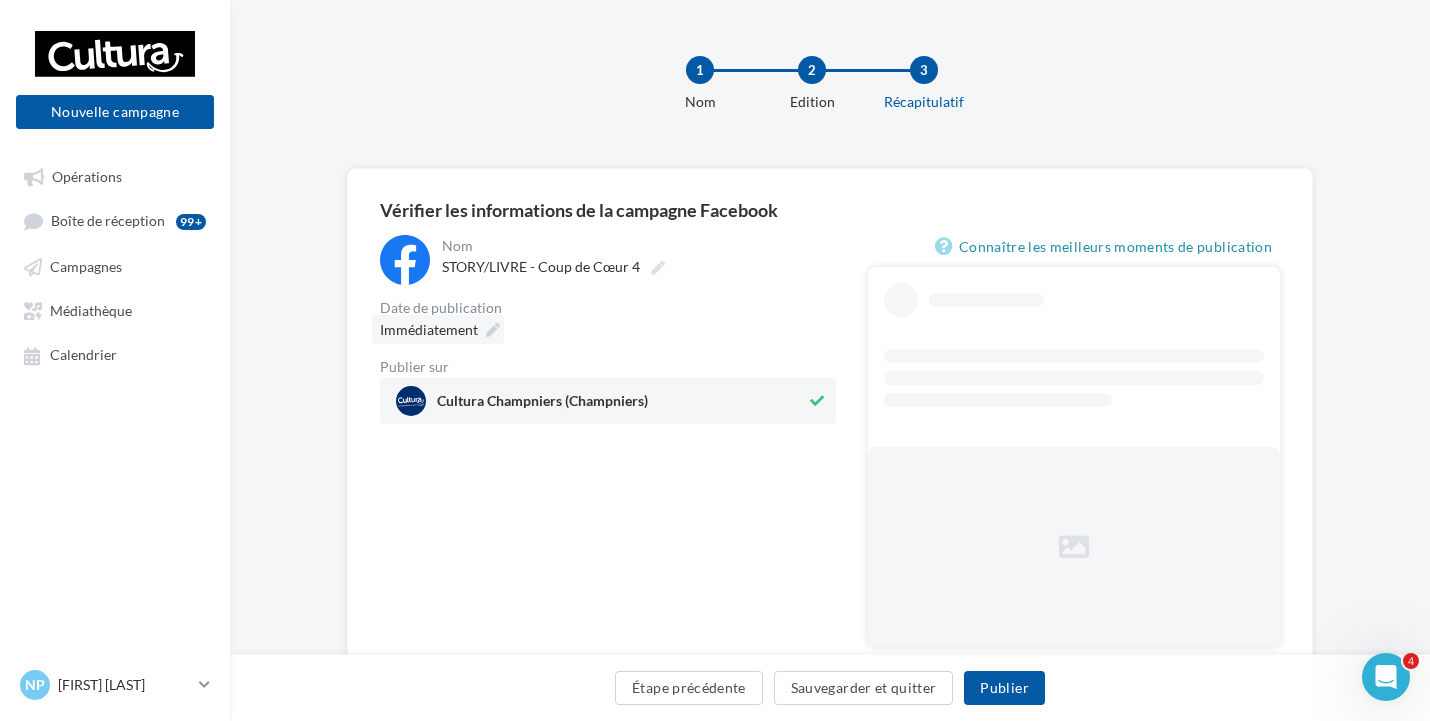 click at bounding box center (493, 330) 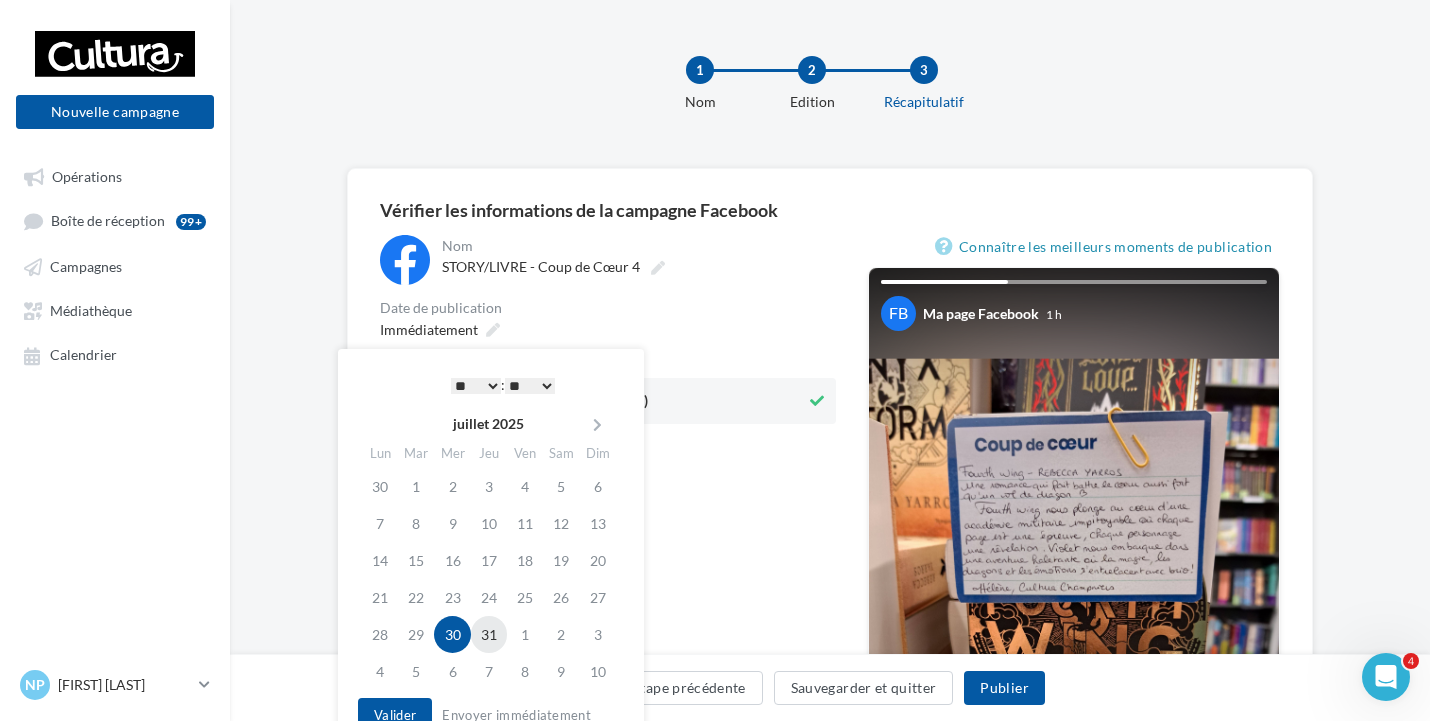 click on "31" at bounding box center [489, 634] 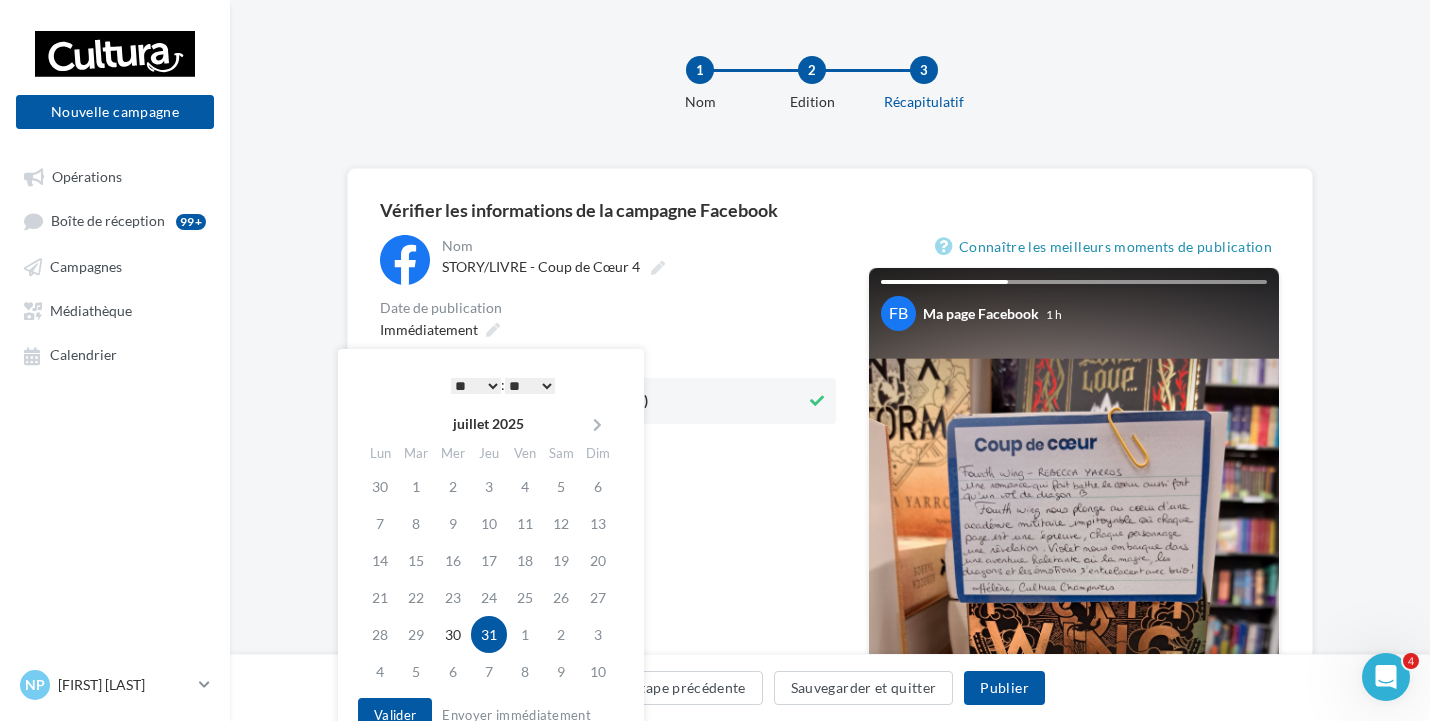 click on "* * * * * * * * * * ** ** ** ** ** ** ** ** ** ** ** ** ** **" at bounding box center [476, 386] 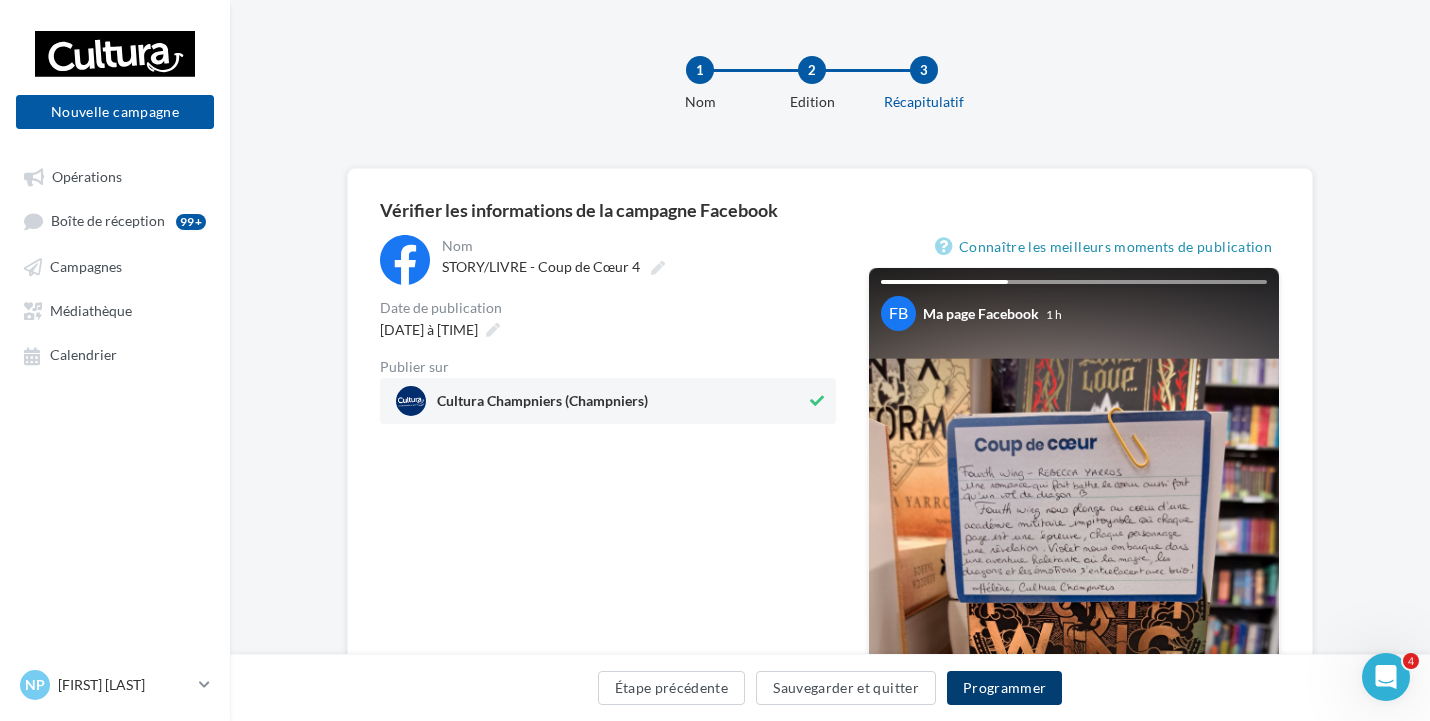 click on "Programmer" at bounding box center [1005, 688] 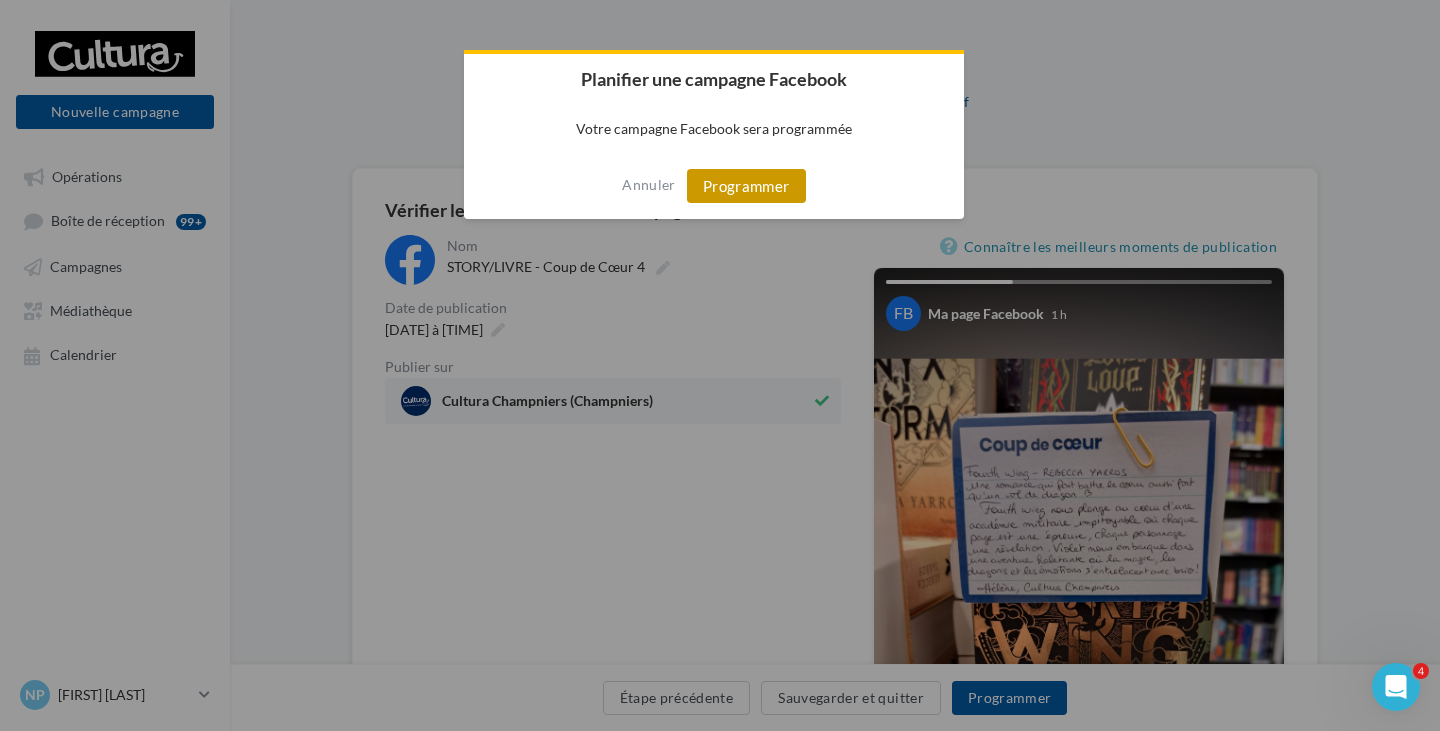 click on "Programmer" at bounding box center [746, 186] 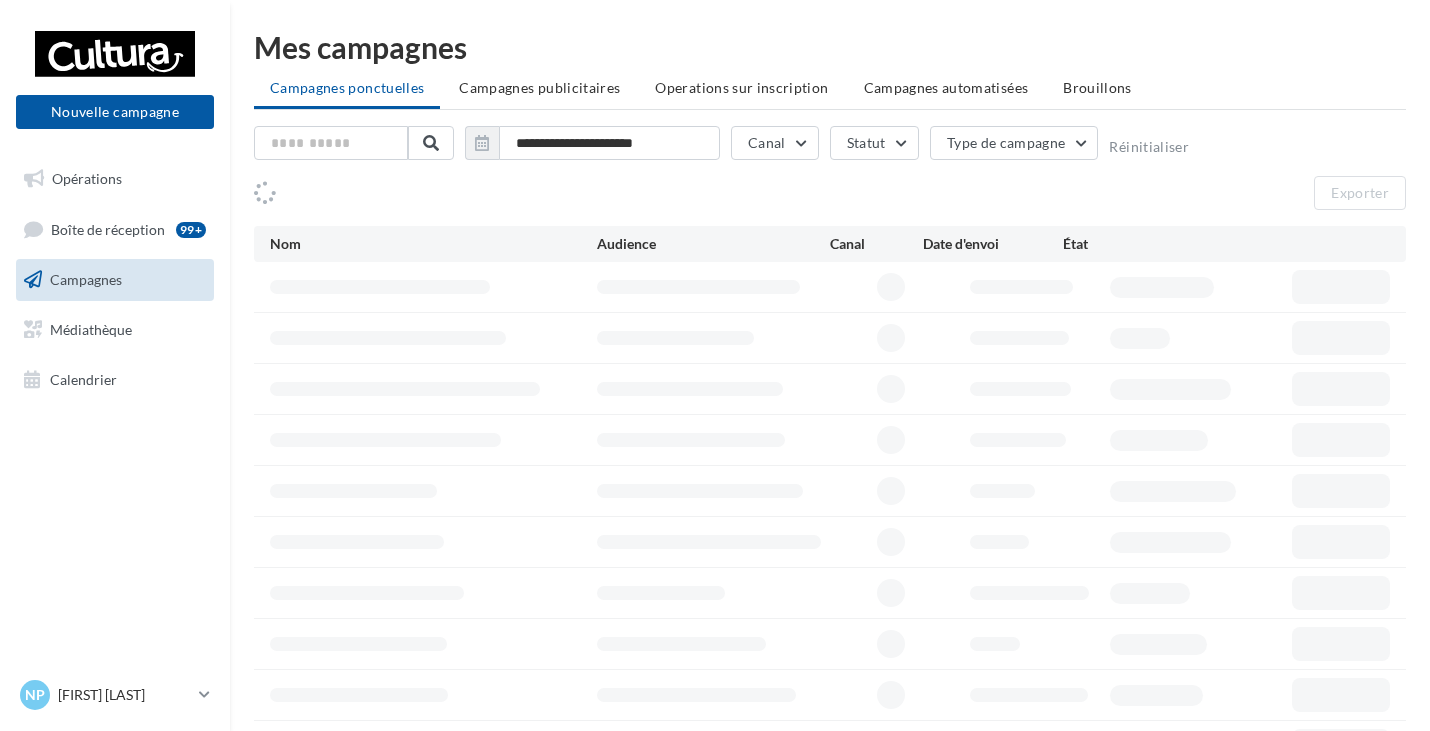scroll, scrollTop: 0, scrollLeft: 0, axis: both 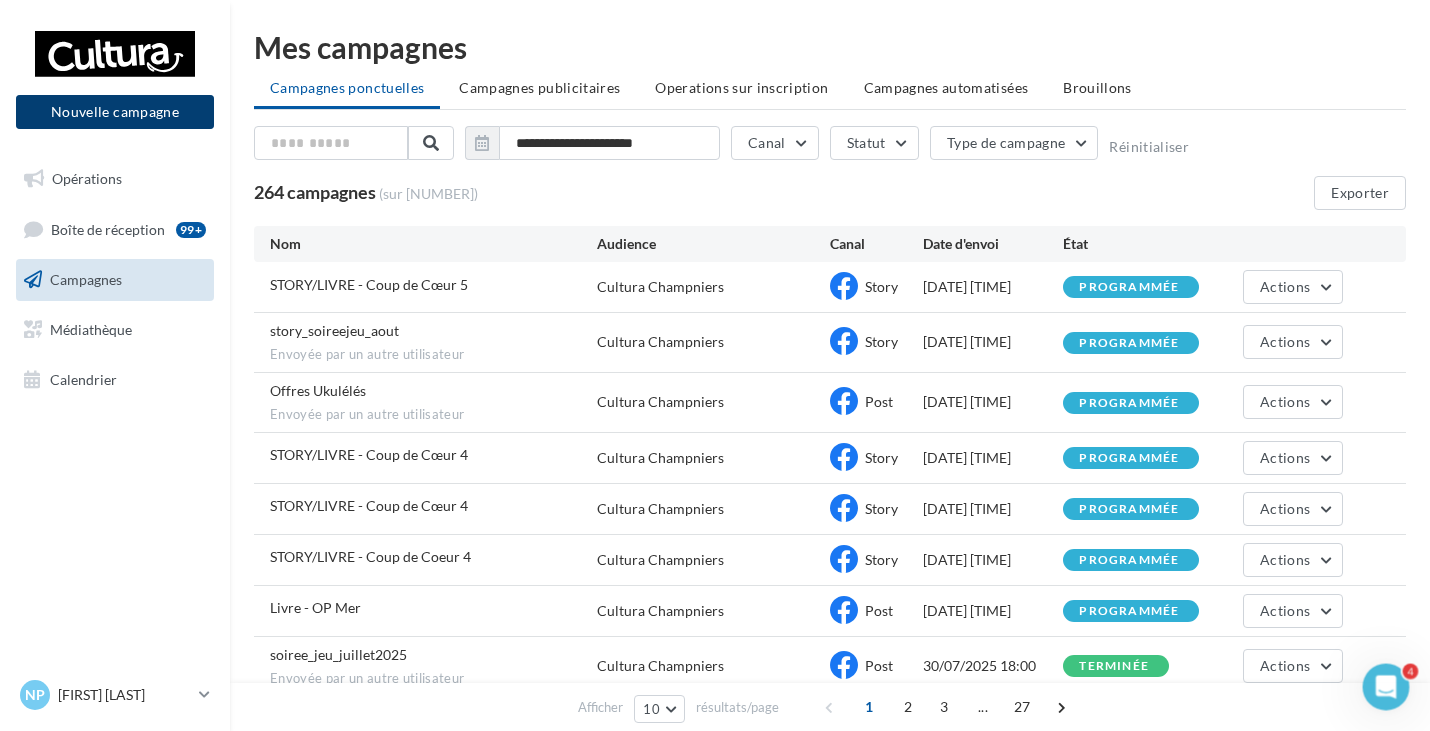 click on "Nouvelle campagne" at bounding box center [115, 112] 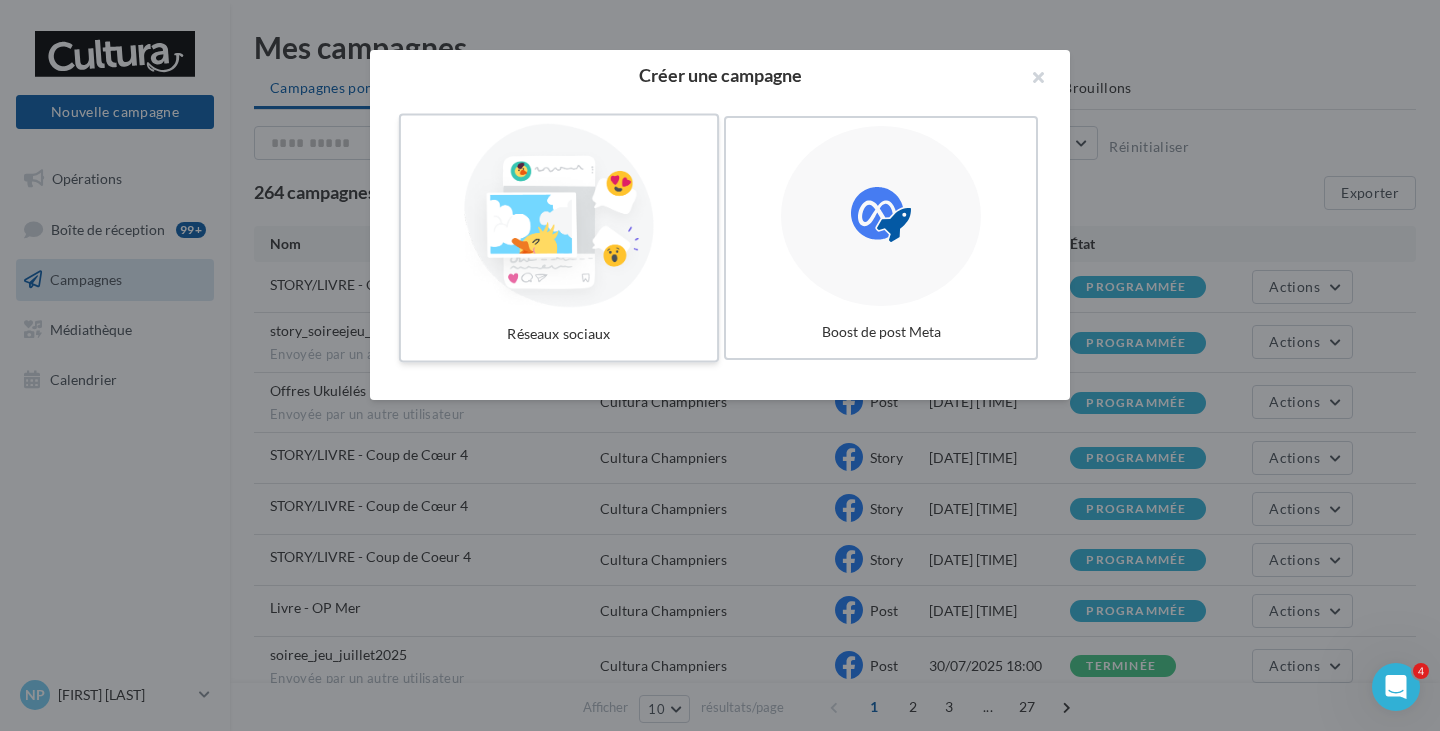 click at bounding box center [559, 216] 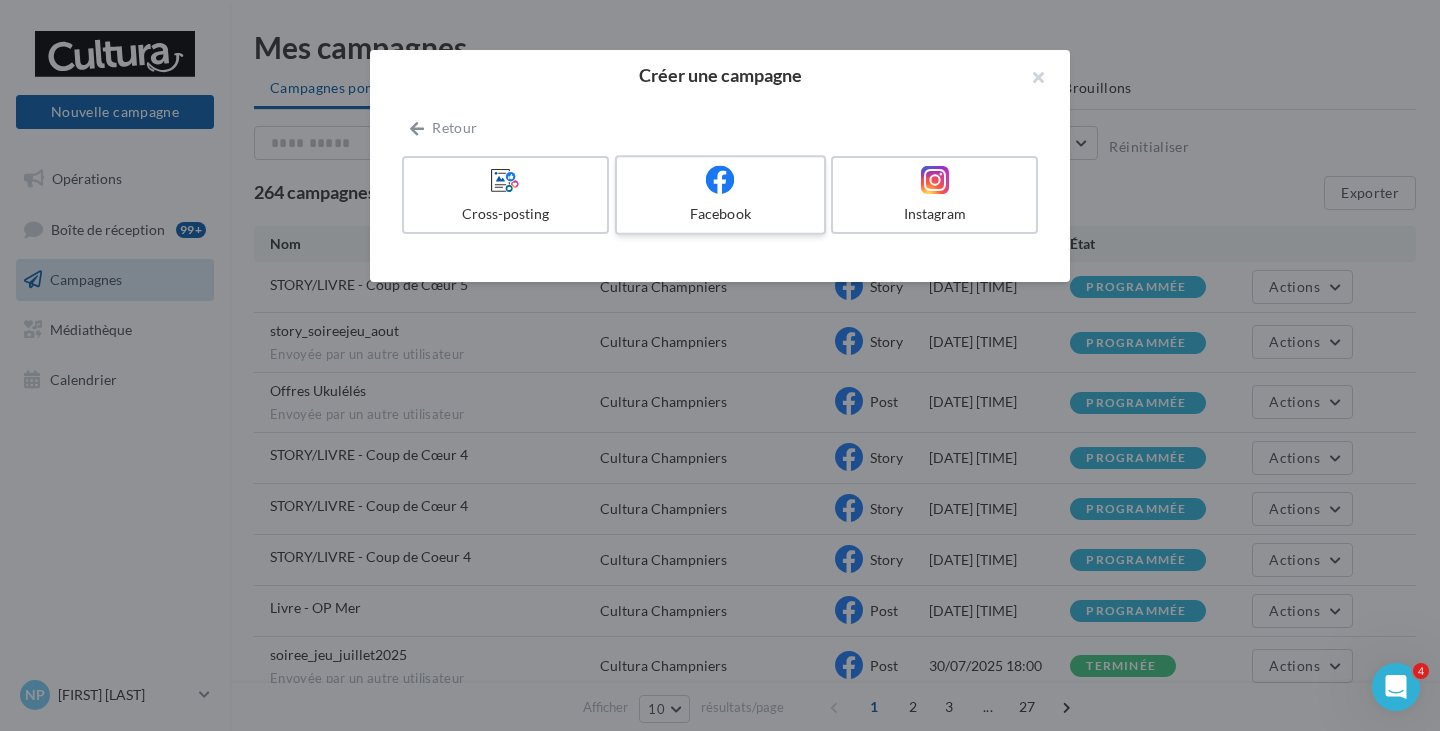click on "Facebook" at bounding box center [720, 195] 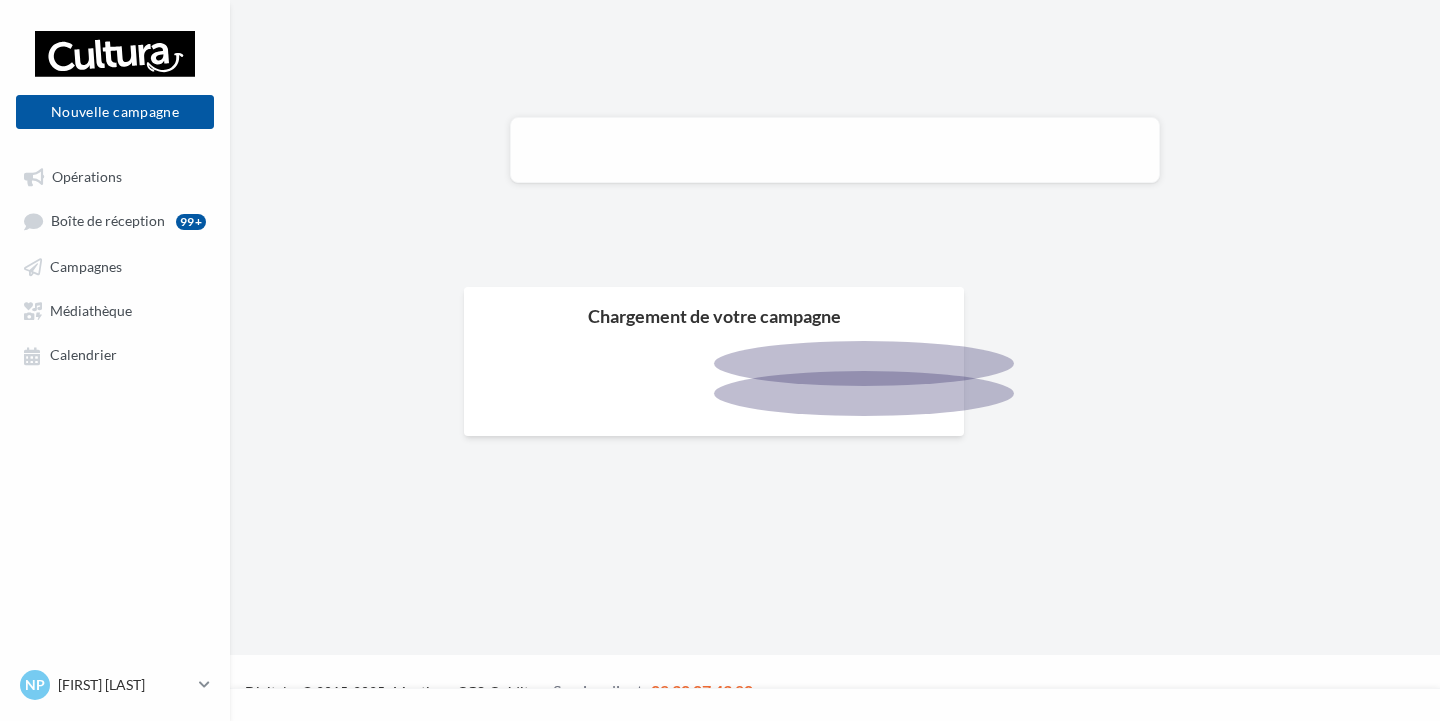 scroll, scrollTop: 0, scrollLeft: 0, axis: both 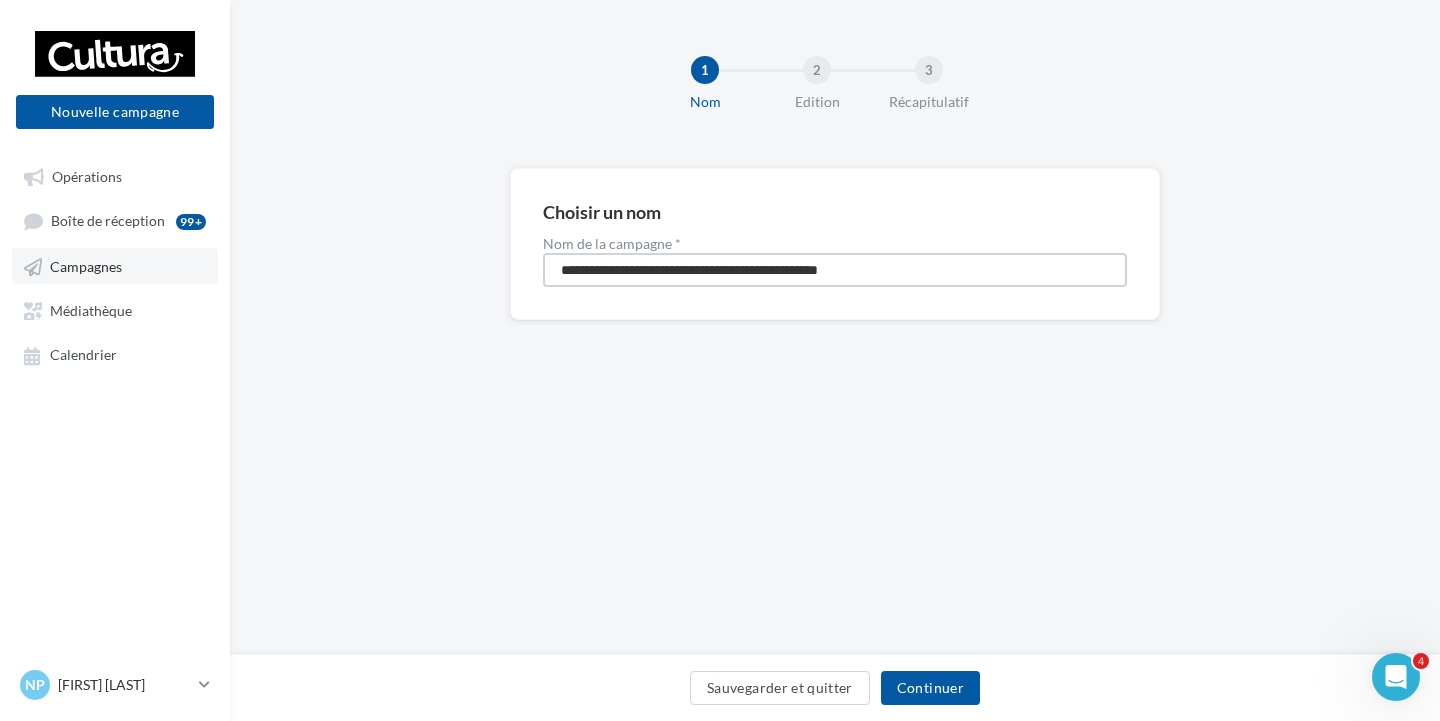 drag, startPoint x: 915, startPoint y: 268, endPoint x: 192, endPoint y: 254, distance: 723.13556 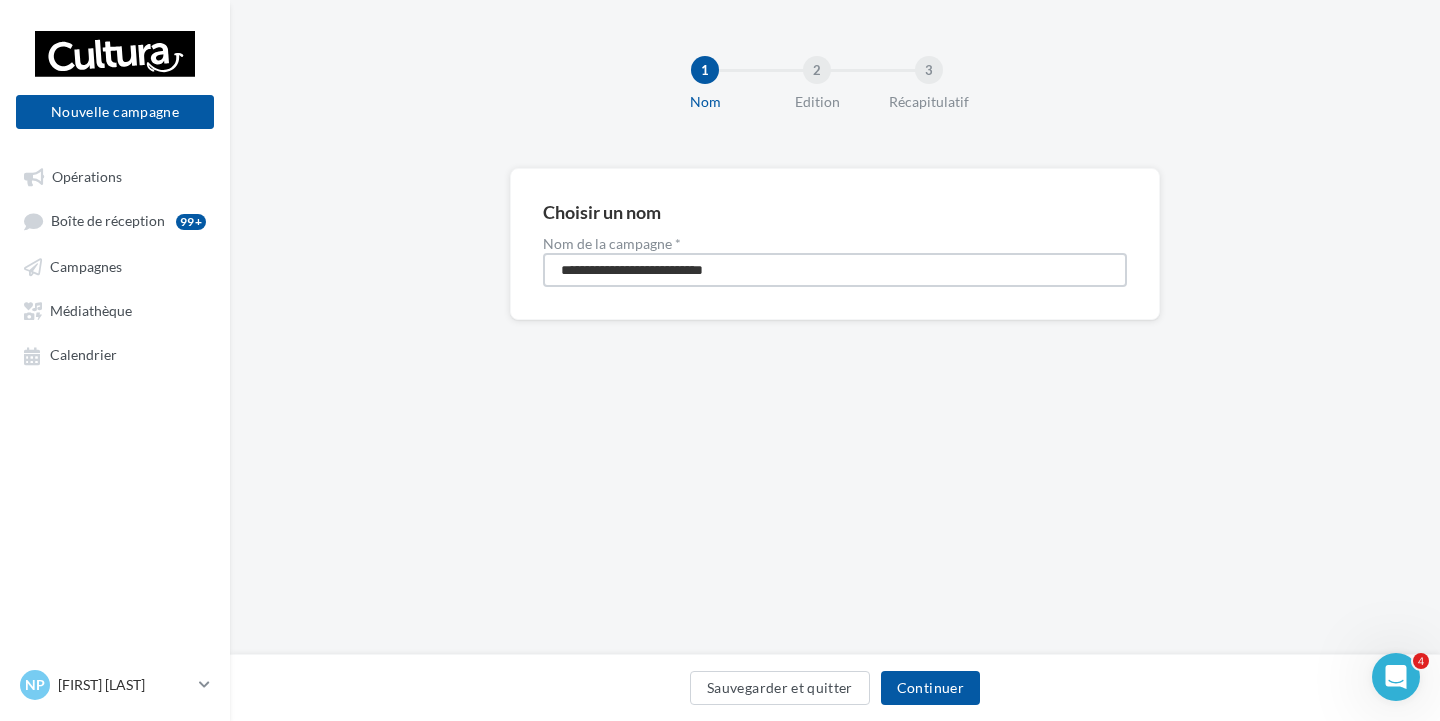 drag, startPoint x: 806, startPoint y: 268, endPoint x: 423, endPoint y: 268, distance: 383 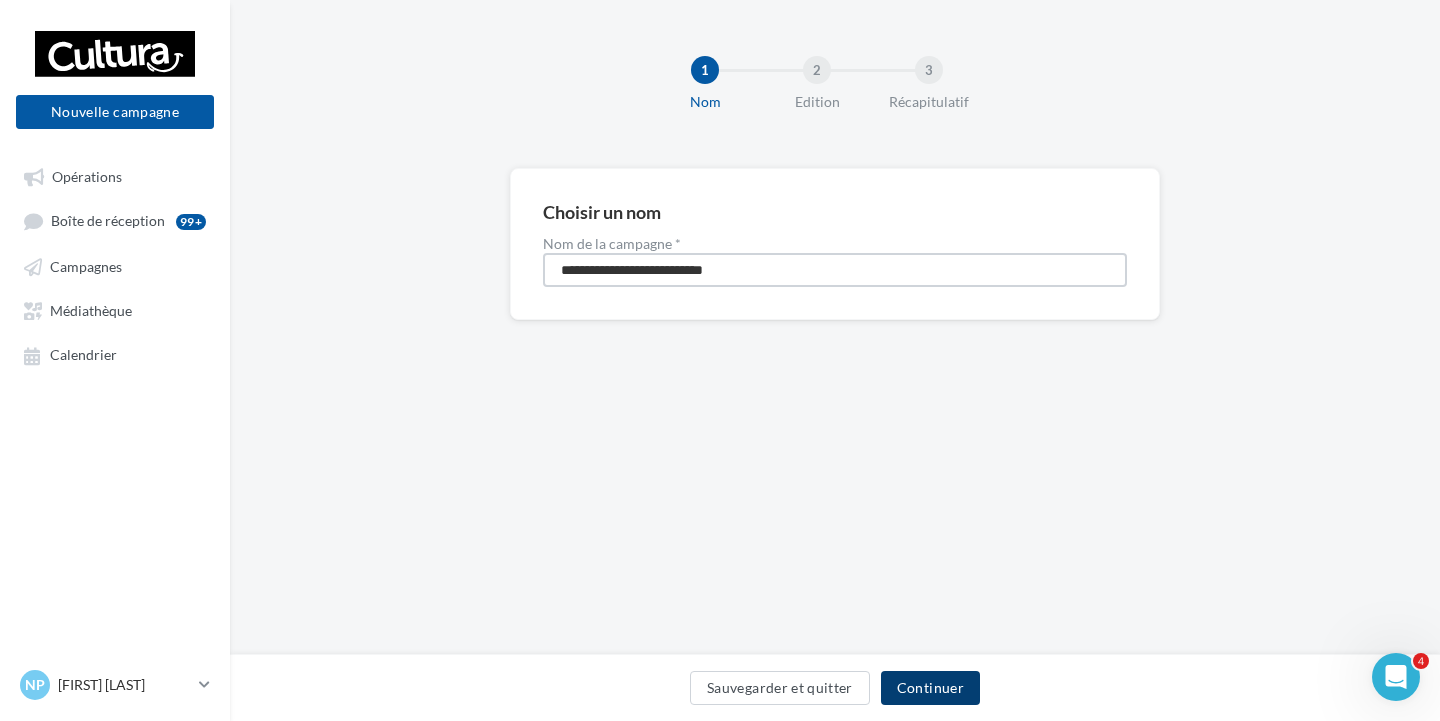type on "**********" 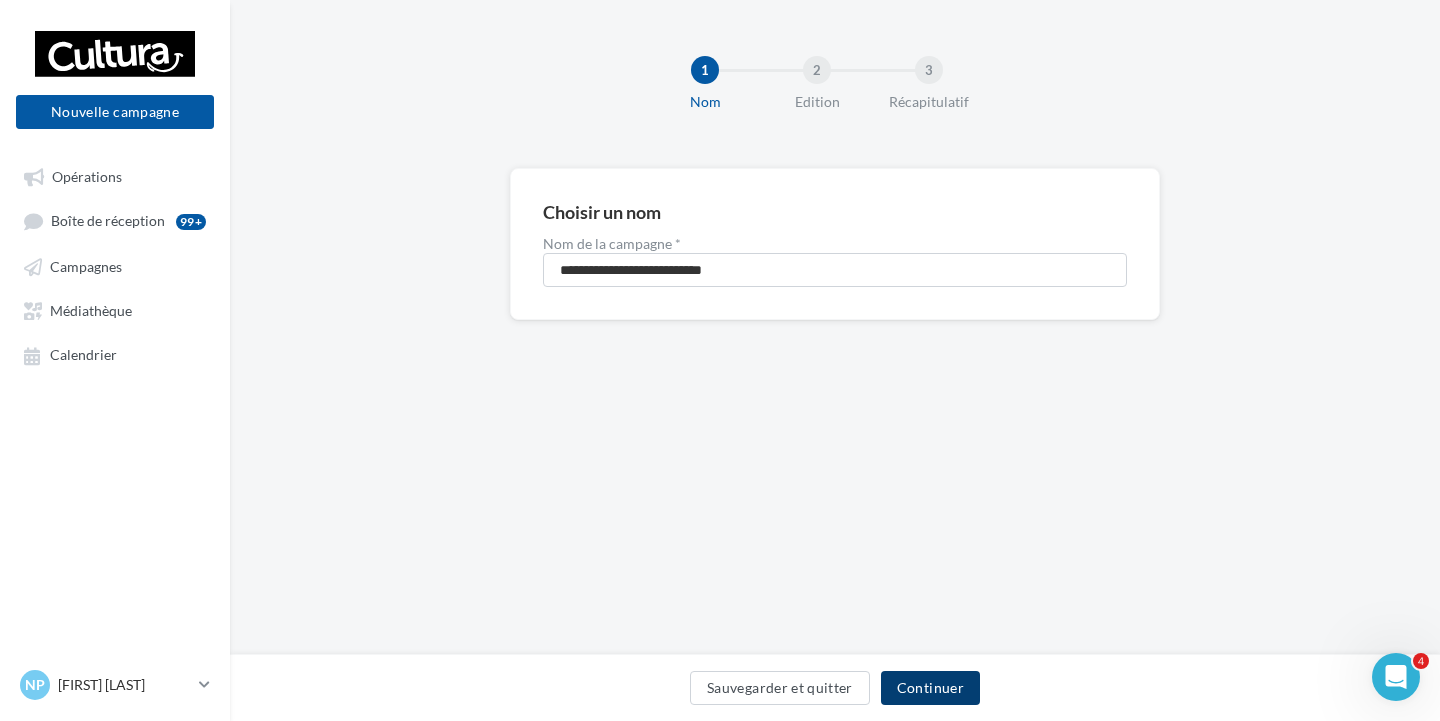 click on "Continuer" at bounding box center (930, 688) 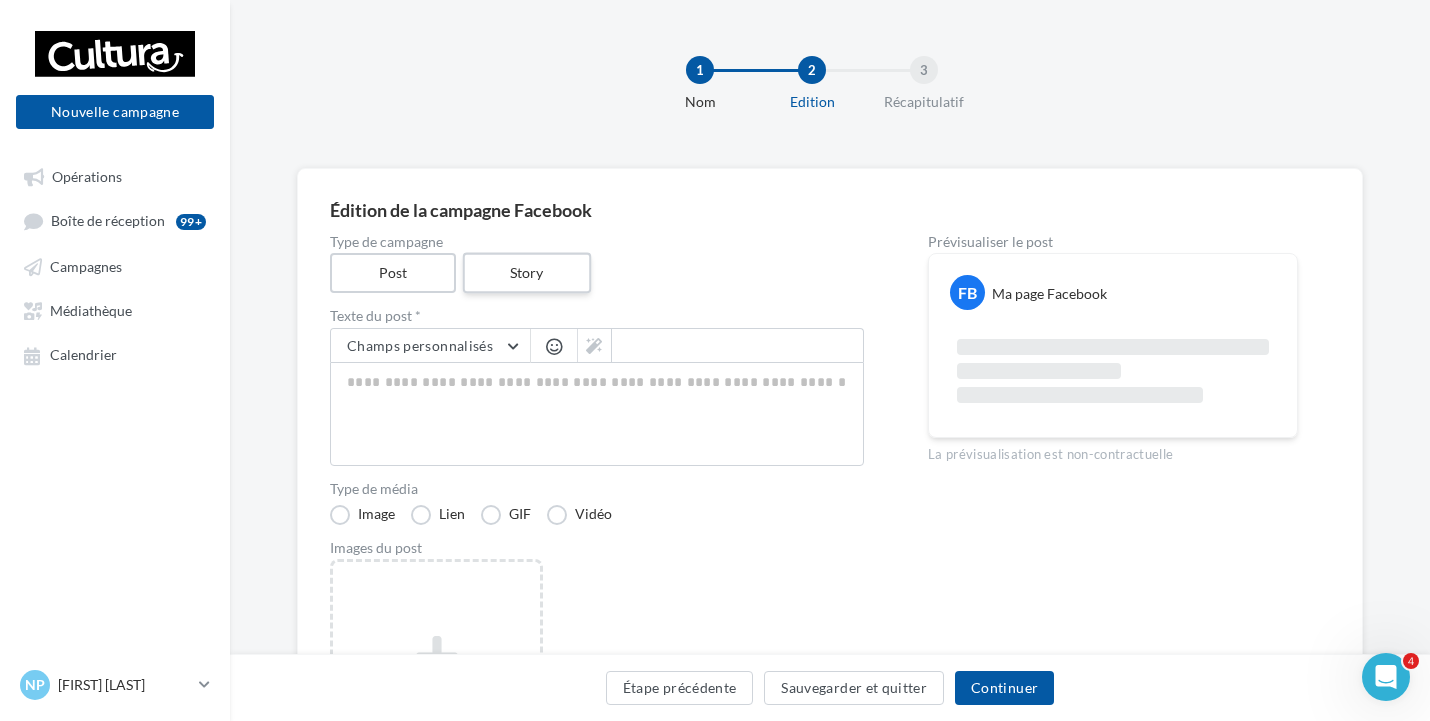 click on "Story" at bounding box center [526, 273] 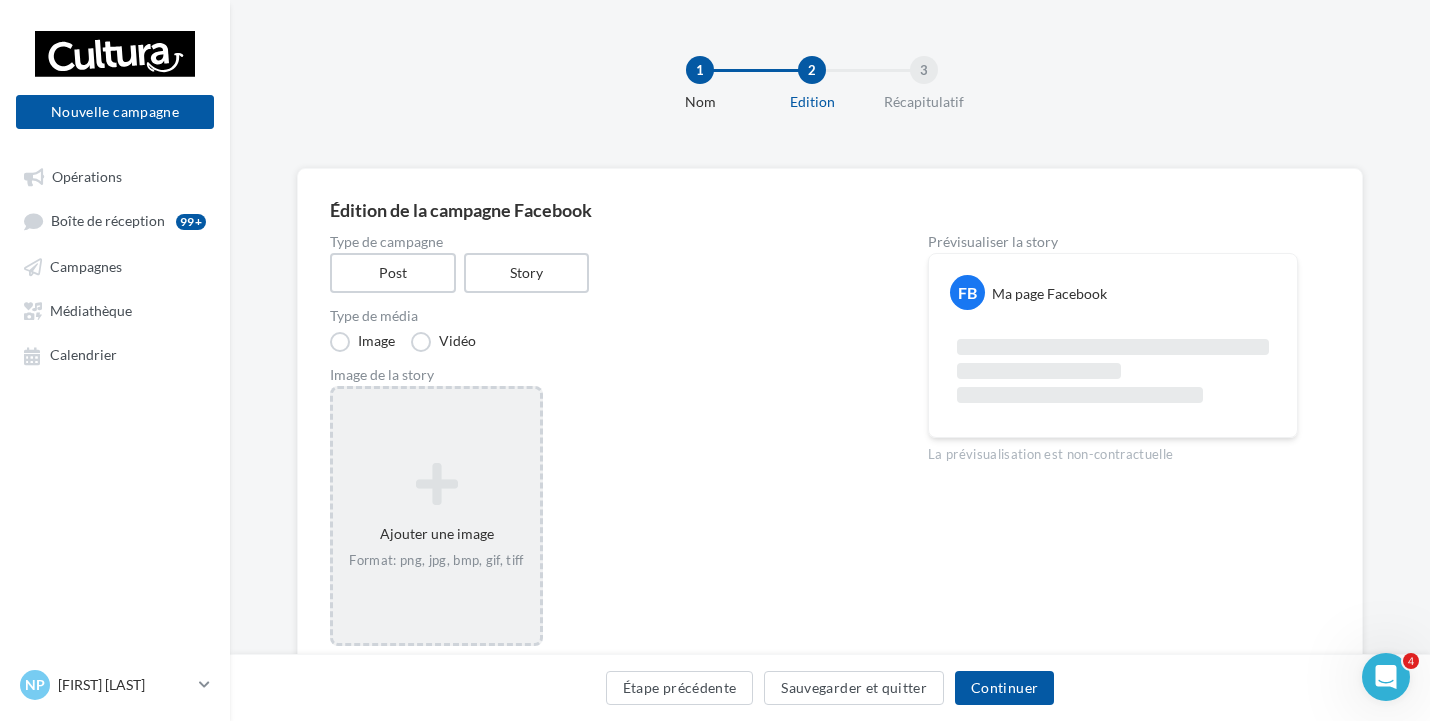 click at bounding box center (436, 484) 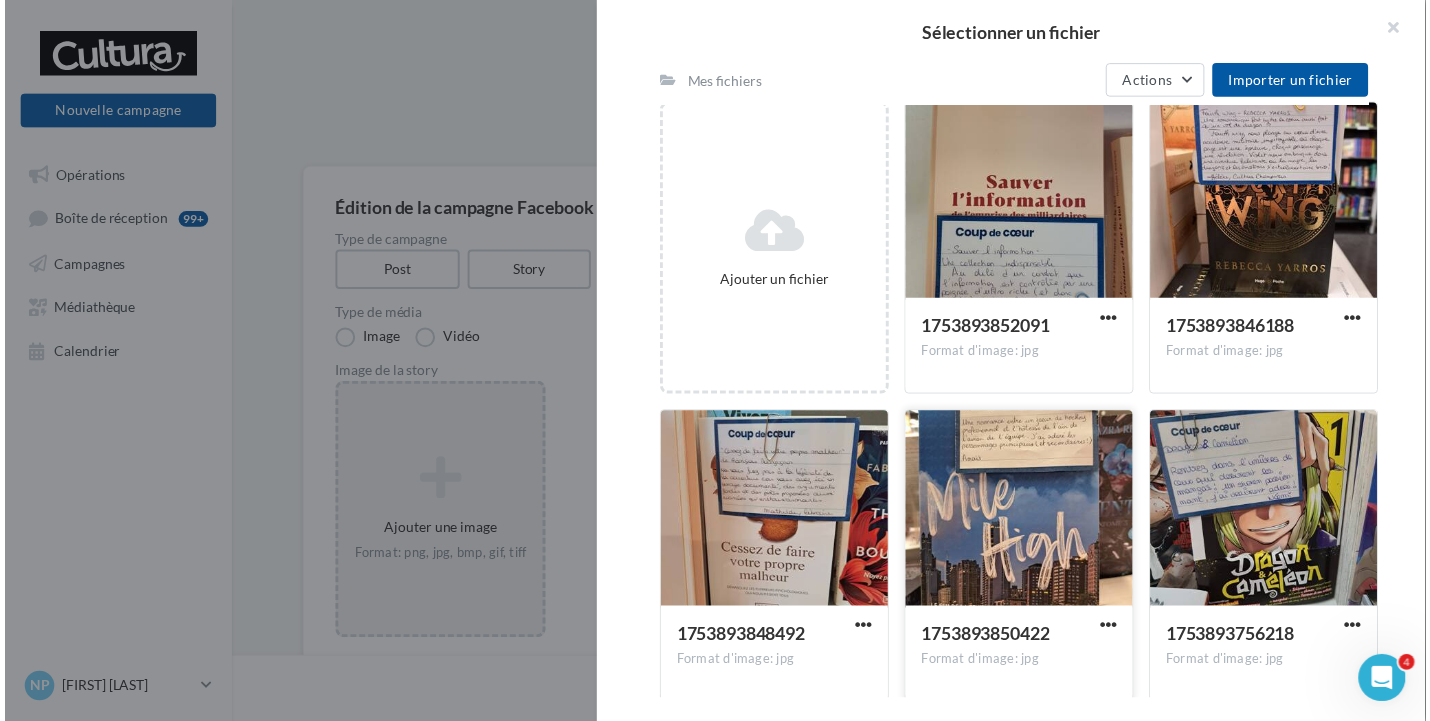 scroll, scrollTop: 276, scrollLeft: 0, axis: vertical 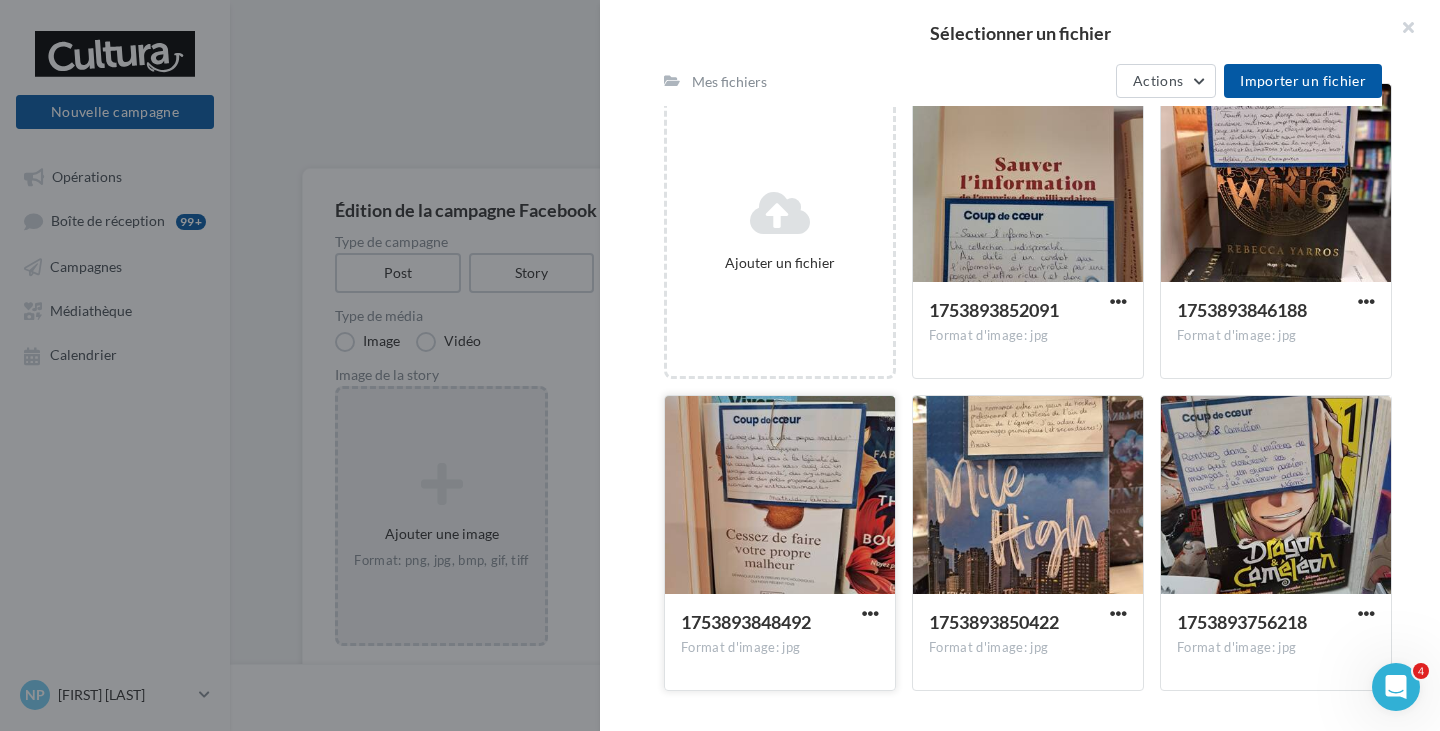 click at bounding box center [780, 496] 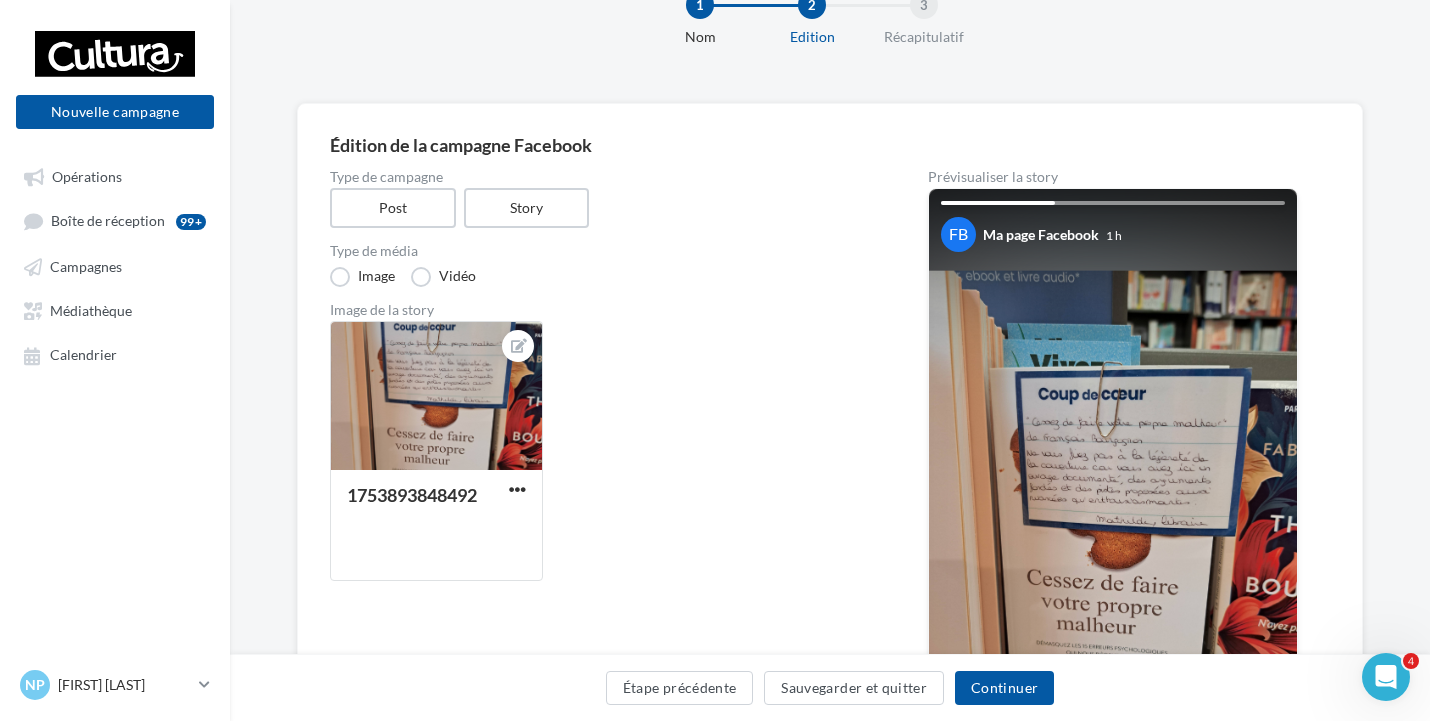 scroll, scrollTop: 200, scrollLeft: 0, axis: vertical 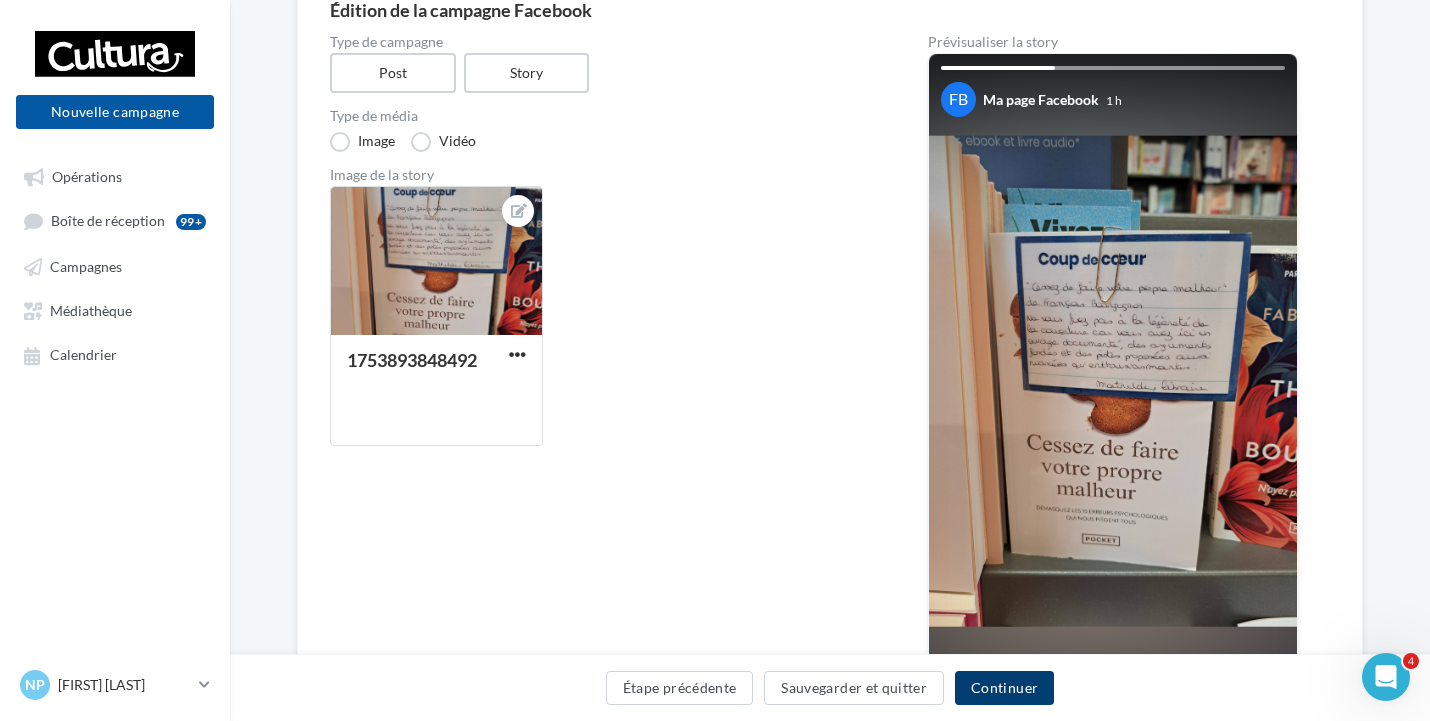 click on "Continuer" at bounding box center (1004, 688) 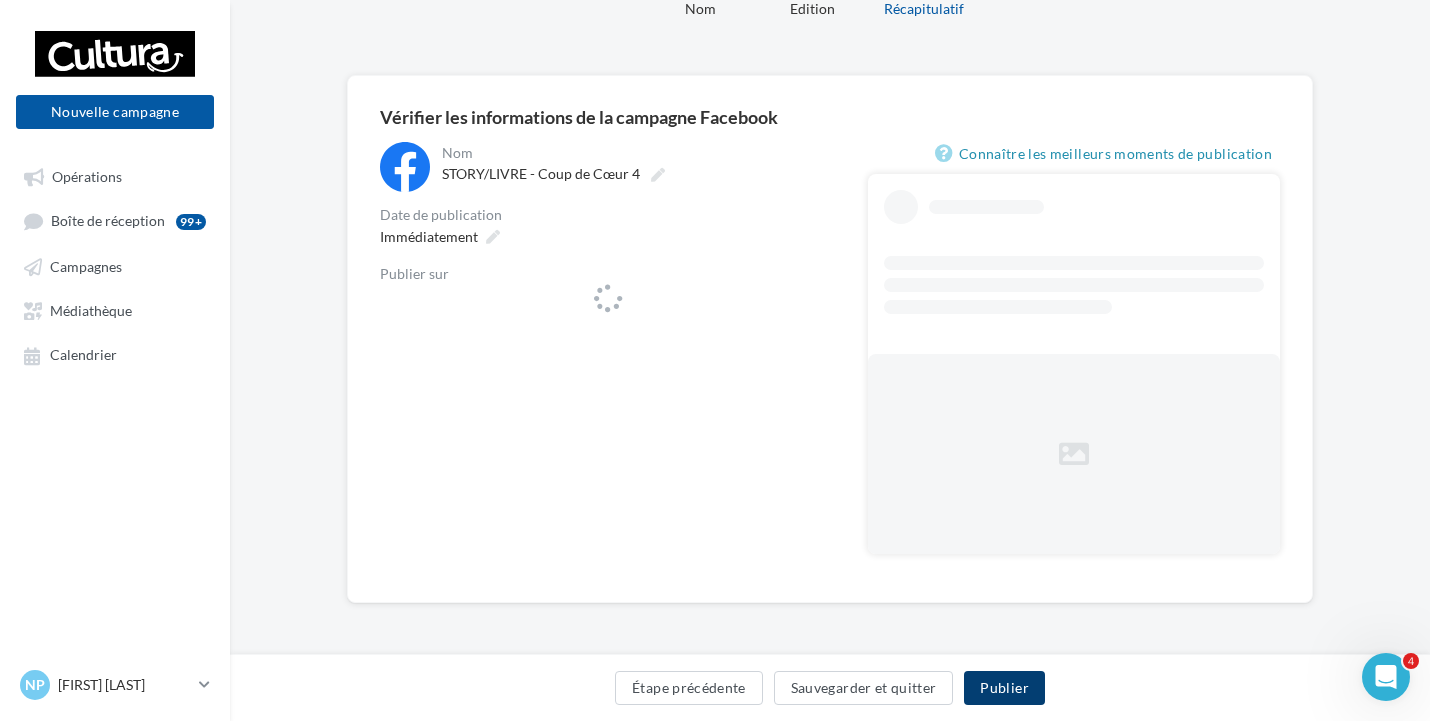 scroll, scrollTop: 93, scrollLeft: 0, axis: vertical 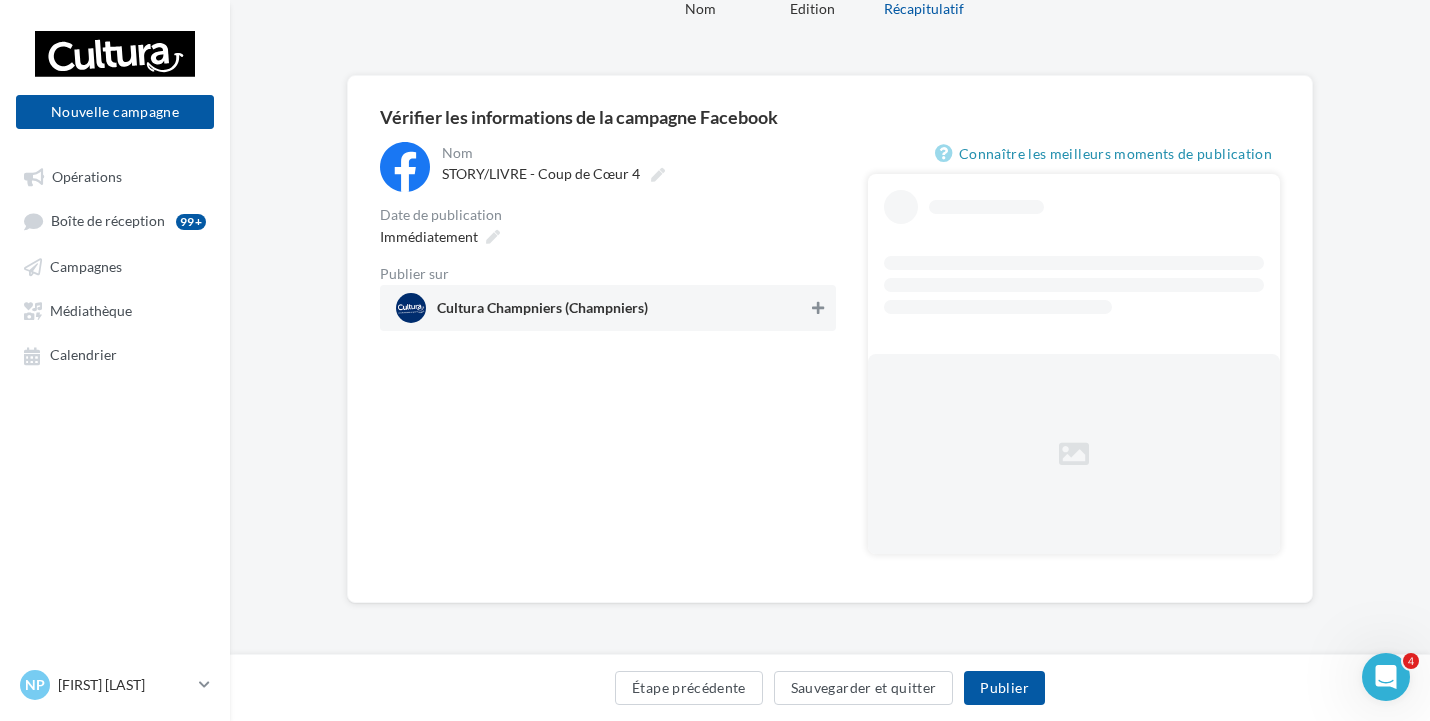 click at bounding box center (818, 308) 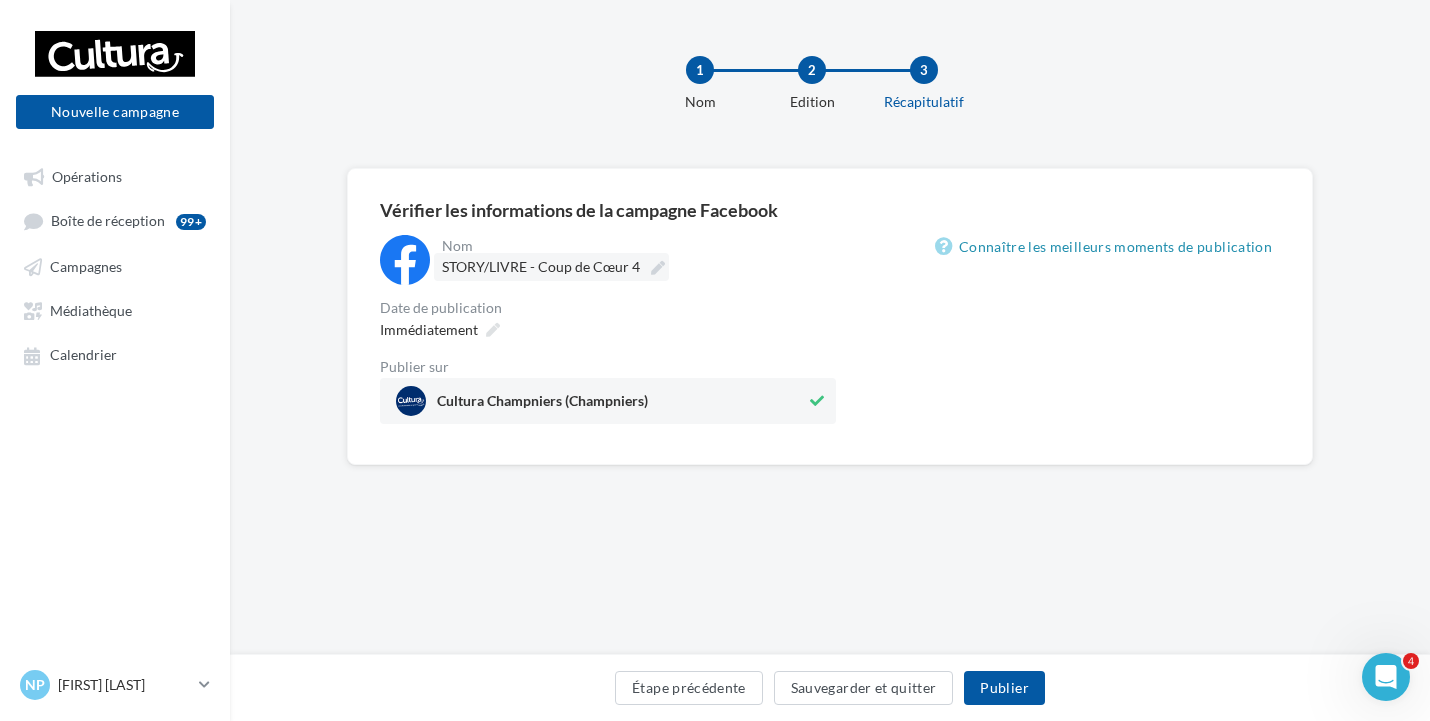 scroll, scrollTop: 0, scrollLeft: 0, axis: both 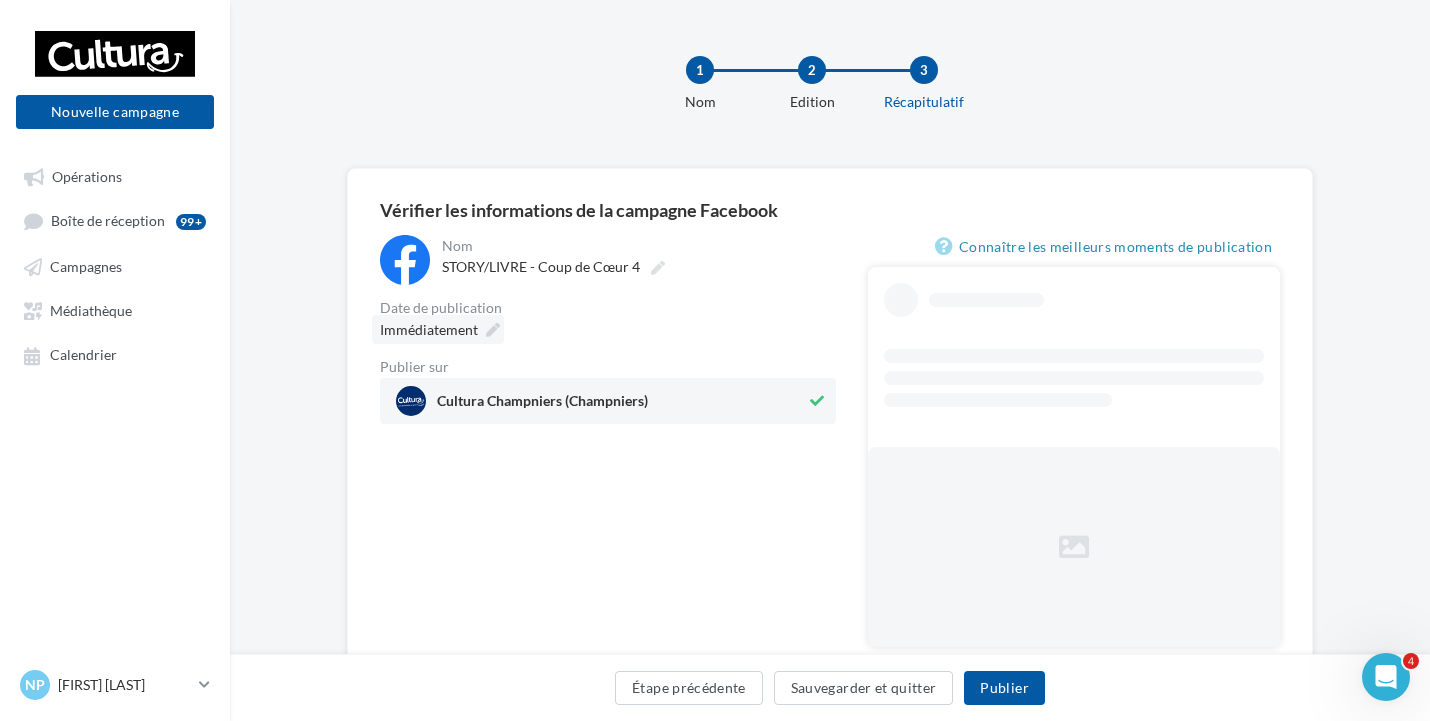 click at bounding box center (493, 330) 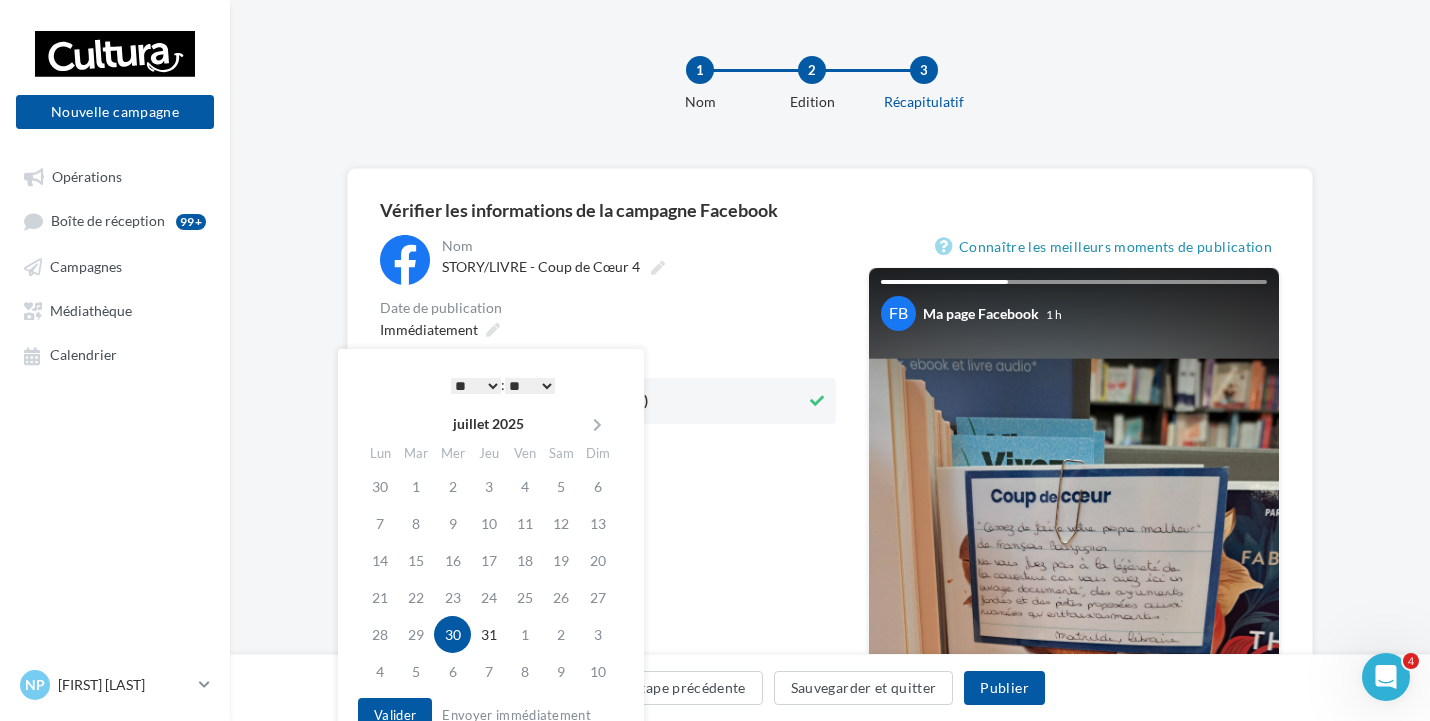 click on "* * * * * * * * * * ** ** ** ** ** ** ** ** ** ** ** ** ** **" at bounding box center [476, 386] 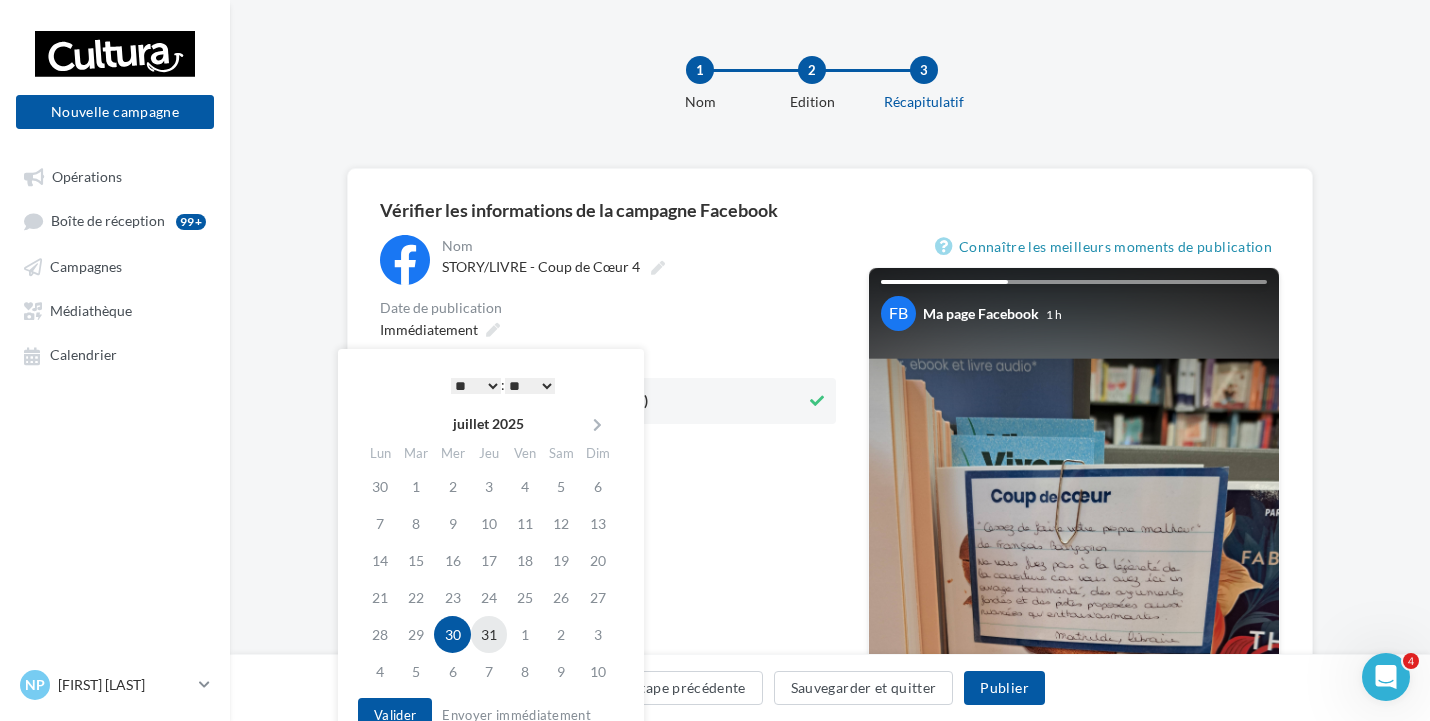 click on "31" at bounding box center (489, 634) 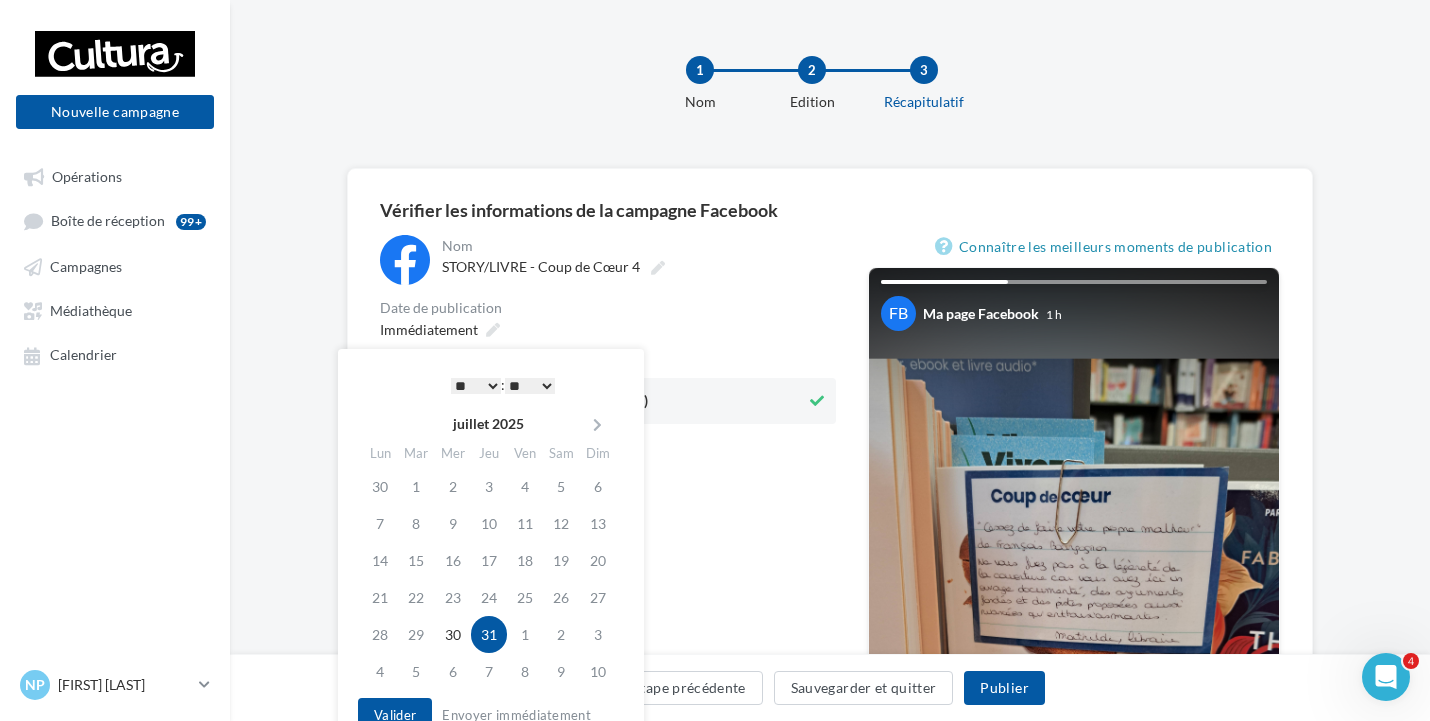 click on "**********" at bounding box center (608, 629) 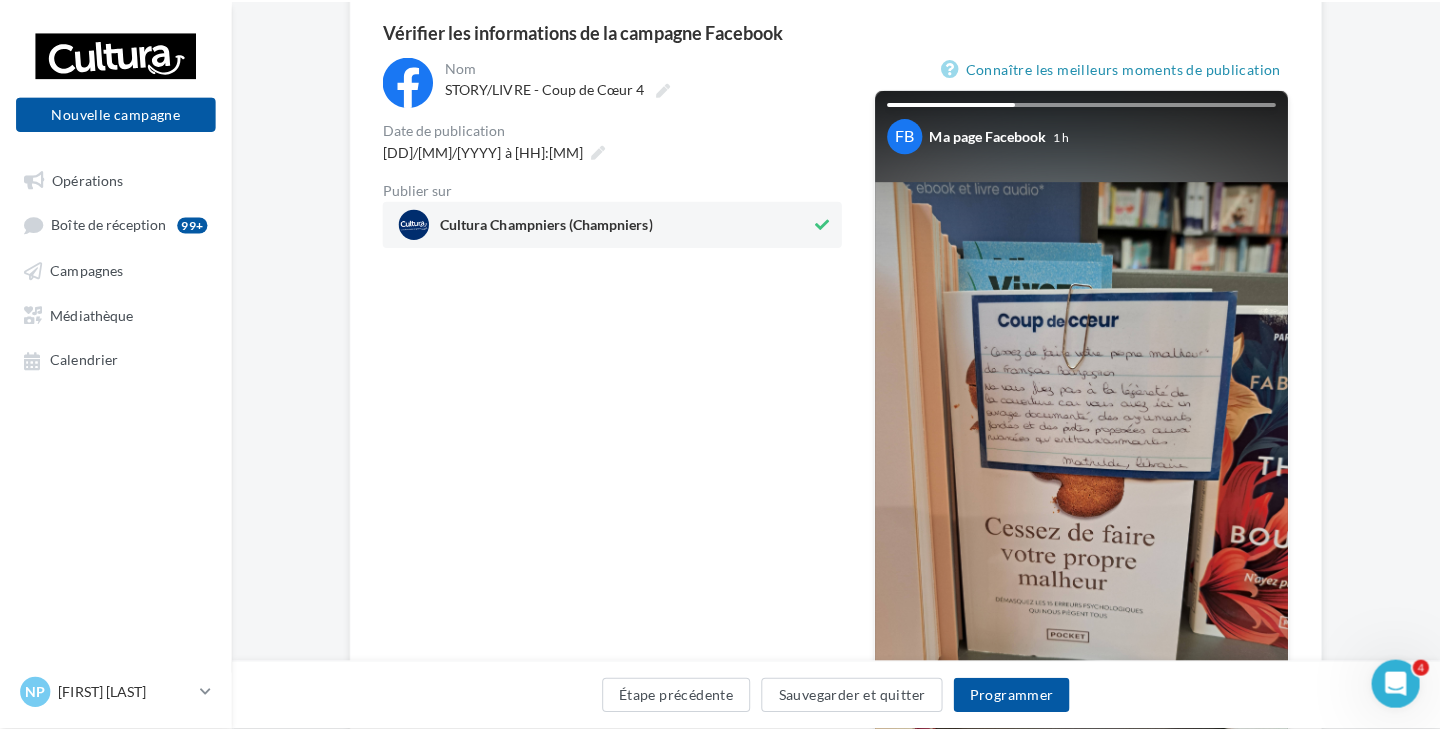 scroll, scrollTop: 200, scrollLeft: 0, axis: vertical 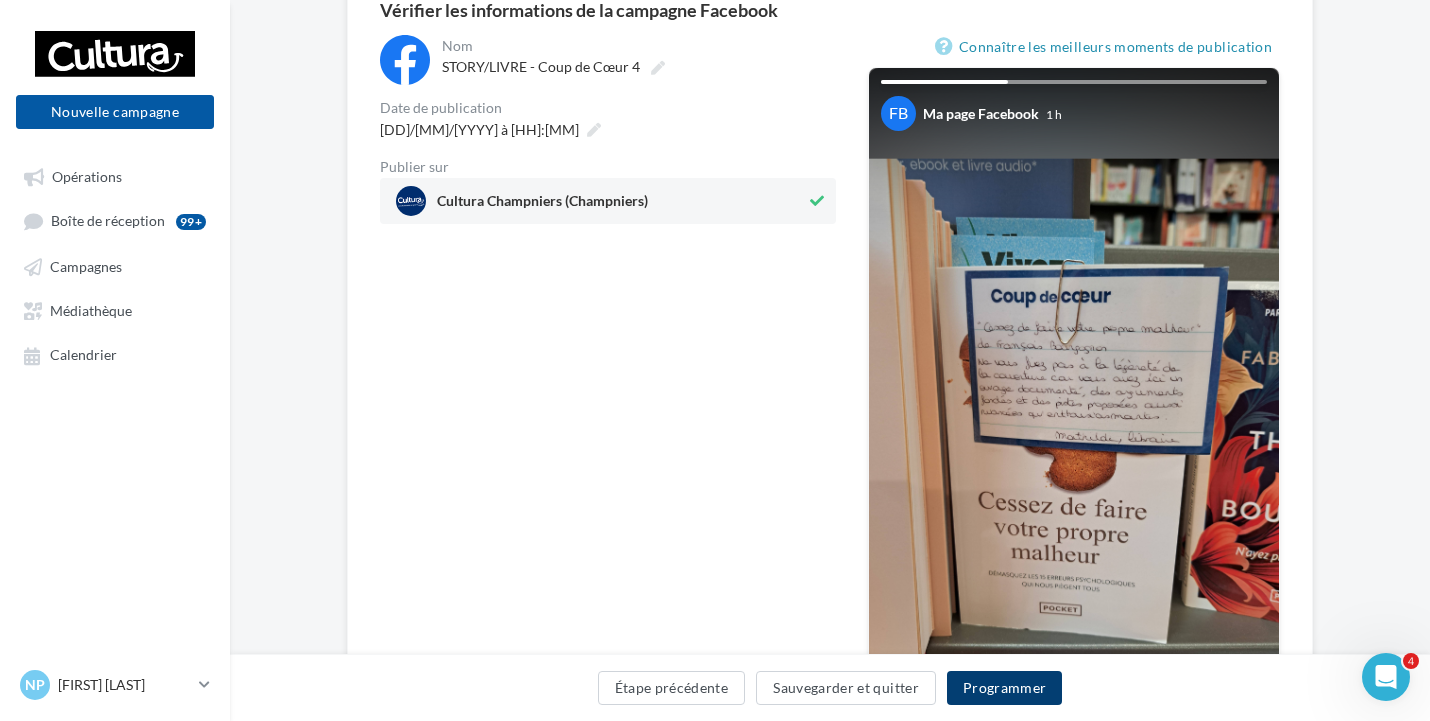 click on "Programmer" at bounding box center (1005, 688) 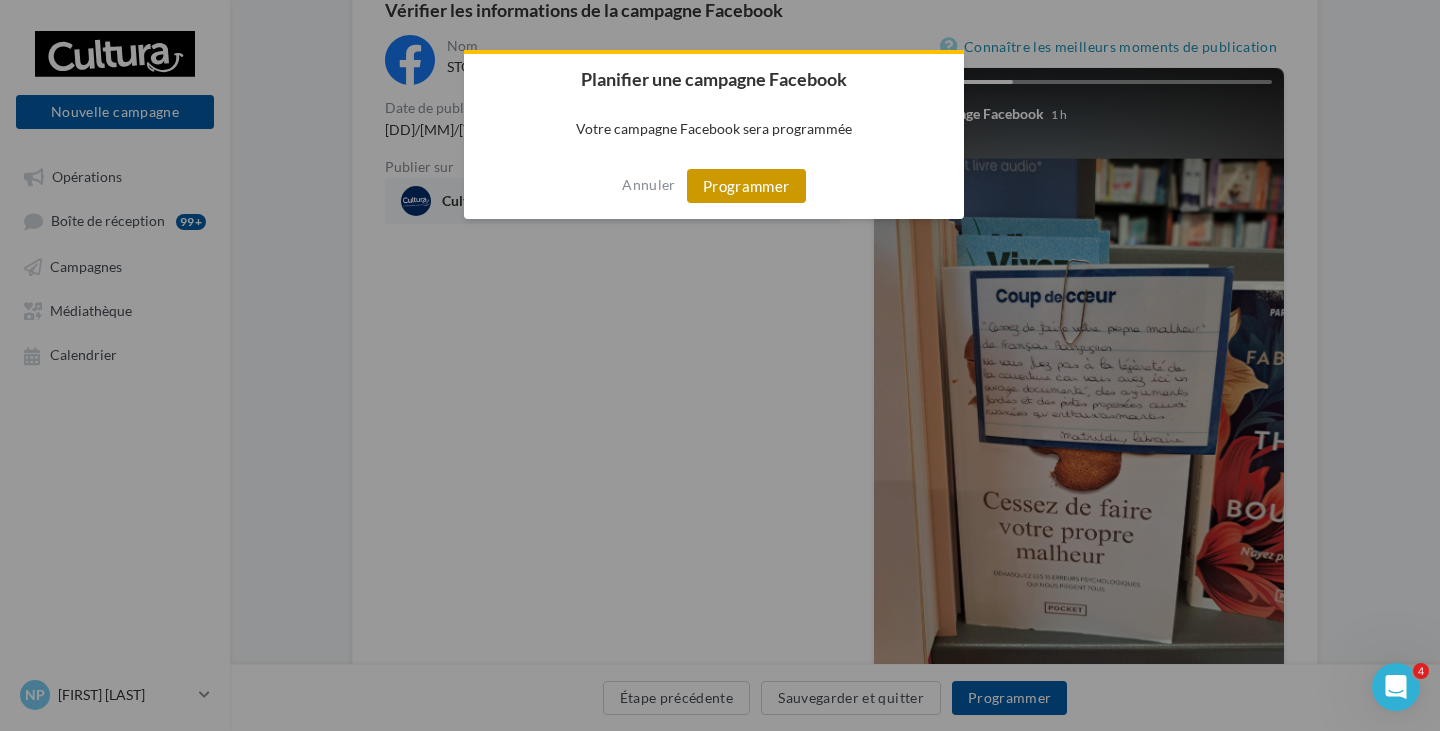 click on "Programmer" at bounding box center [746, 186] 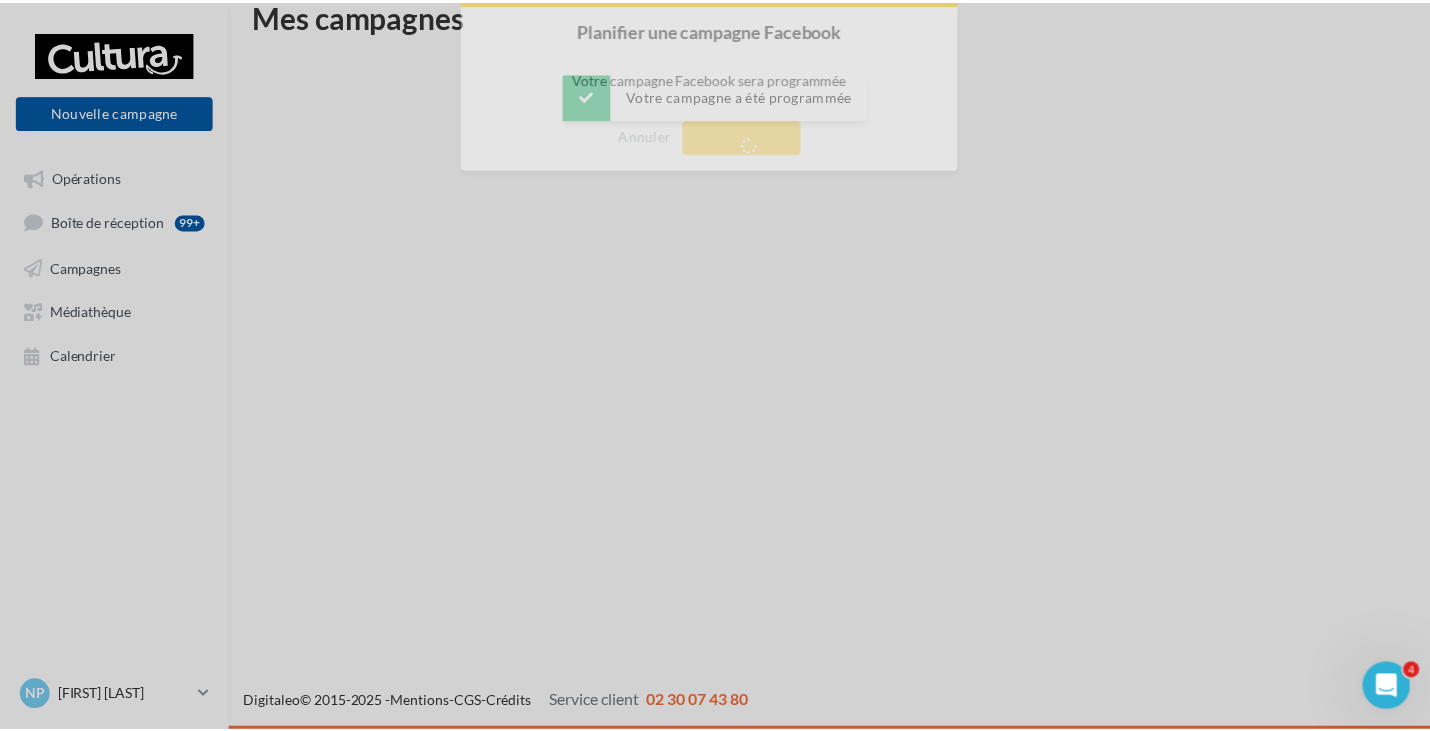scroll, scrollTop: 32, scrollLeft: 0, axis: vertical 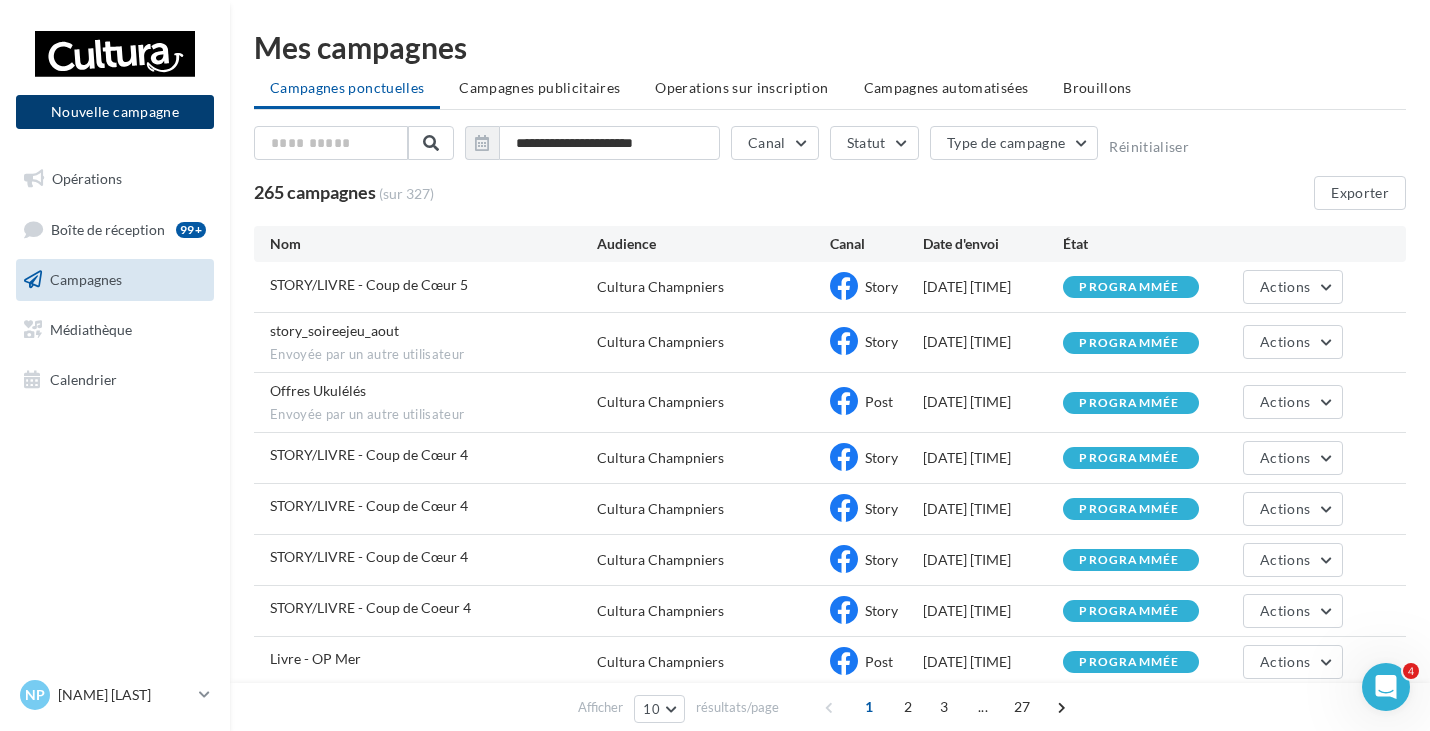 click on "Nouvelle campagne" at bounding box center (115, 112) 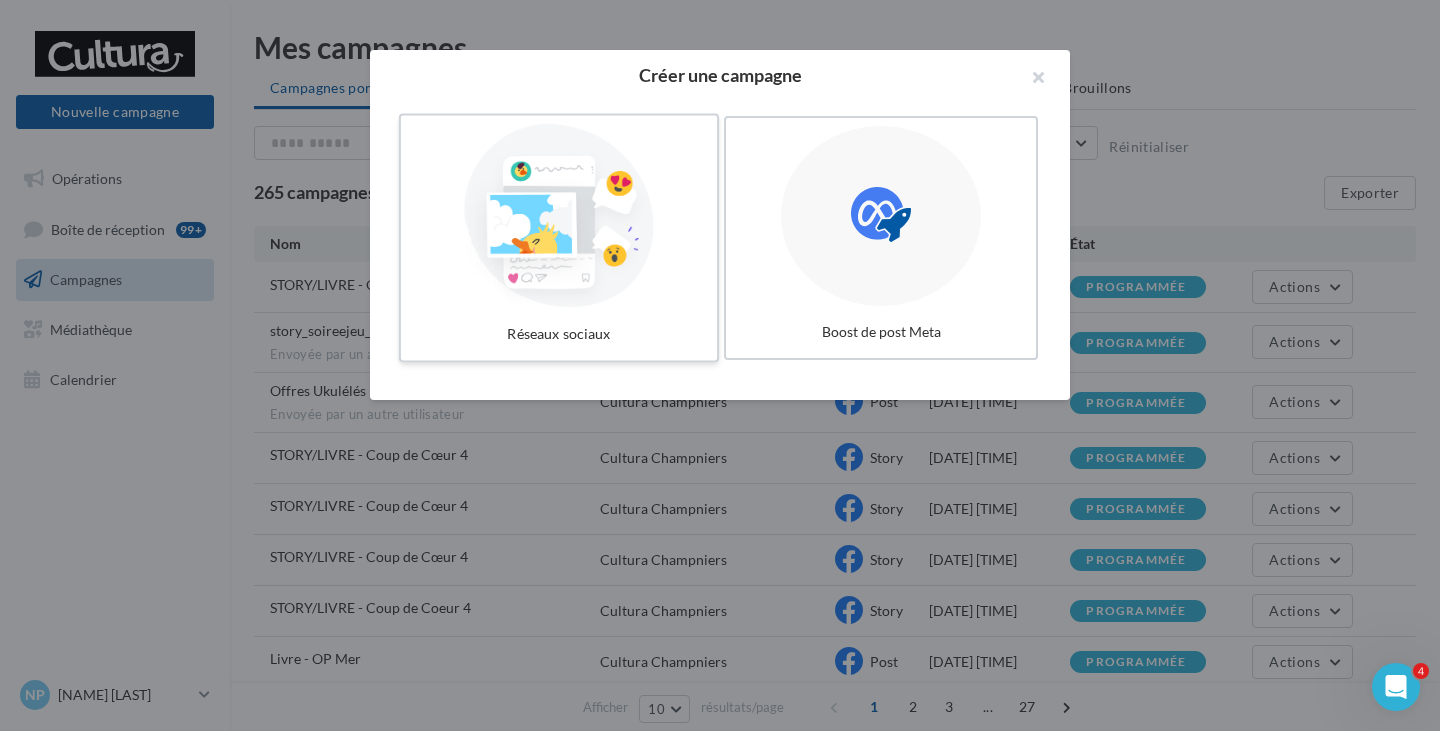 click at bounding box center [559, 216] 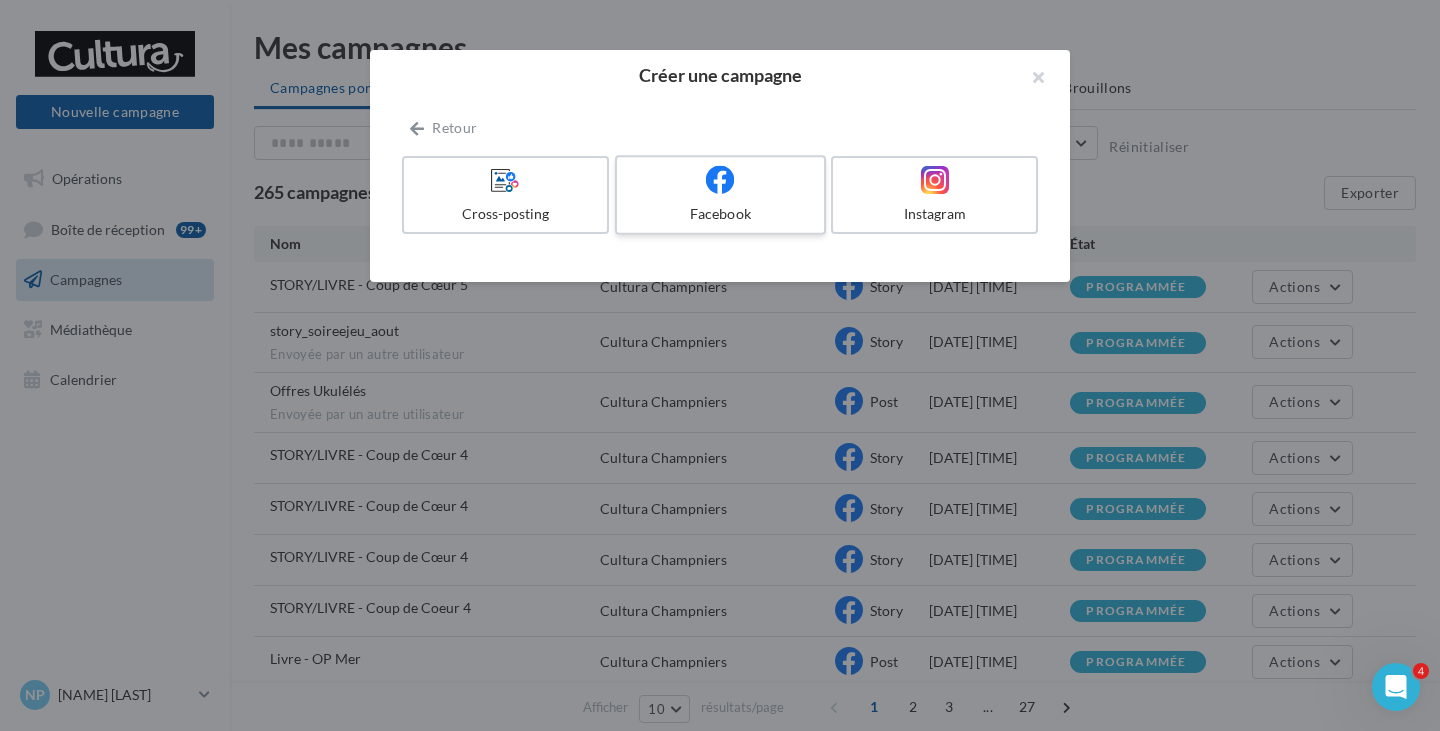 click on "Facebook" at bounding box center [720, 214] 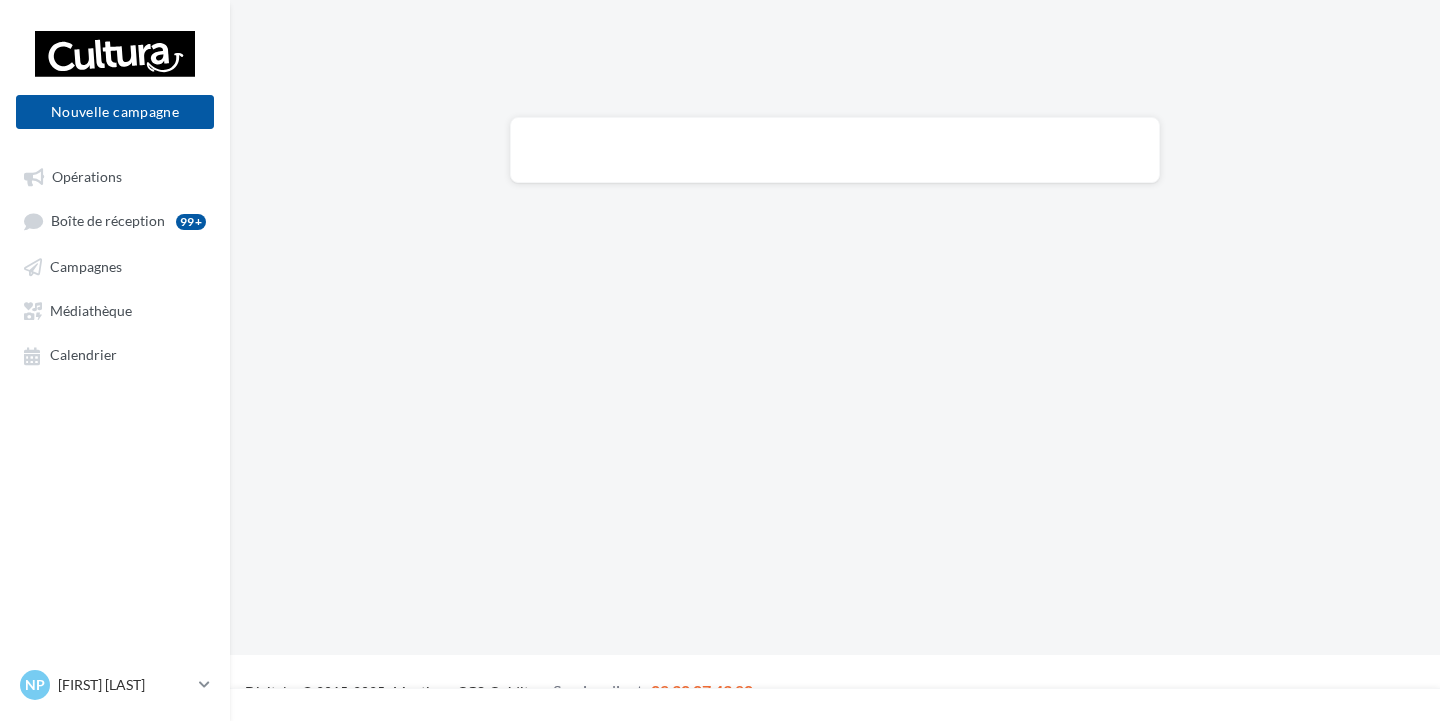 scroll, scrollTop: 0, scrollLeft: 0, axis: both 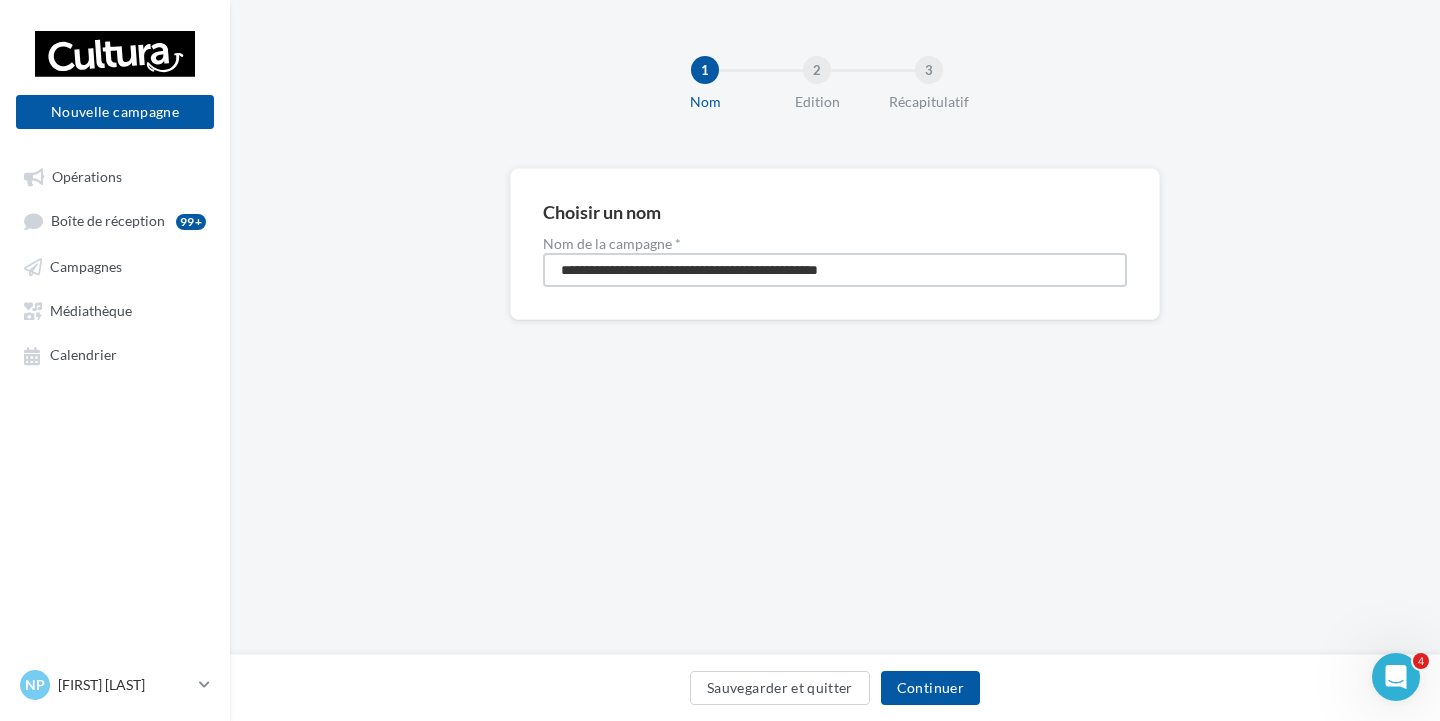 drag, startPoint x: 857, startPoint y: 278, endPoint x: 489, endPoint y: 247, distance: 369.3034 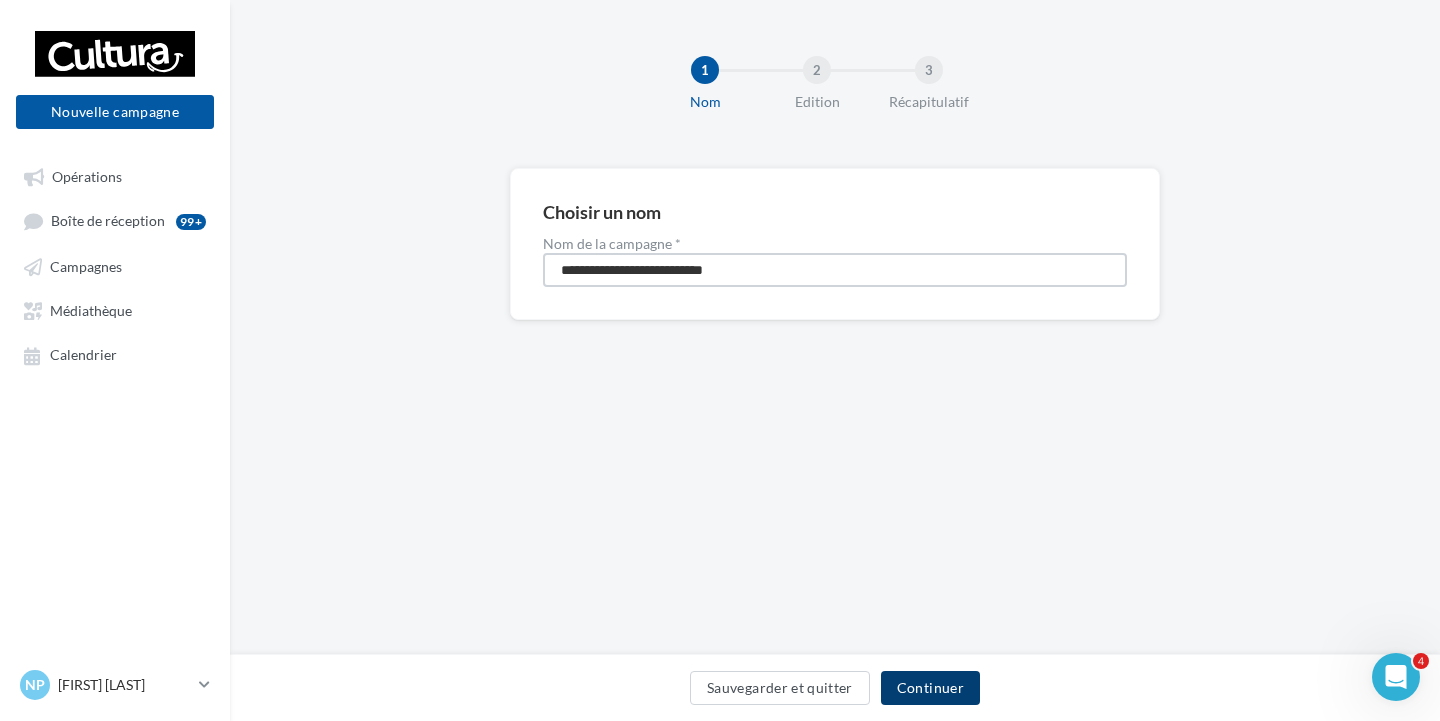 type on "**********" 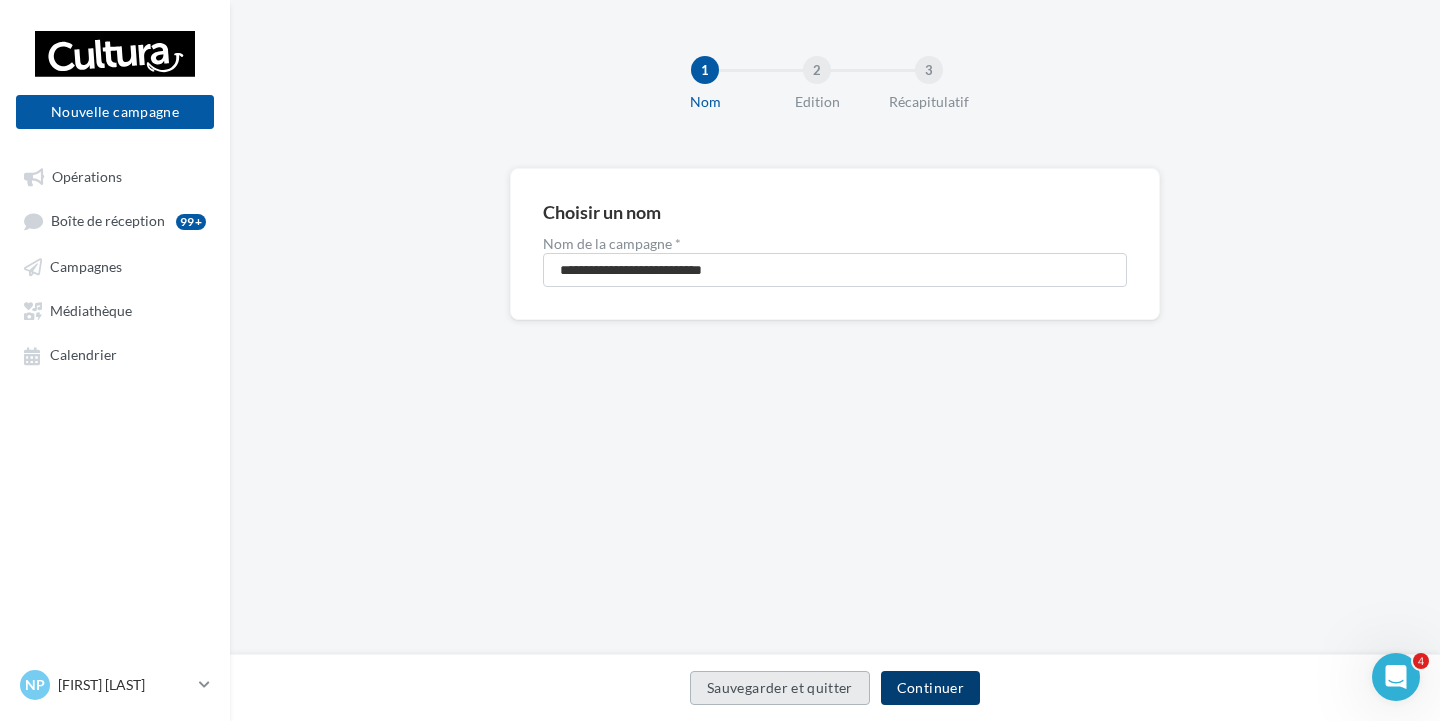 click on "Continuer" at bounding box center (930, 688) 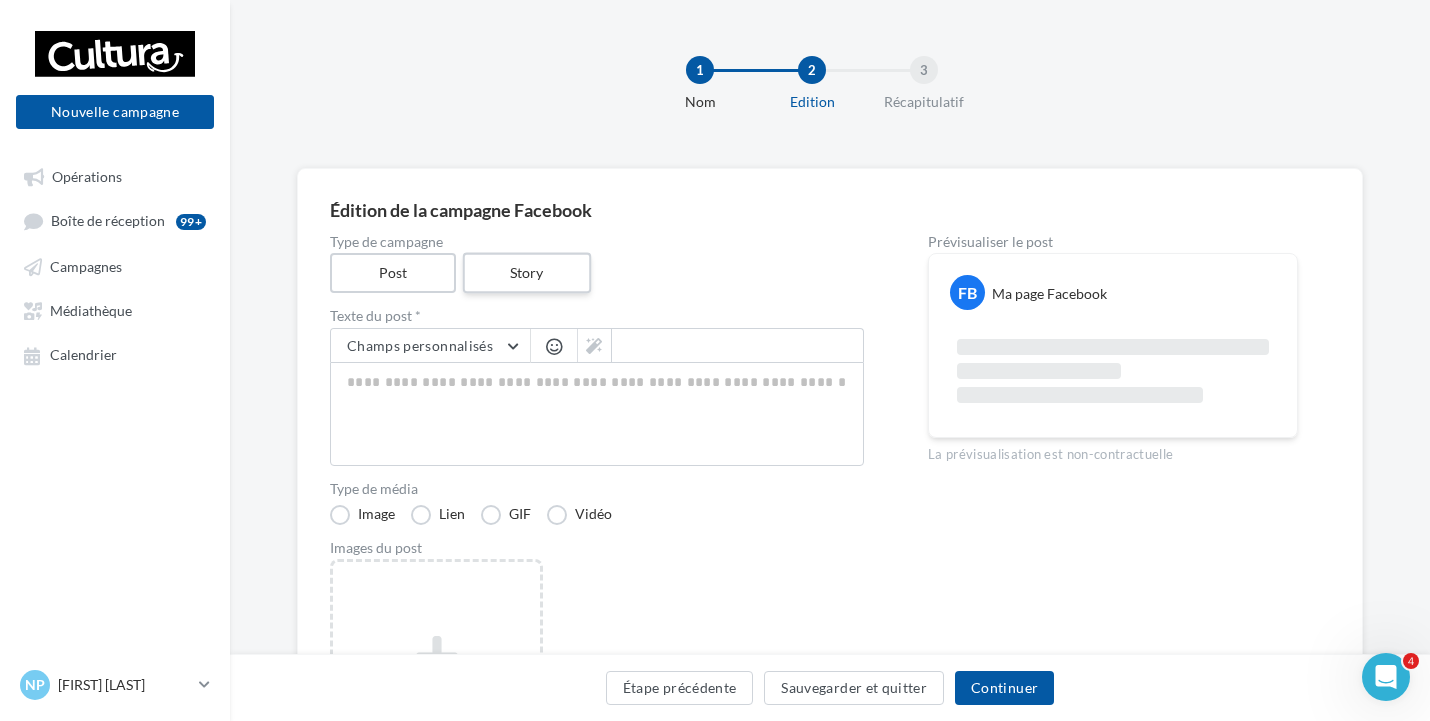 click on "Story" at bounding box center [526, 273] 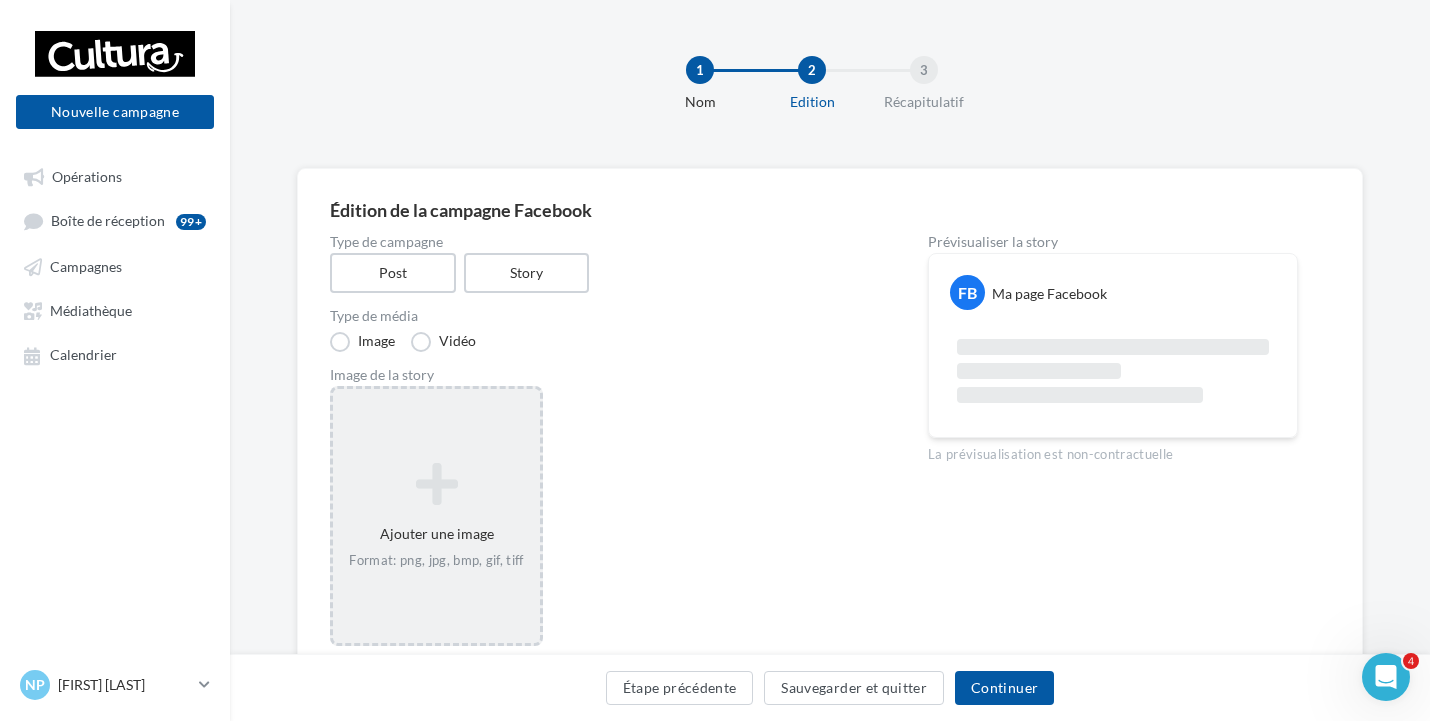 click on "Ajouter une image     Format: png, jpg, bmp, gif, tiff" at bounding box center (436, 516) 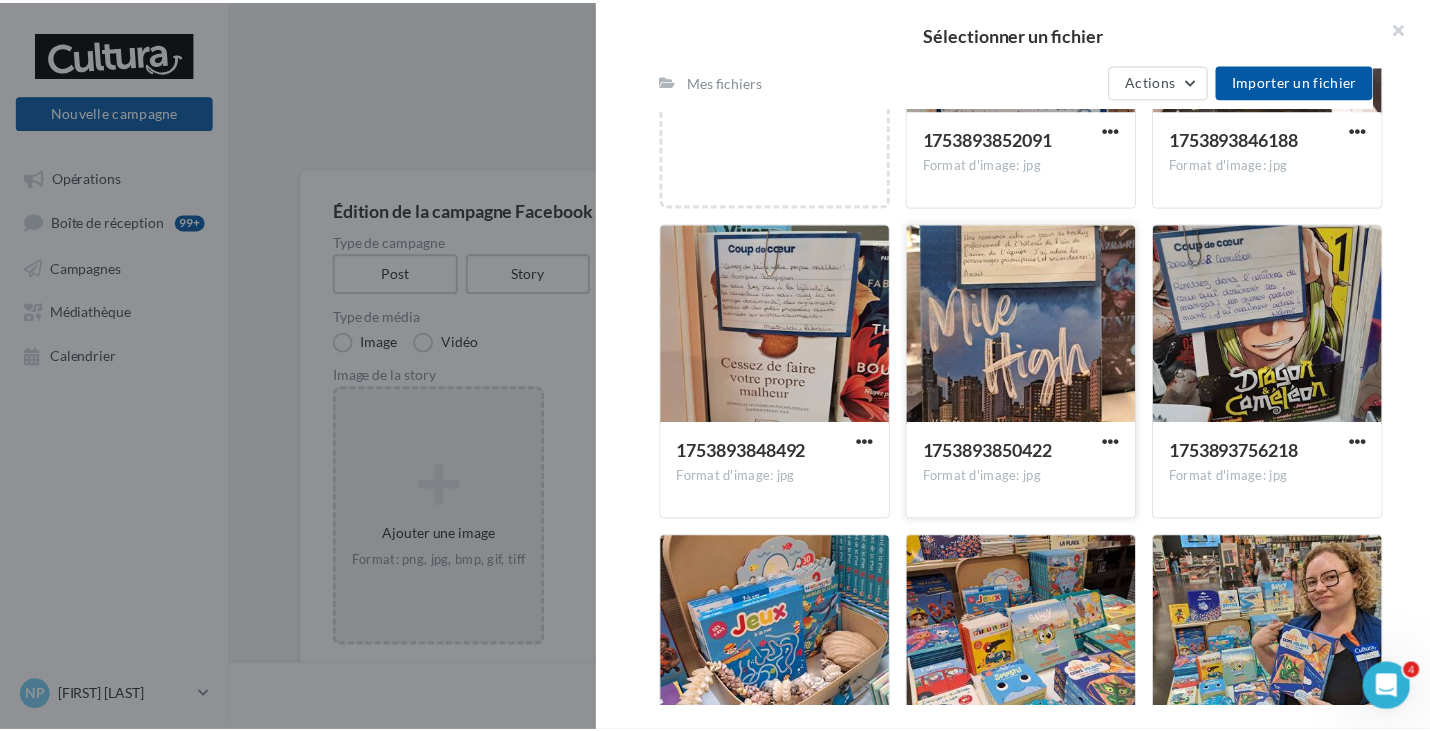 scroll, scrollTop: 476, scrollLeft: 0, axis: vertical 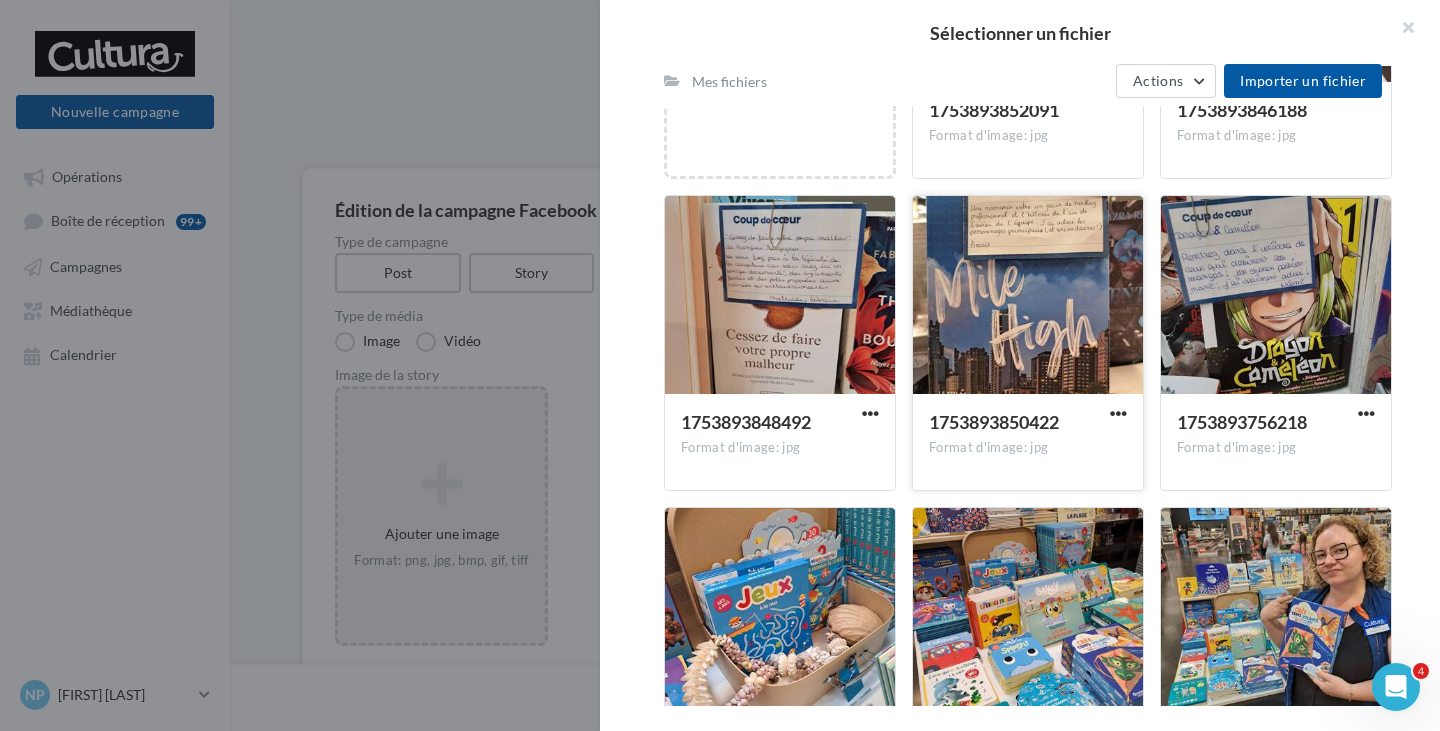 click at bounding box center (1028, 296) 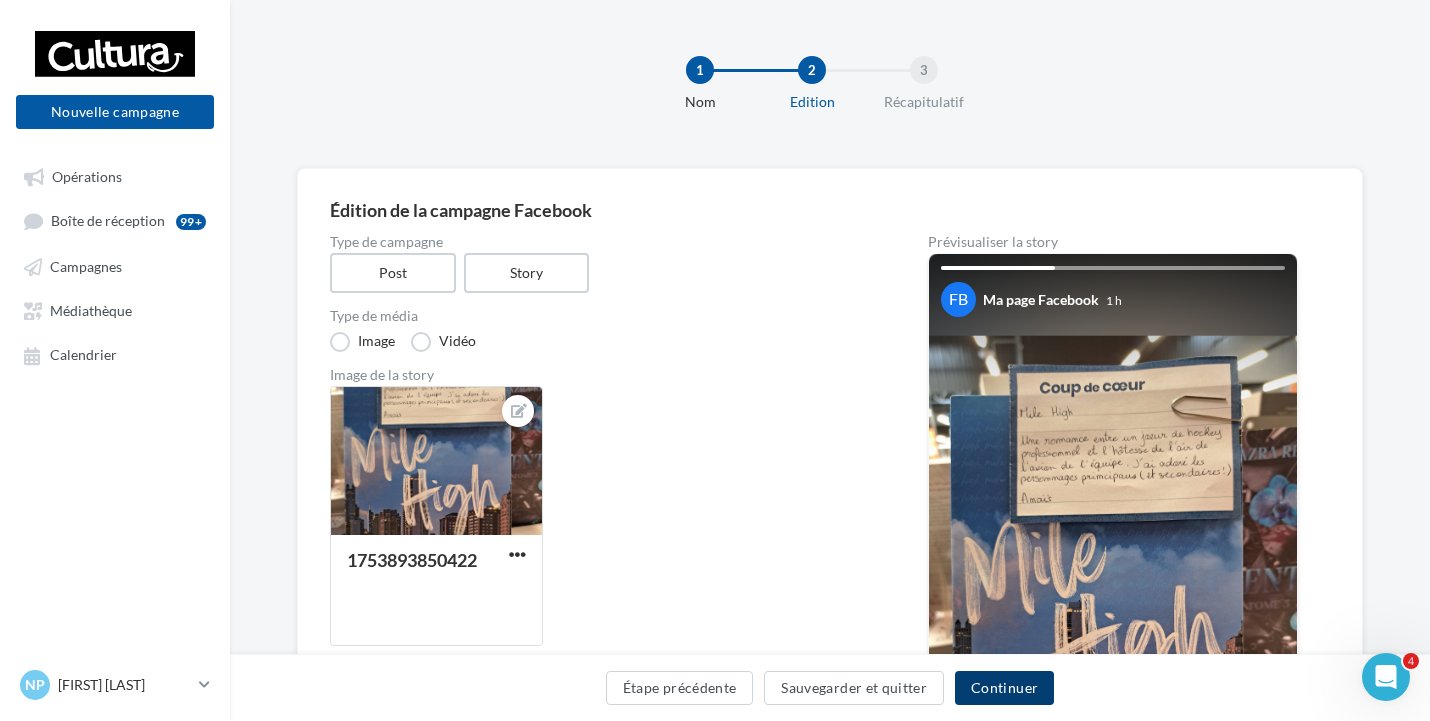 click on "Continuer" at bounding box center (1004, 688) 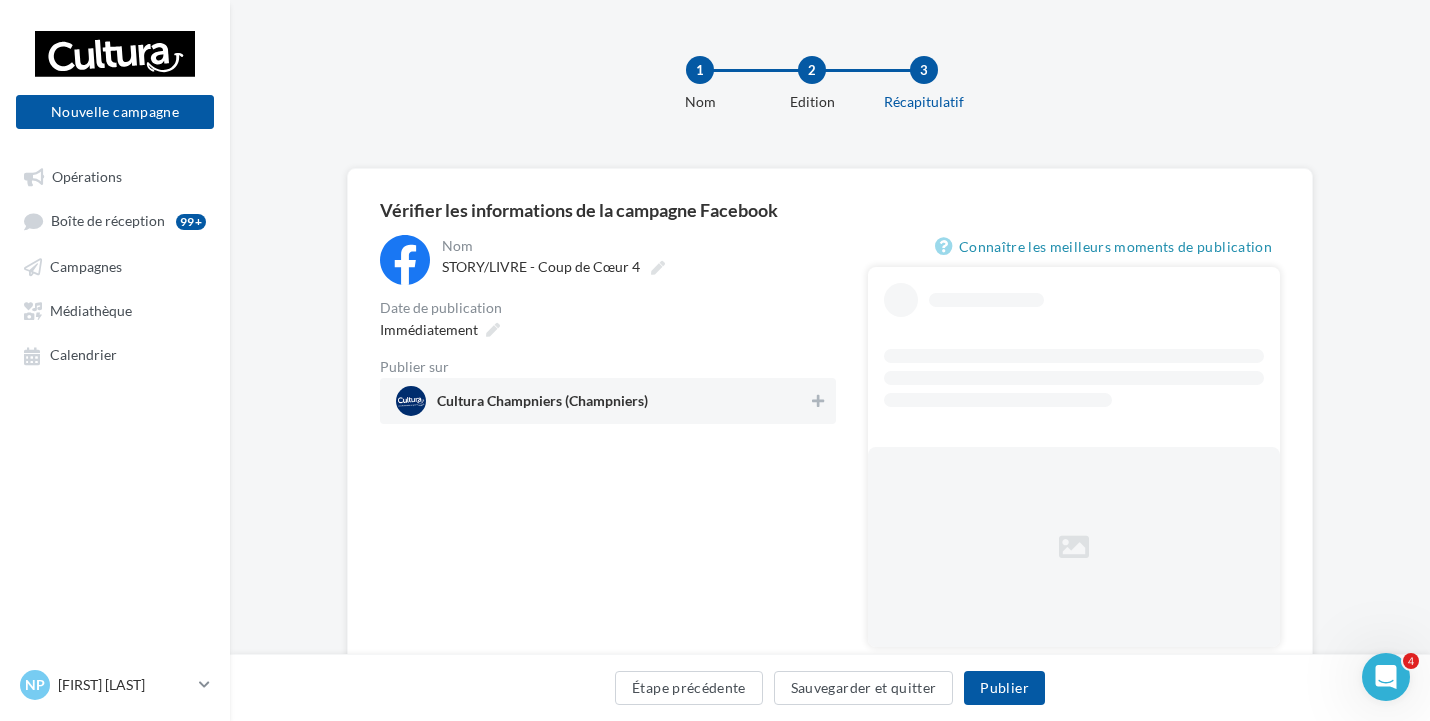 click on "Cultura Champniers (Champniers)" at bounding box center [602, 401] 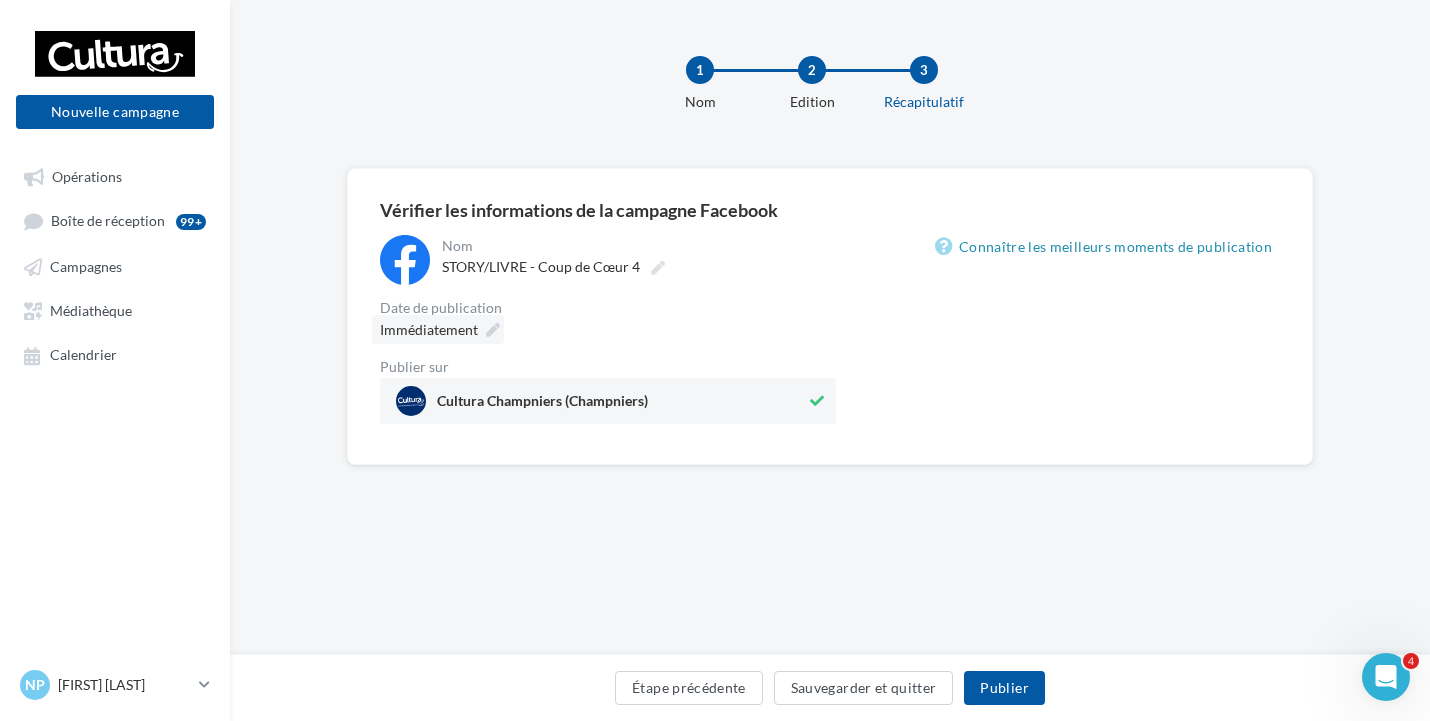 click on "Immédiatement" at bounding box center (438, 329) 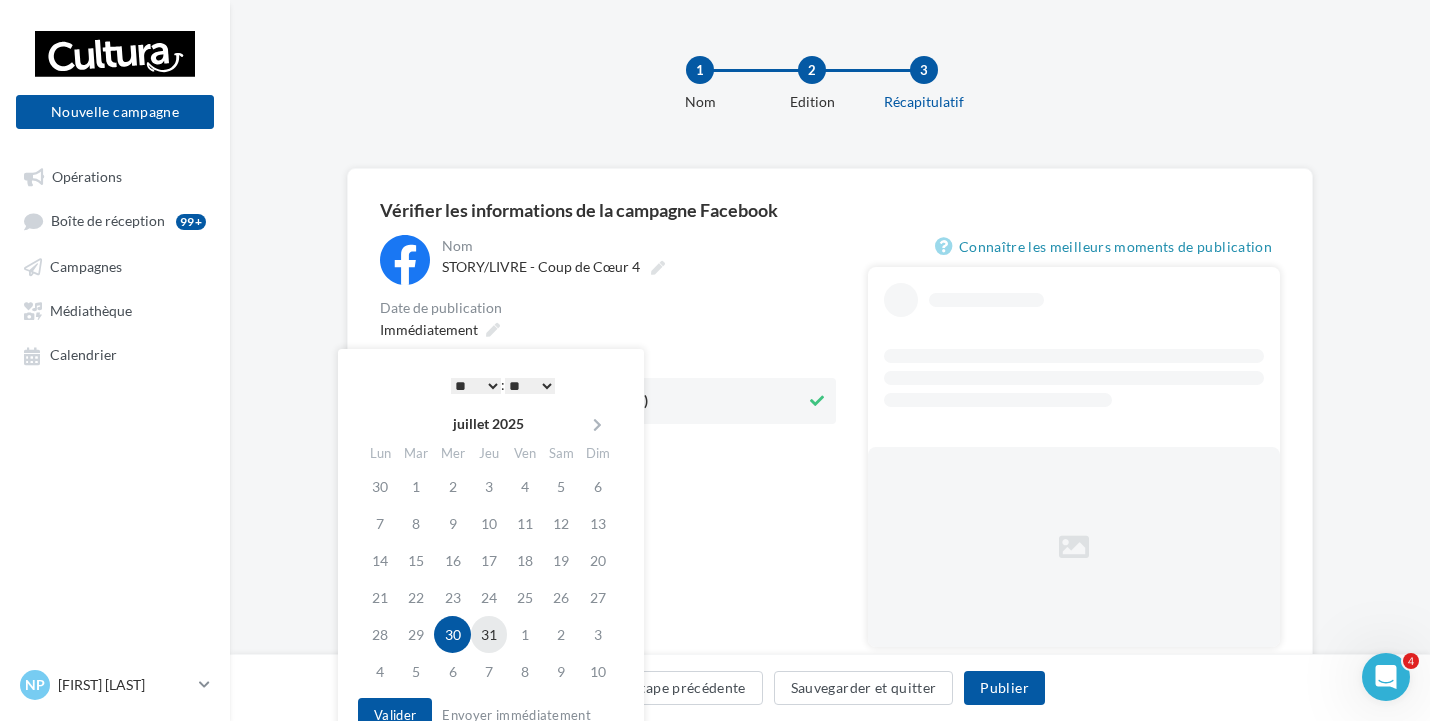 click on "31" at bounding box center (489, 634) 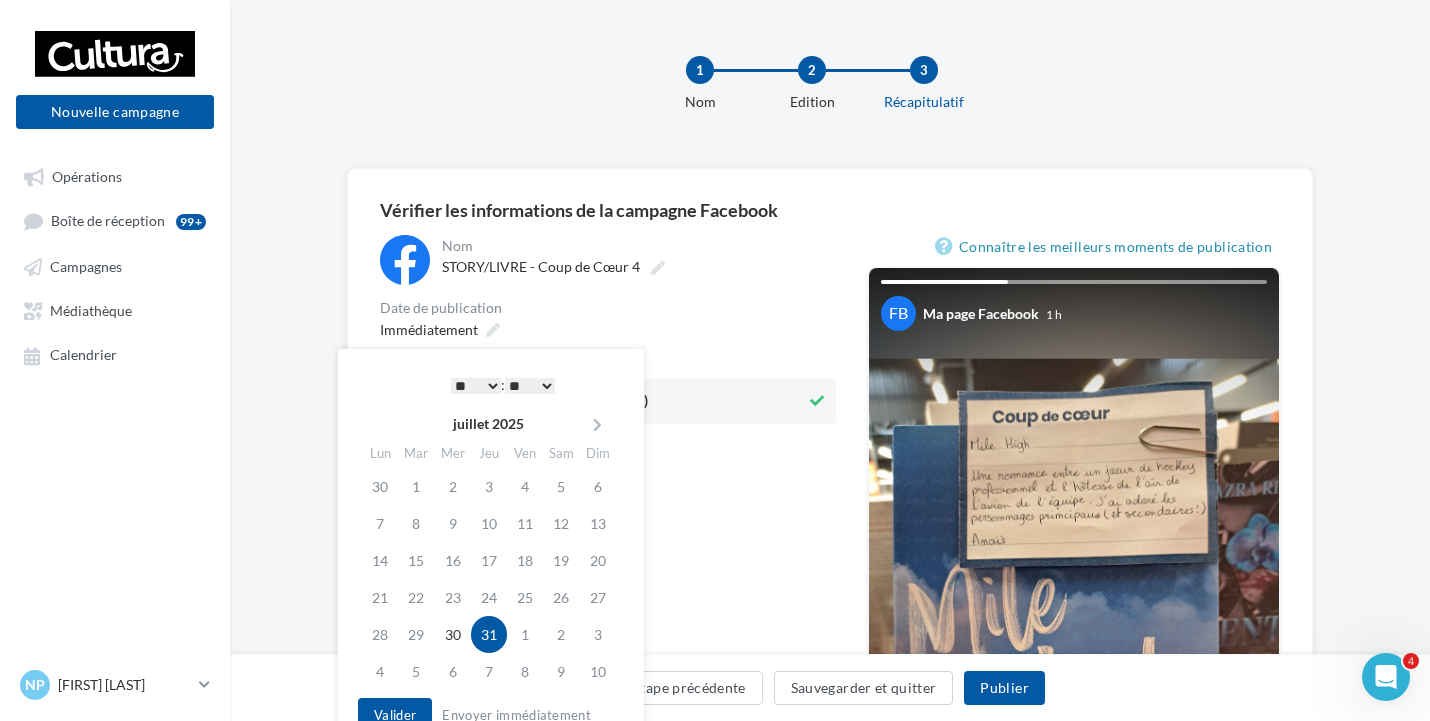 click on "* * * * * * * * * * ** ** ** ** ** ** ** ** ** ** ** ** ** **  :  ** ** ** ** ** **" at bounding box center (503, 385) 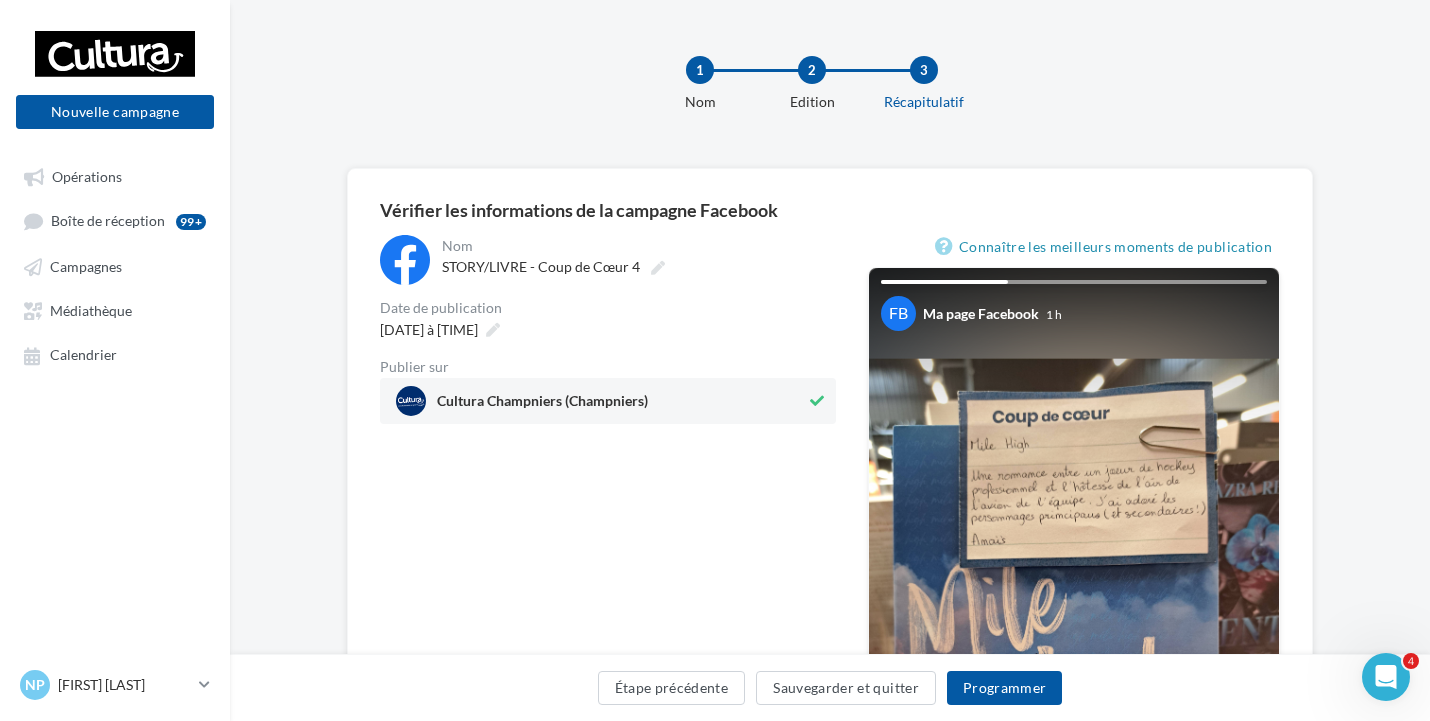 click on "**********" at bounding box center [608, 629] 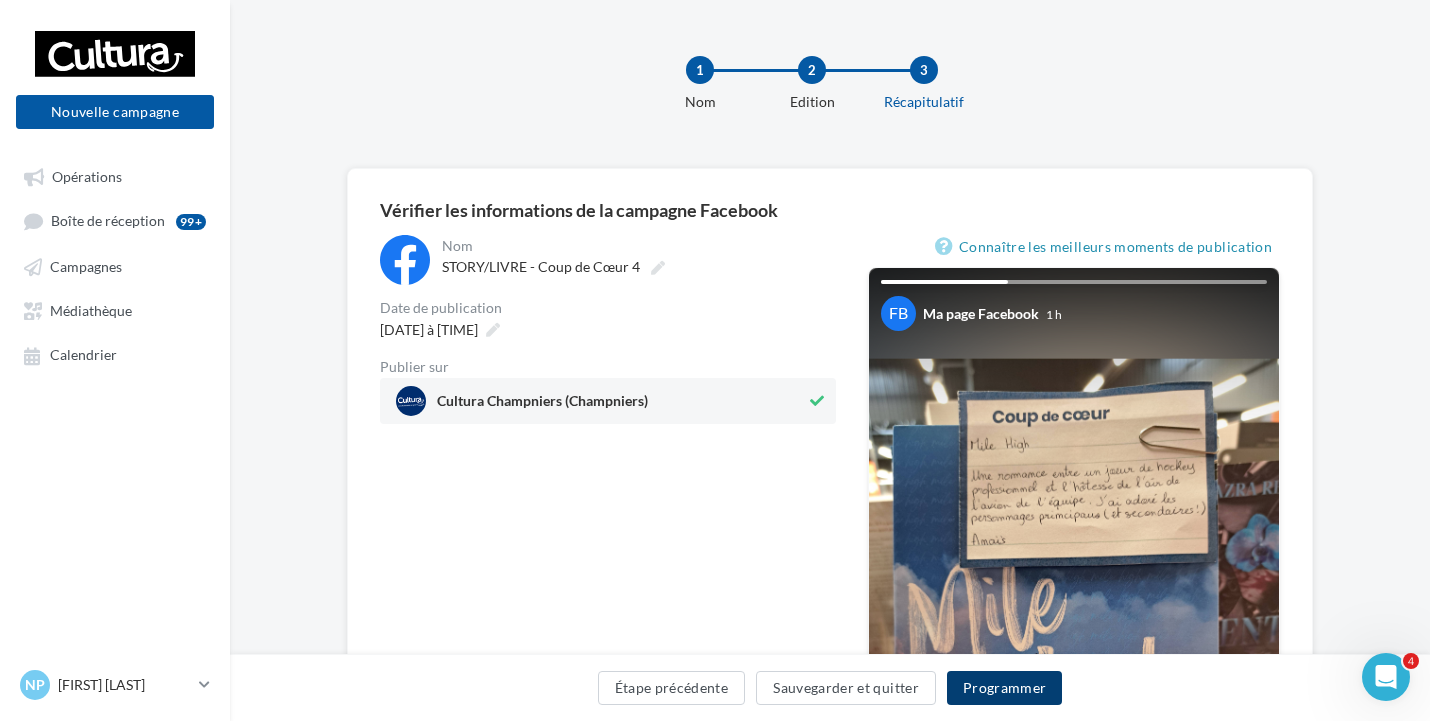 click on "Programmer" at bounding box center [1005, 688] 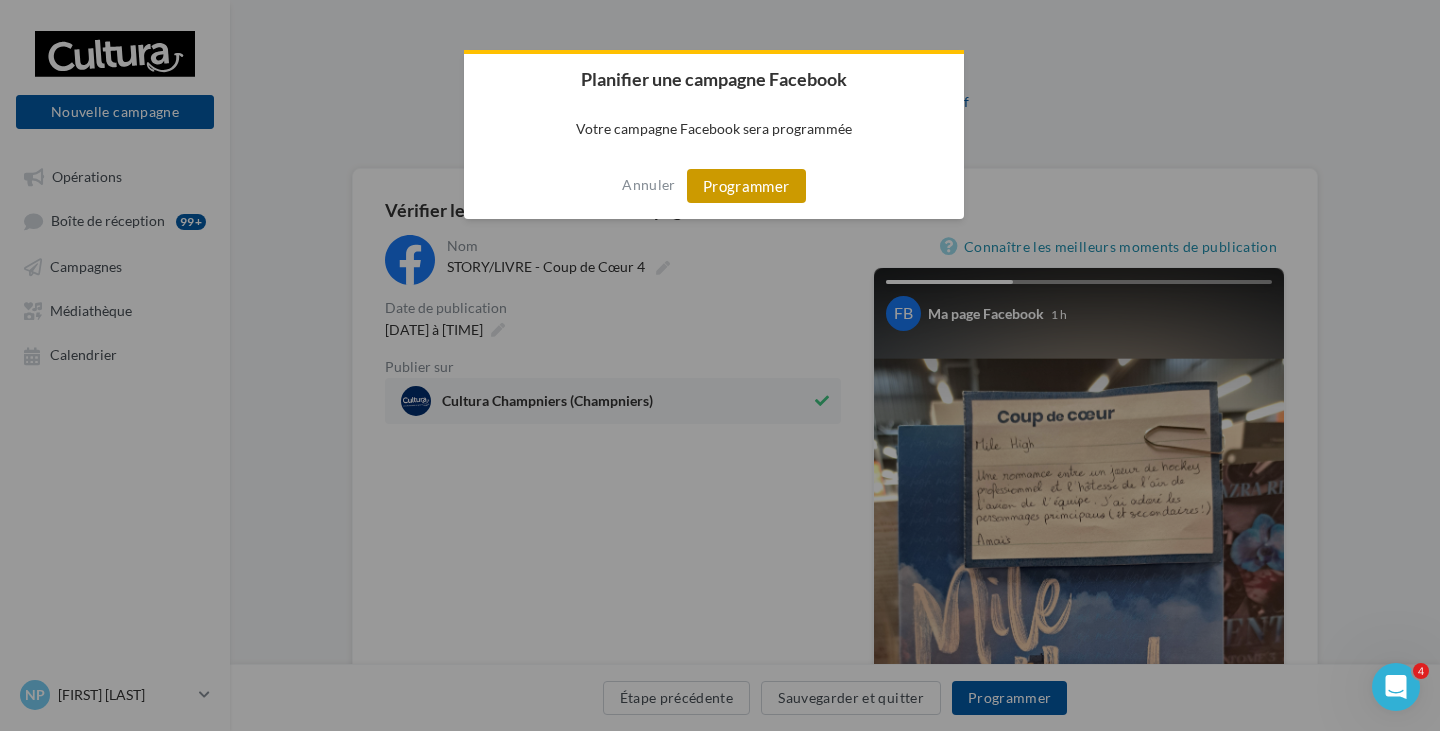 click on "Programmer" at bounding box center [746, 186] 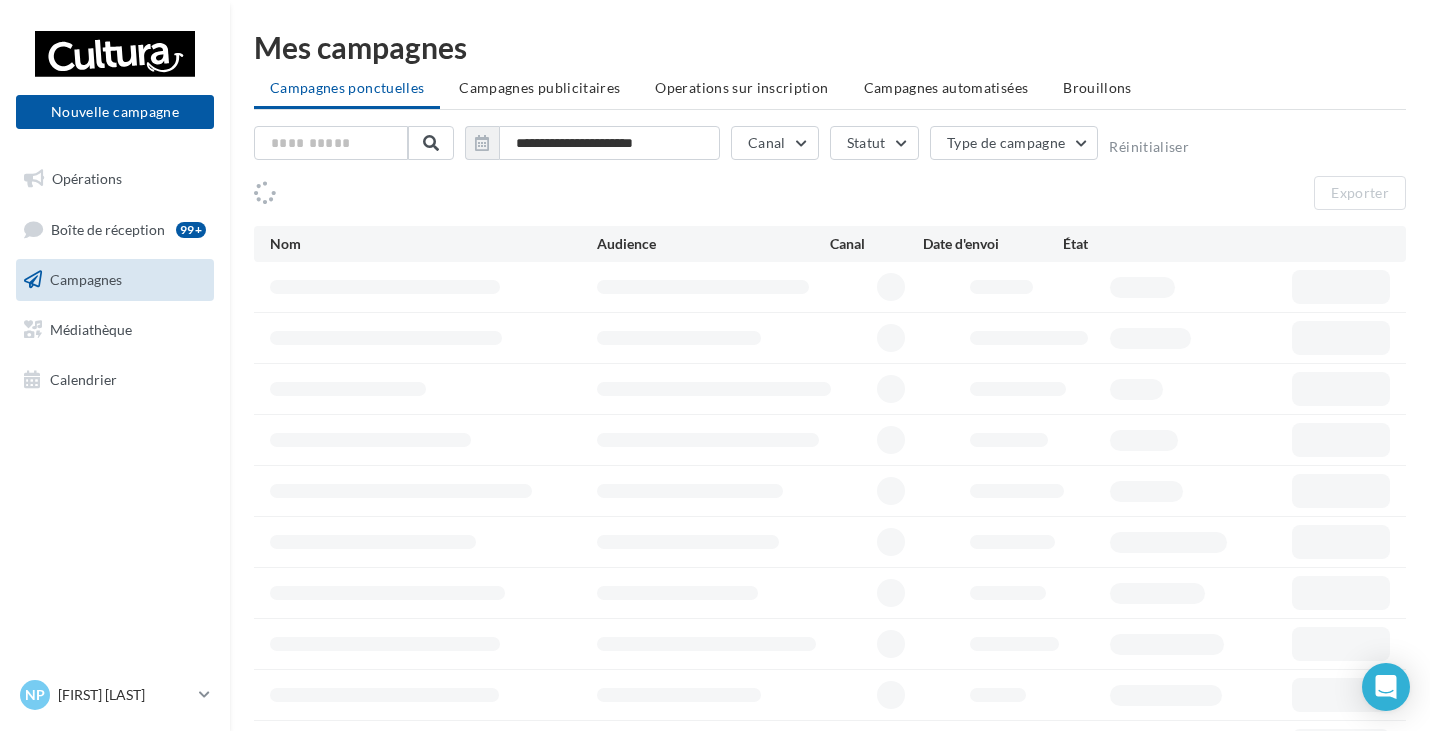 scroll, scrollTop: 0, scrollLeft: 0, axis: both 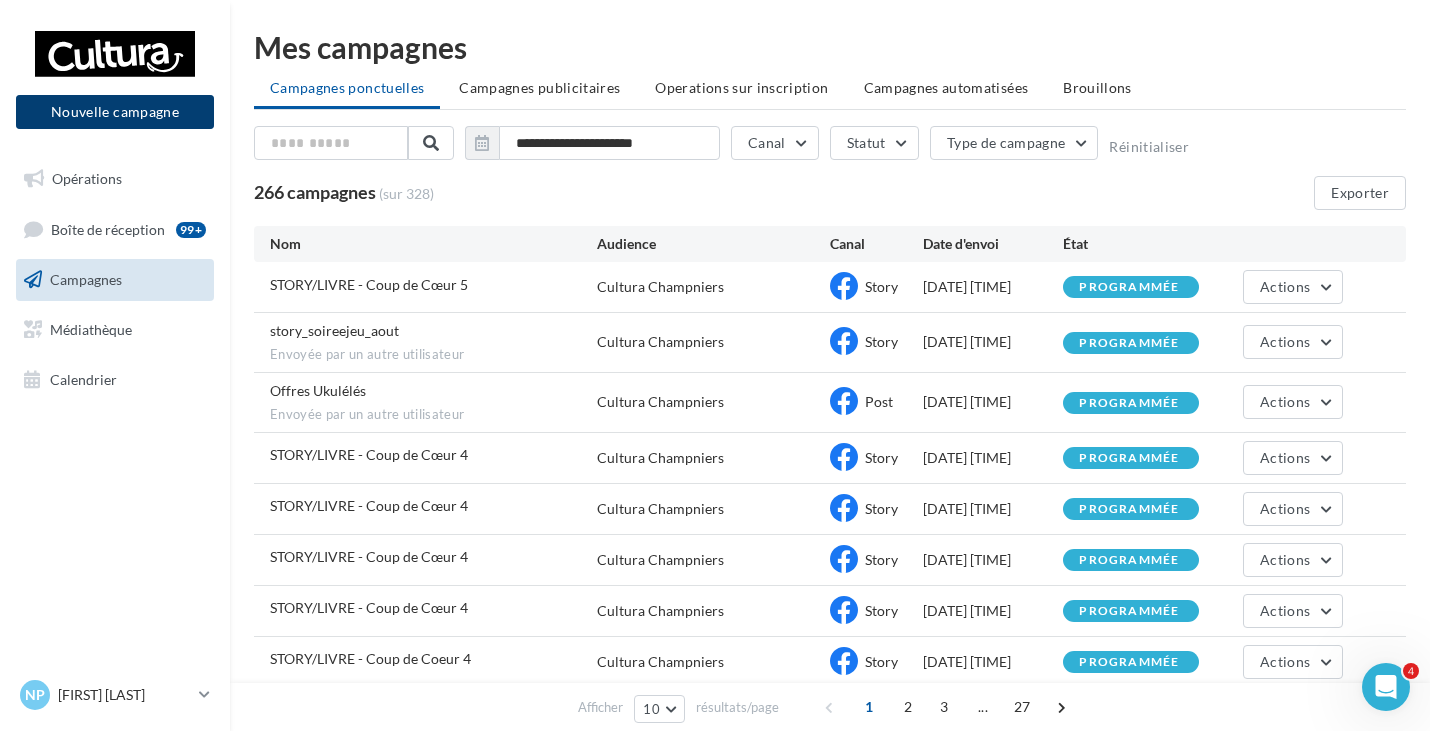 click on "Nouvelle campagne" at bounding box center (115, 112) 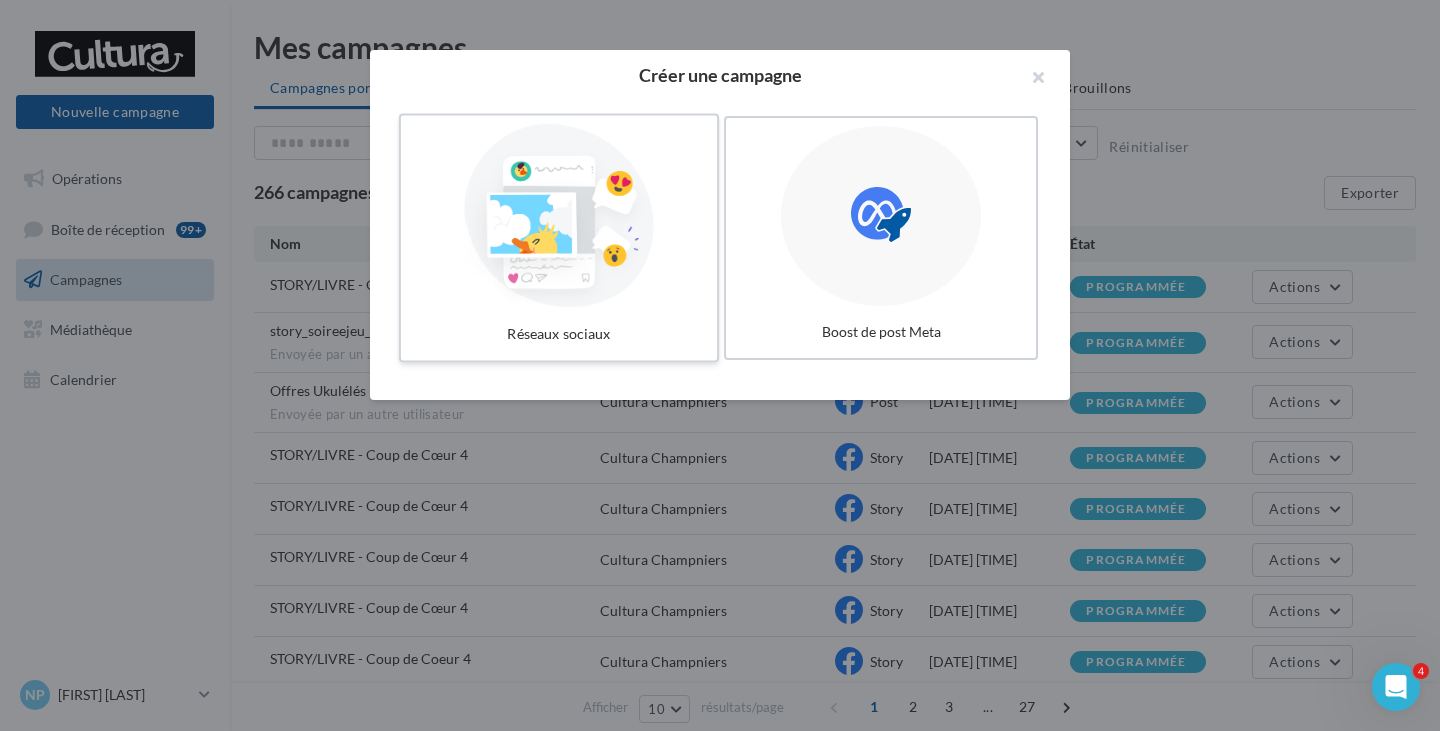 click at bounding box center [559, 216] 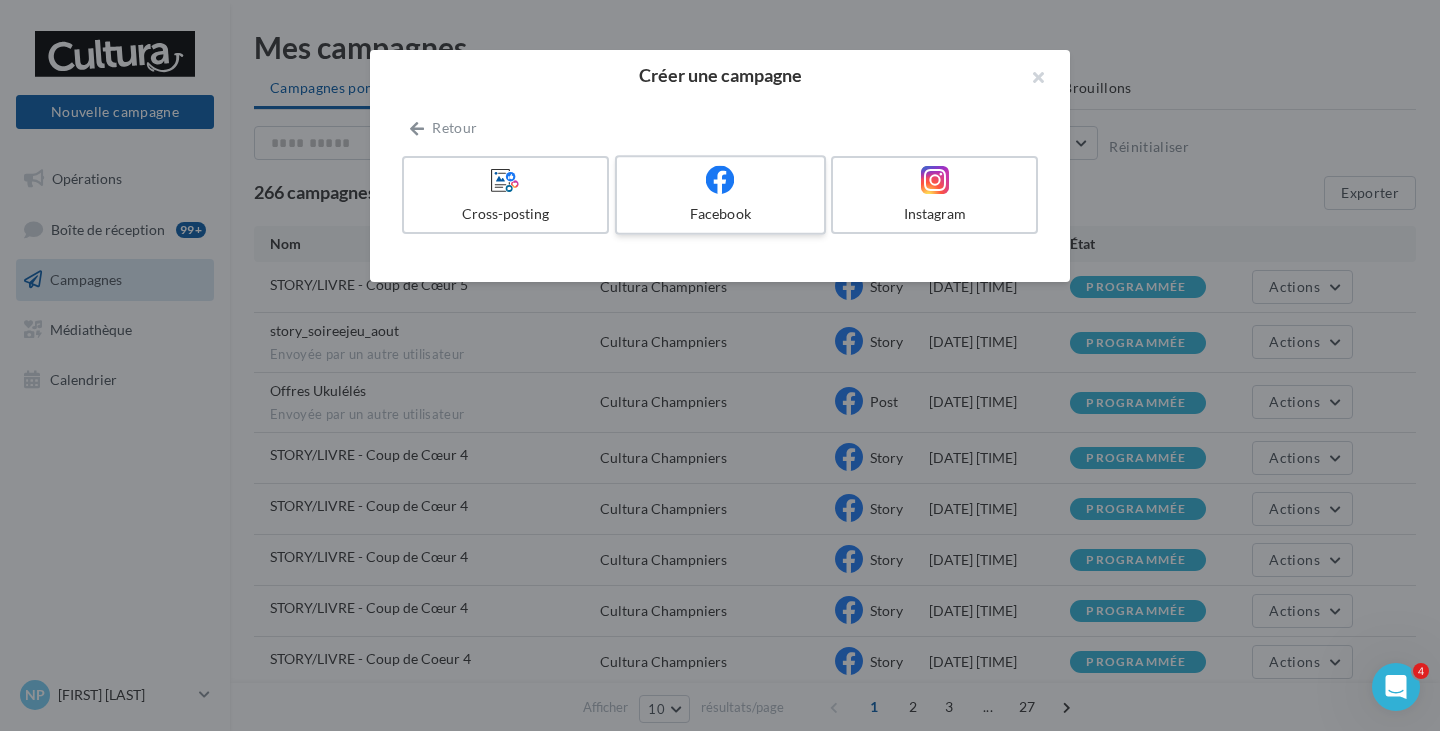 click on "Facebook" at bounding box center (720, 195) 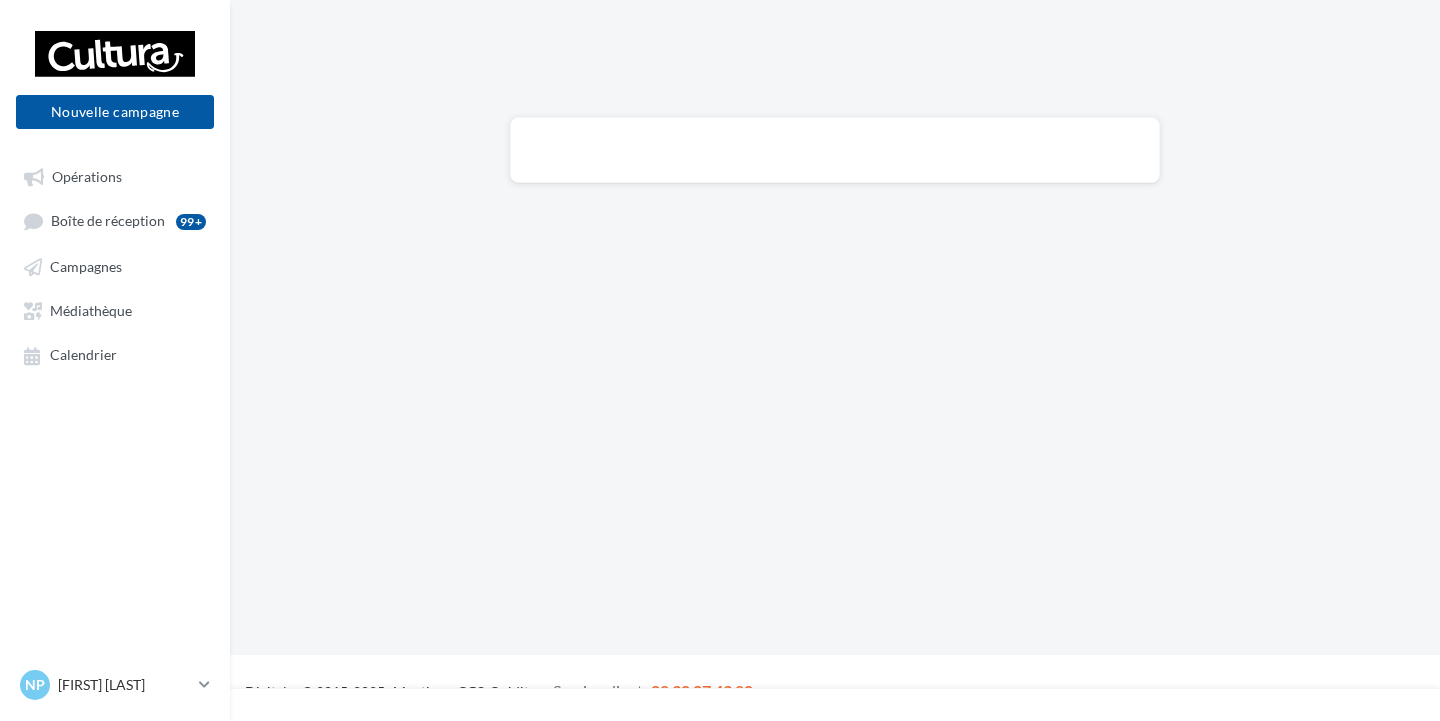 scroll, scrollTop: 0, scrollLeft: 0, axis: both 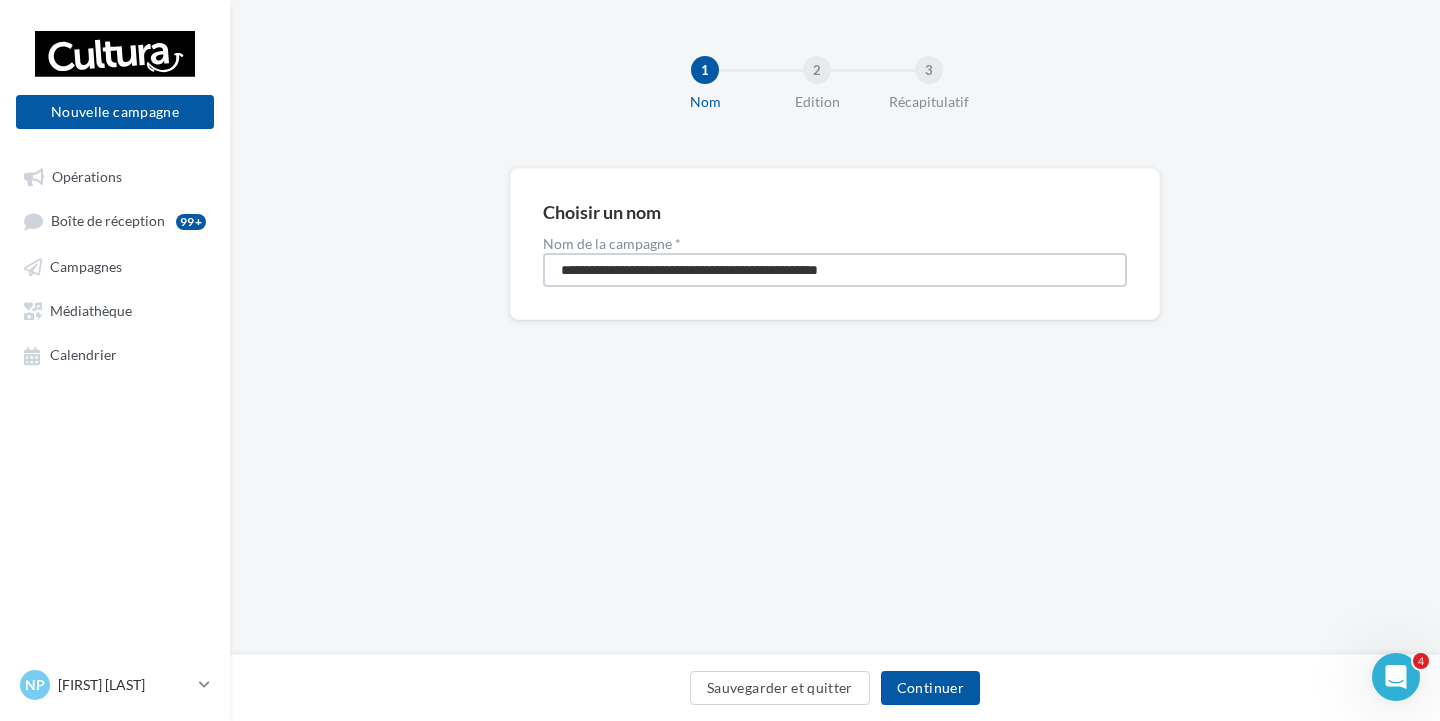 drag, startPoint x: 906, startPoint y: 262, endPoint x: 358, endPoint y: 254, distance: 548.0584 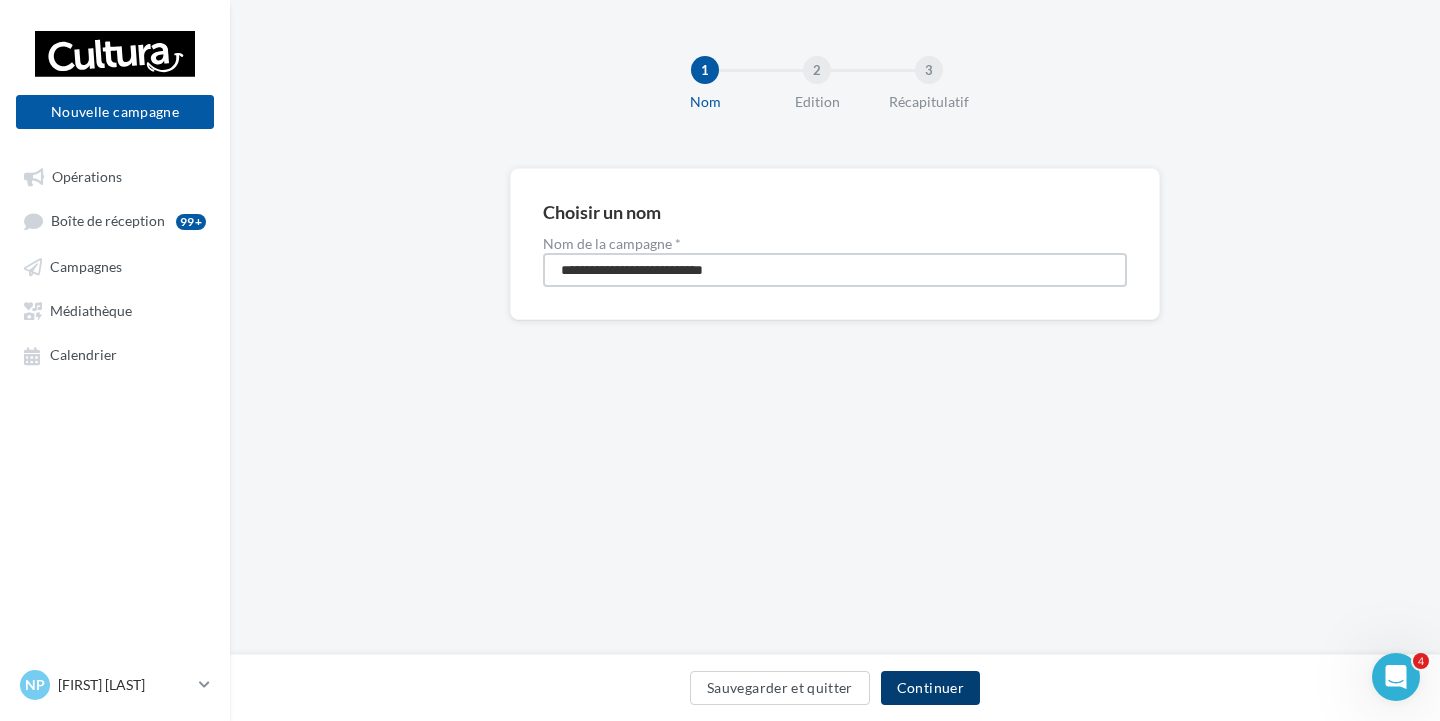 type on "**********" 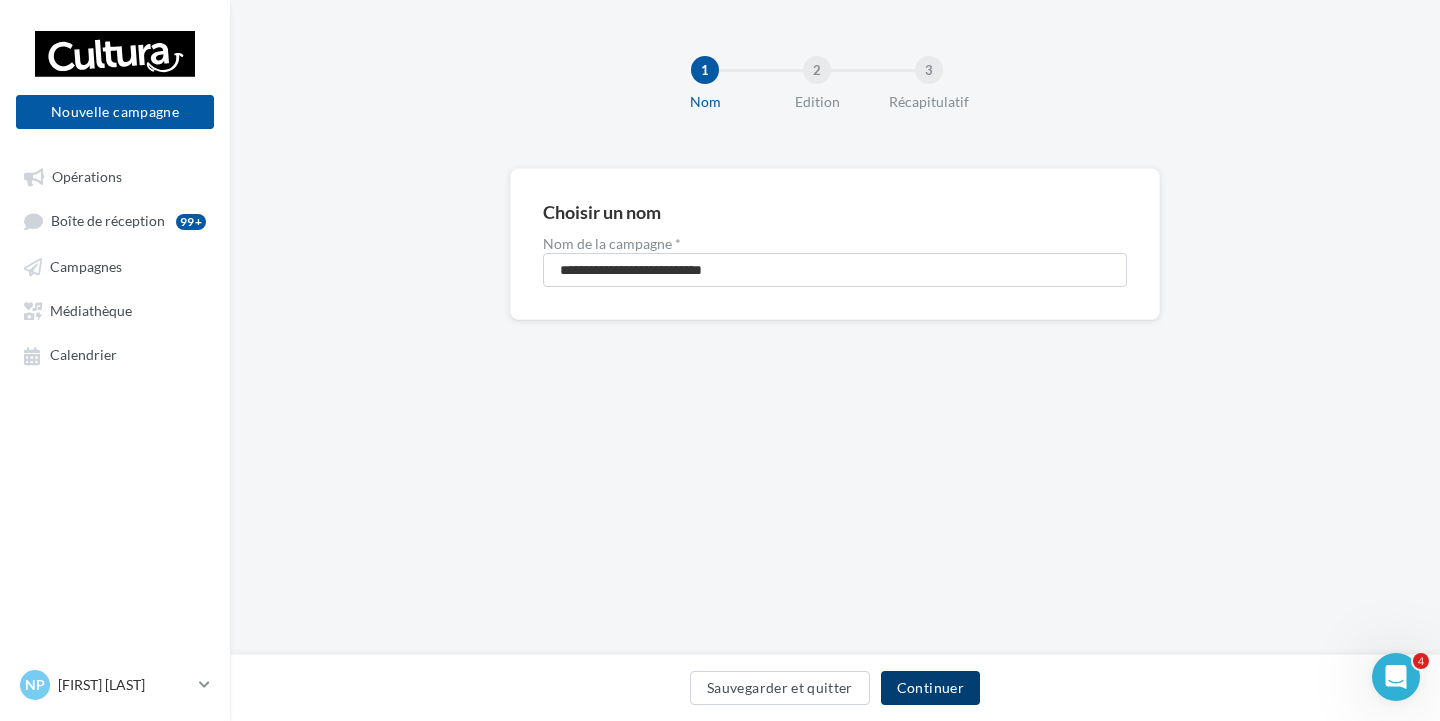 click on "Continuer" at bounding box center [930, 688] 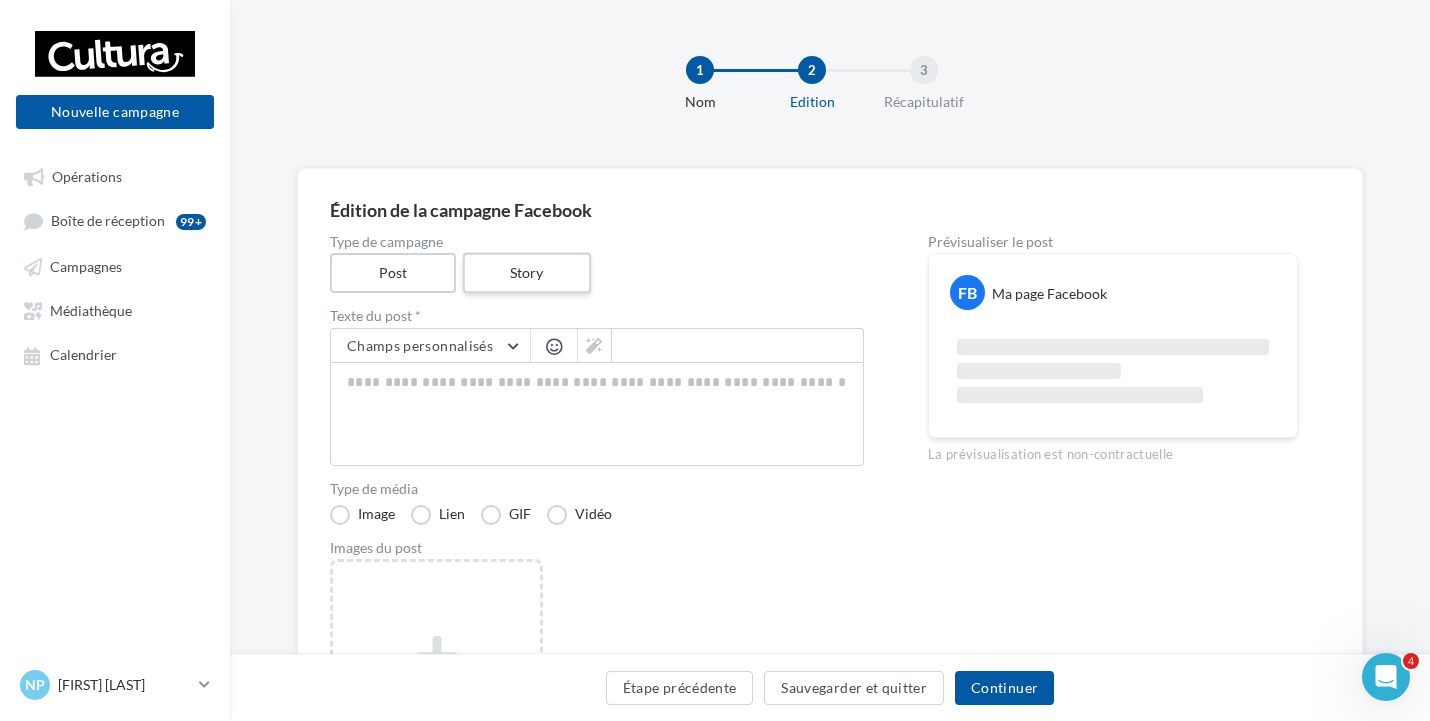 click on "Story" at bounding box center (526, 273) 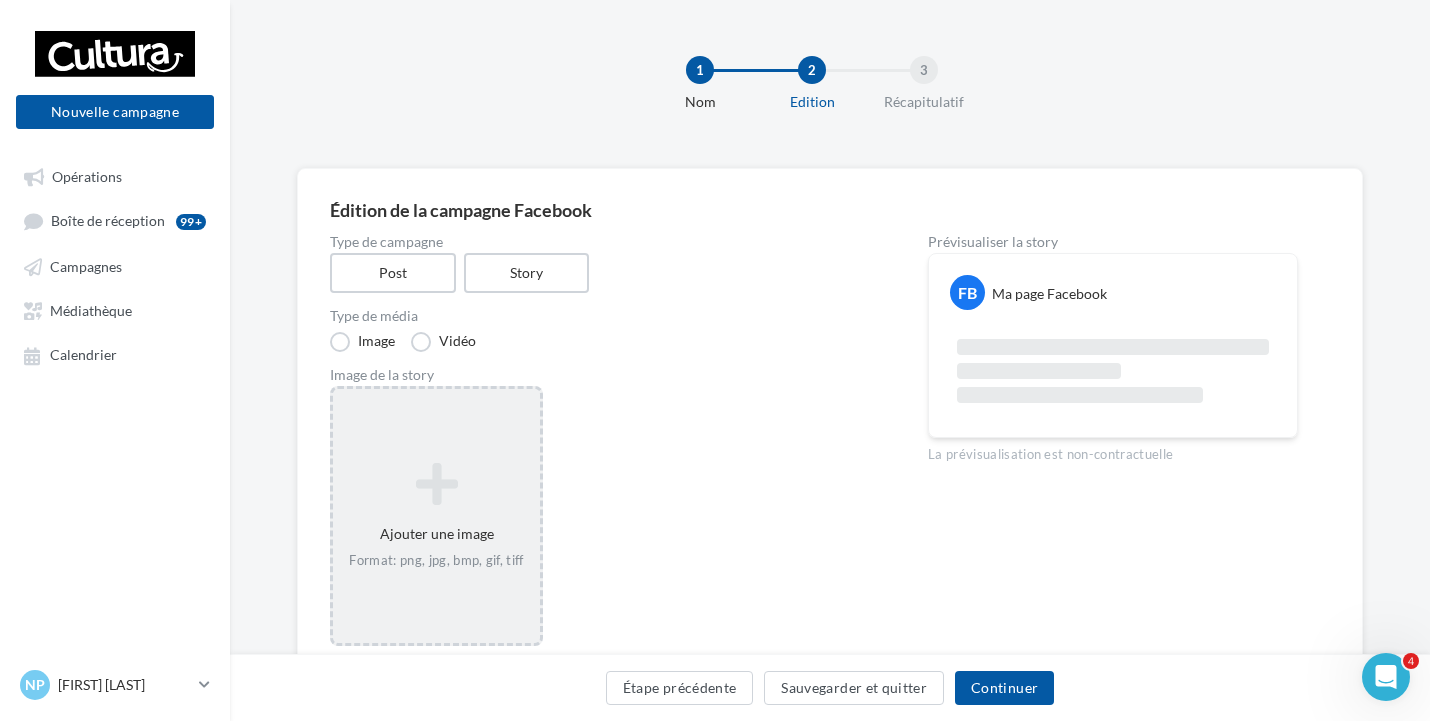 click at bounding box center [436, 484] 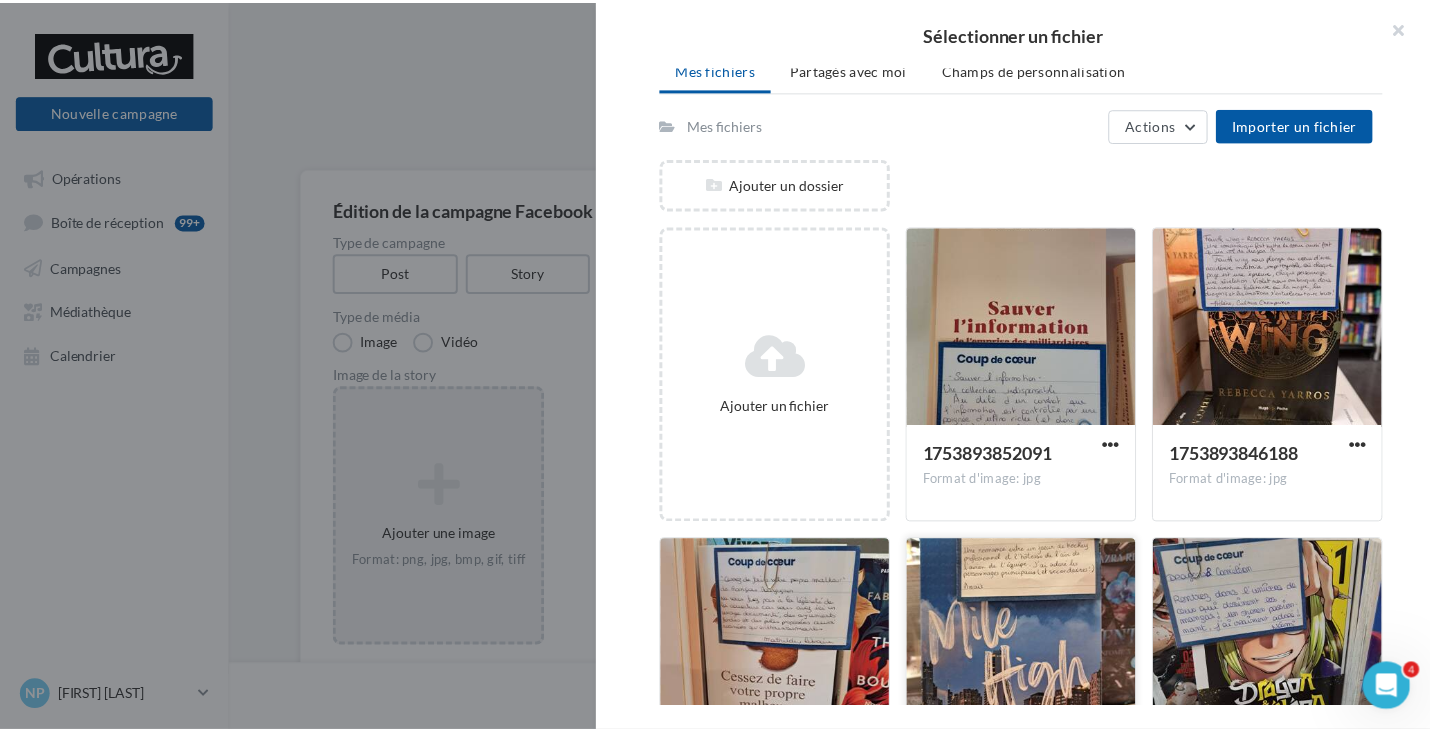 scroll, scrollTop: 276, scrollLeft: 0, axis: vertical 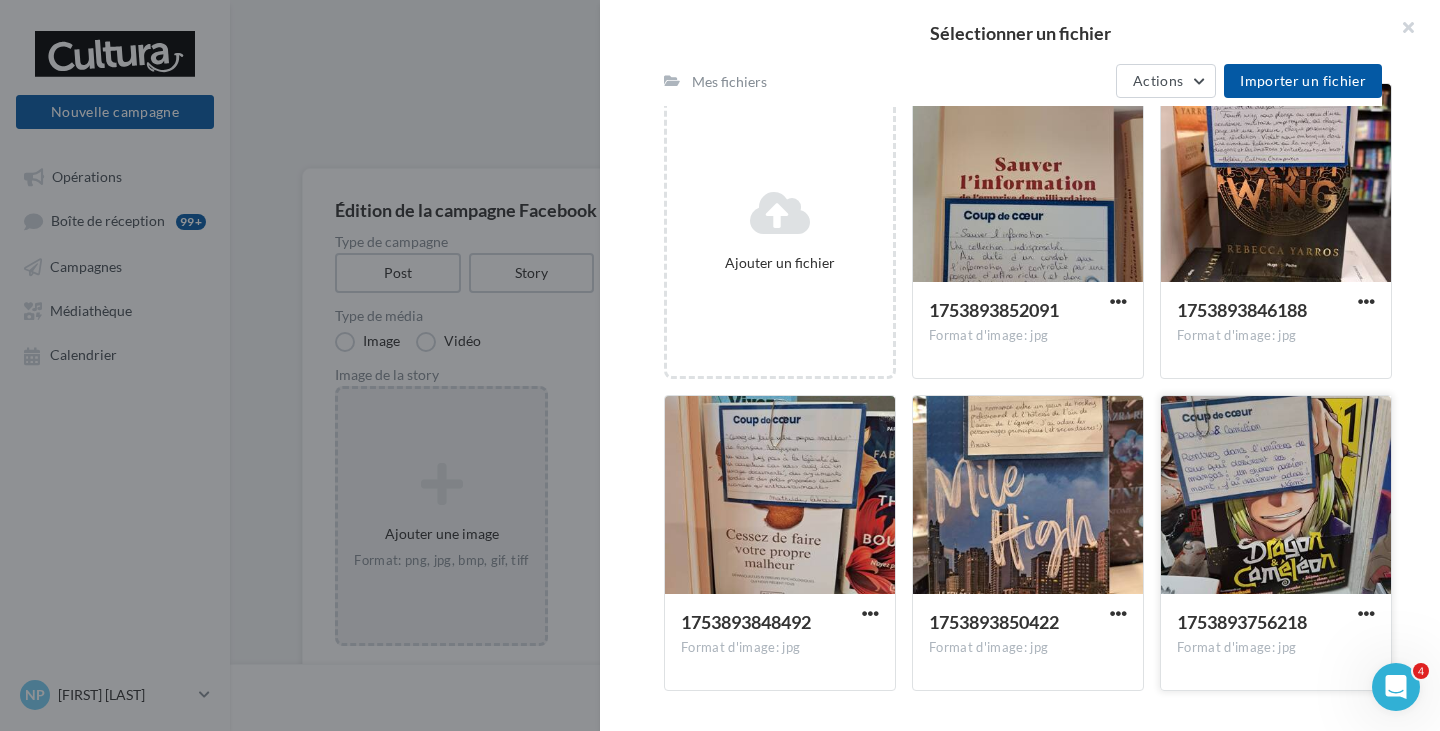 click at bounding box center [1276, 496] 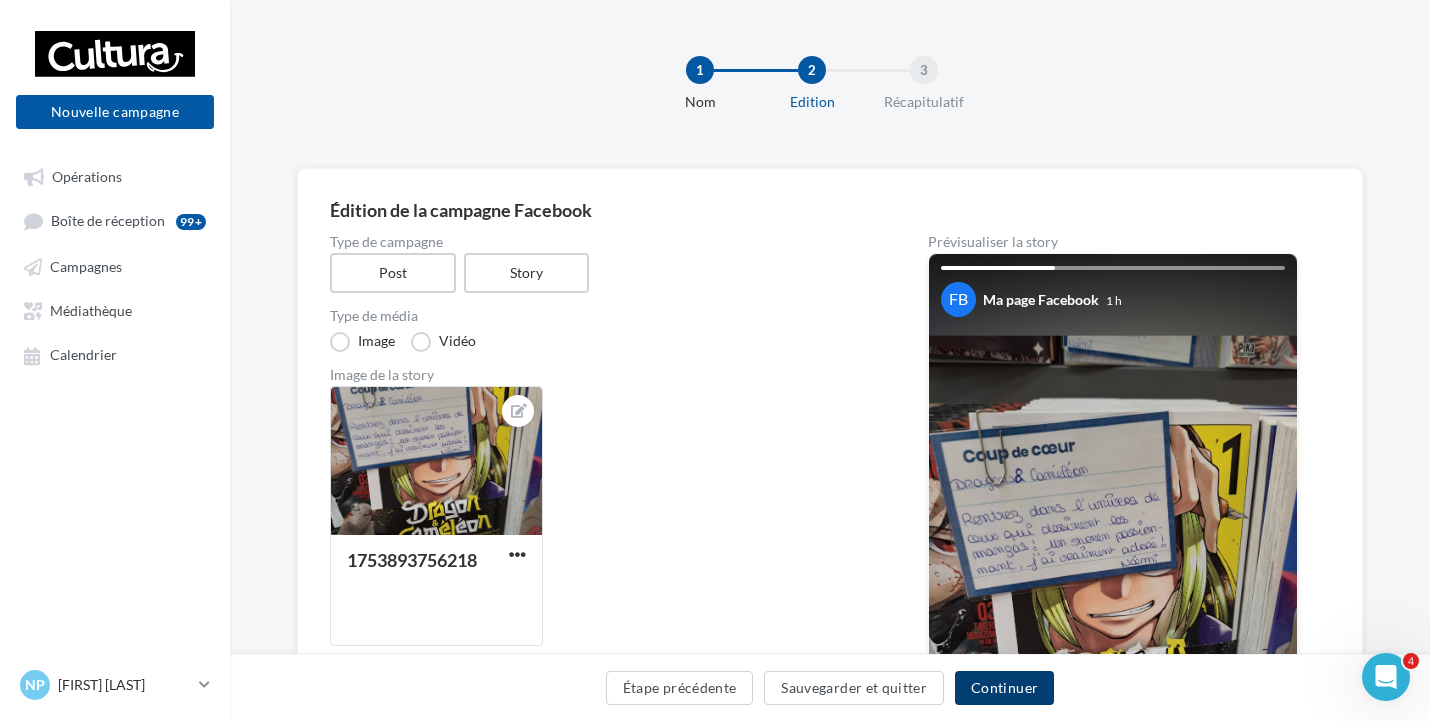 click on "Continuer" at bounding box center (1004, 688) 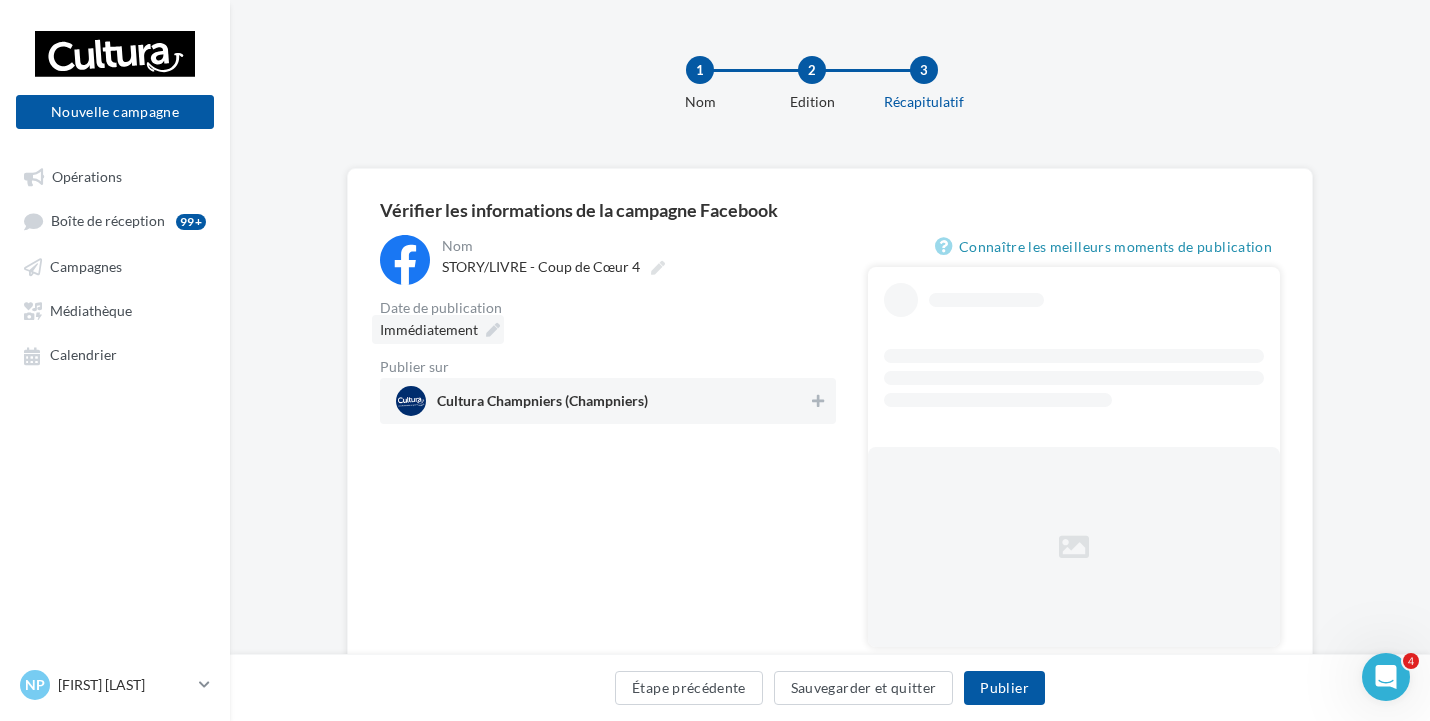 click on "Immédiatement" at bounding box center (438, 329) 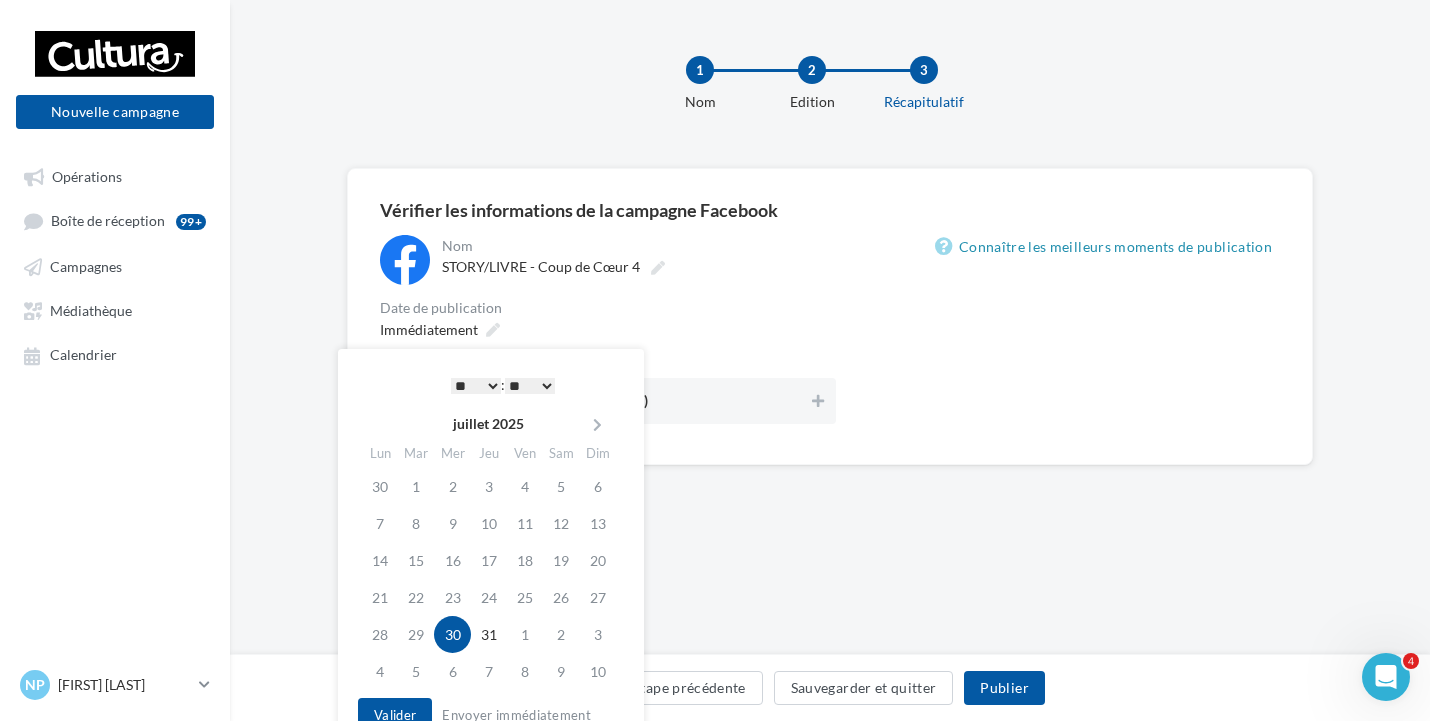 click on "* * * * * * * * * * ** ** ** ** ** ** ** ** ** ** ** ** ** **" at bounding box center [476, 386] 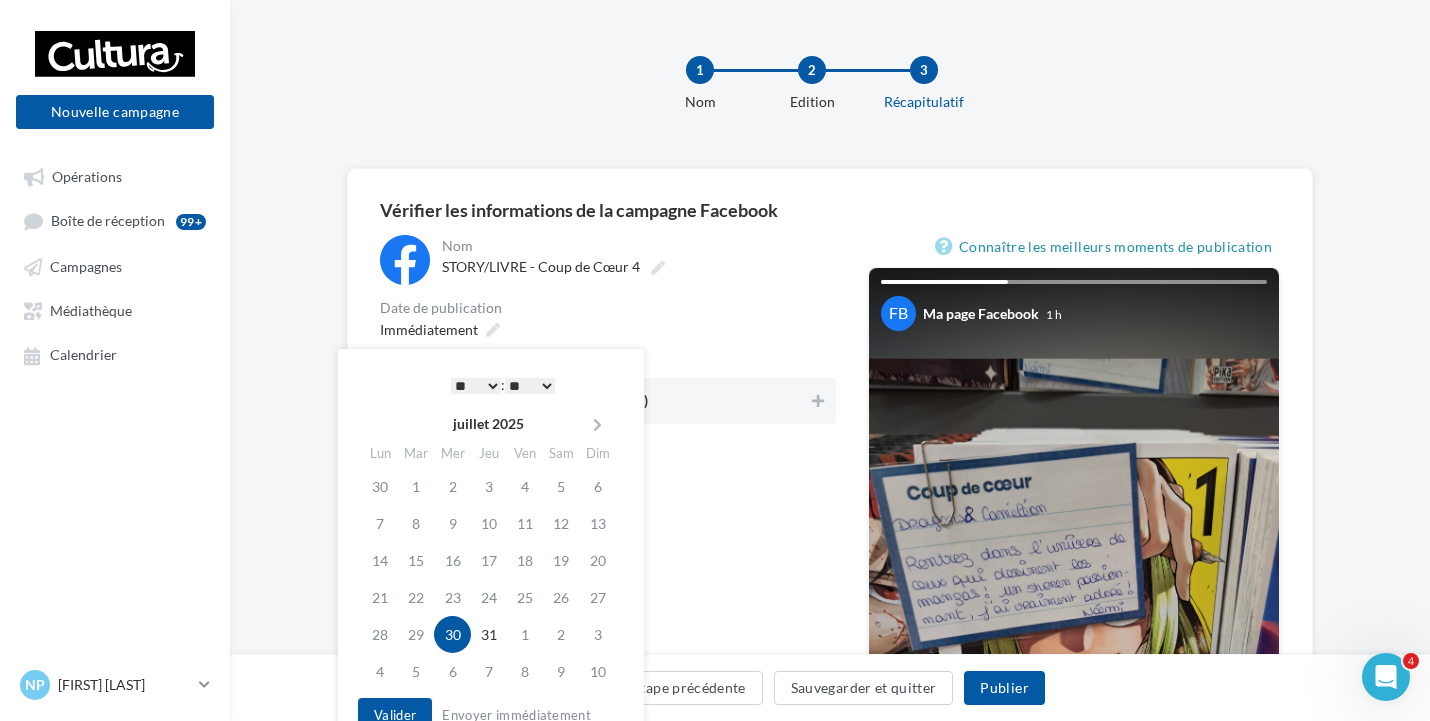 click on "** ** ** ** ** **" at bounding box center (530, 386) 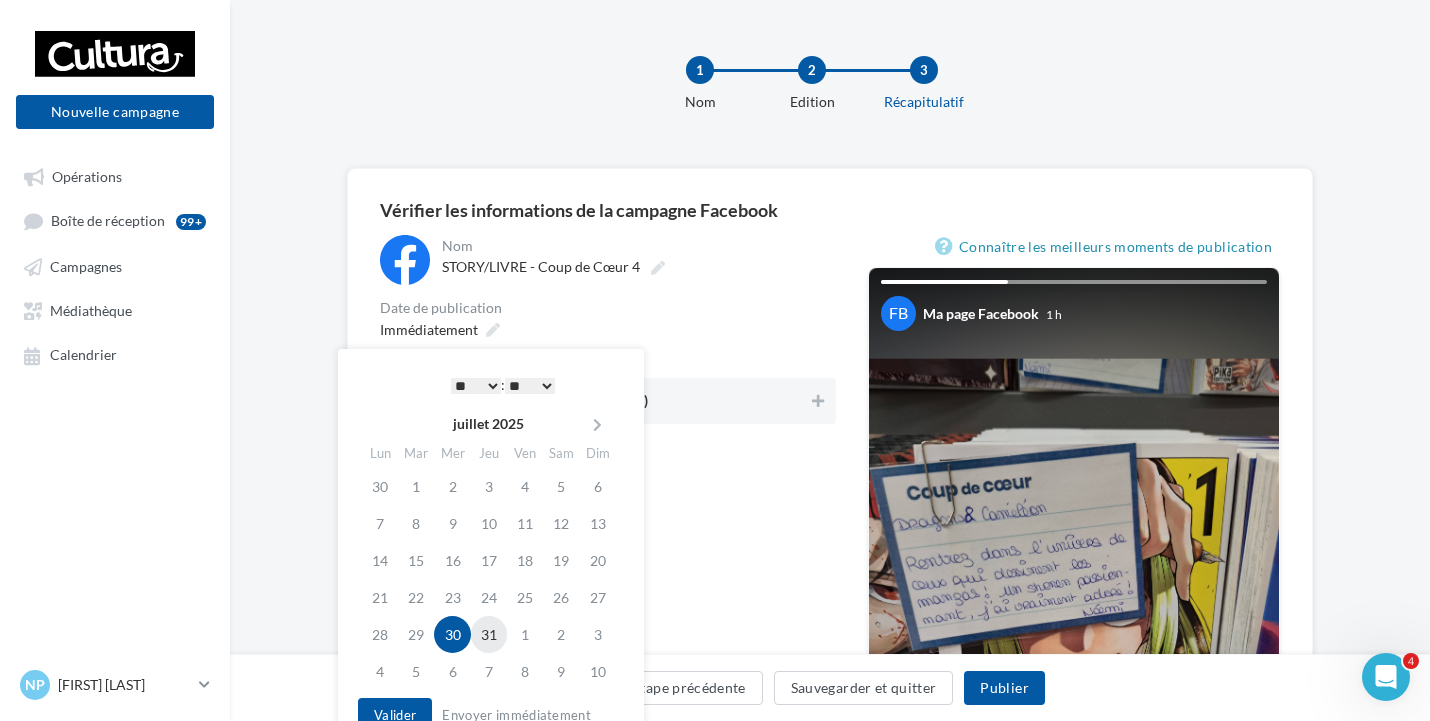 drag, startPoint x: 498, startPoint y: 630, endPoint x: 691, endPoint y: 516, distance: 224.15396 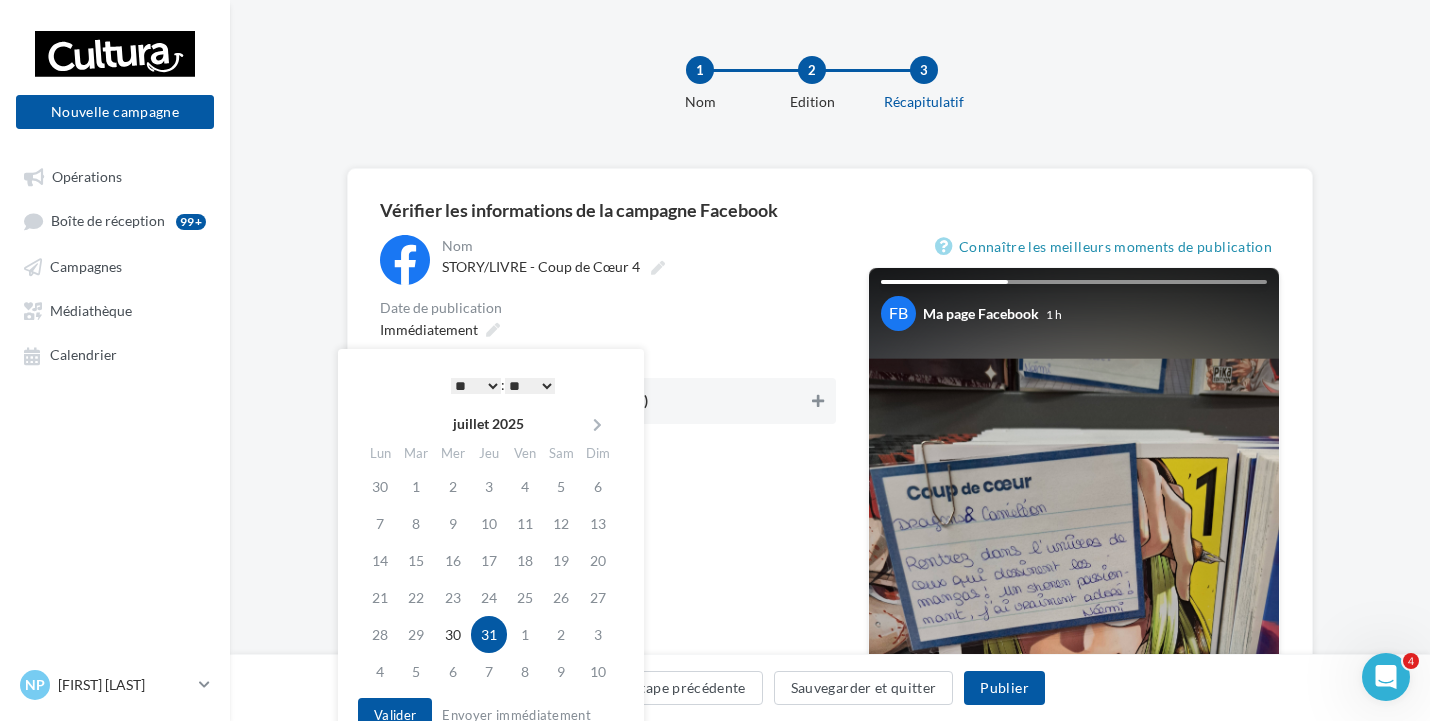 click at bounding box center [818, 401] 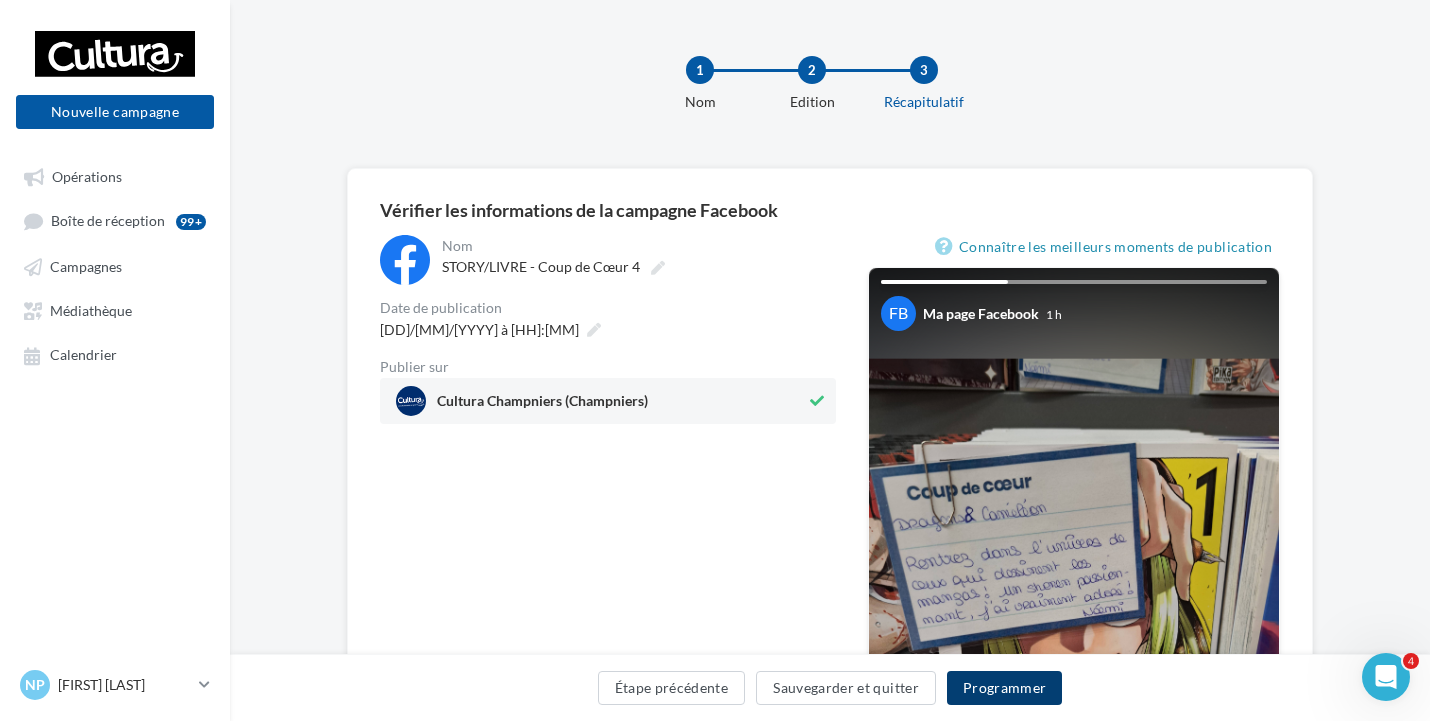 click on "Programmer" at bounding box center [1005, 688] 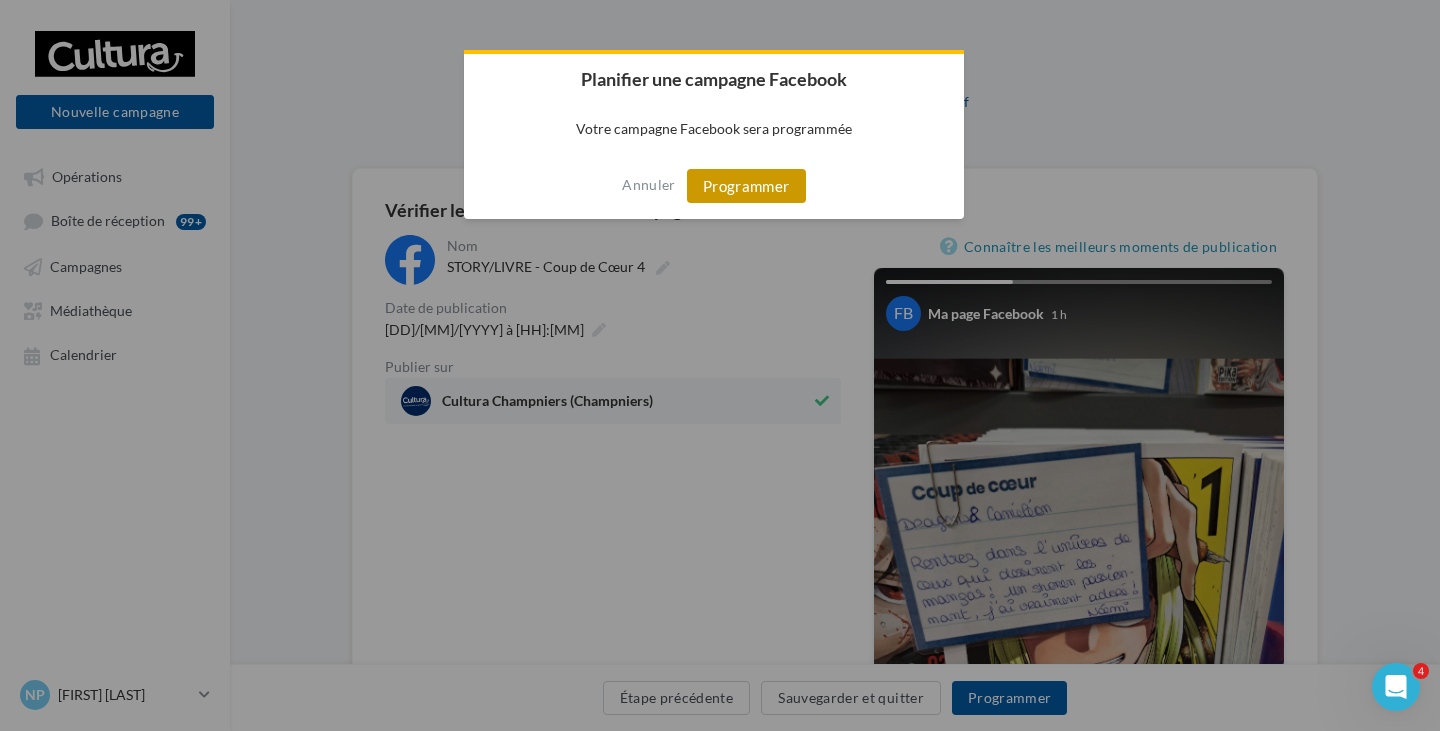 click on "Programmer" at bounding box center (746, 186) 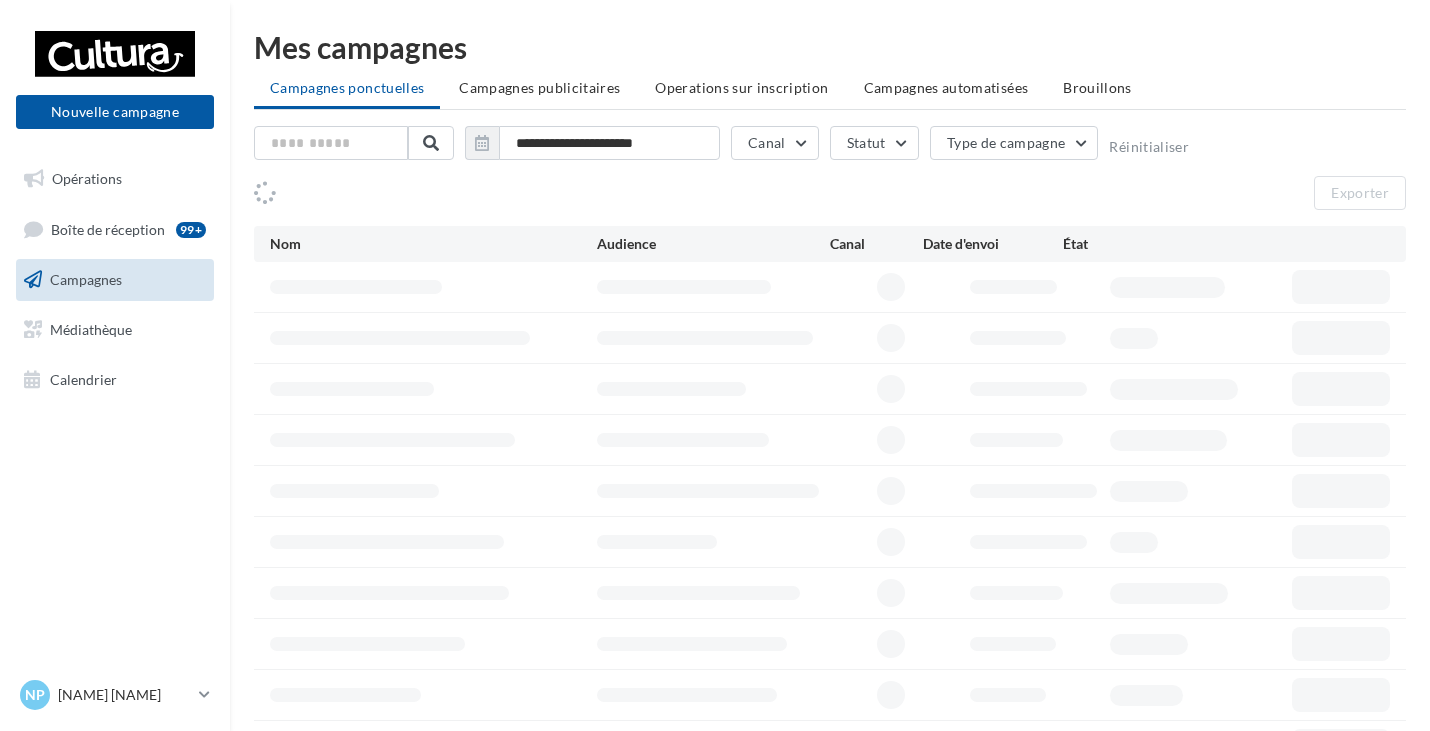 scroll, scrollTop: 0, scrollLeft: 0, axis: both 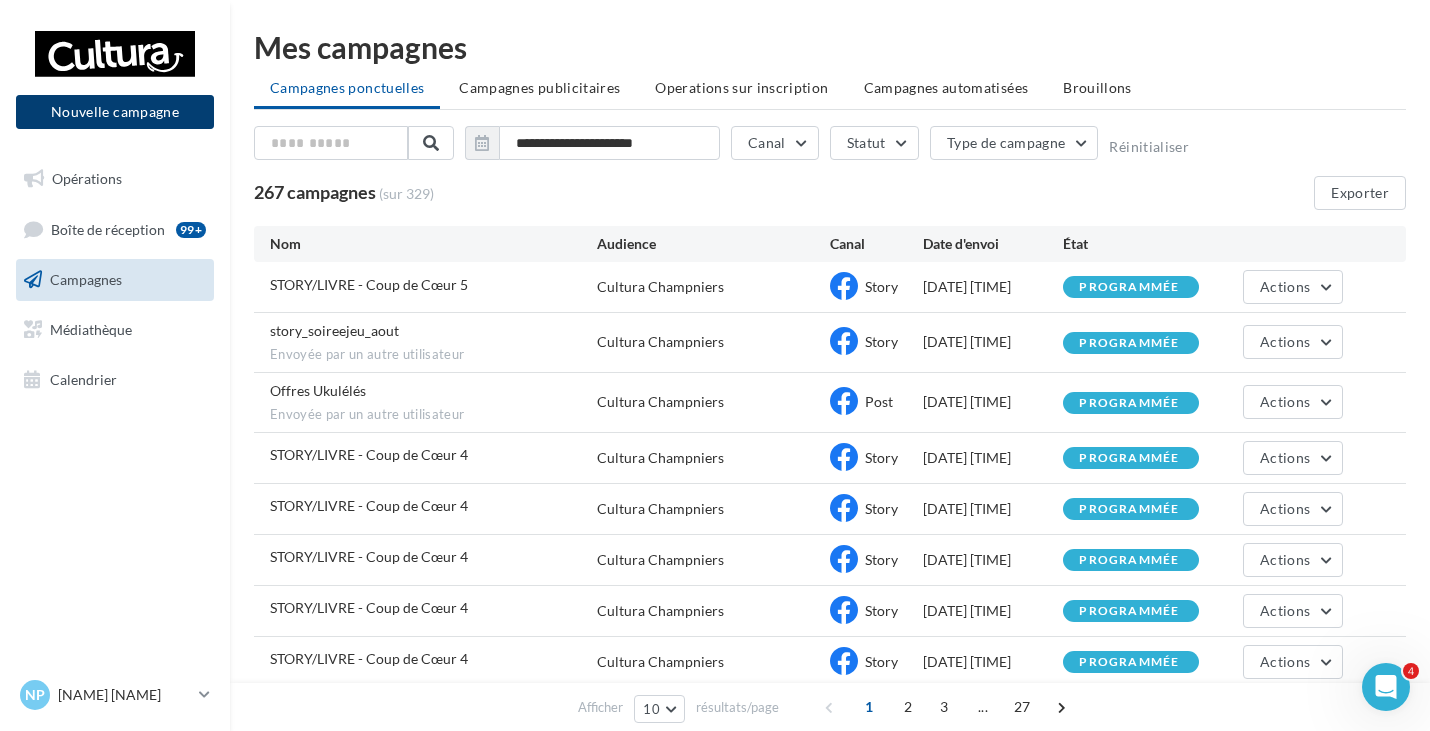 click on "Nouvelle campagne" at bounding box center (115, 112) 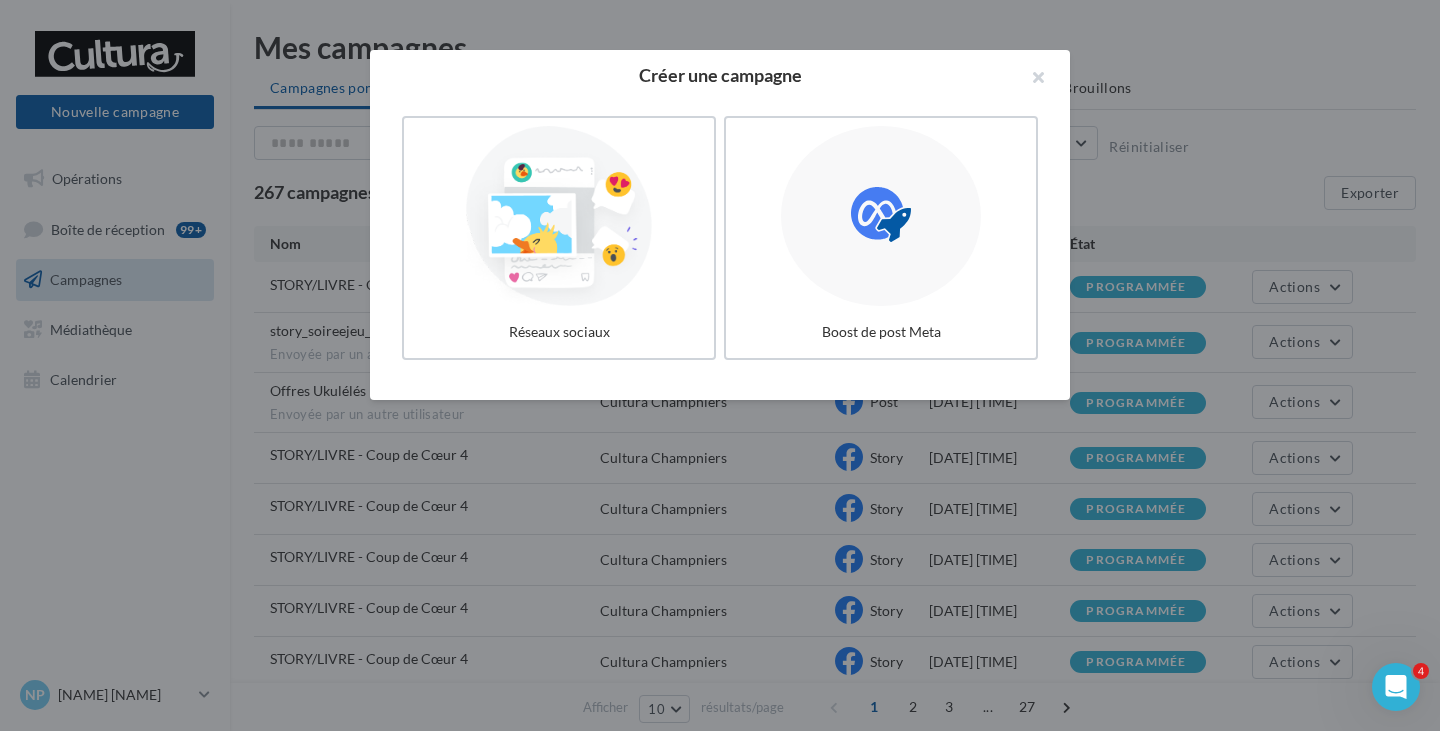 click at bounding box center (559, 216) 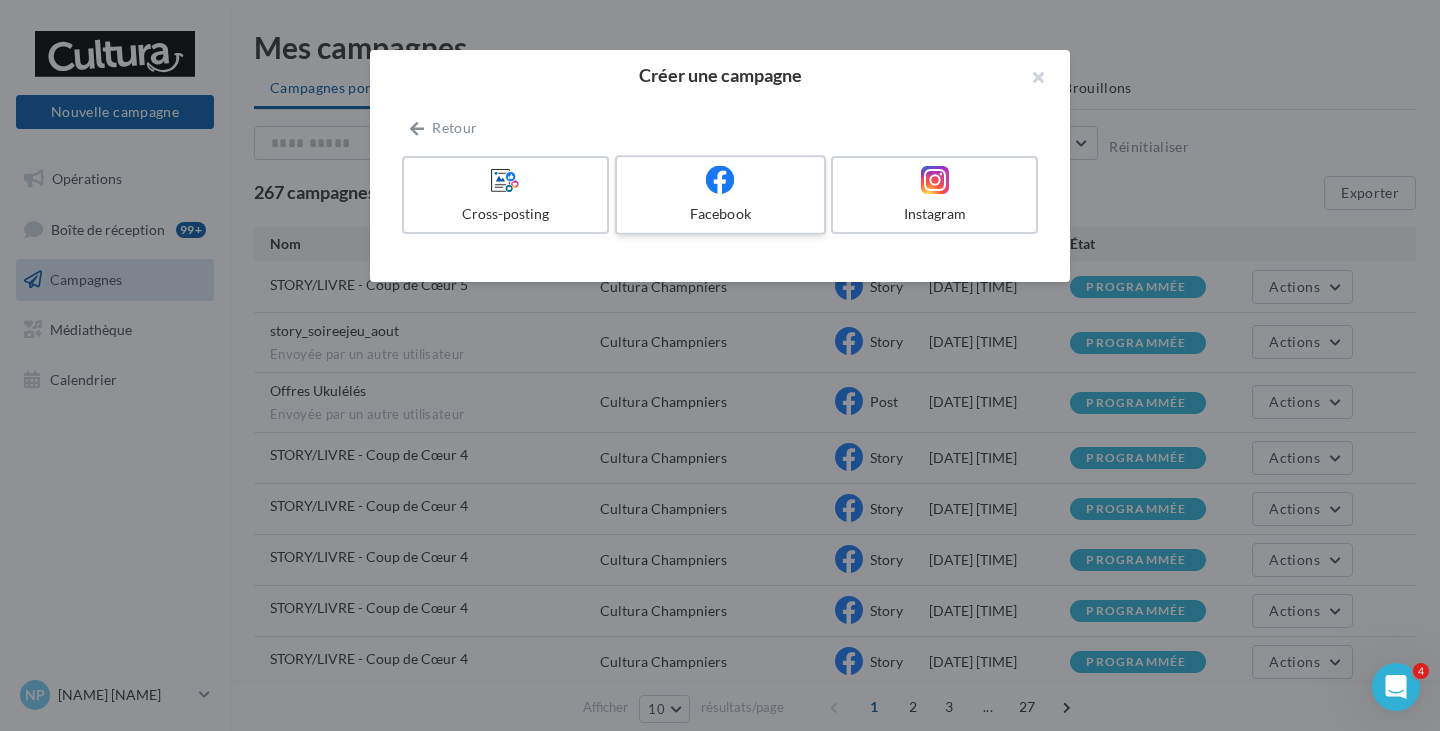 click on "Facebook" at bounding box center (720, 214) 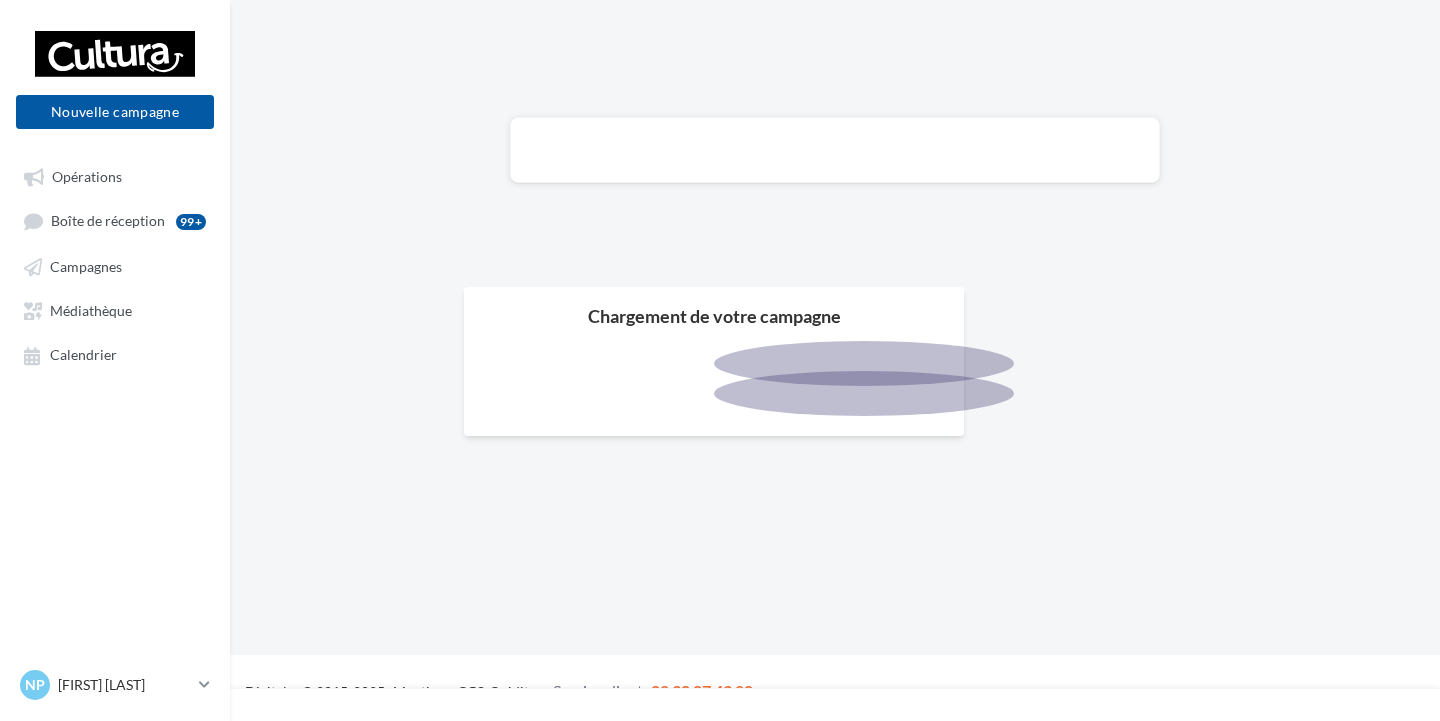 scroll, scrollTop: 0, scrollLeft: 0, axis: both 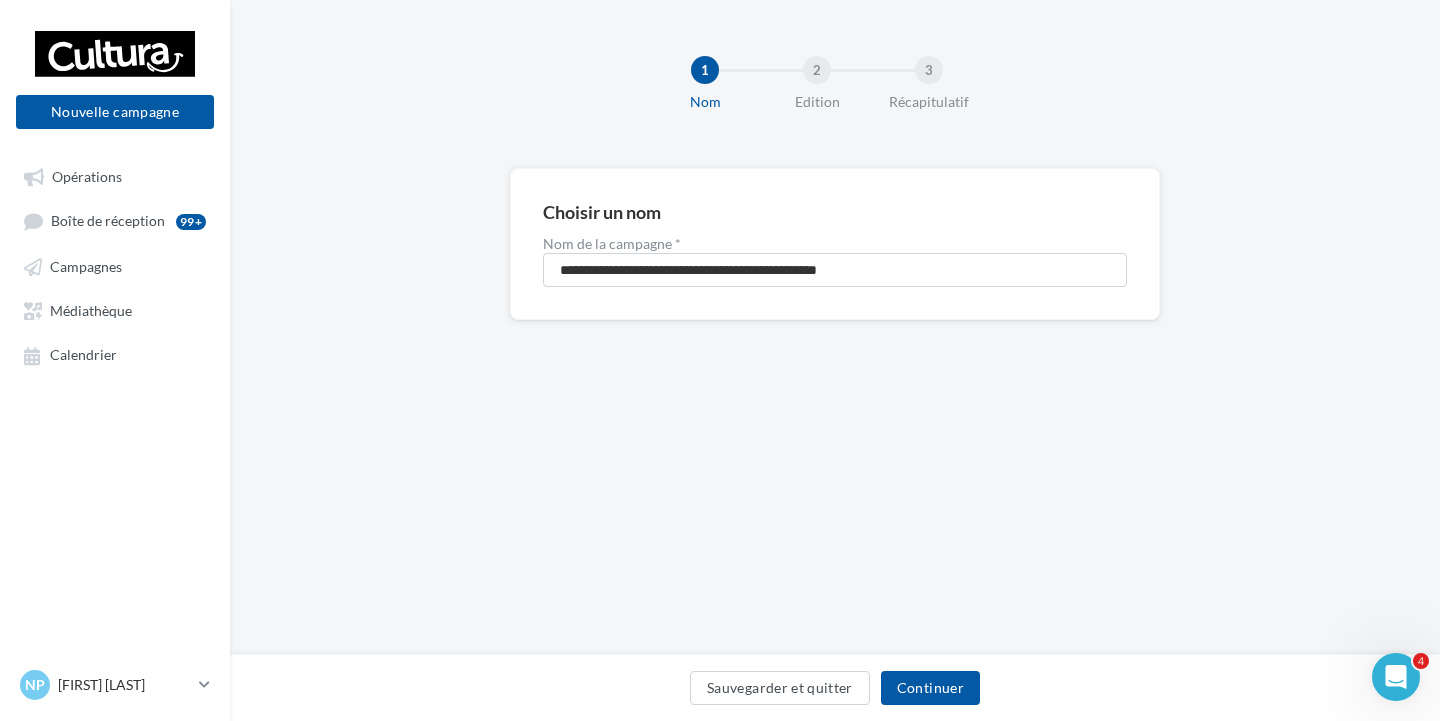 drag, startPoint x: 942, startPoint y: 250, endPoint x: 881, endPoint y: 260, distance: 61.81424 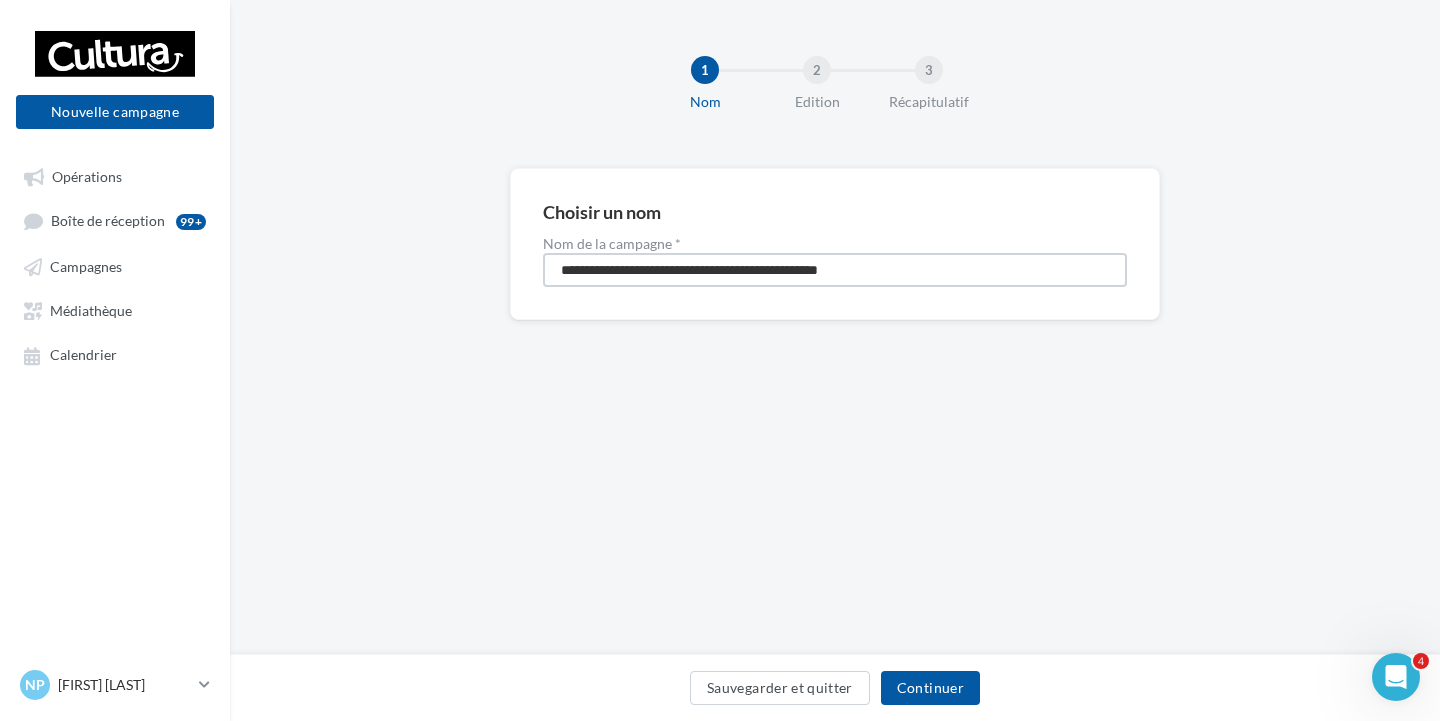 drag, startPoint x: 940, startPoint y: 281, endPoint x: 283, endPoint y: 281, distance: 657 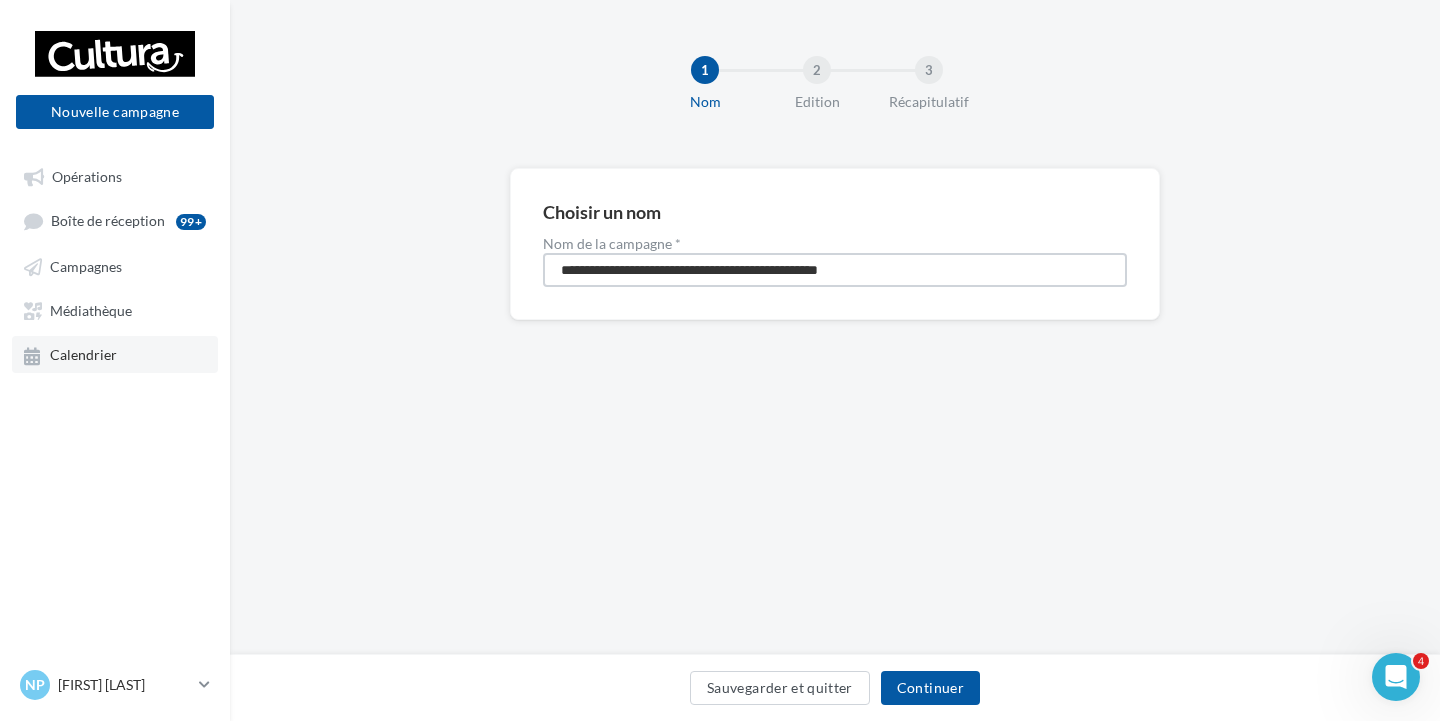 paste 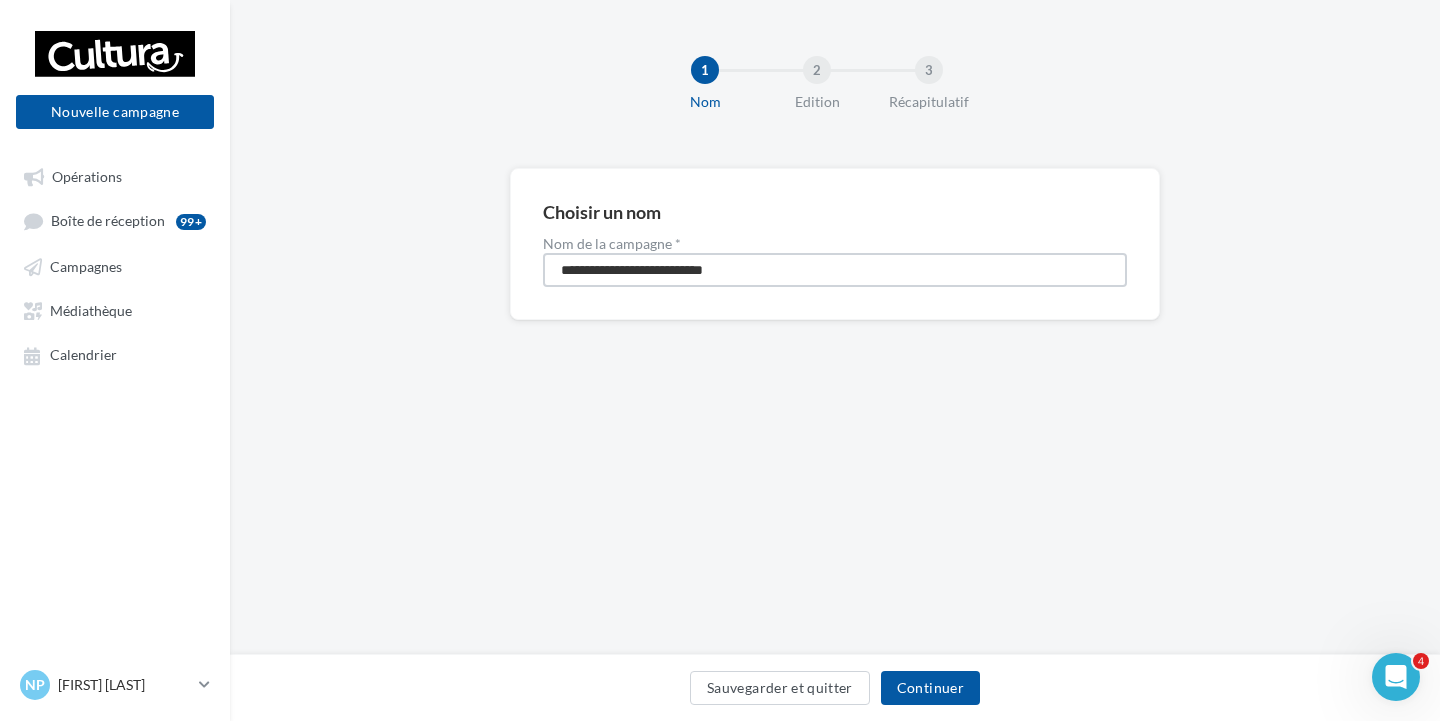 drag, startPoint x: 781, startPoint y: 273, endPoint x: 449, endPoint y: 275, distance: 332.006 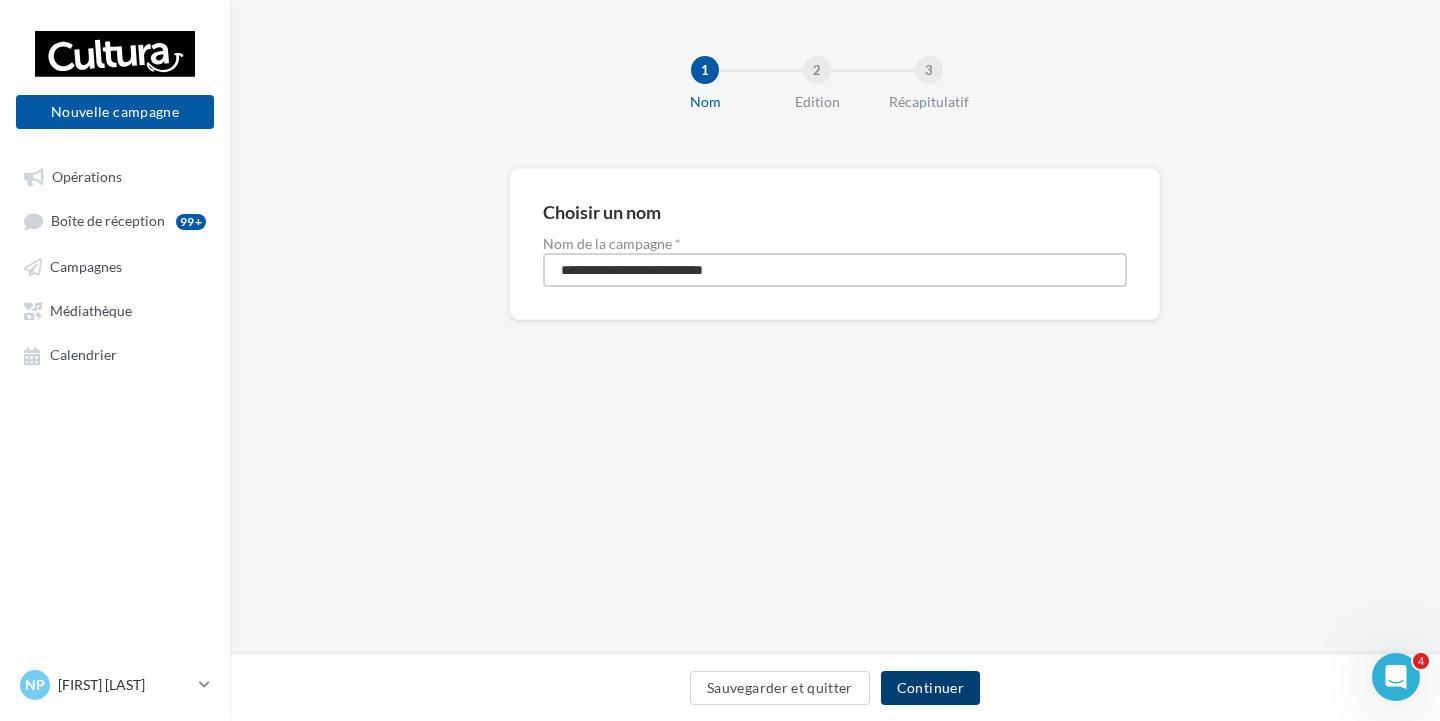 type on "**********" 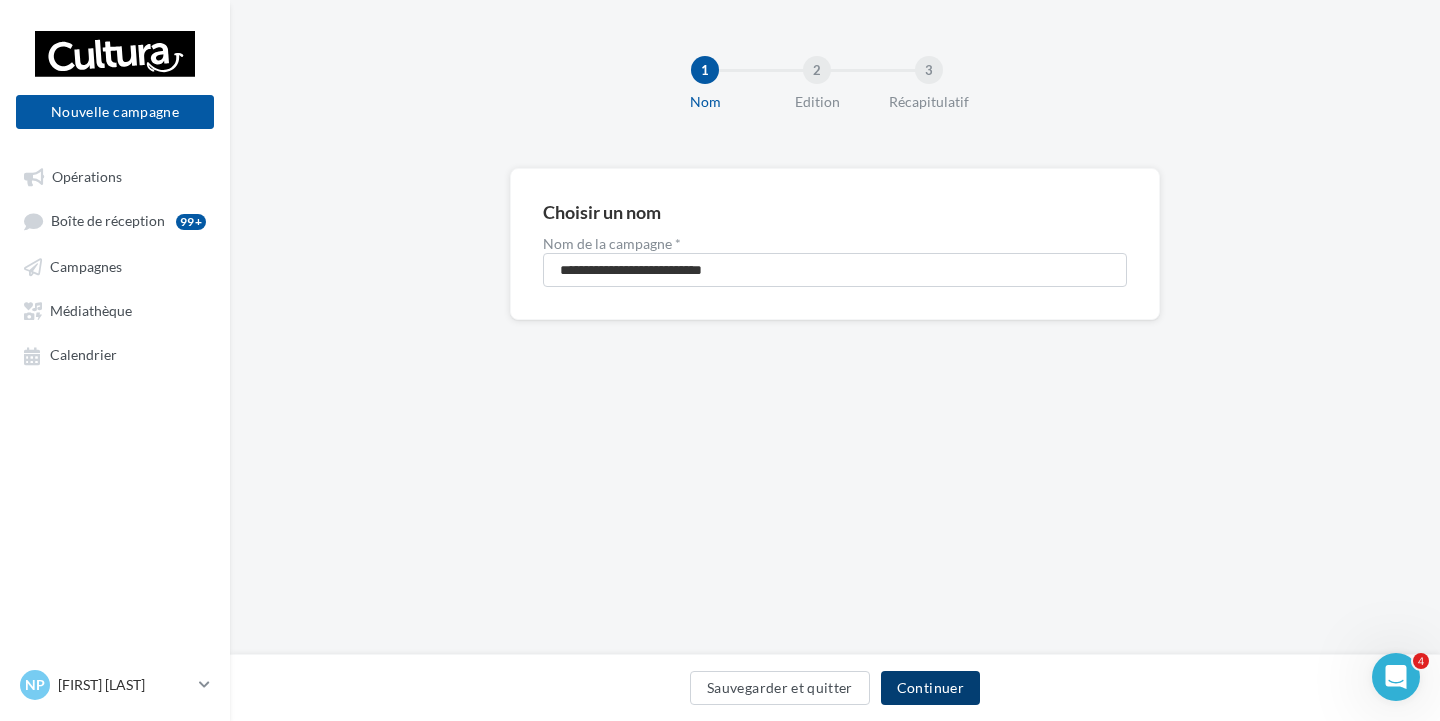 click on "Continuer" at bounding box center [930, 688] 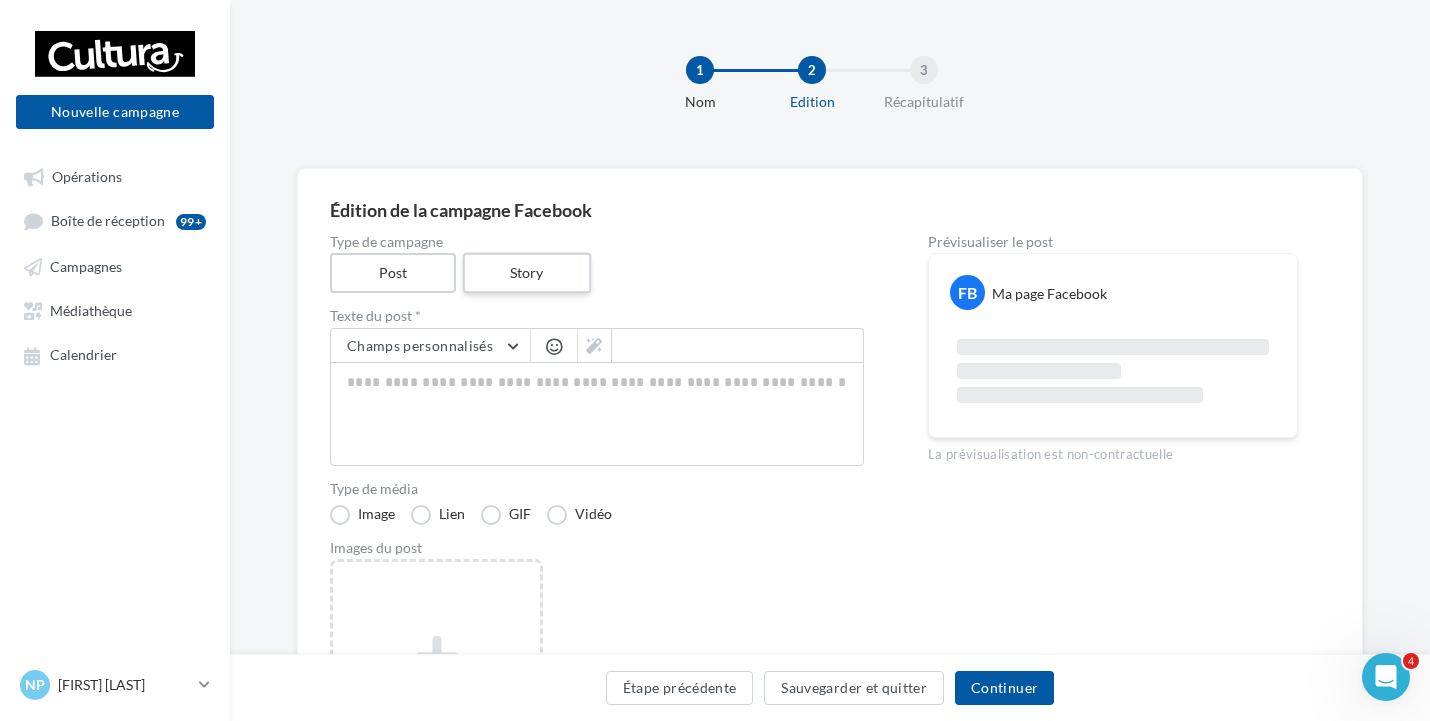 click on "Story" at bounding box center (526, 273) 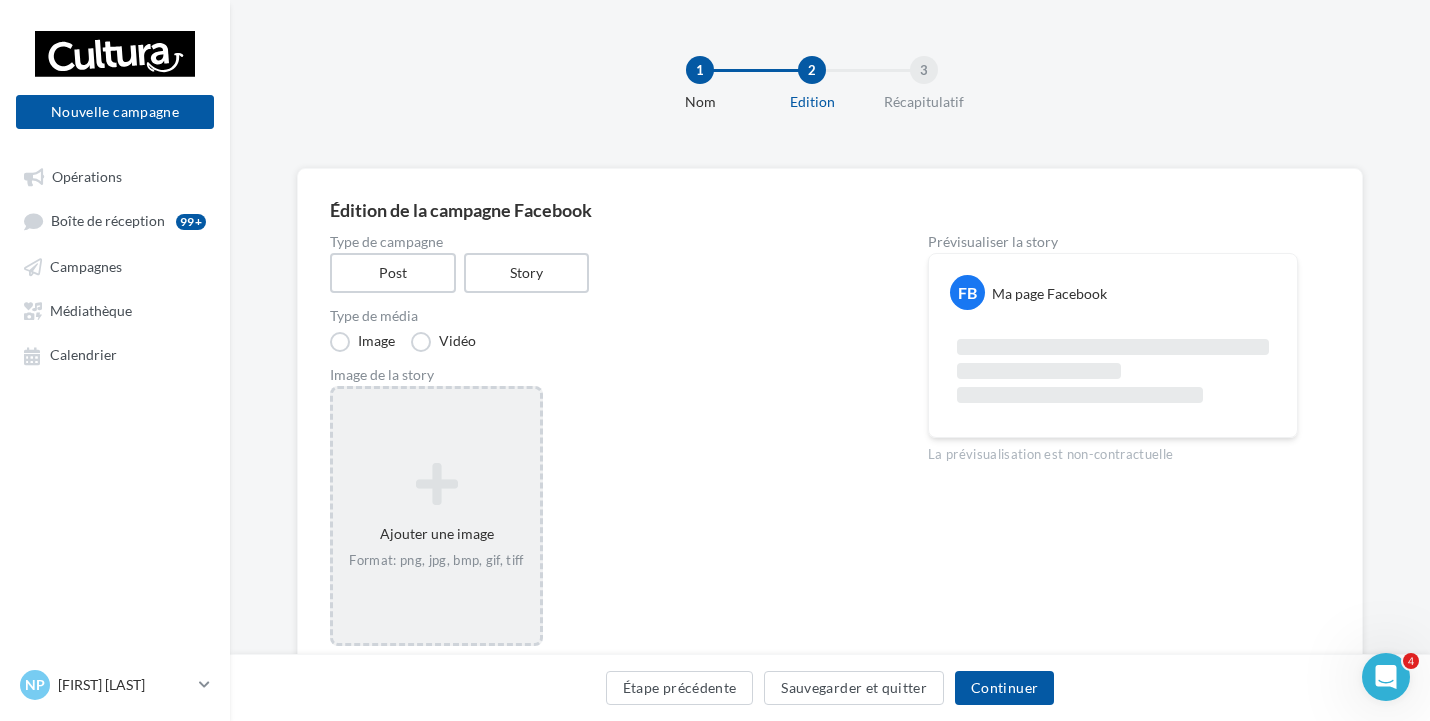 click on "Ajouter une image     Format: png, jpg, bmp, gif, tiff" at bounding box center (436, 516) 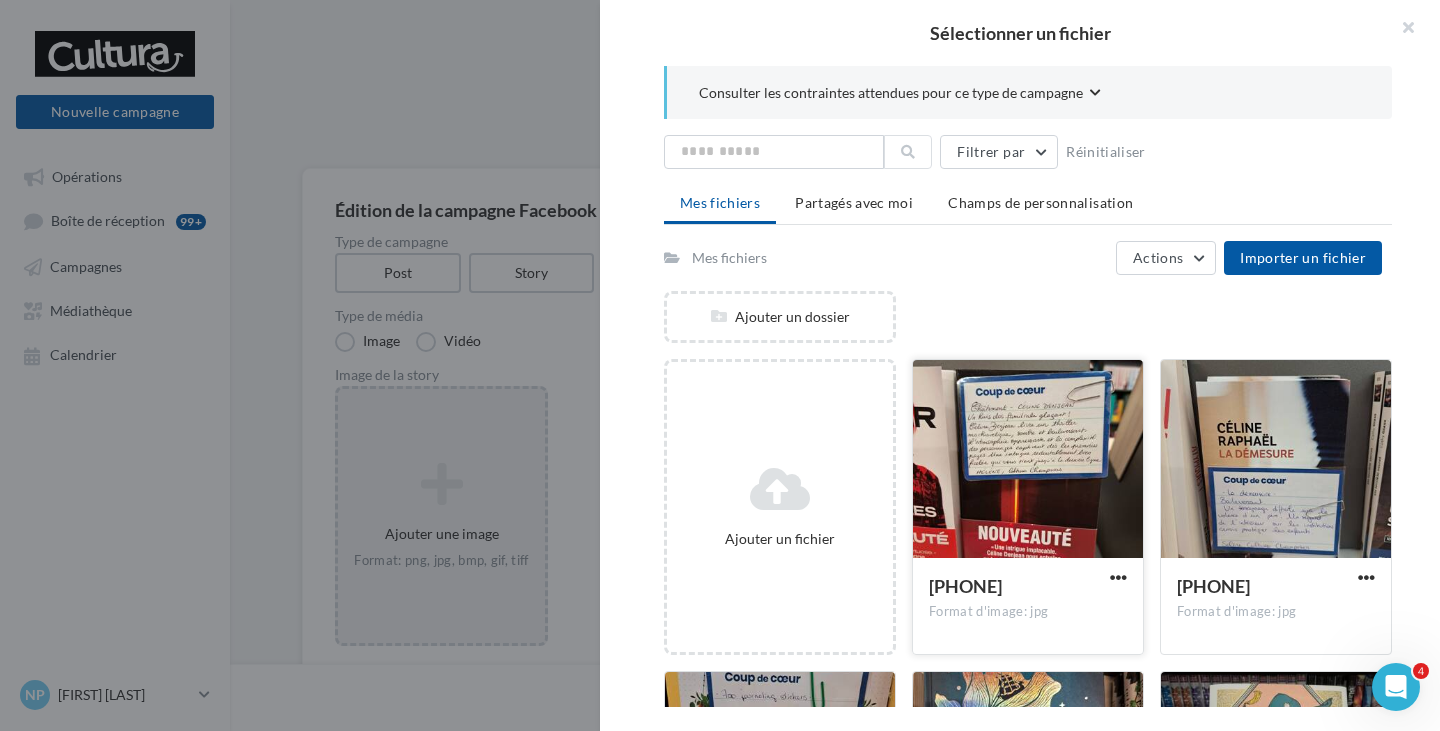 click at bounding box center (1028, 460) 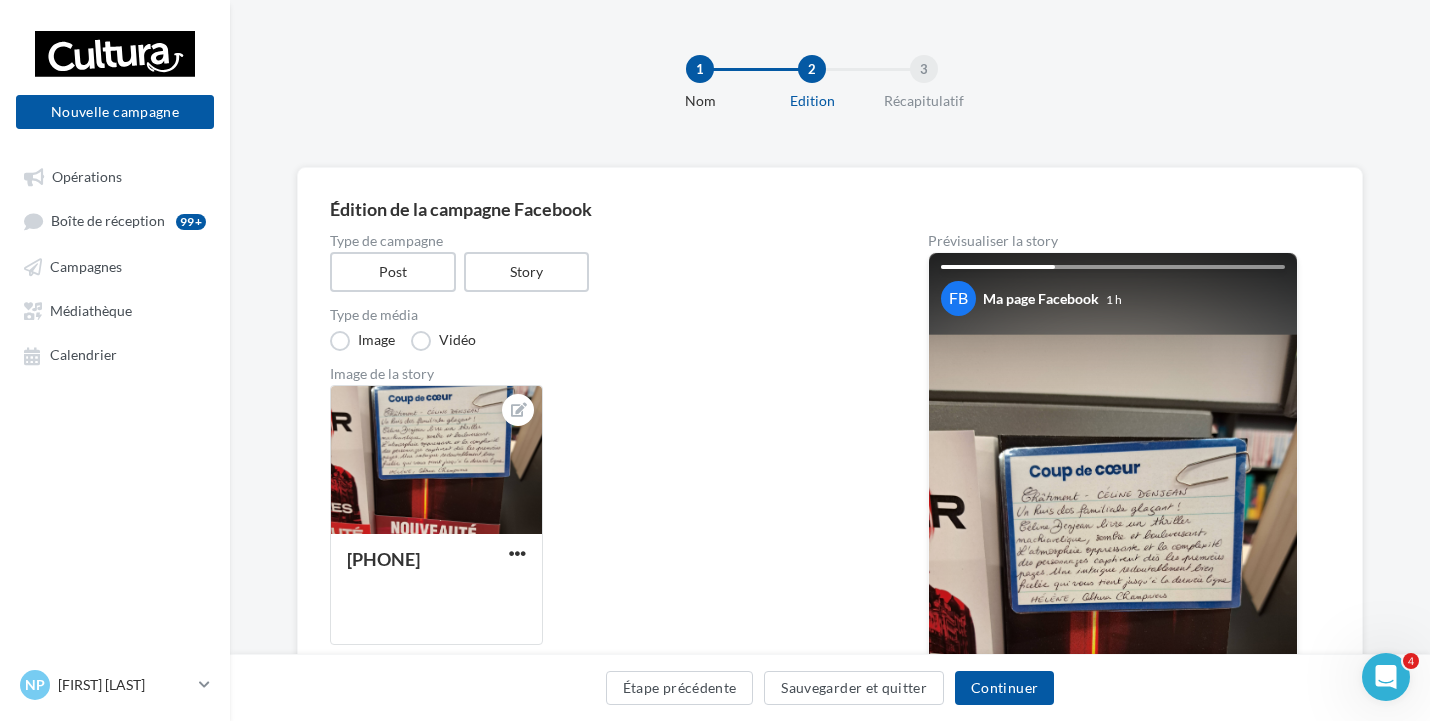 scroll, scrollTop: 0, scrollLeft: 0, axis: both 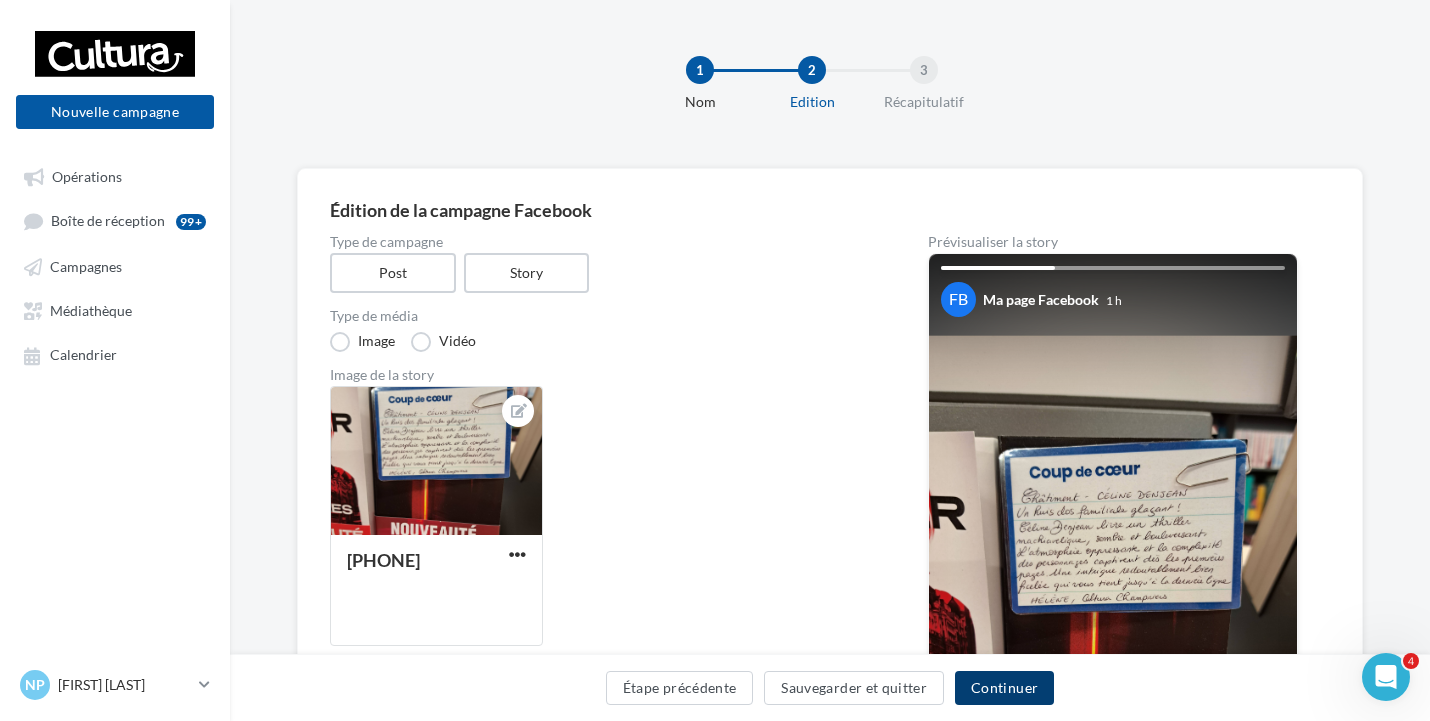 click on "Continuer" at bounding box center (1004, 688) 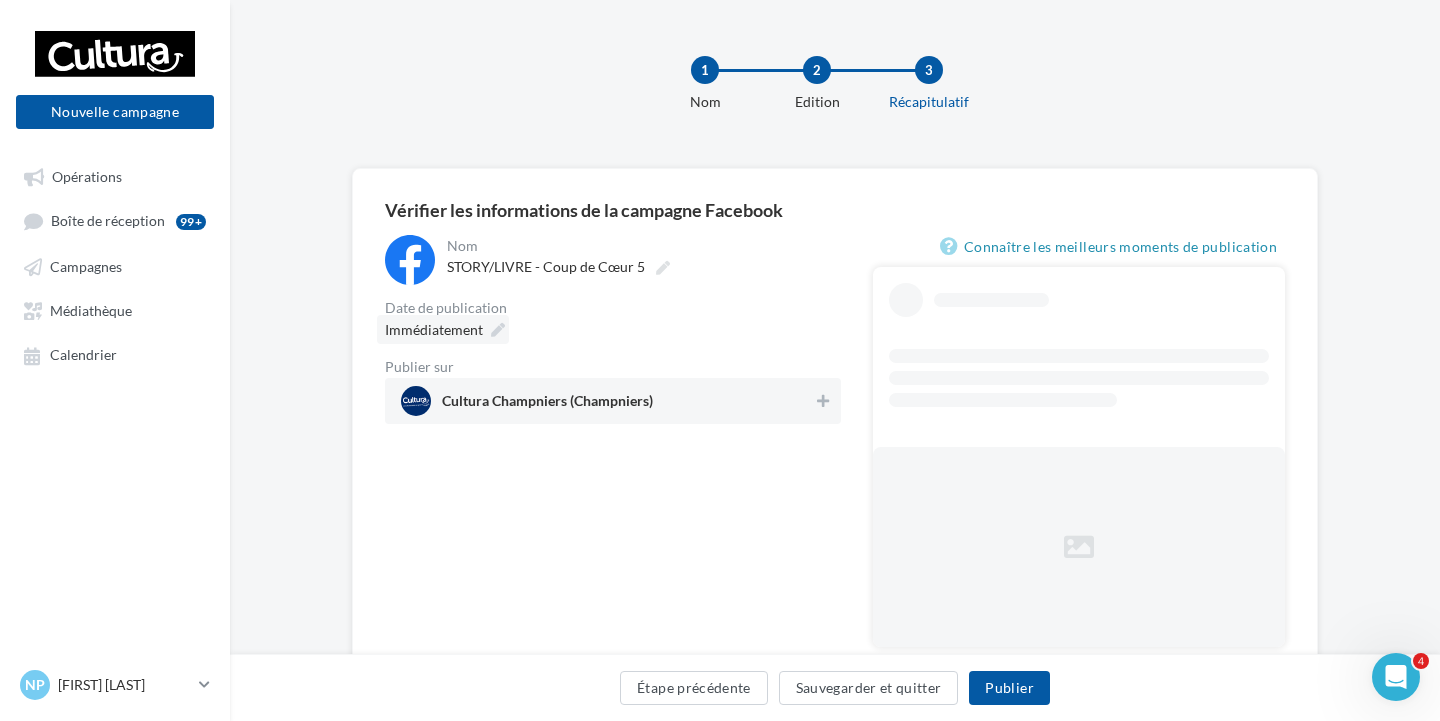 click on "Immédiatement" at bounding box center (443, 329) 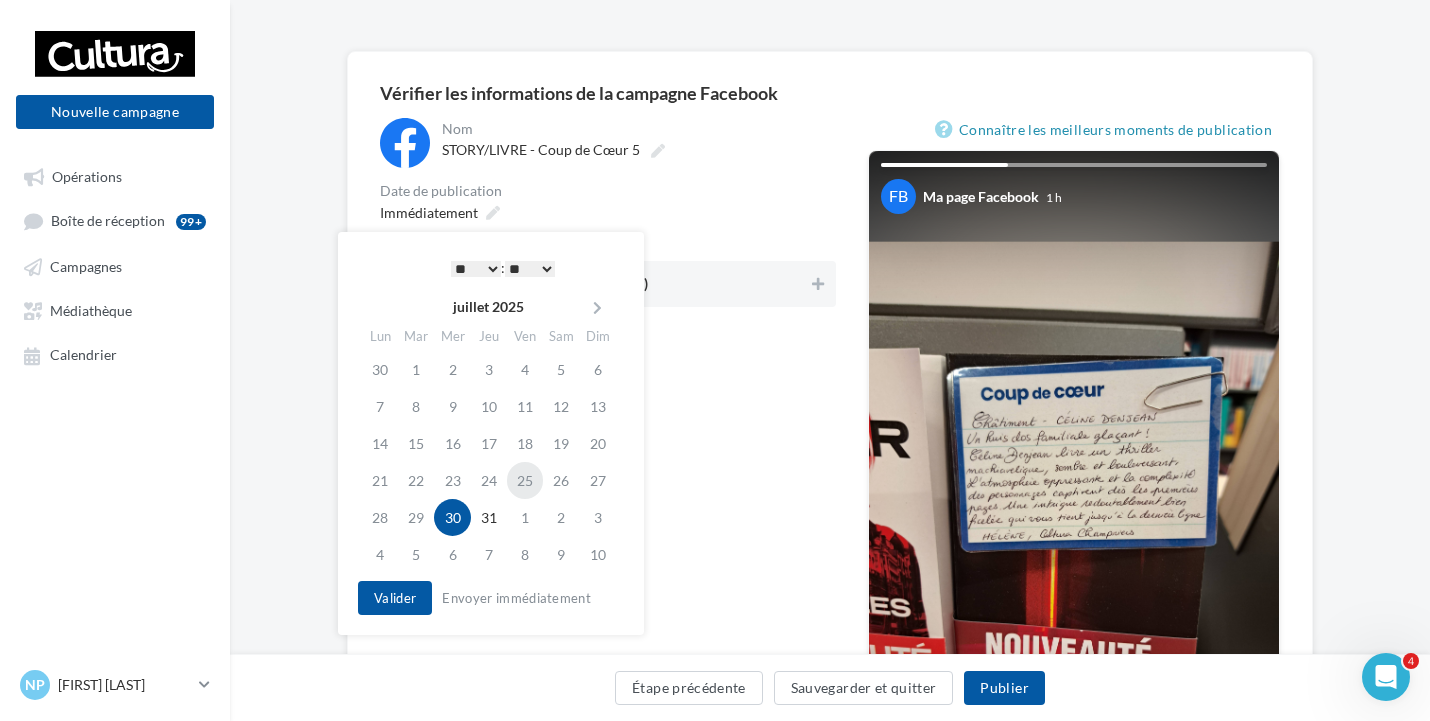 scroll, scrollTop: 193, scrollLeft: 0, axis: vertical 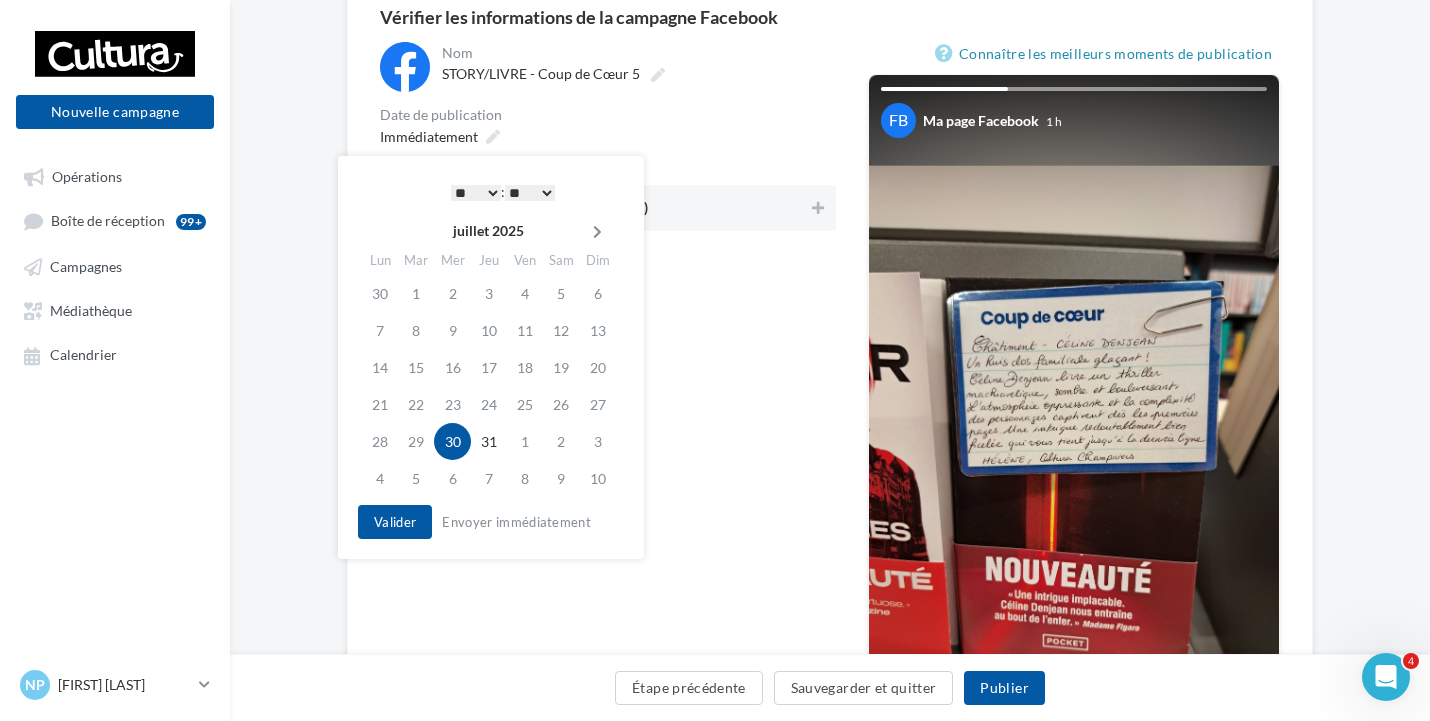 click at bounding box center [597, 232] 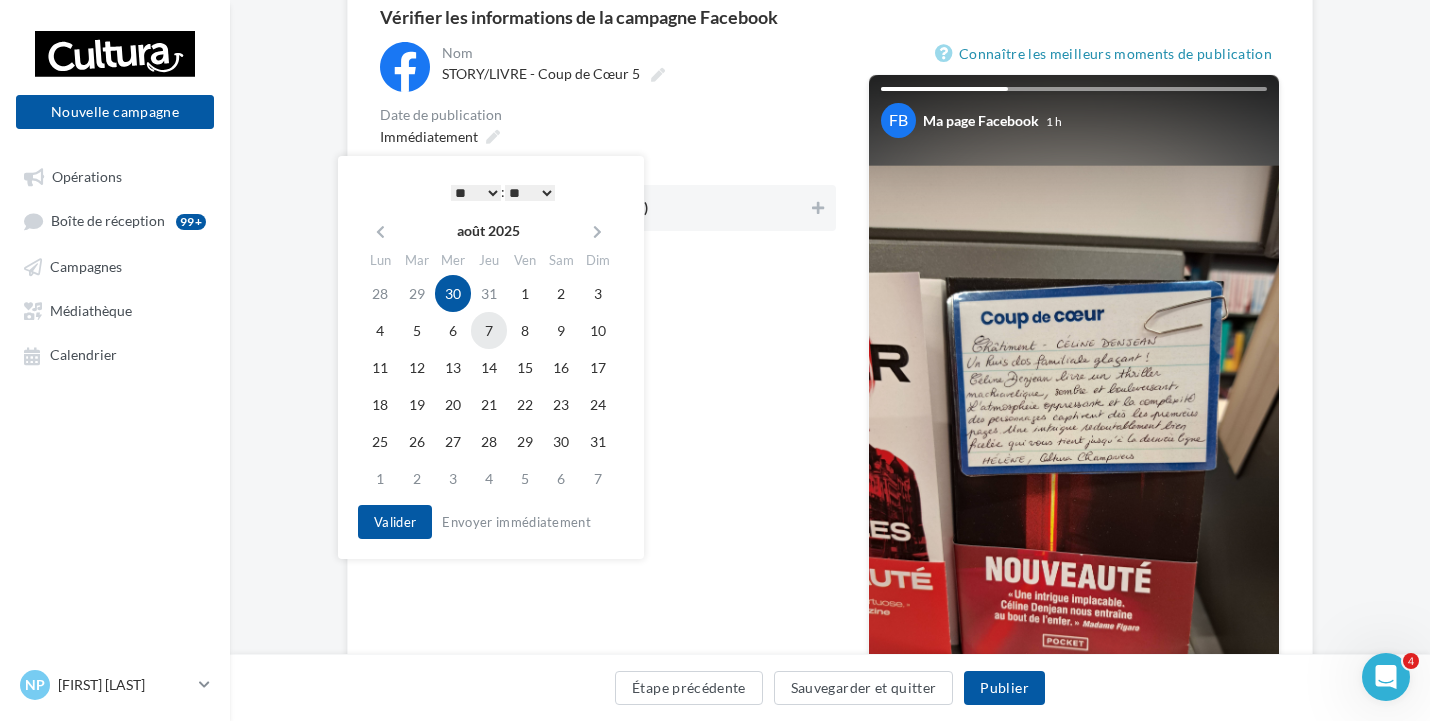 click on "7" at bounding box center (489, 330) 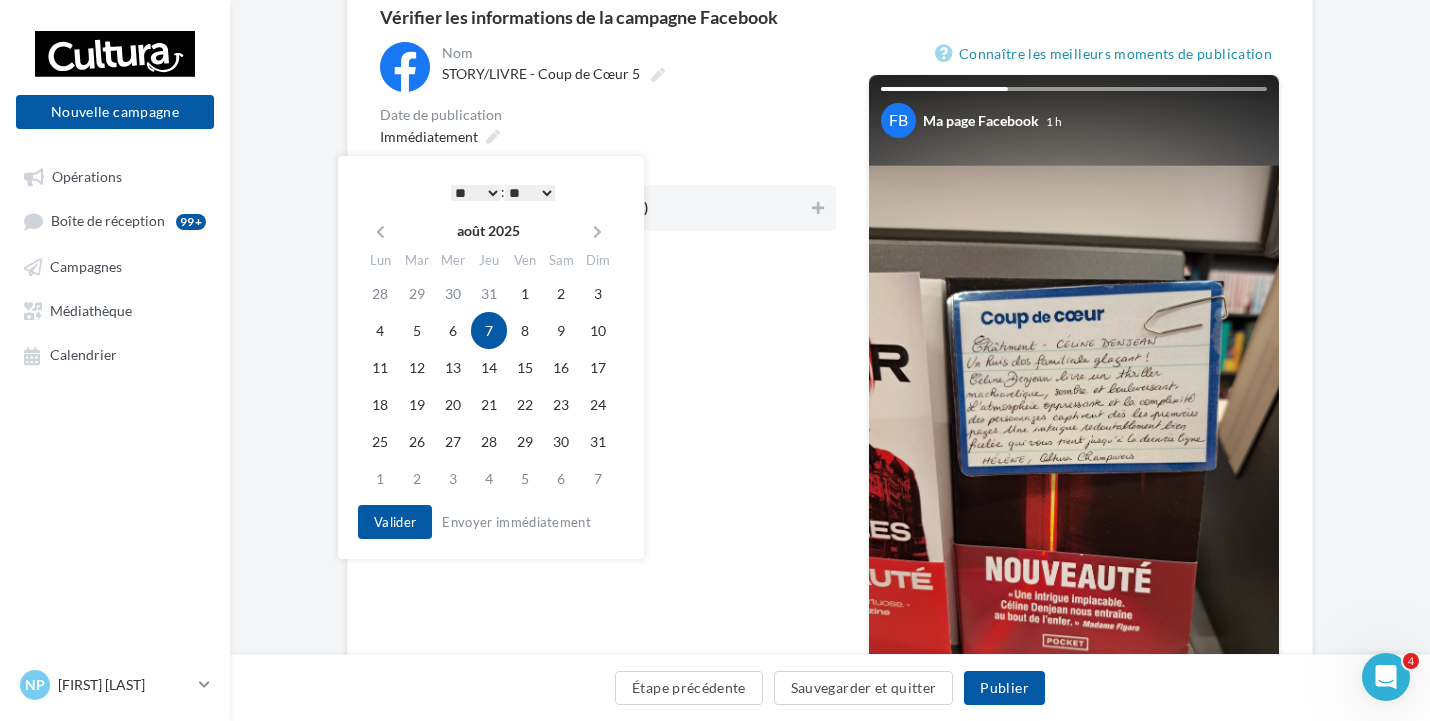 click on "* * * * * * * * * * ** ** ** ** ** ** ** ** ** ** ** ** ** **" at bounding box center (476, 193) 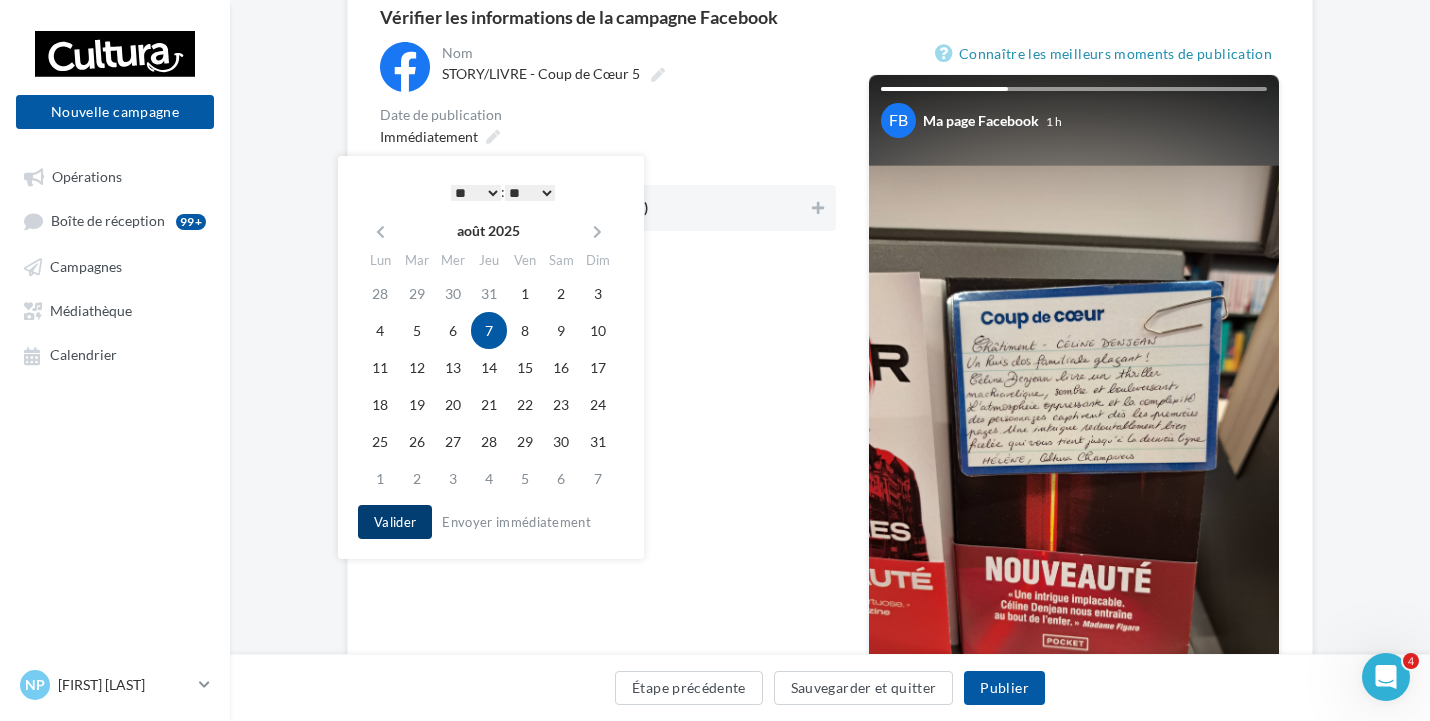 click on "Valider" at bounding box center [395, 522] 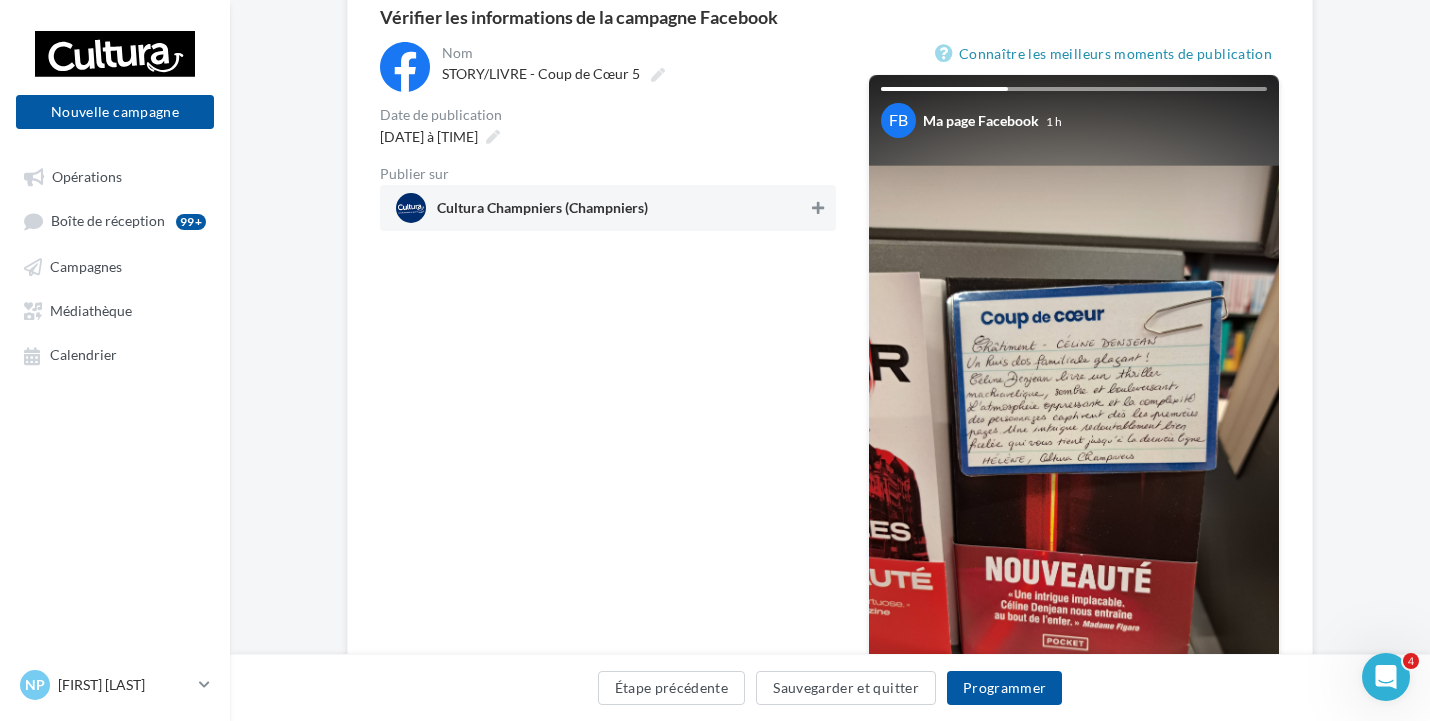 click at bounding box center [818, 208] 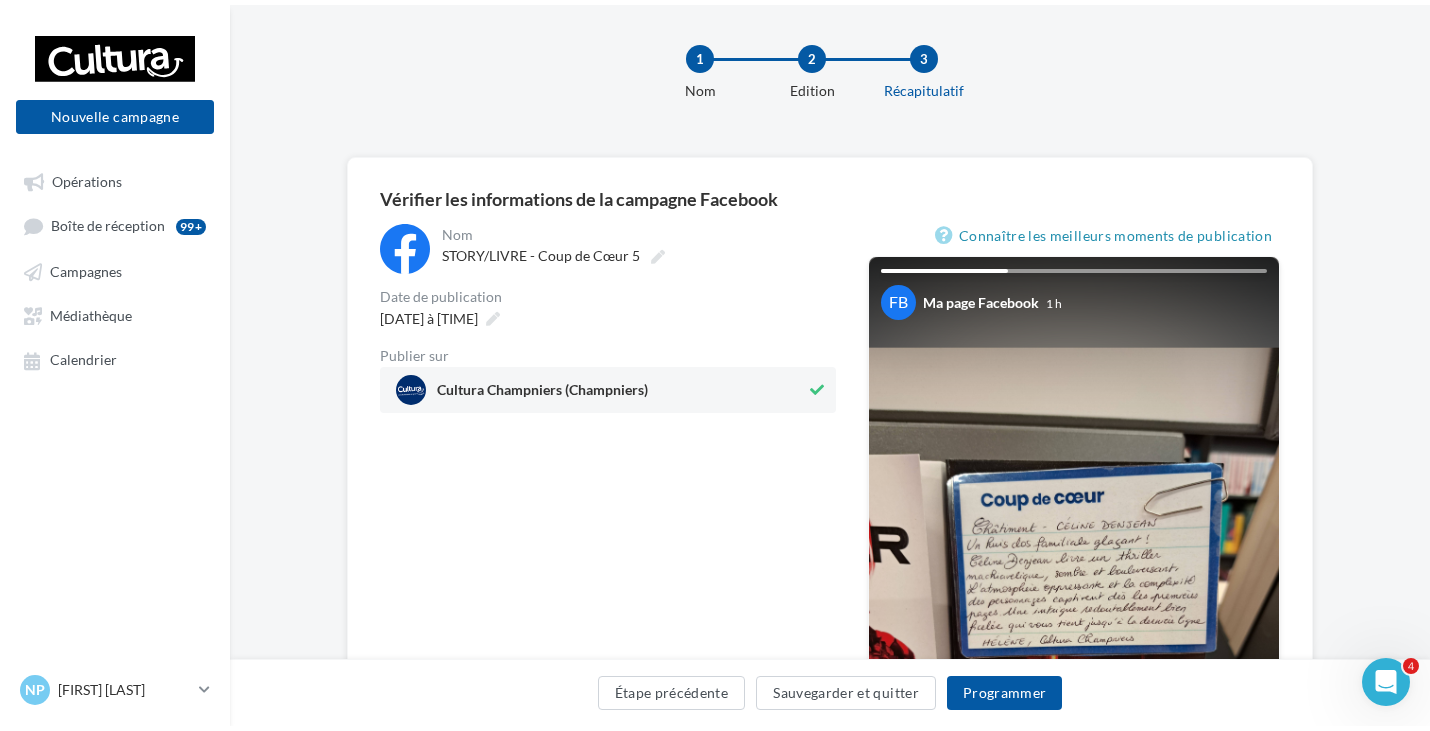 scroll, scrollTop: 0, scrollLeft: 0, axis: both 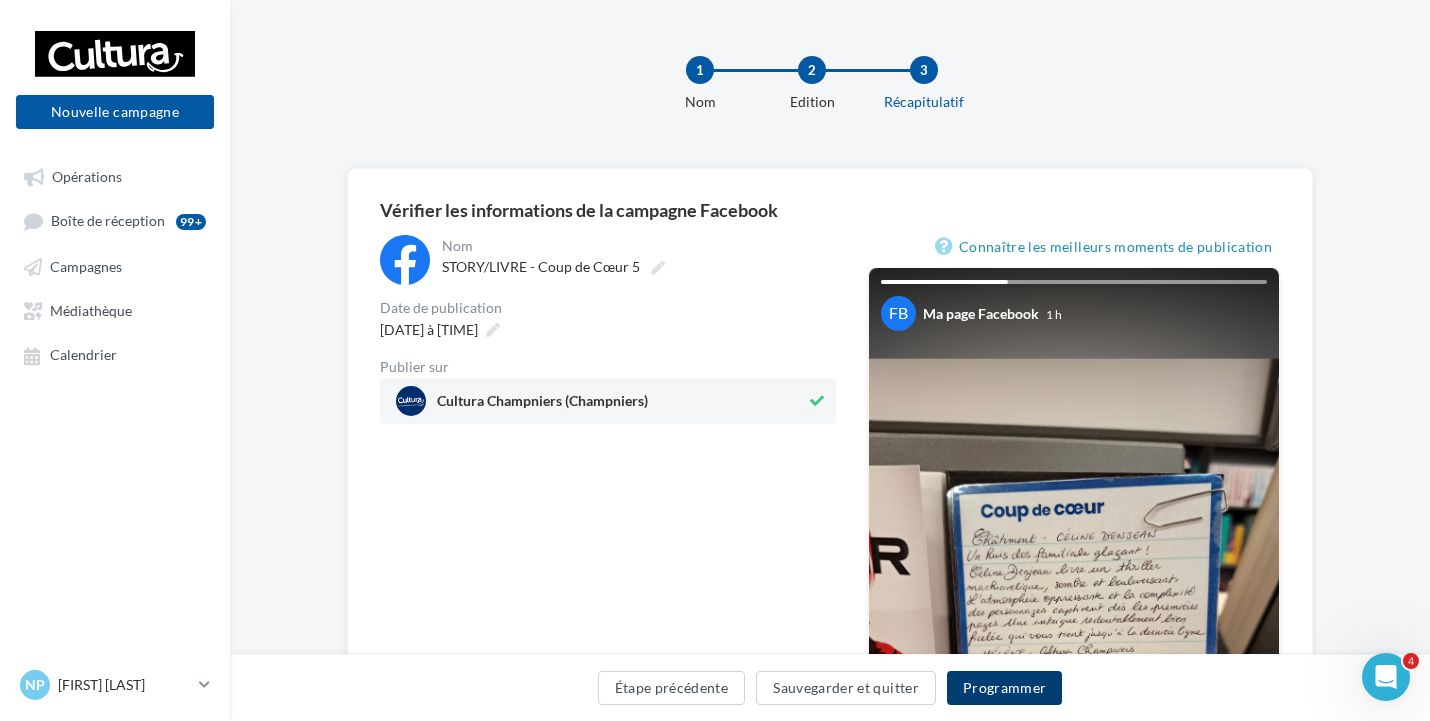 click on "Programmer" at bounding box center [1005, 688] 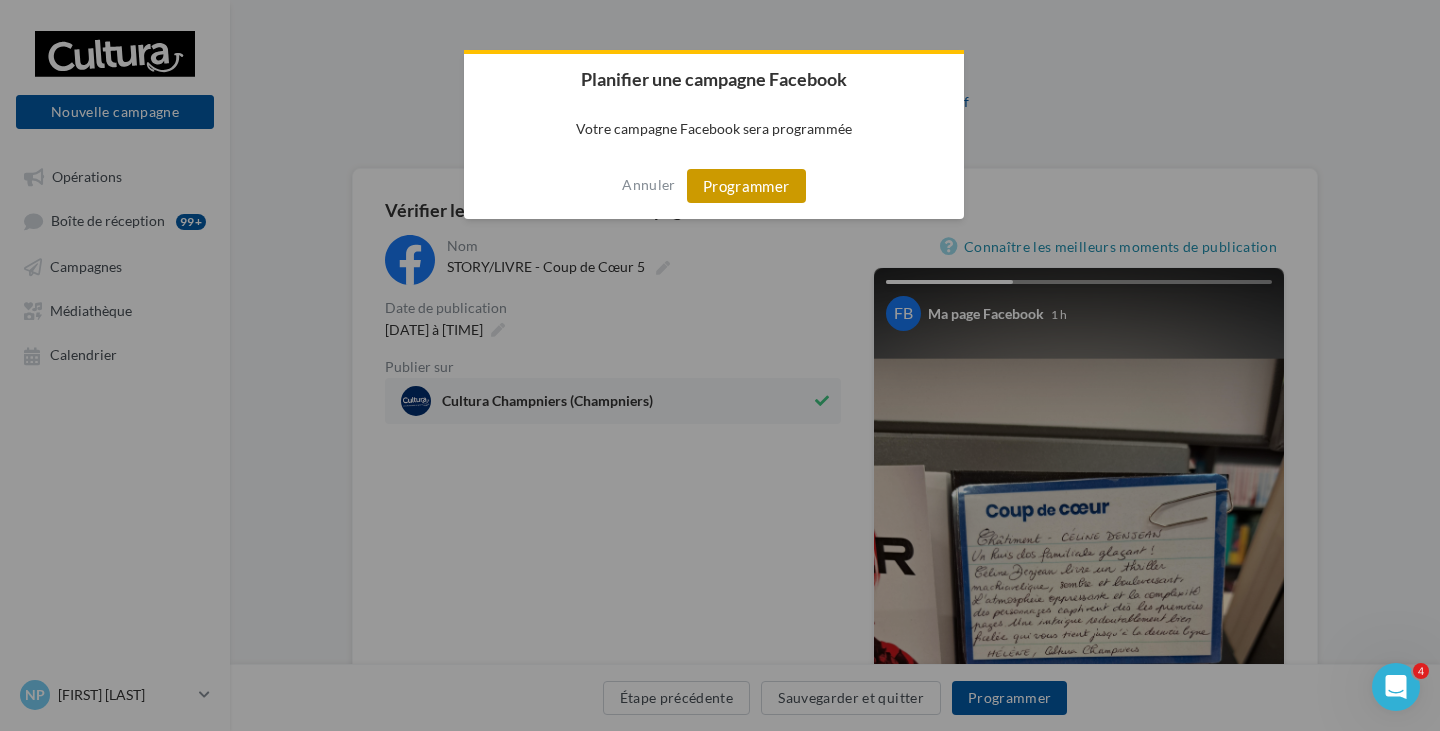 click on "Programmer" at bounding box center (746, 186) 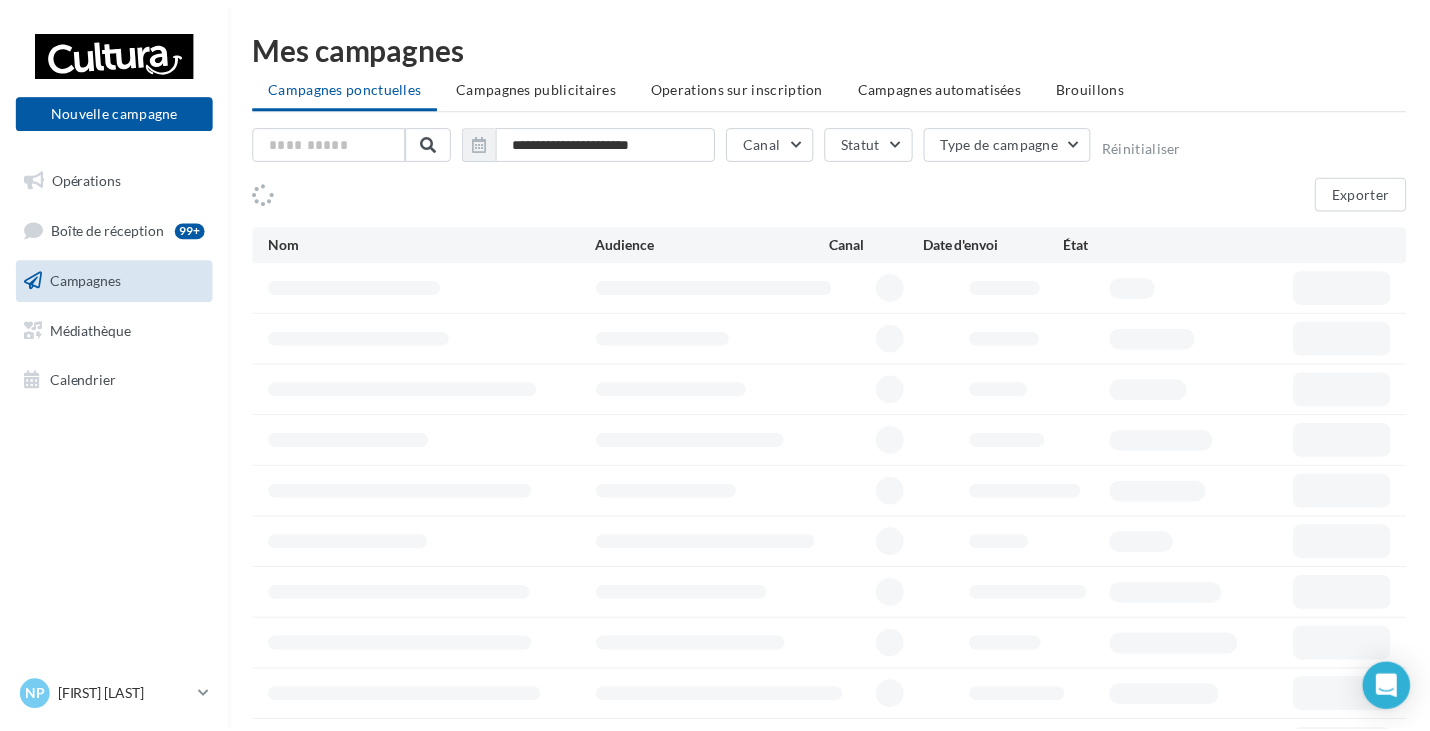scroll, scrollTop: 0, scrollLeft: 0, axis: both 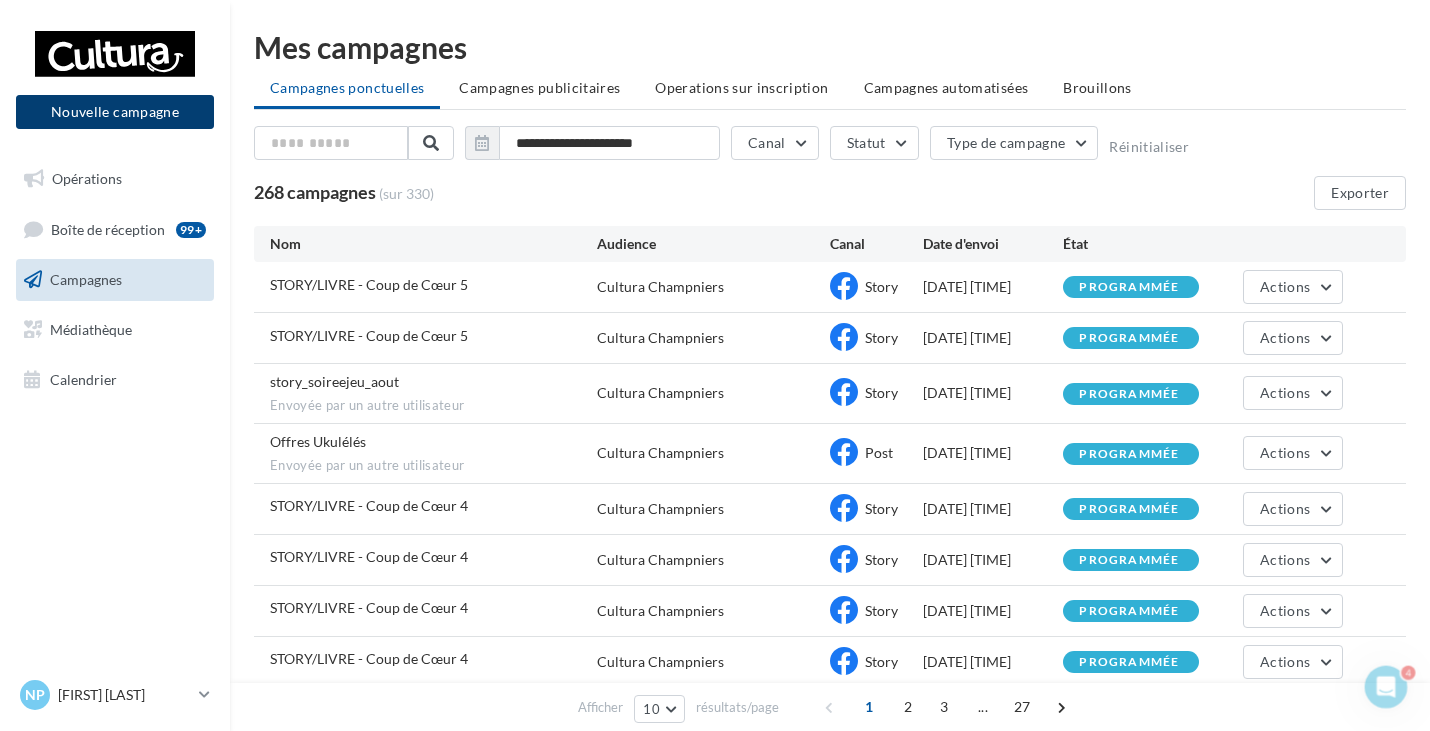 click on "Nouvelle campagne" at bounding box center (115, 112) 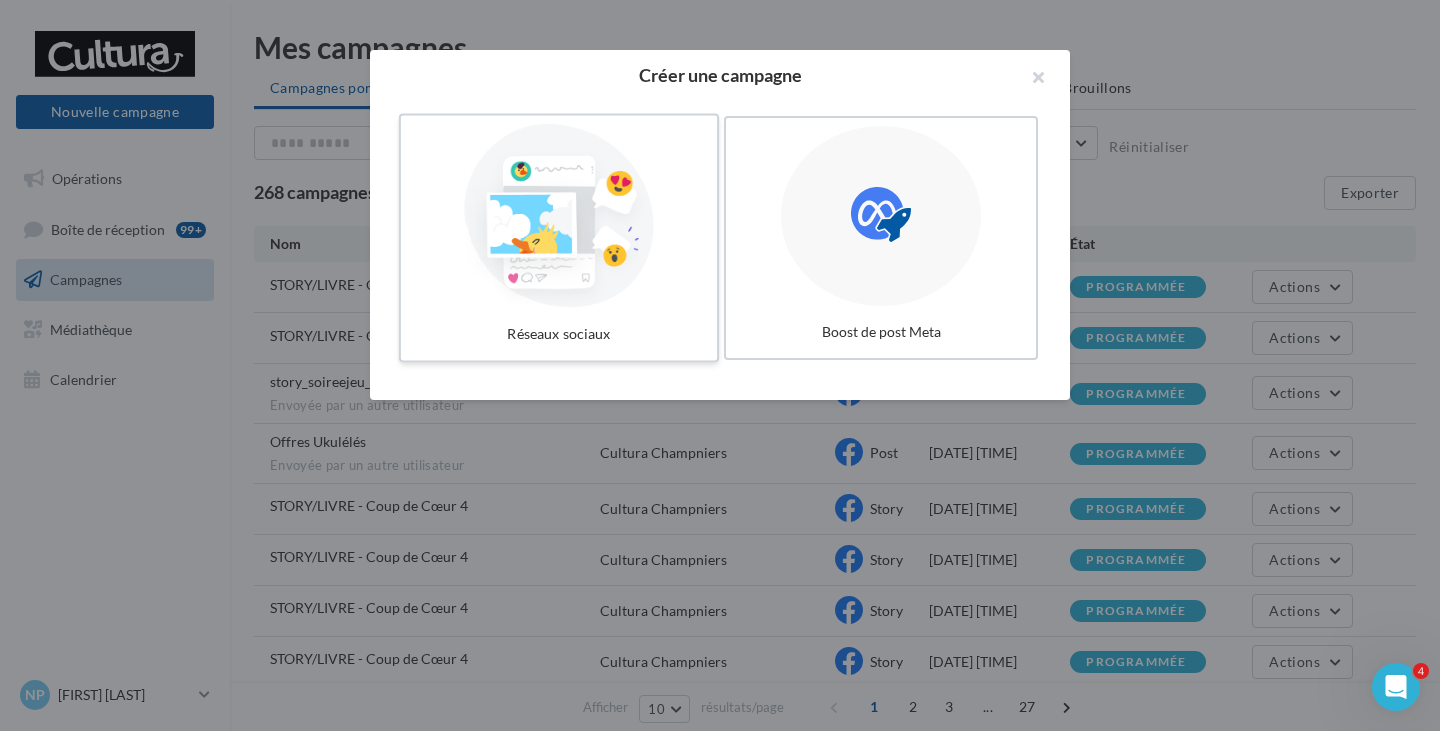 click at bounding box center [559, 216] 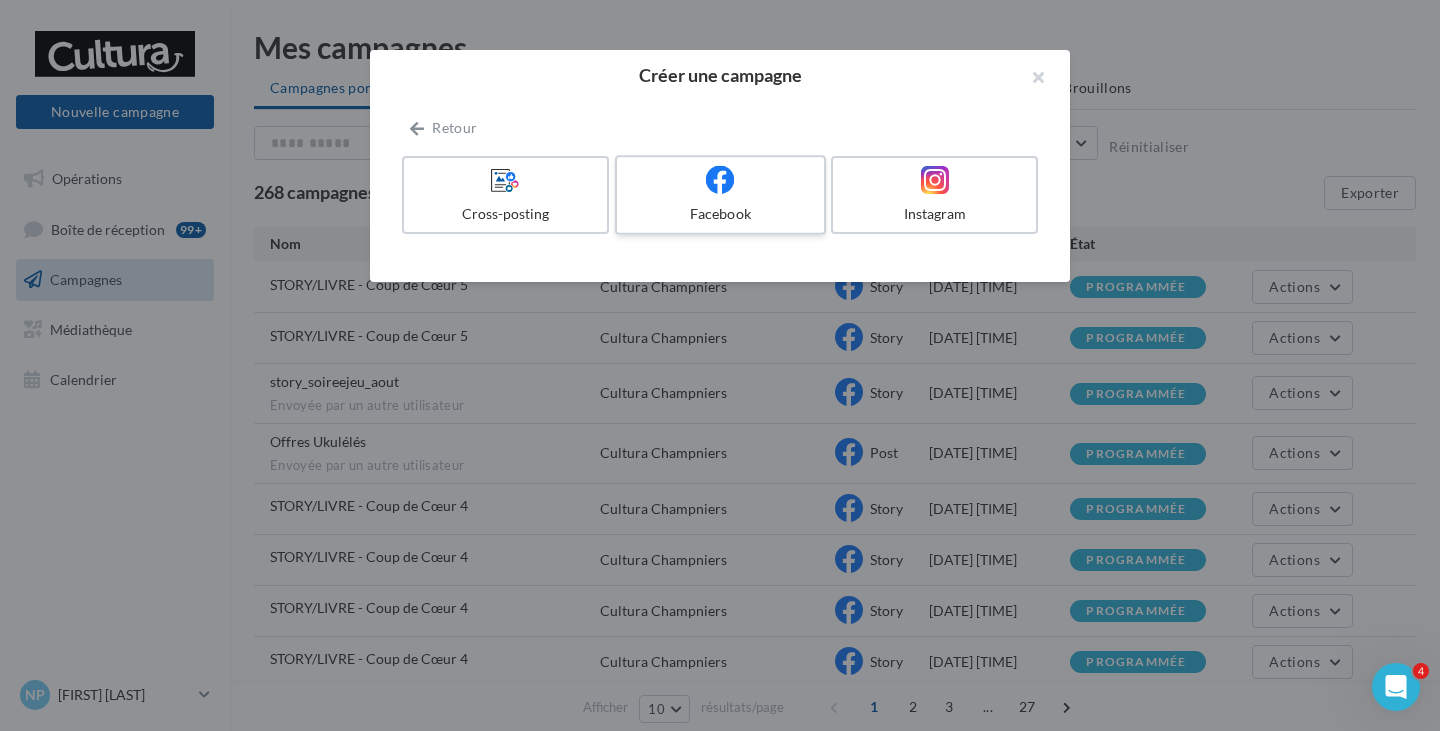 click on "Facebook" at bounding box center (720, 195) 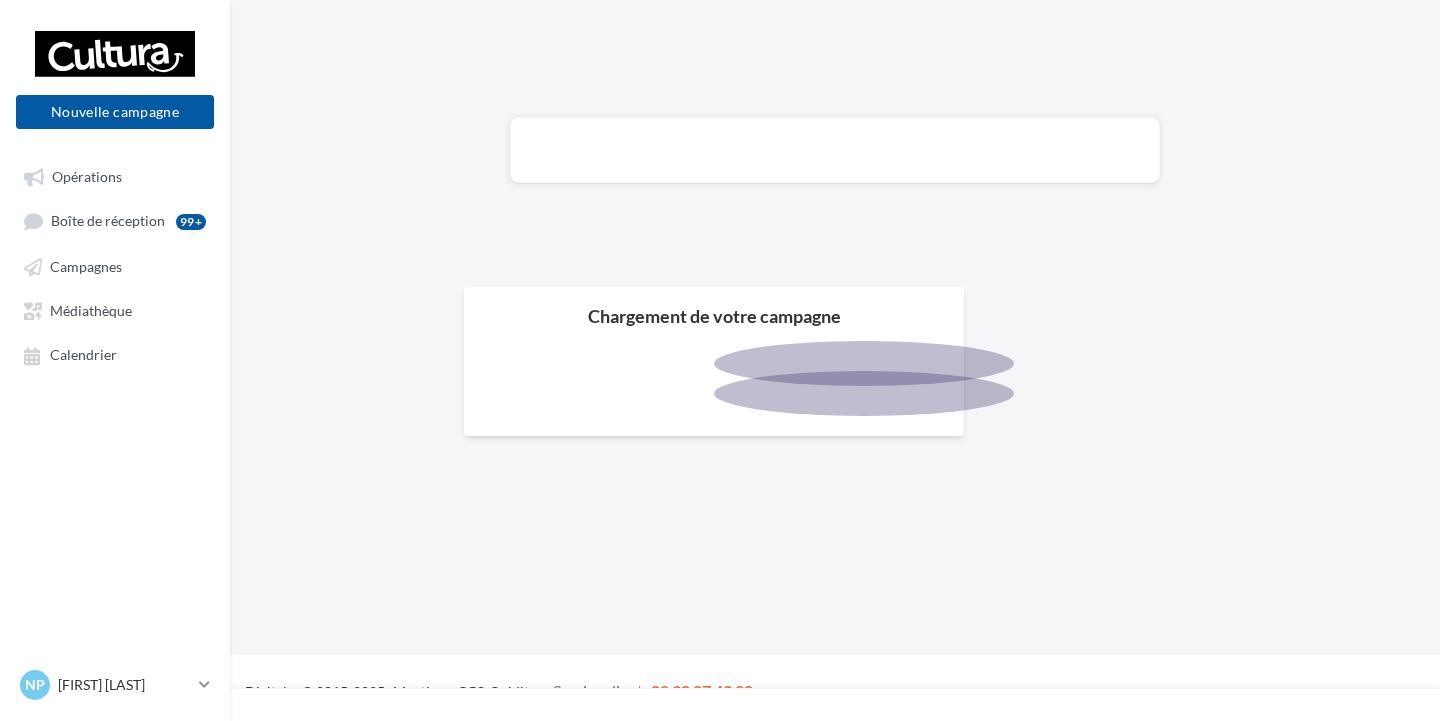 scroll, scrollTop: 0, scrollLeft: 0, axis: both 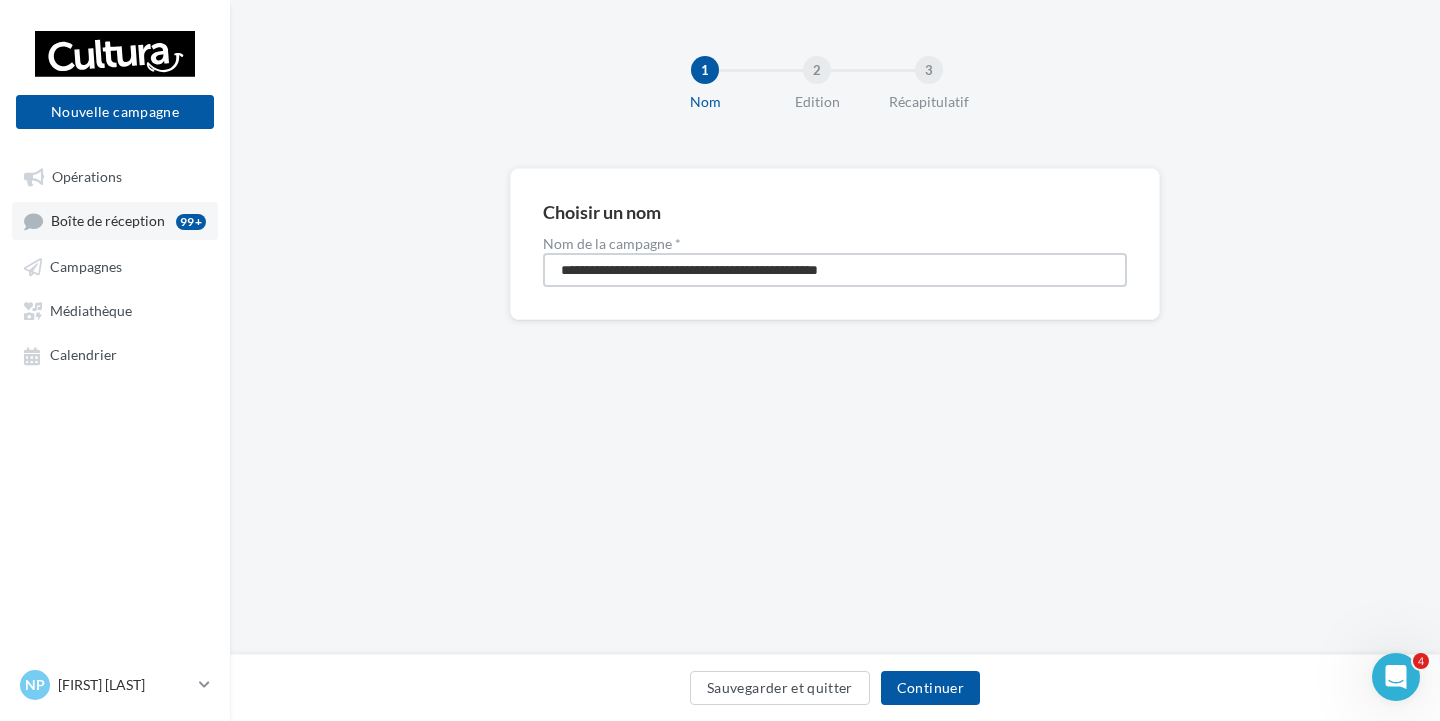 drag, startPoint x: 982, startPoint y: 273, endPoint x: 206, endPoint y: 222, distance: 777.6741 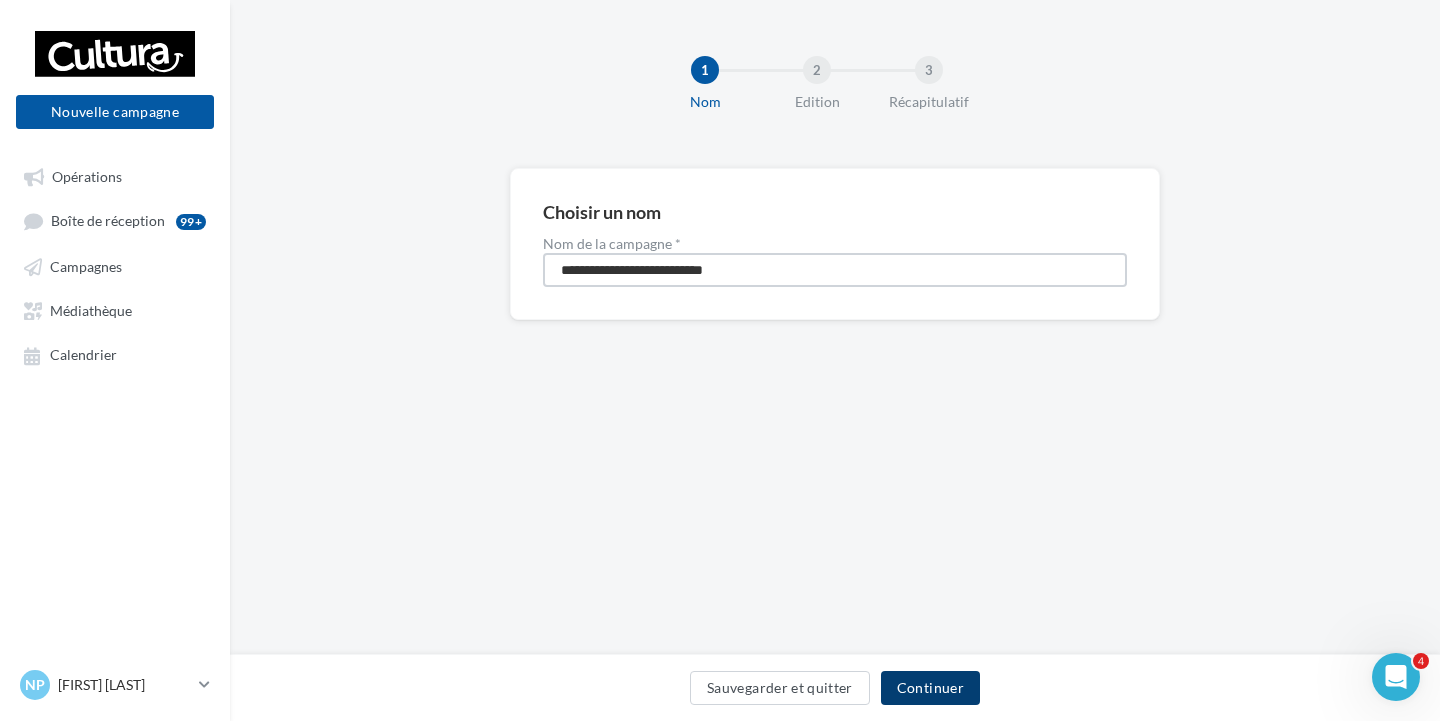 type on "**********" 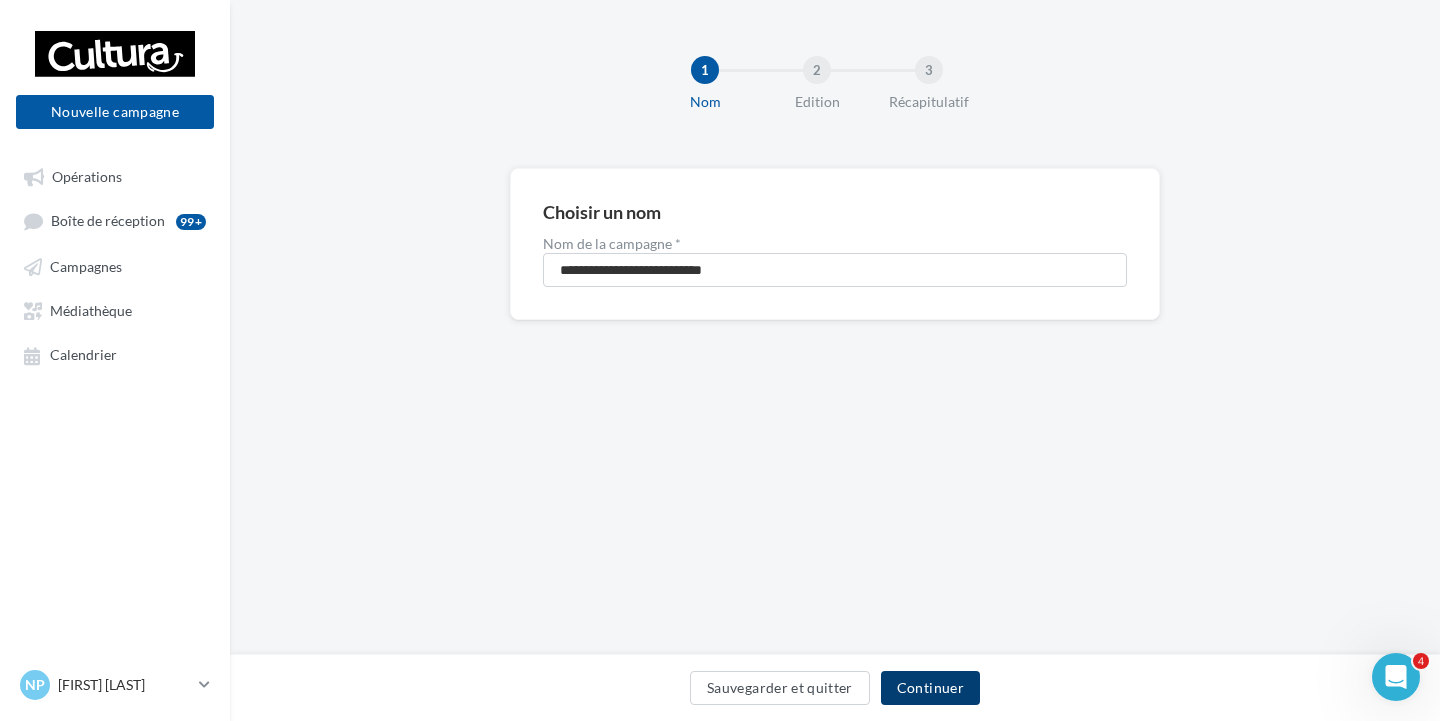 click on "Continuer" at bounding box center (930, 688) 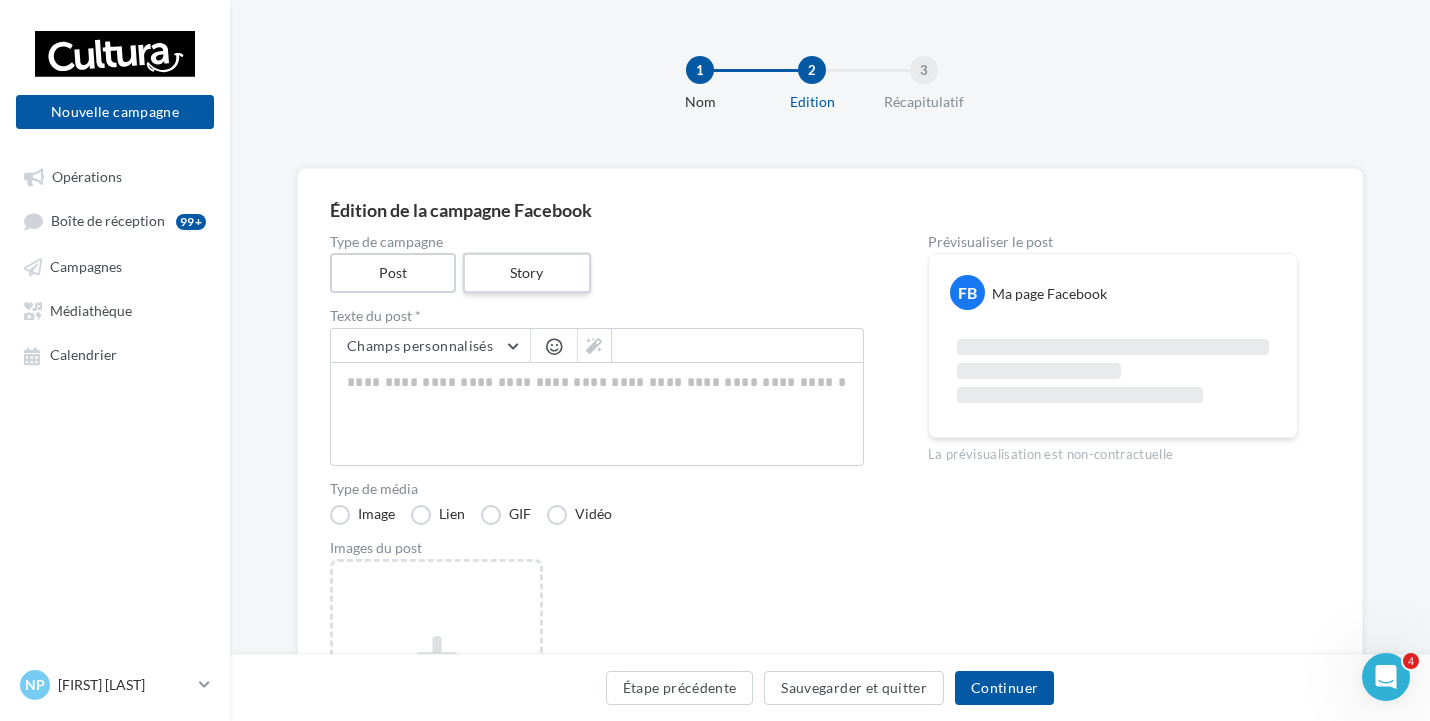 click on "Story" at bounding box center [526, 273] 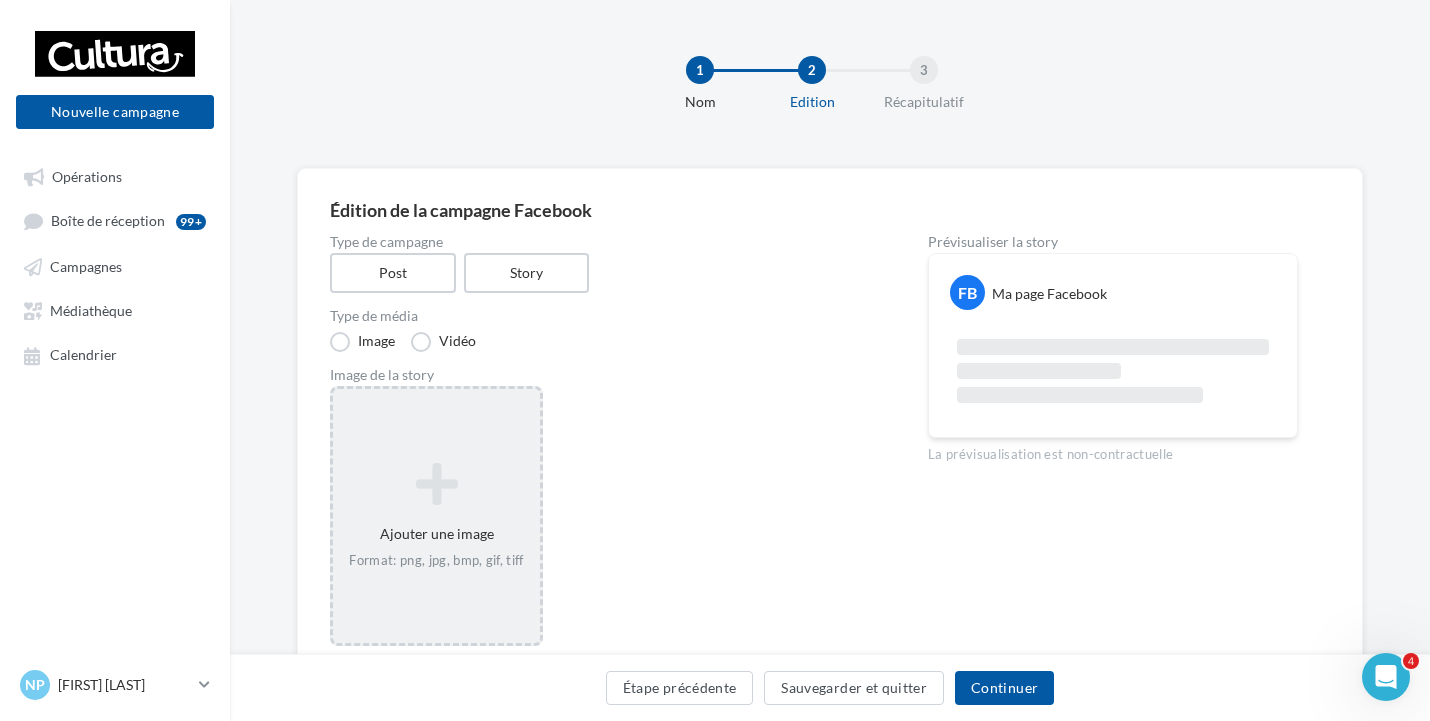 click at bounding box center [436, 484] 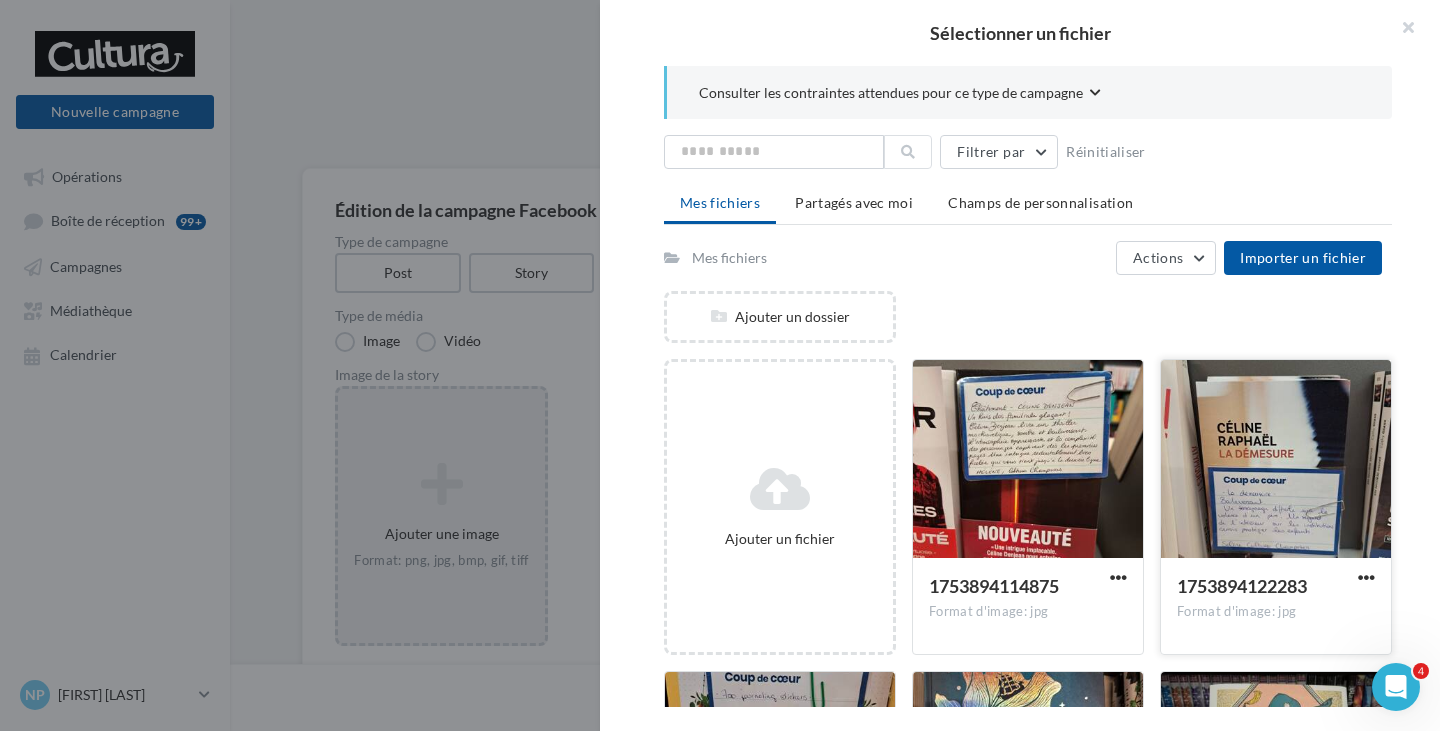 click at bounding box center [1276, 460] 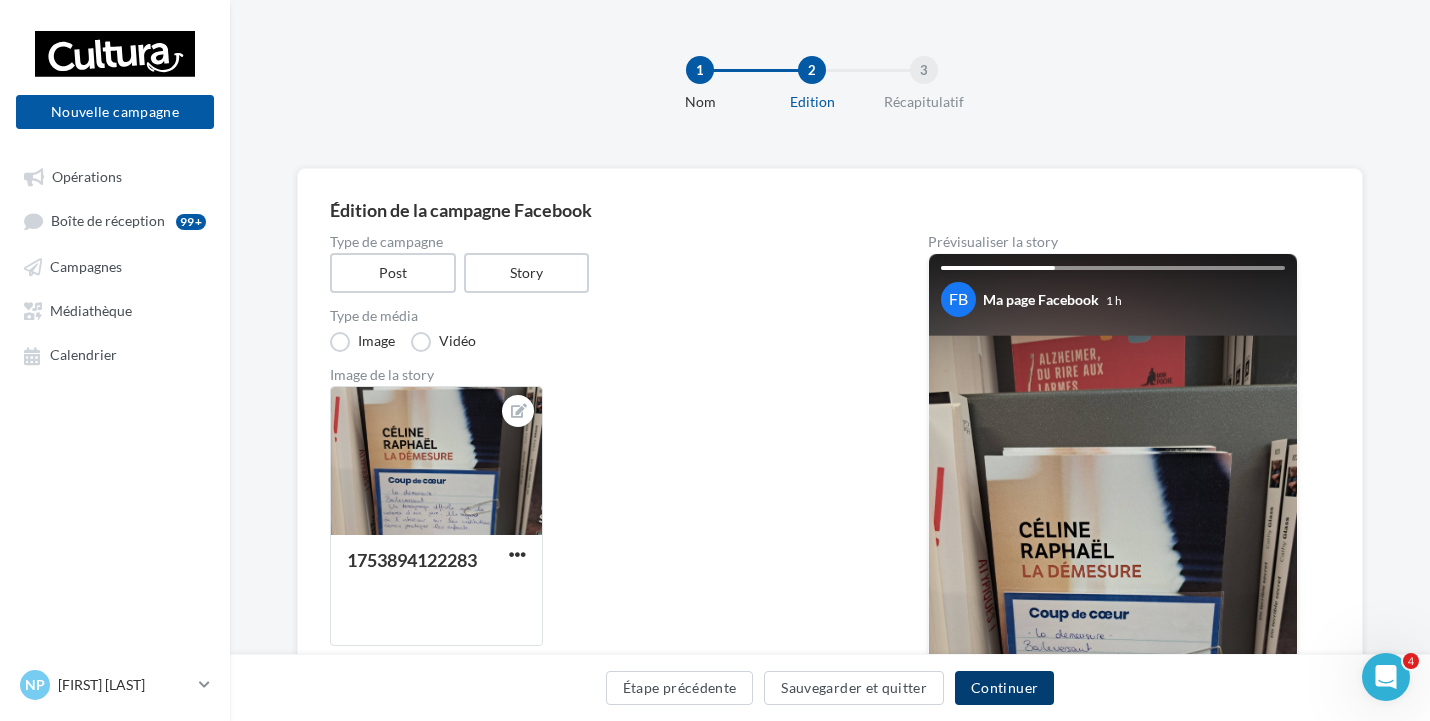 click on "Continuer" at bounding box center (1004, 688) 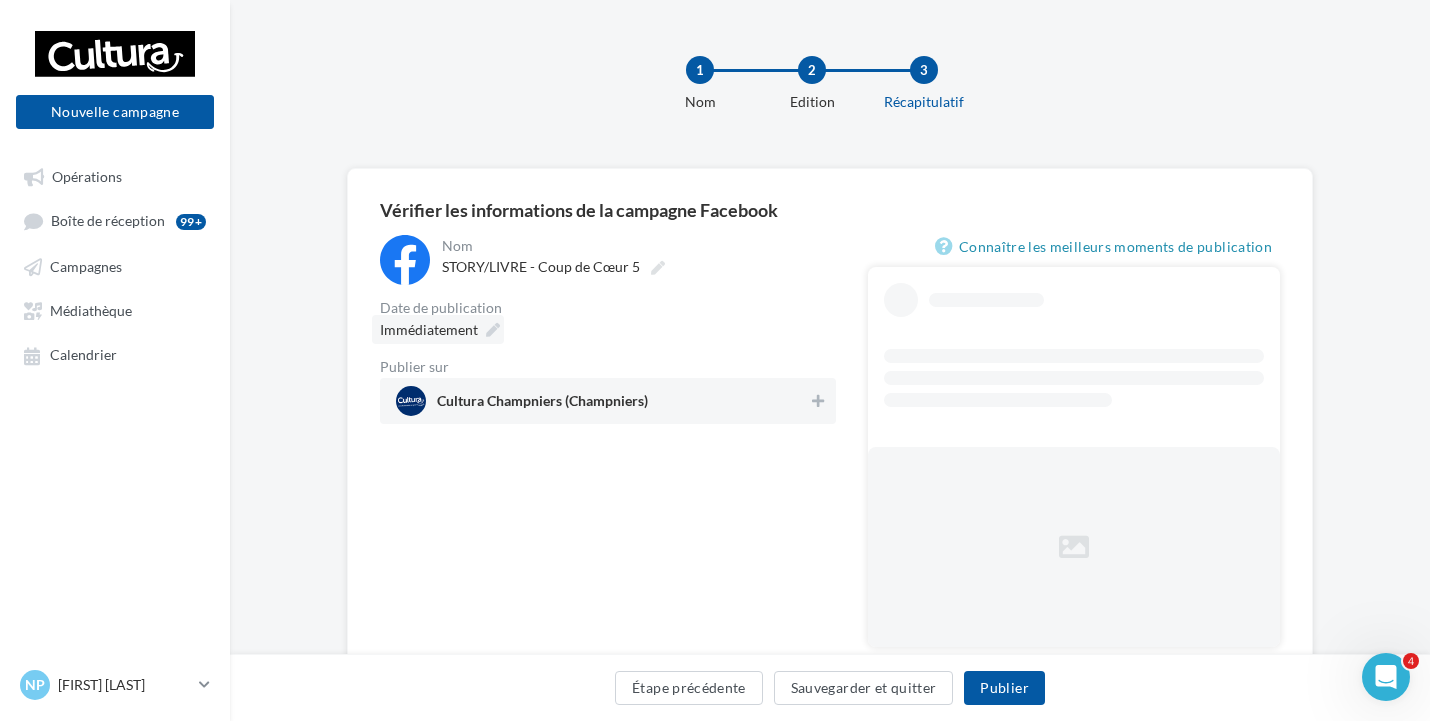 click at bounding box center (493, 330) 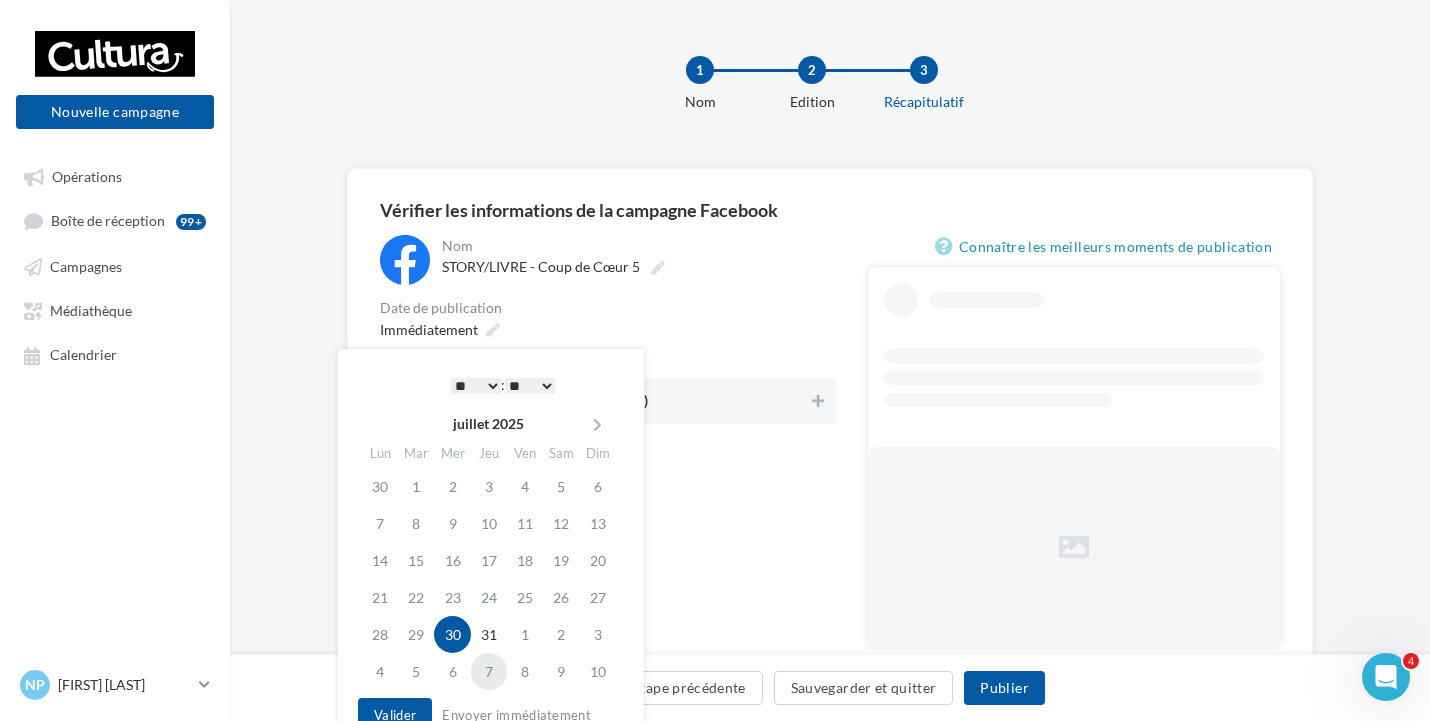 click on "7" at bounding box center (489, 671) 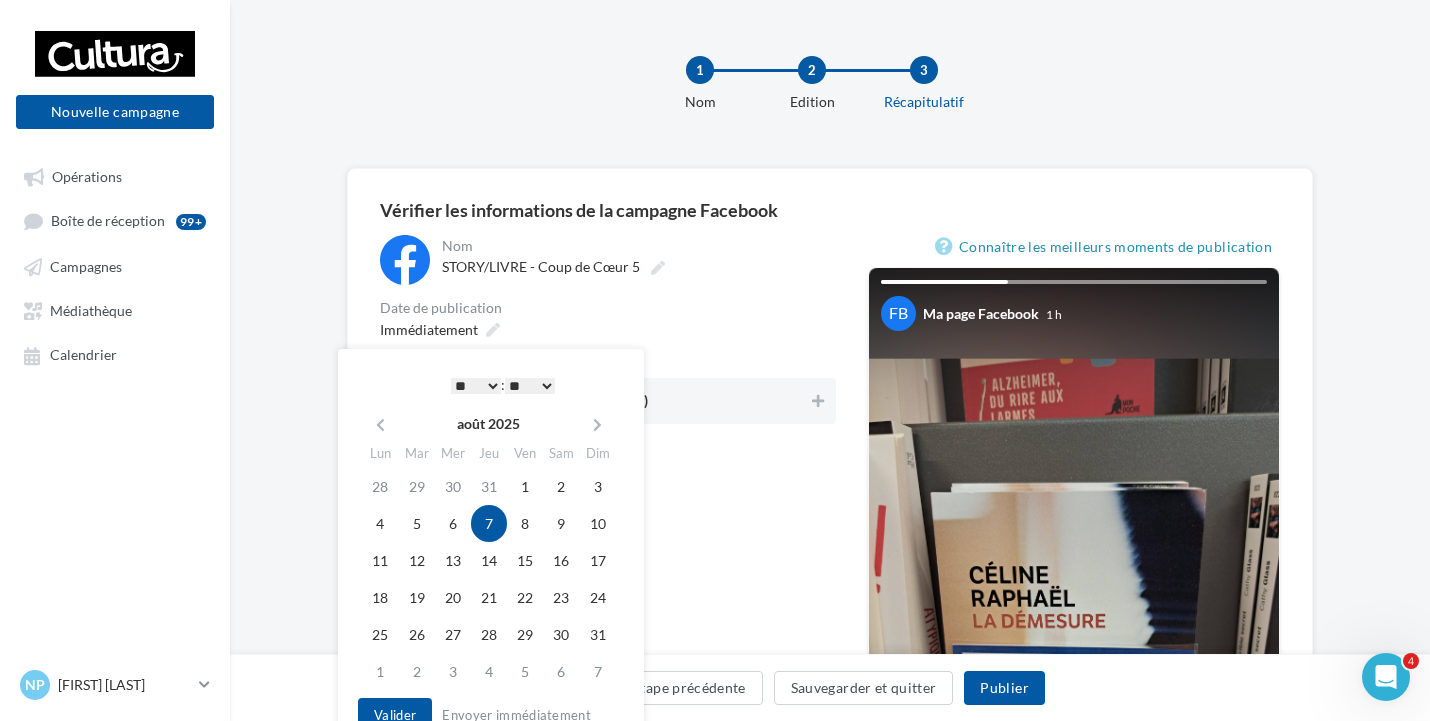 click on "* * * * * * * * * * ** ** ** ** ** ** ** ** ** ** ** ** ** **" at bounding box center [476, 386] 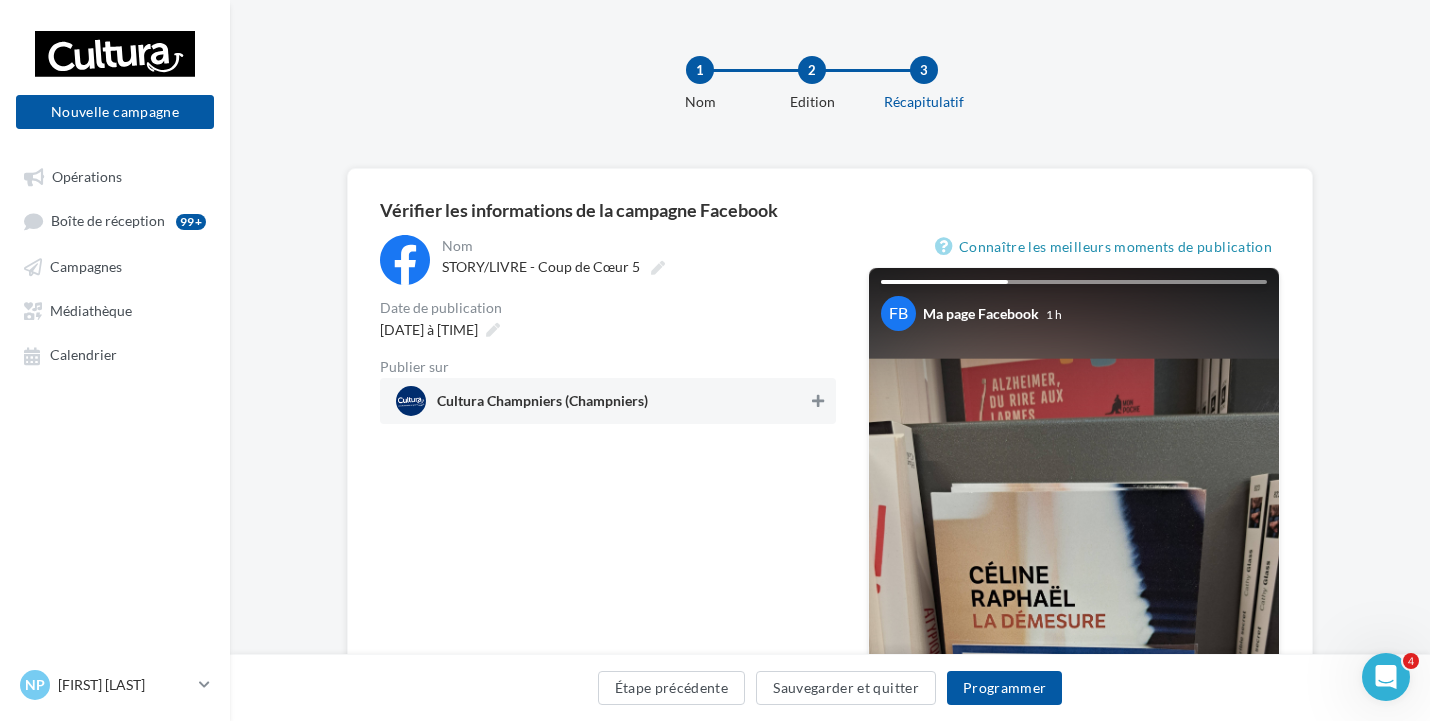 click at bounding box center [818, 401] 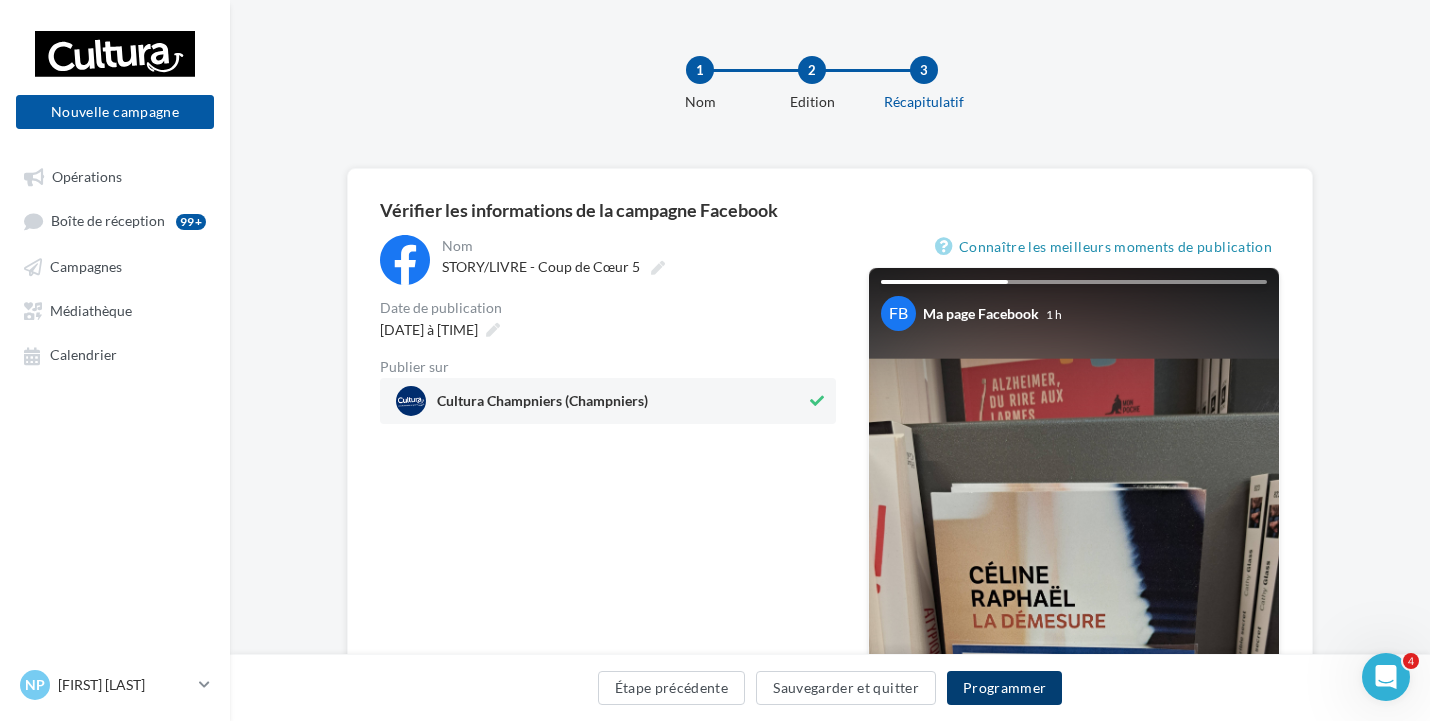 click on "Programmer" at bounding box center [1005, 688] 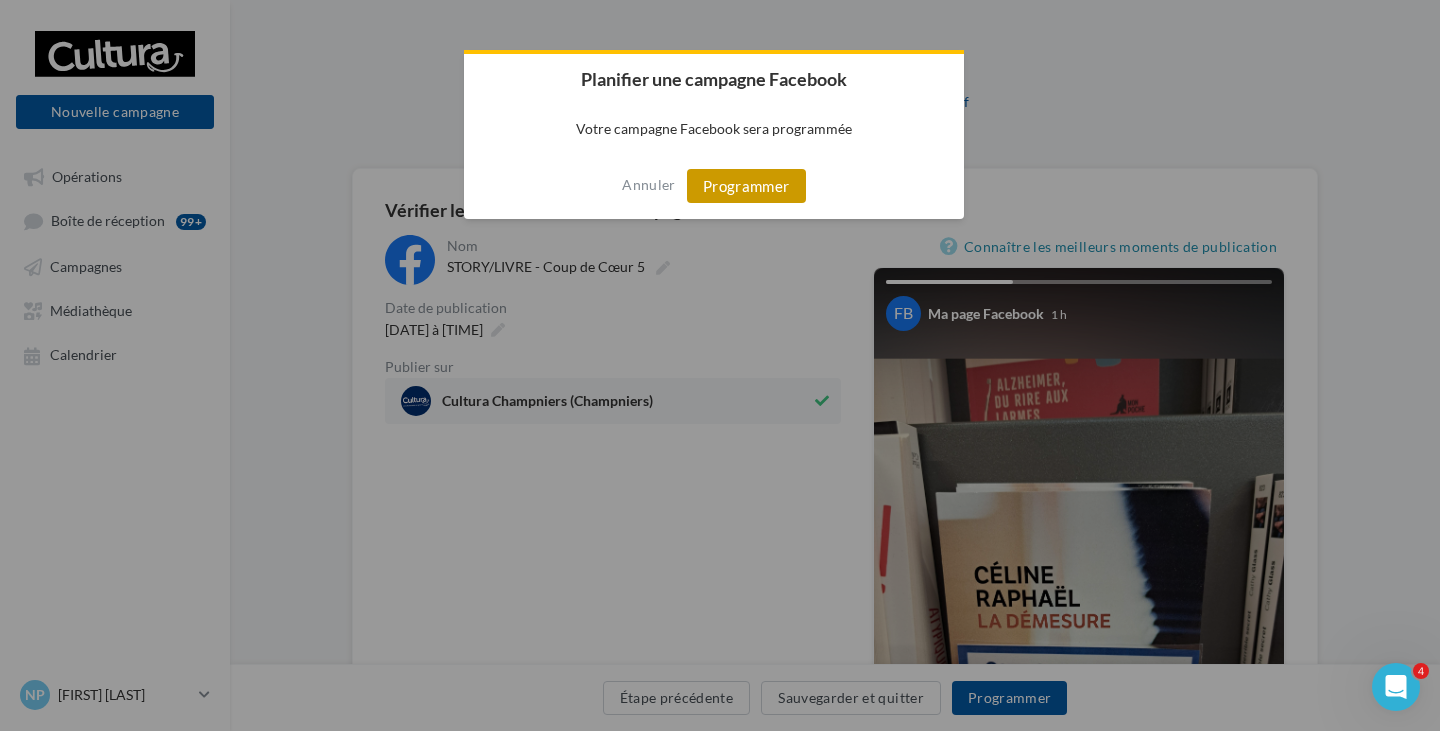 click on "Programmer" at bounding box center [746, 186] 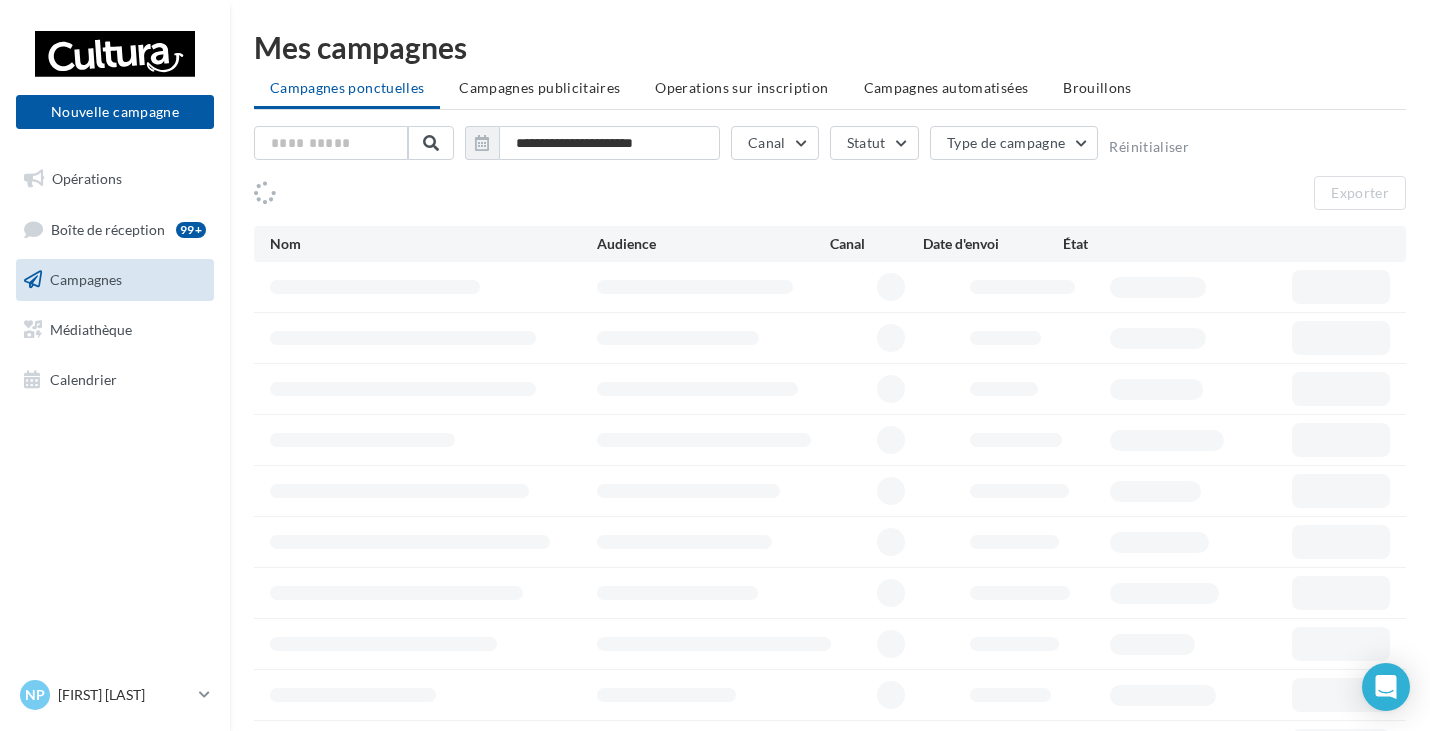 scroll, scrollTop: 0, scrollLeft: 0, axis: both 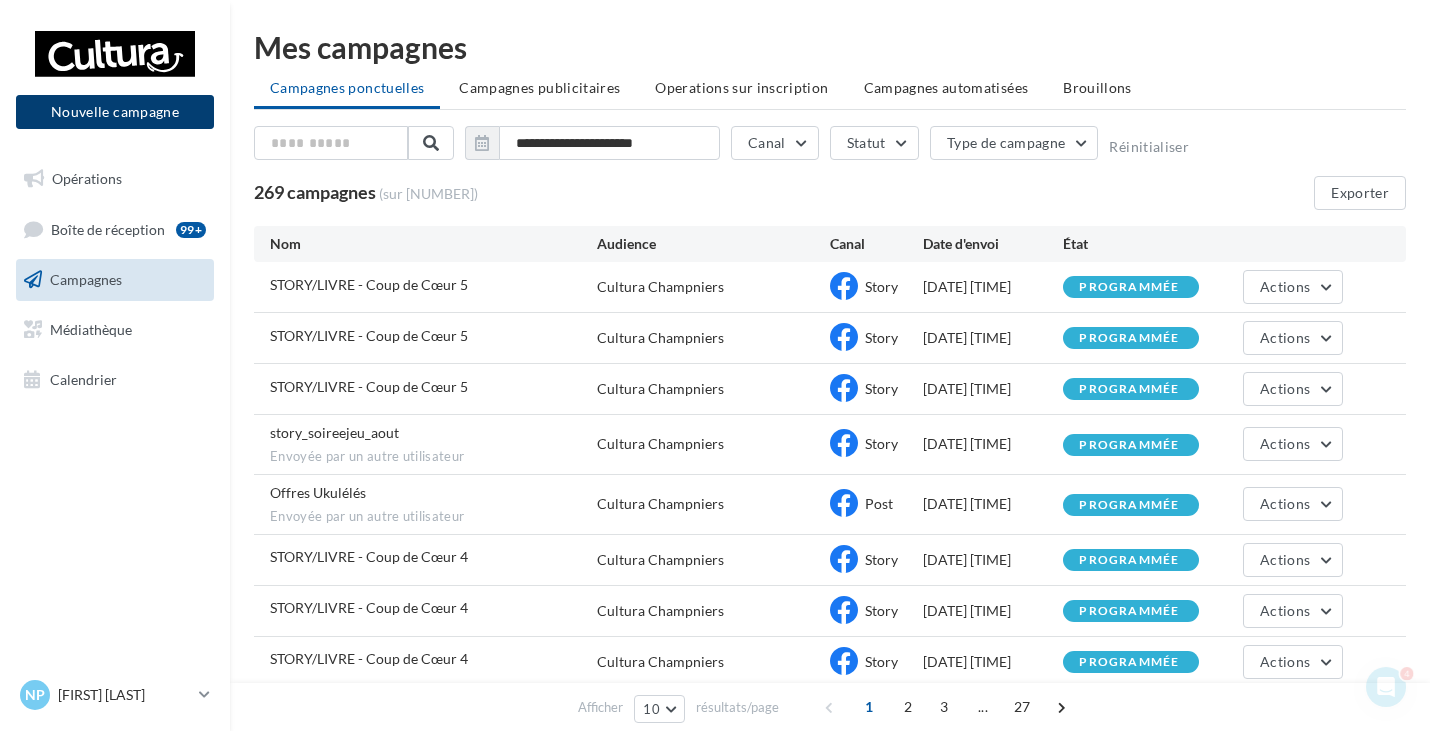 click on "Nouvelle campagne" at bounding box center (115, 112) 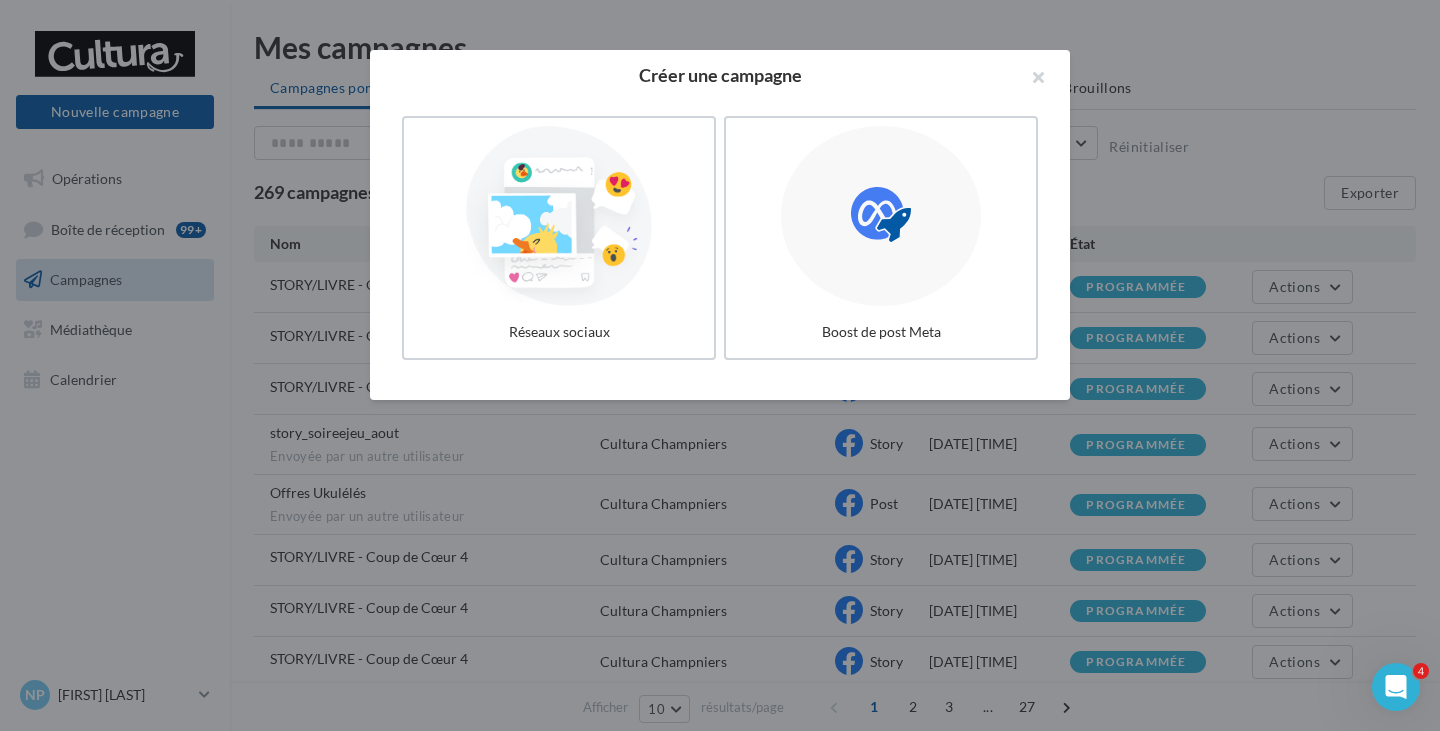 click at bounding box center (559, 216) 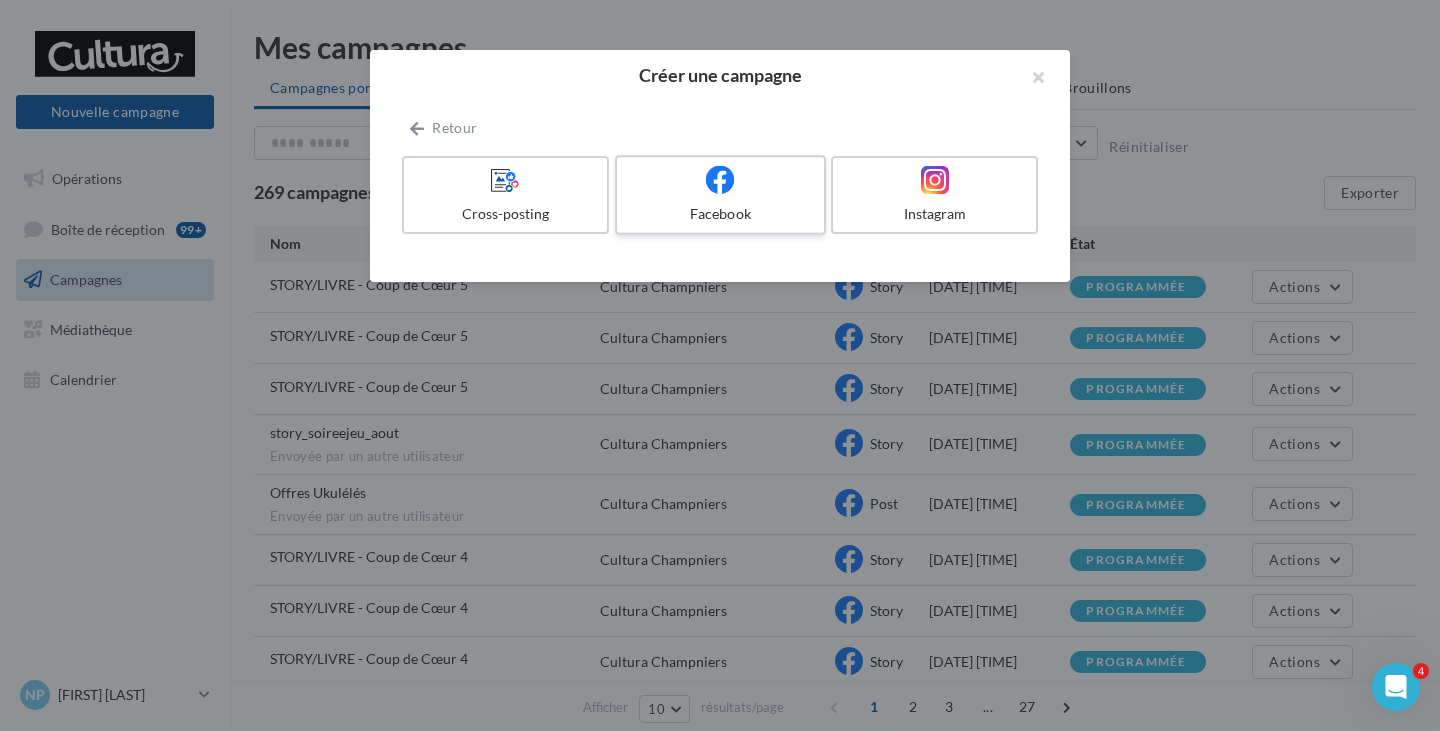 click on "Facebook" at bounding box center (720, 195) 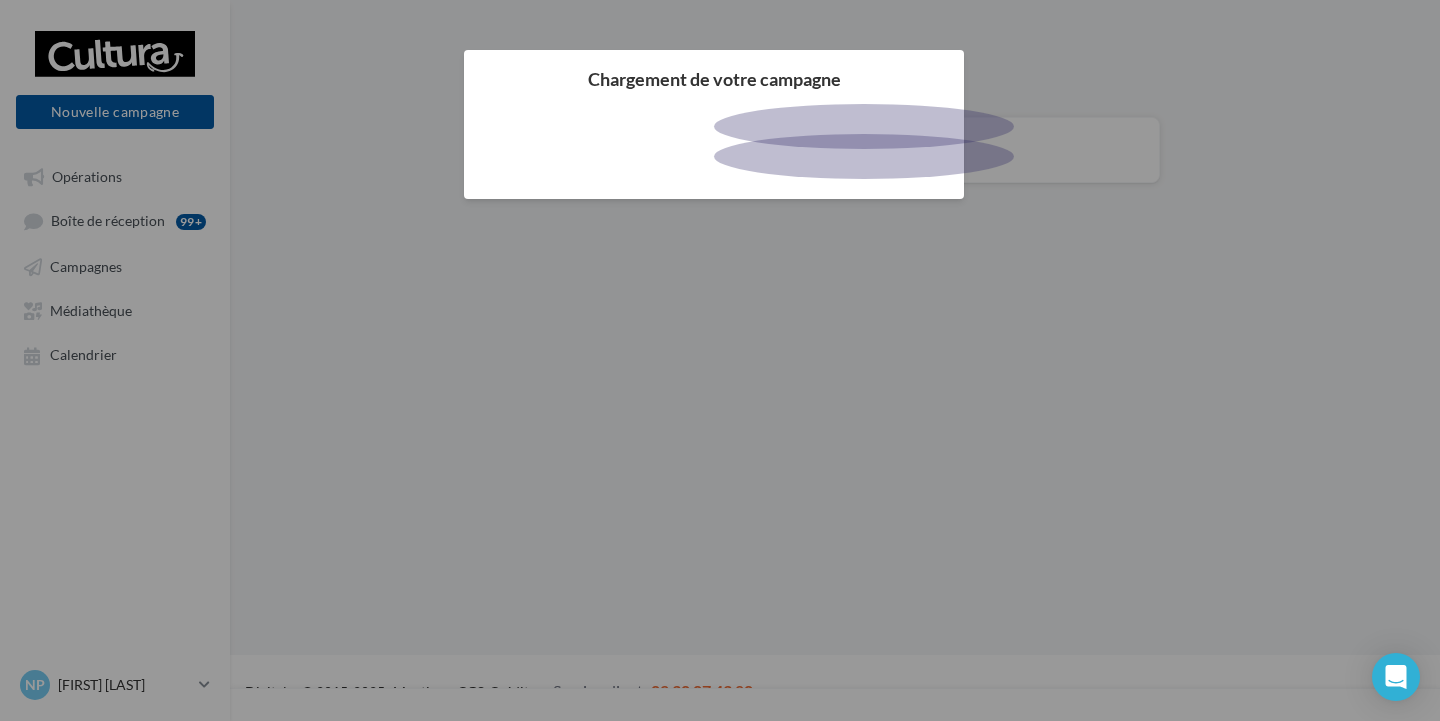 scroll, scrollTop: 0, scrollLeft: 0, axis: both 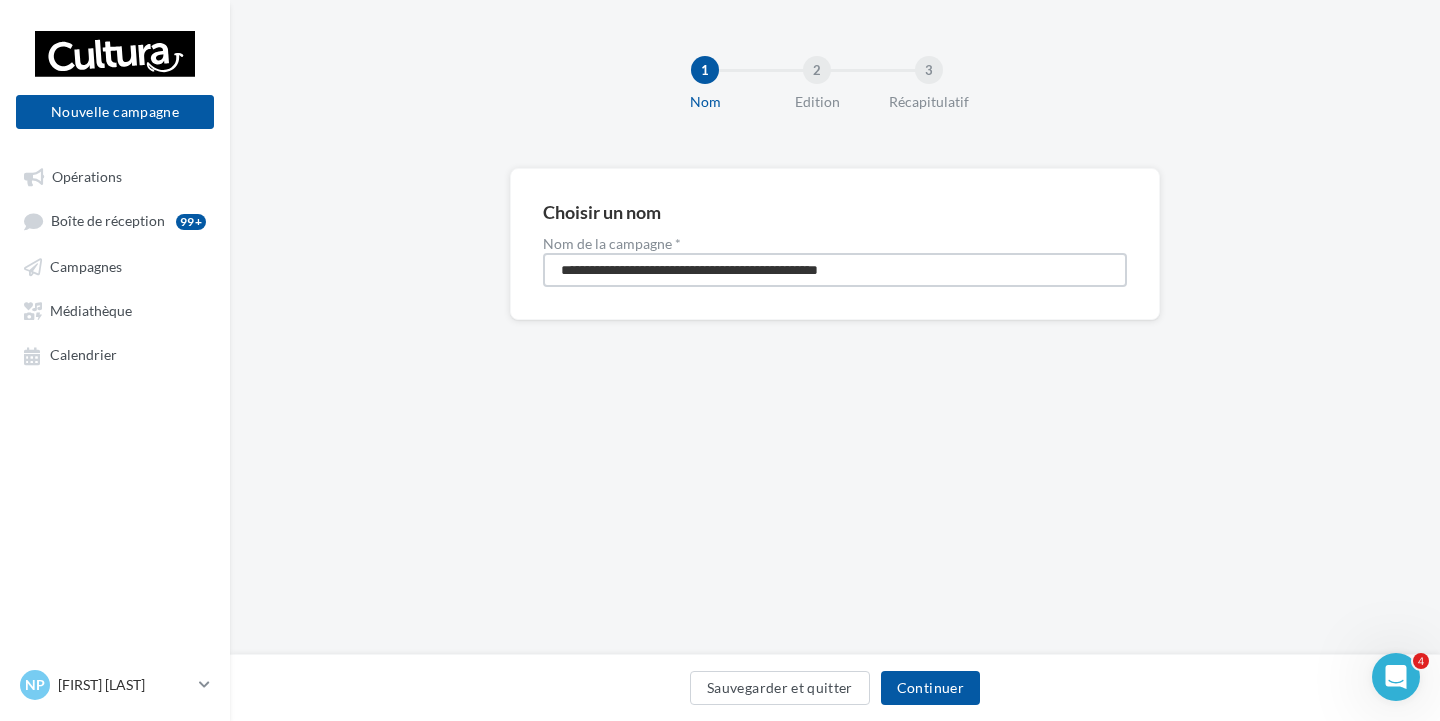 drag, startPoint x: 933, startPoint y: 272, endPoint x: 480, endPoint y: 322, distance: 455.75104 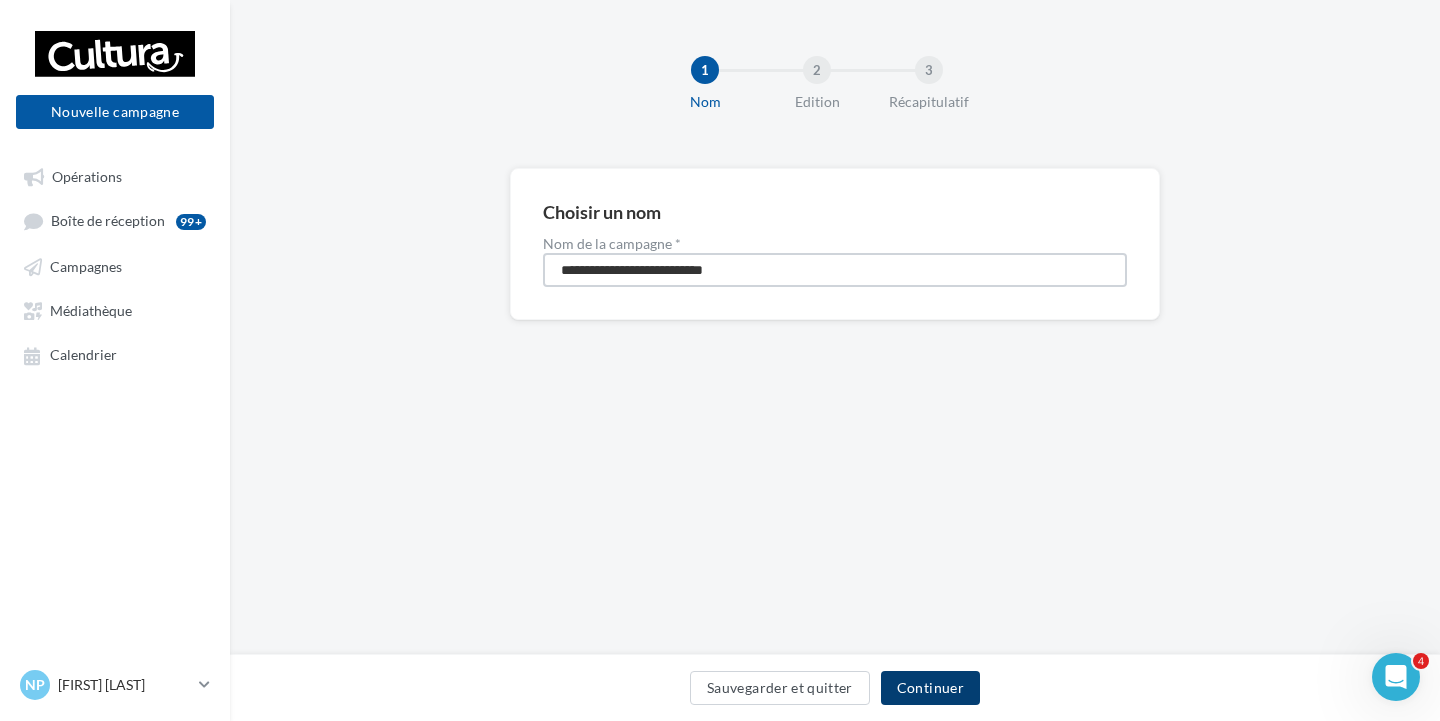 type on "**********" 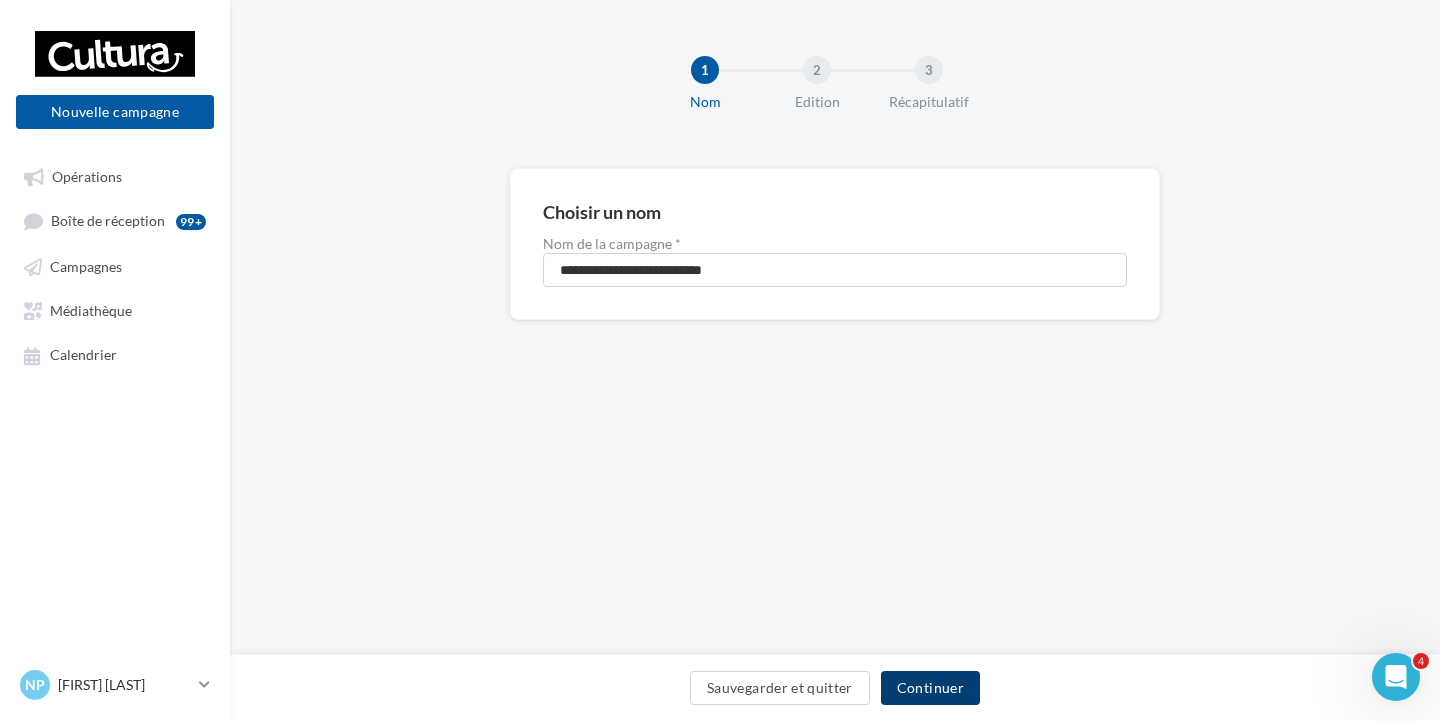 click on "Continuer" at bounding box center [930, 688] 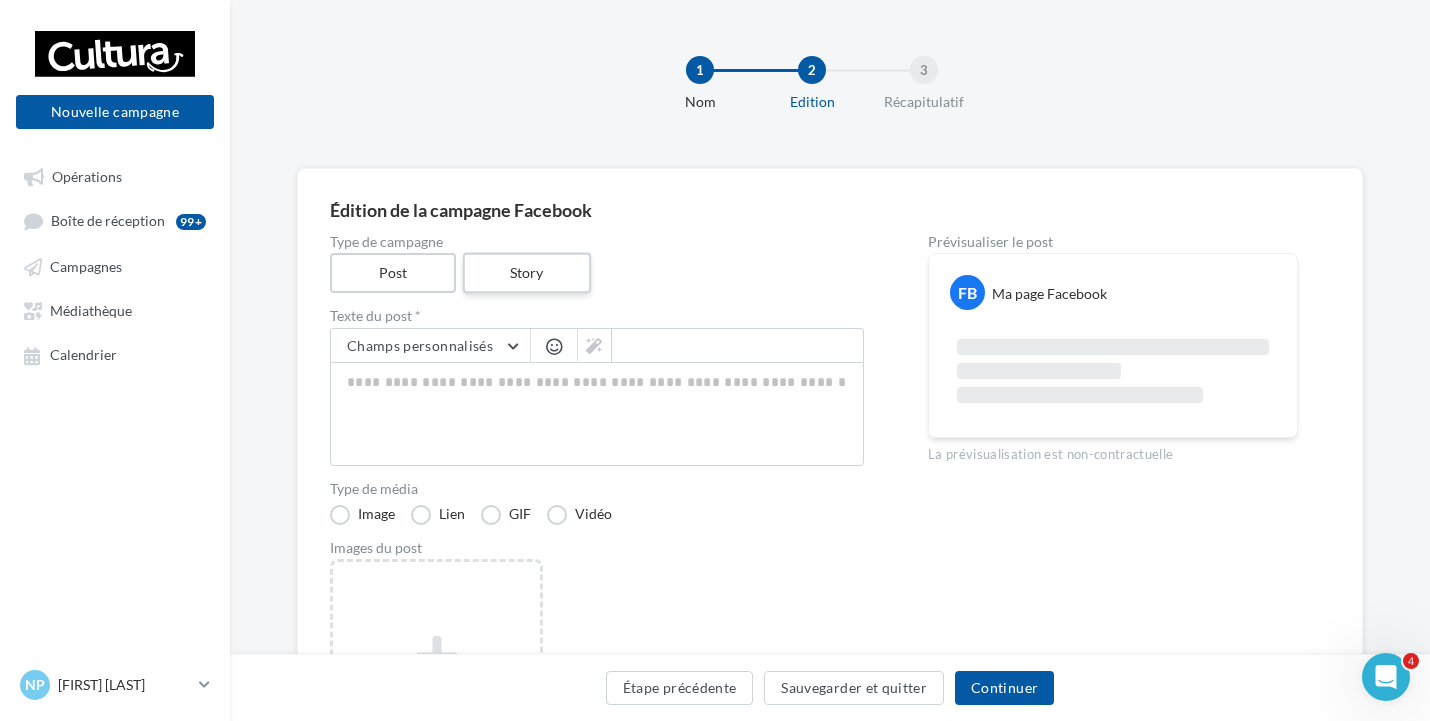 click on "Story" at bounding box center (526, 273) 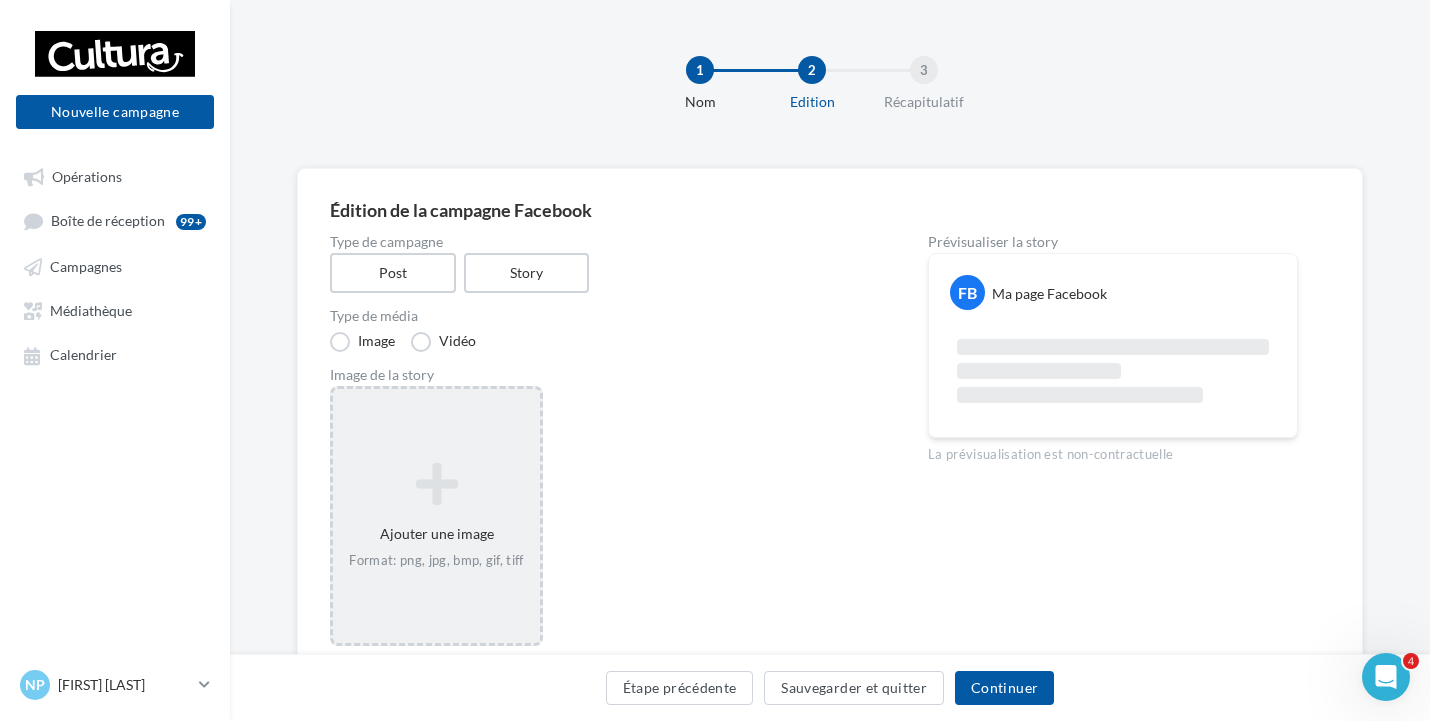 click at bounding box center (436, 484) 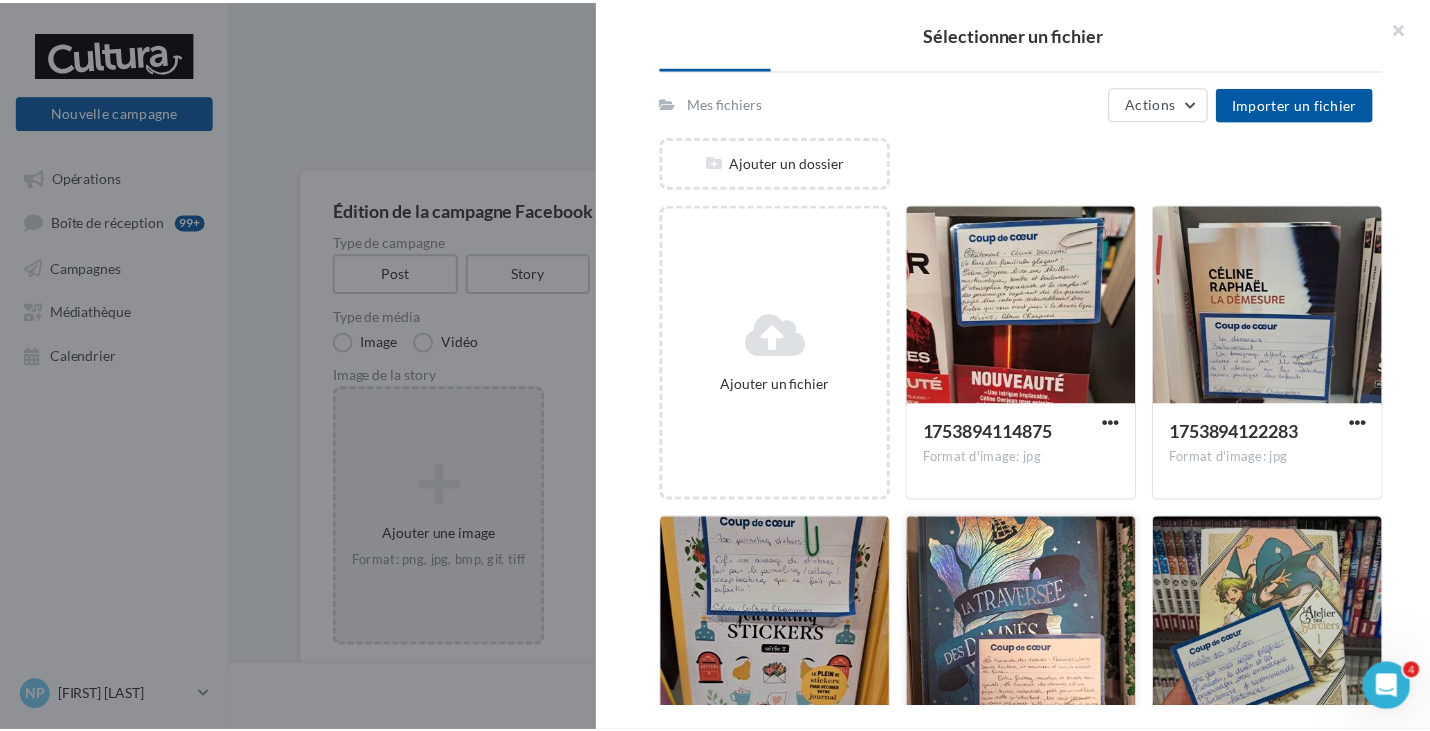 scroll, scrollTop: 276, scrollLeft: 0, axis: vertical 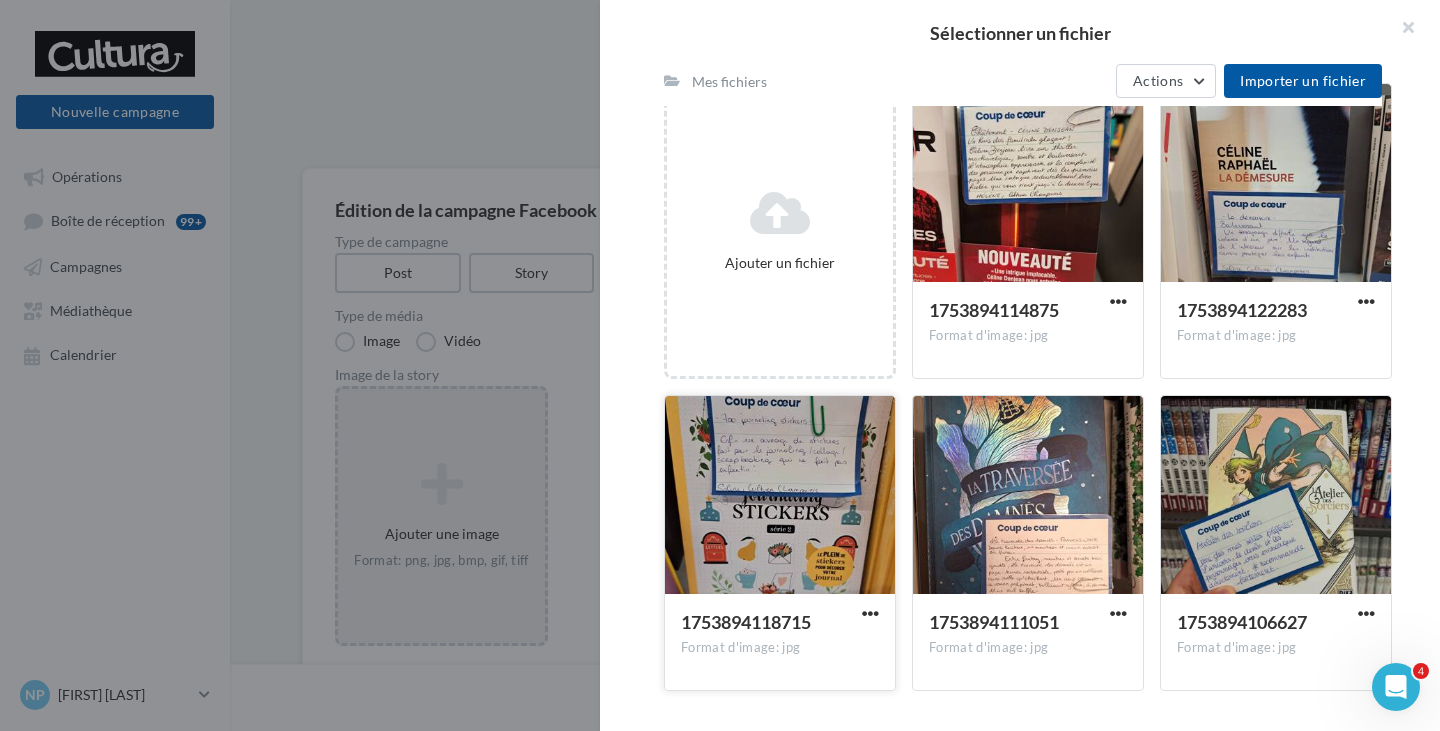 click at bounding box center (780, 496) 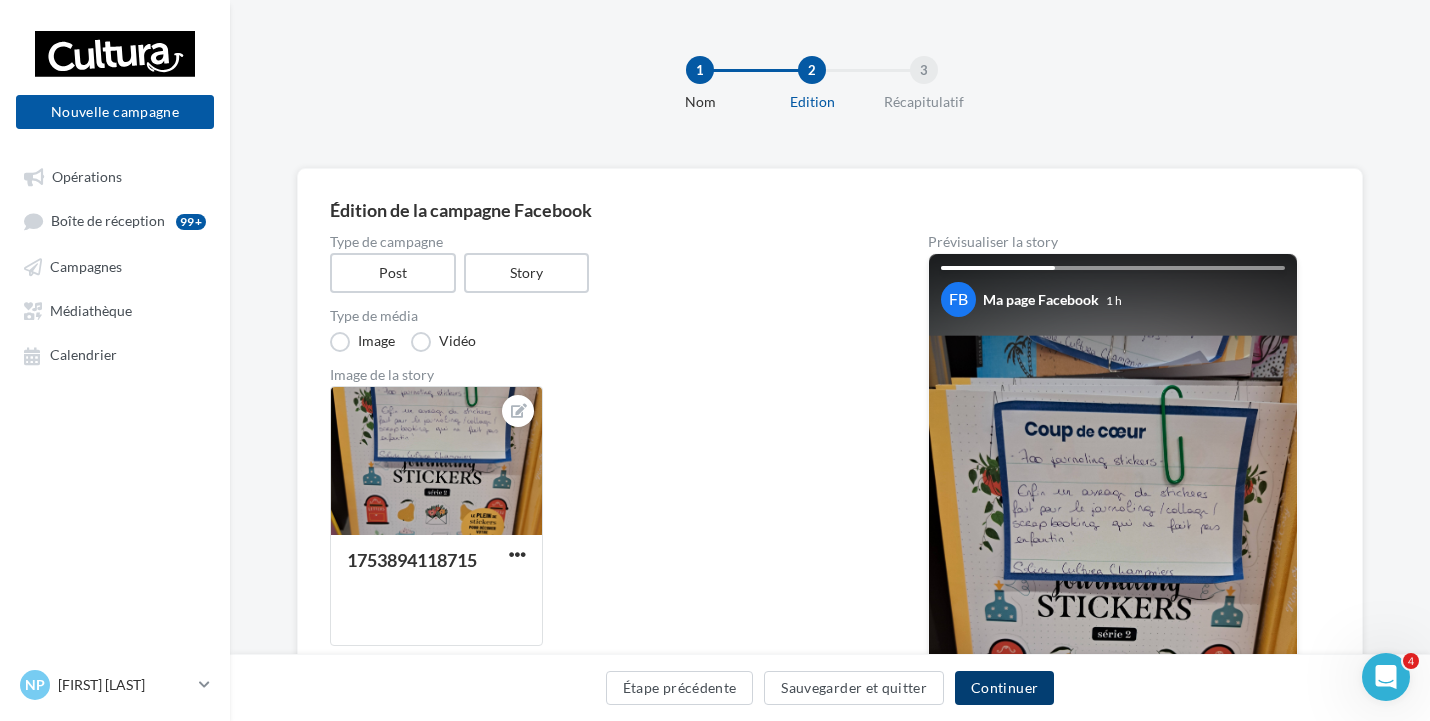 click on "Continuer" at bounding box center (1004, 688) 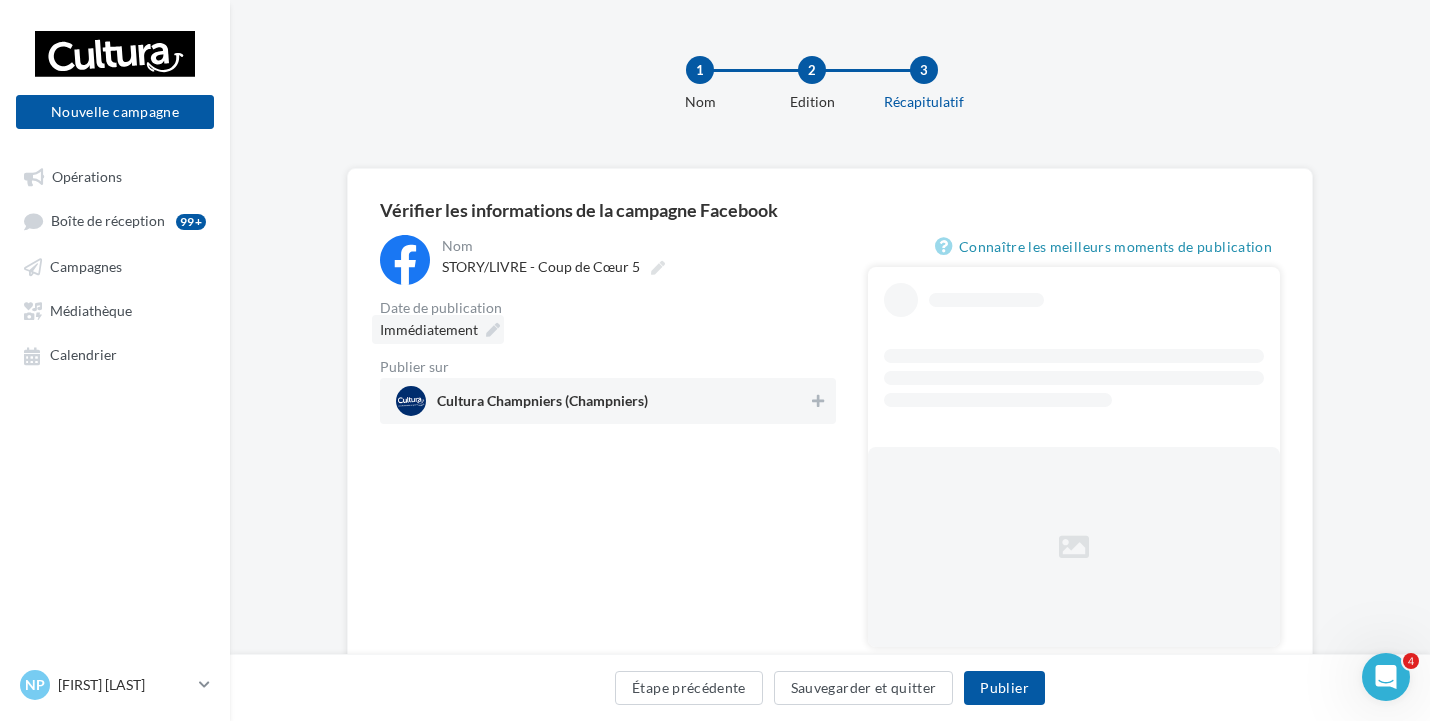 click at bounding box center [493, 330] 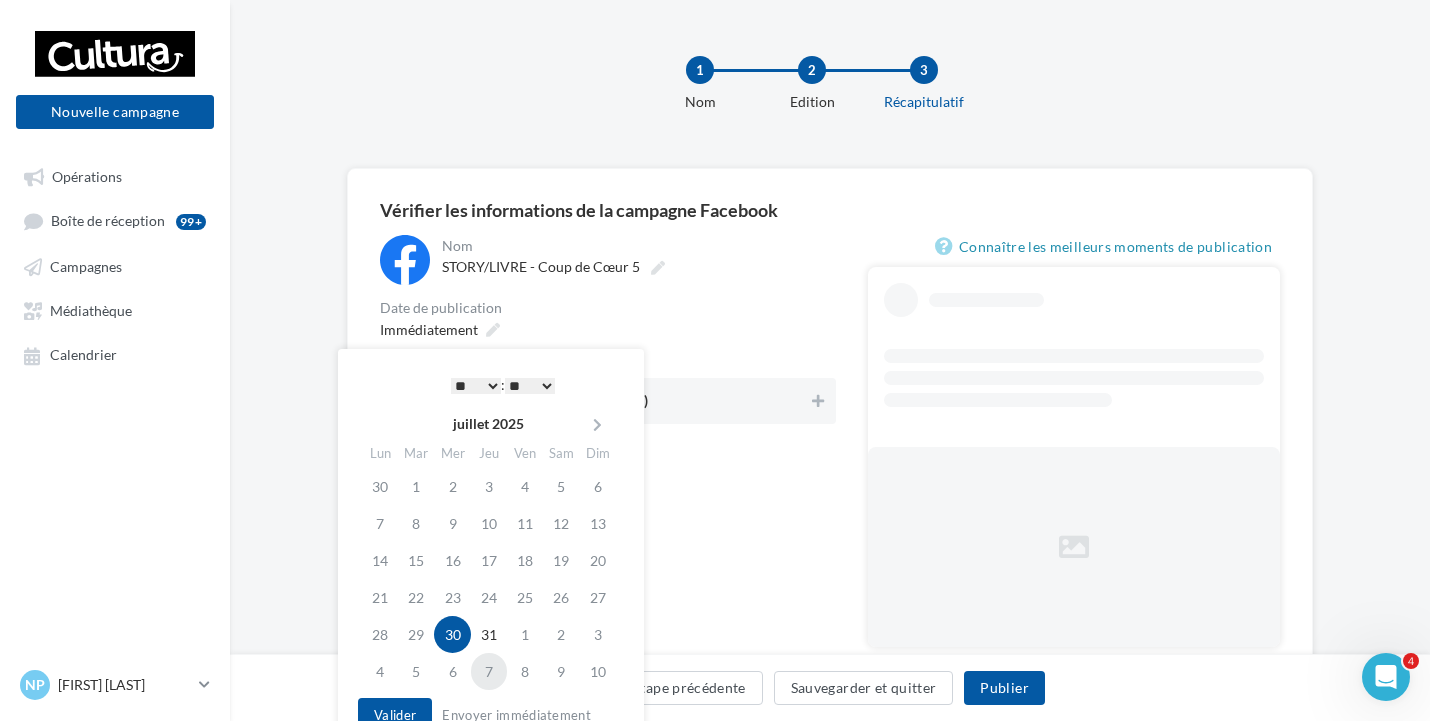 click on "7" at bounding box center [489, 671] 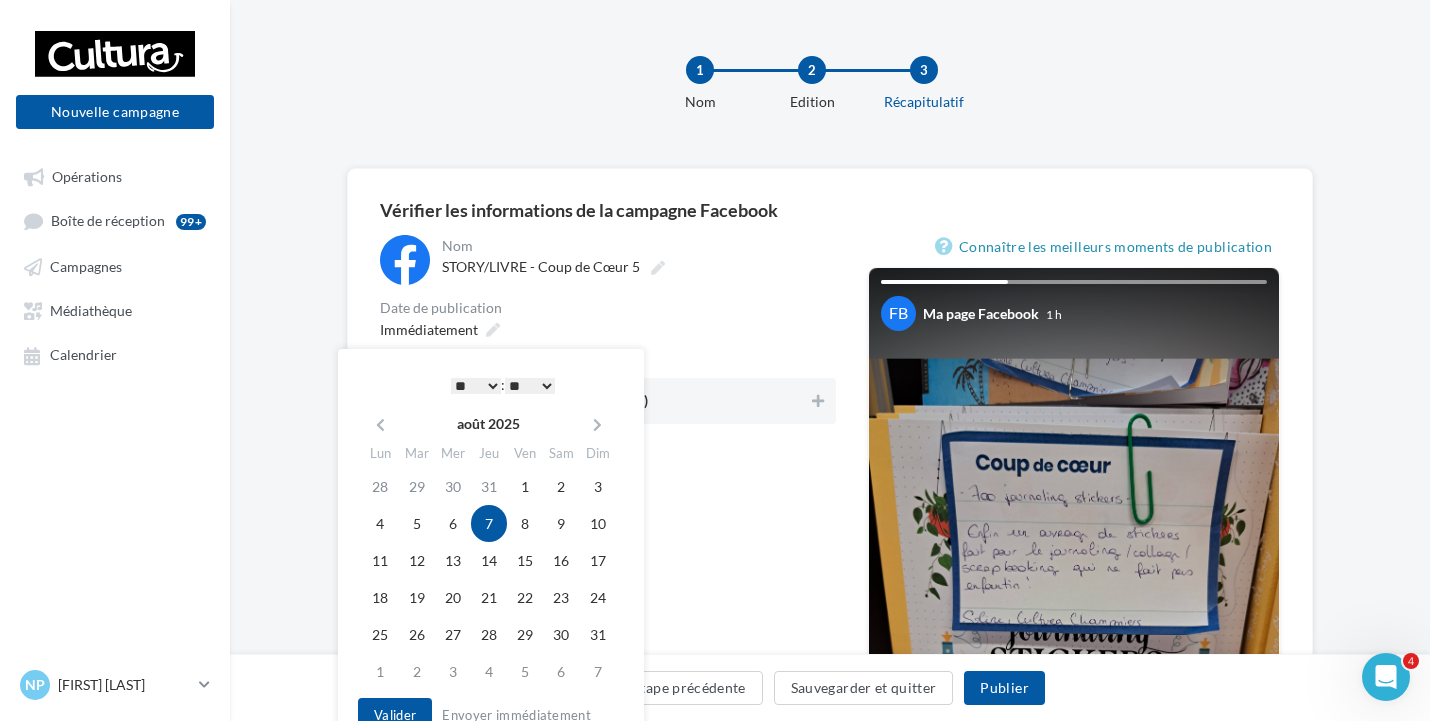 click on "* * * * * * * * * * ** ** ** ** ** ** ** ** ** ** ** ** ** **" at bounding box center [476, 386] 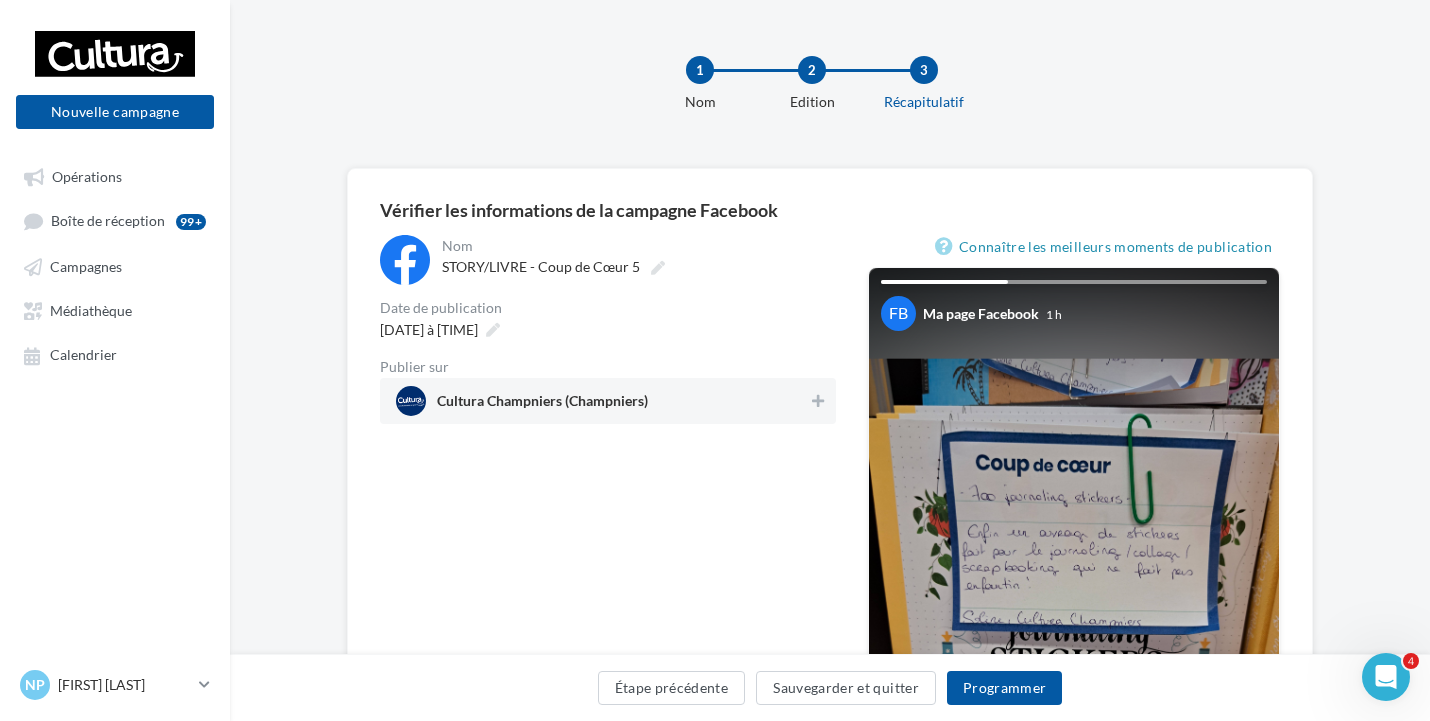 click on "**********" at bounding box center [608, 629] 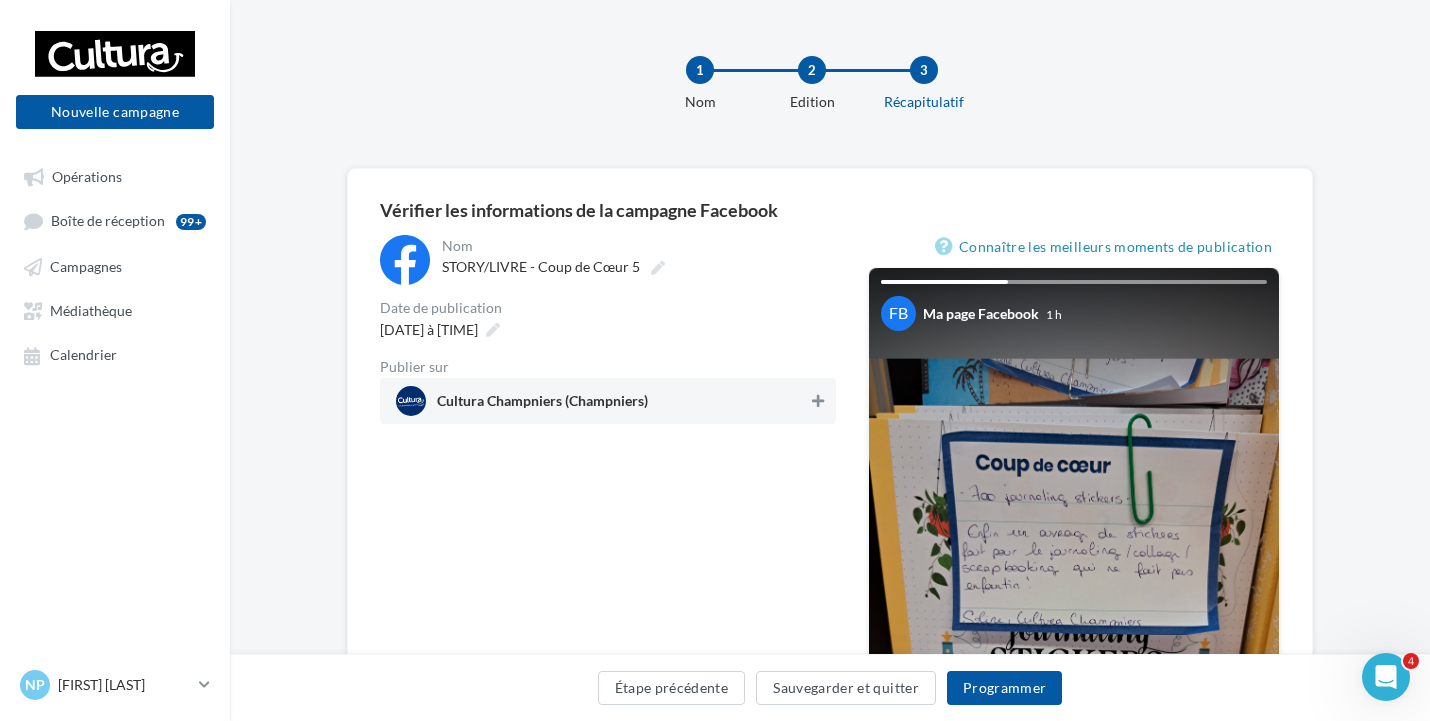 click at bounding box center (818, 401) 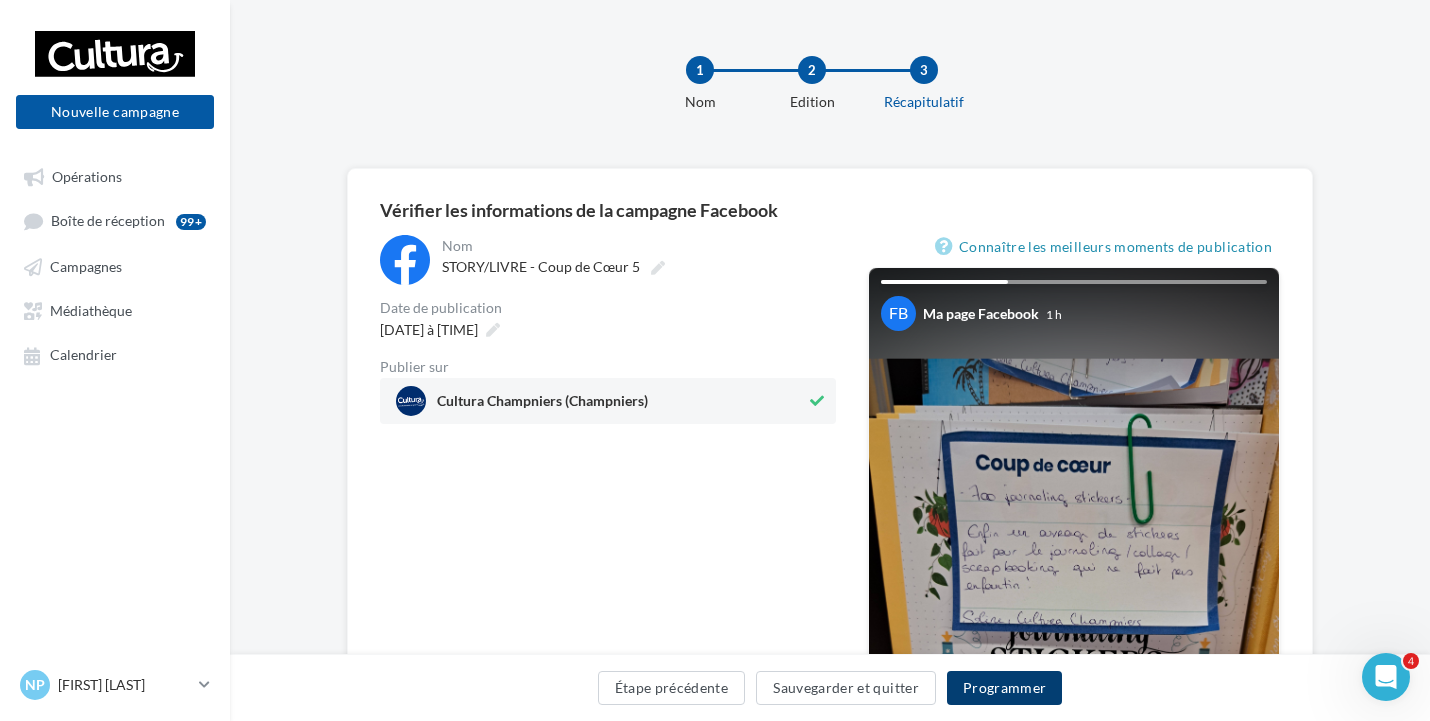 click on "Programmer" at bounding box center (1005, 688) 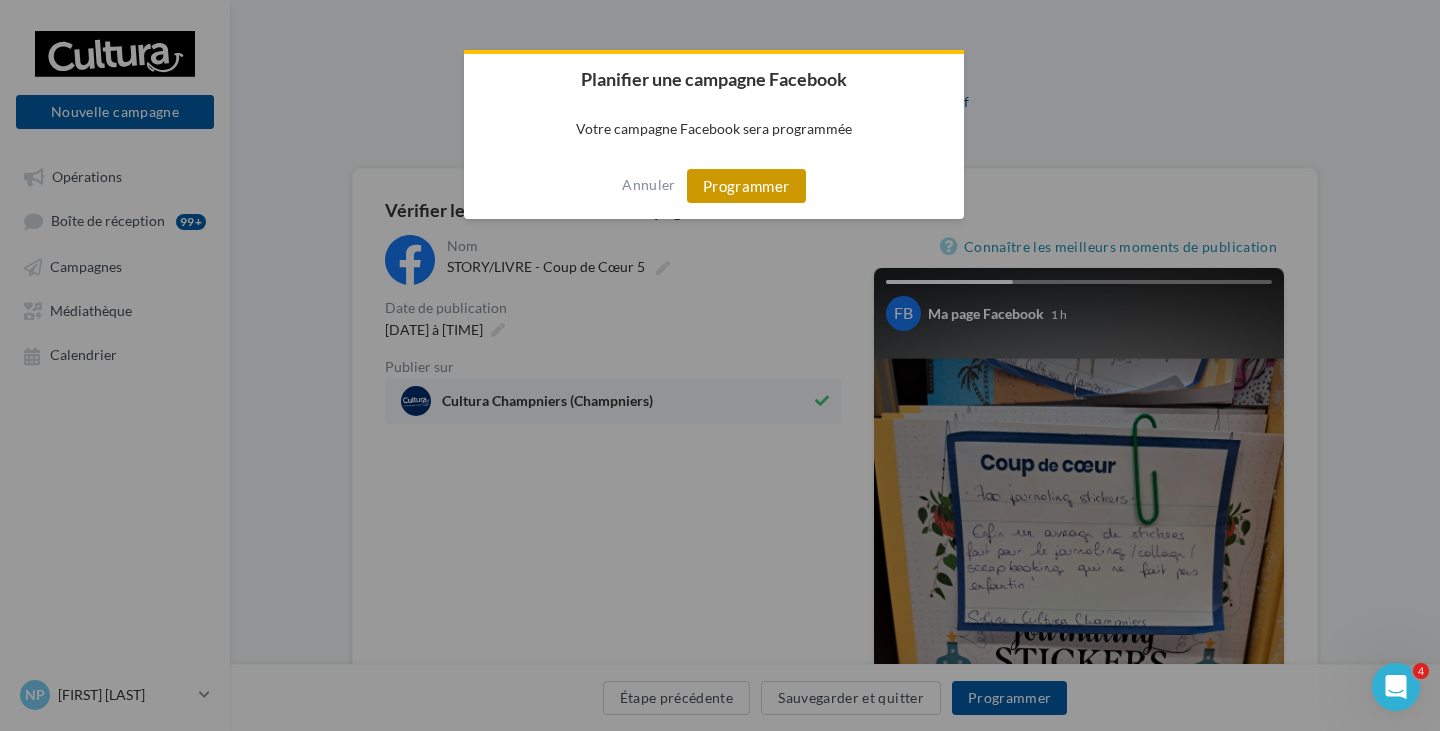 click on "Programmer" at bounding box center (746, 186) 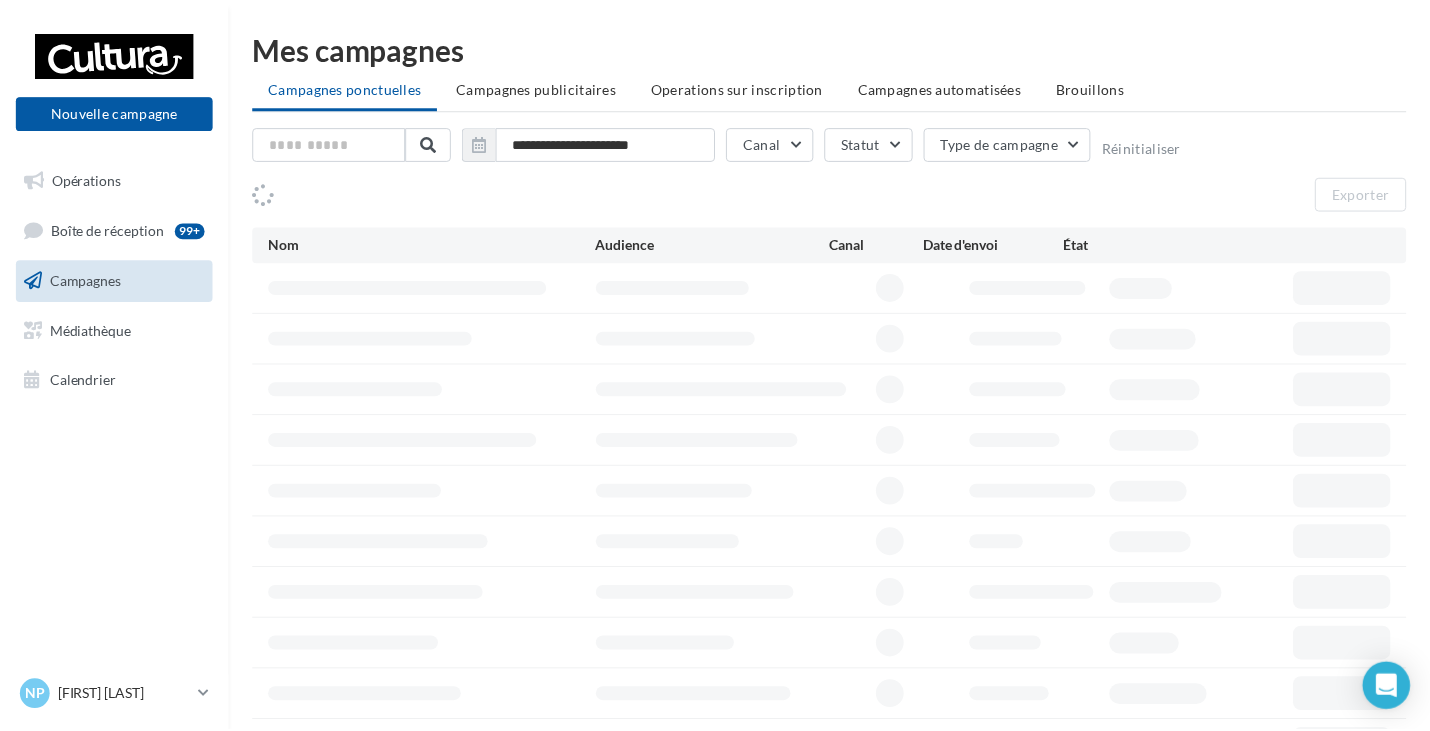 scroll, scrollTop: 0, scrollLeft: 0, axis: both 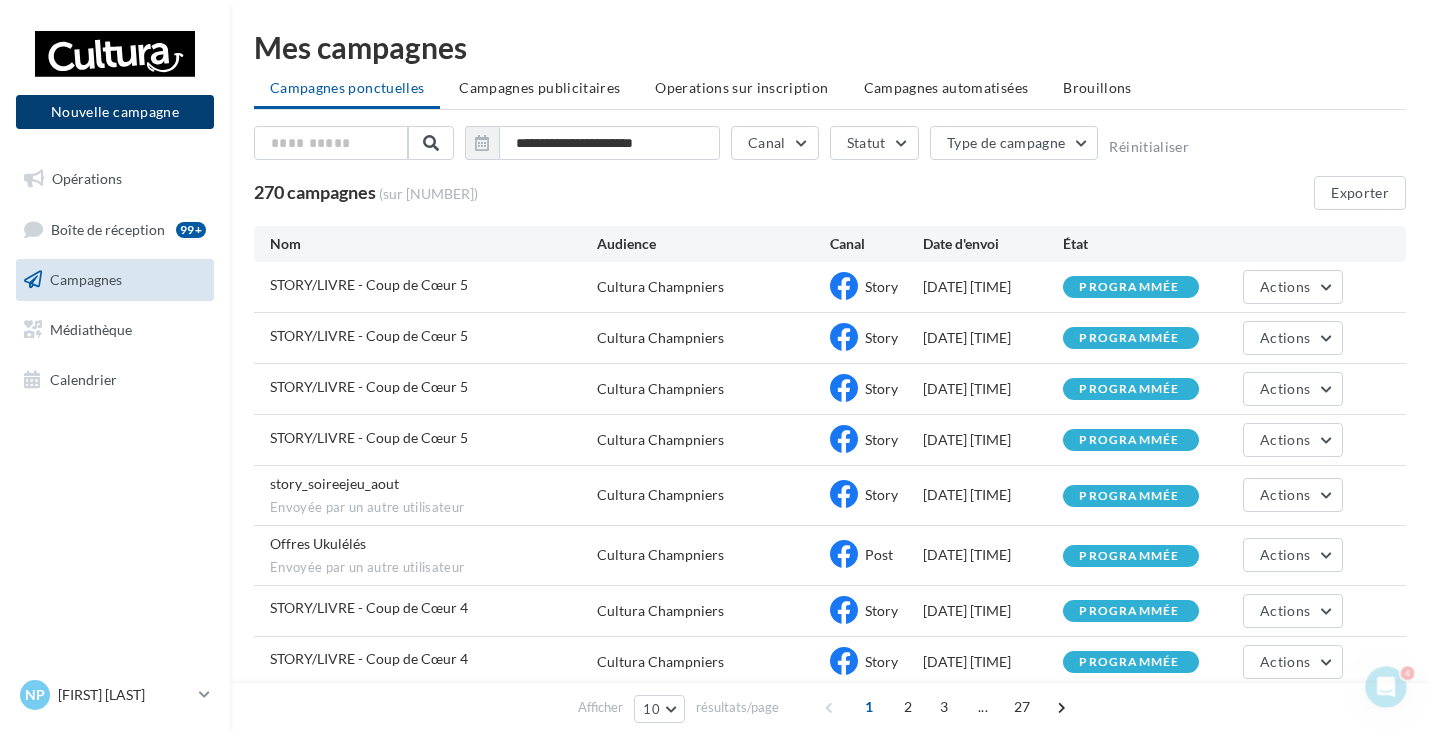 click on "Nouvelle campagne" at bounding box center (115, 112) 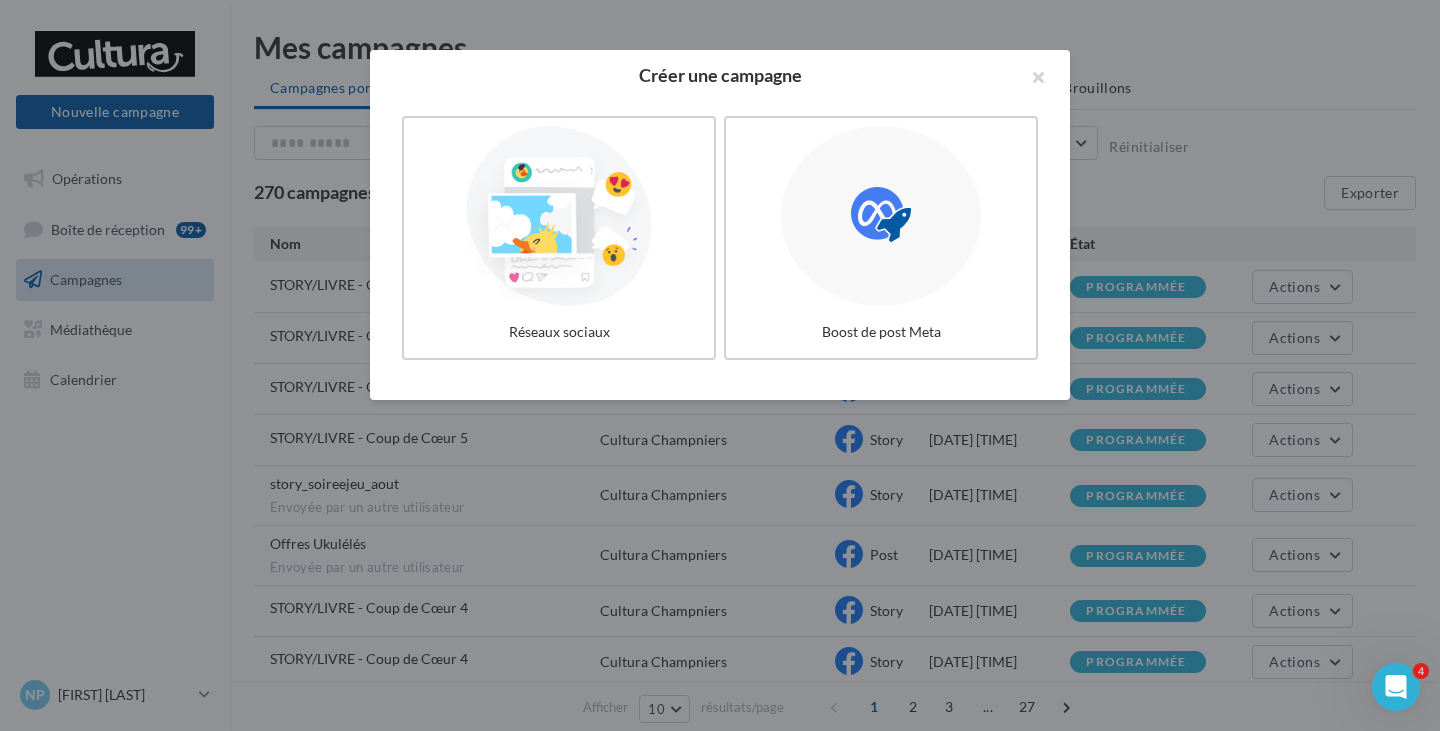 drag, startPoint x: 617, startPoint y: 241, endPoint x: 590, endPoint y: 276, distance: 44.20407 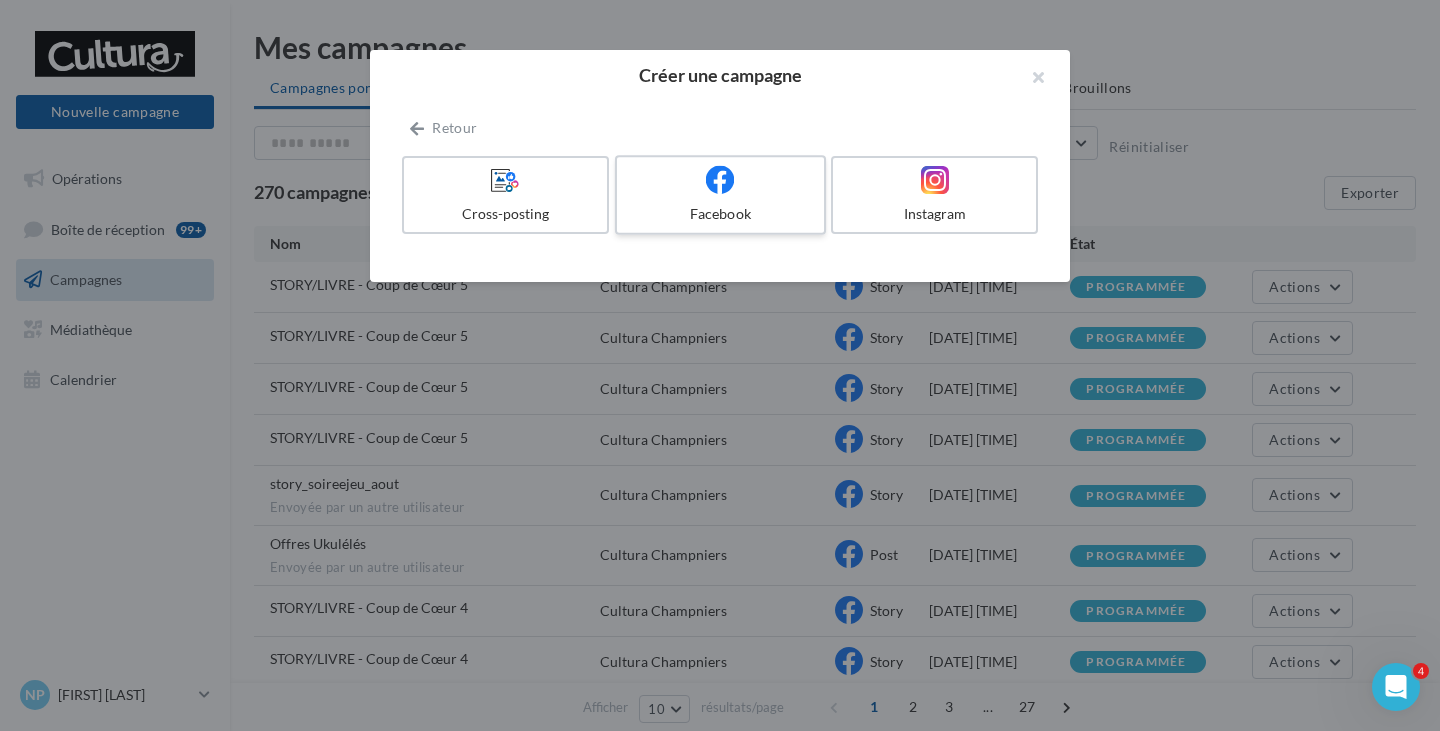 click on "Facebook" at bounding box center [720, 214] 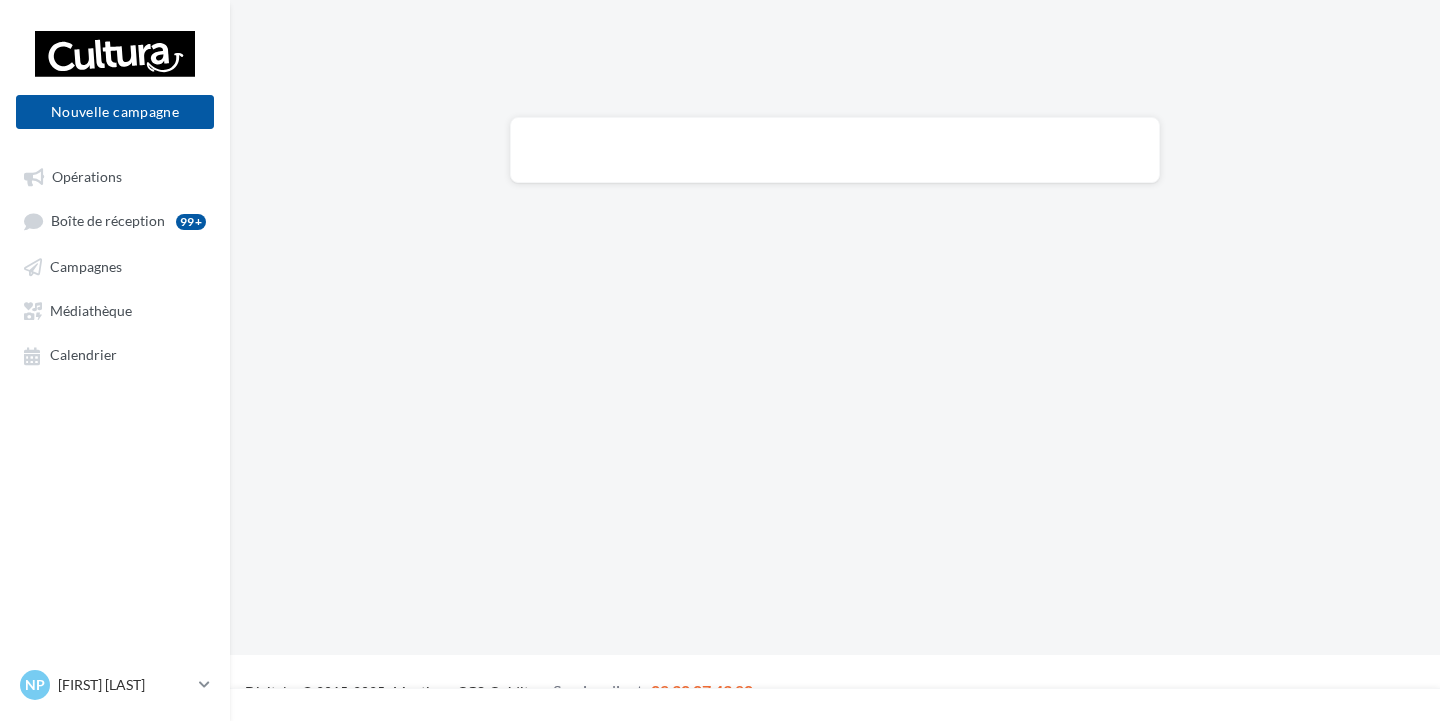 scroll, scrollTop: 0, scrollLeft: 0, axis: both 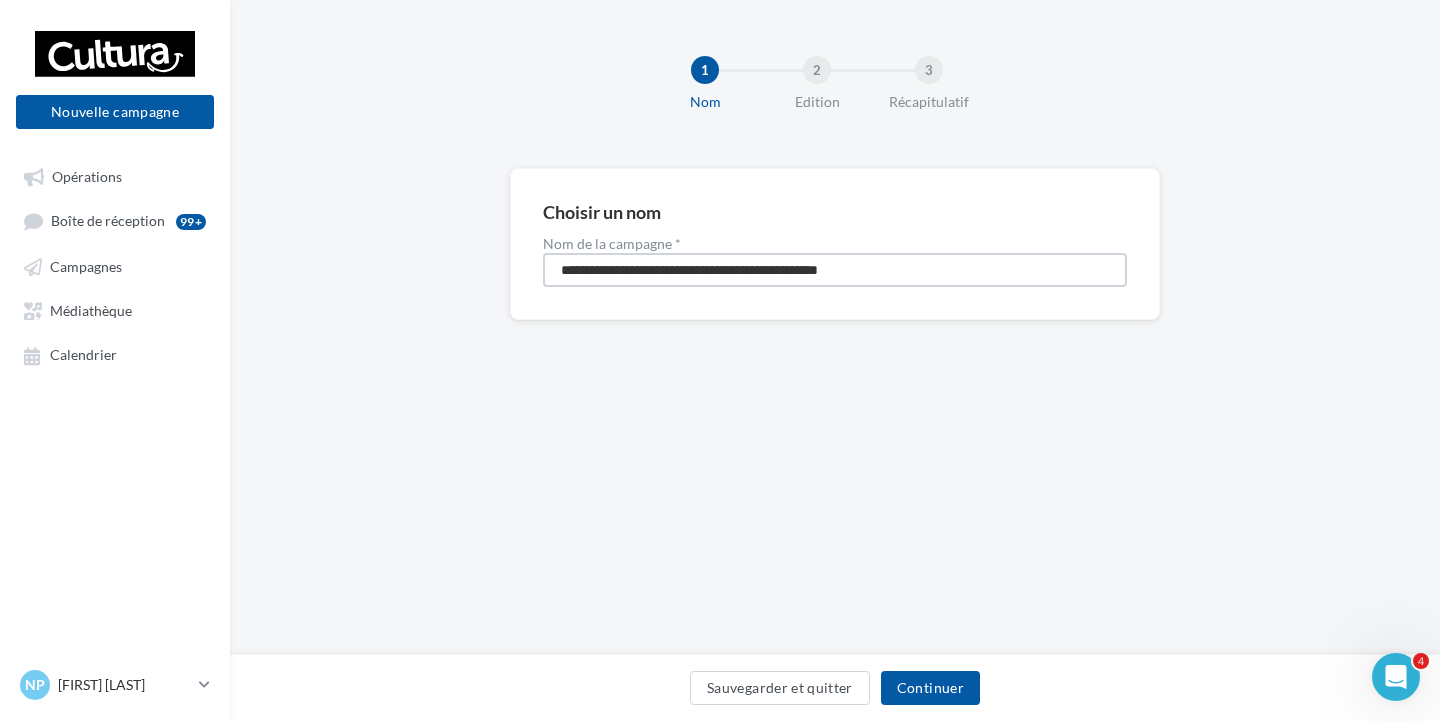 drag, startPoint x: 948, startPoint y: 271, endPoint x: 402, endPoint y: 258, distance: 546.1547 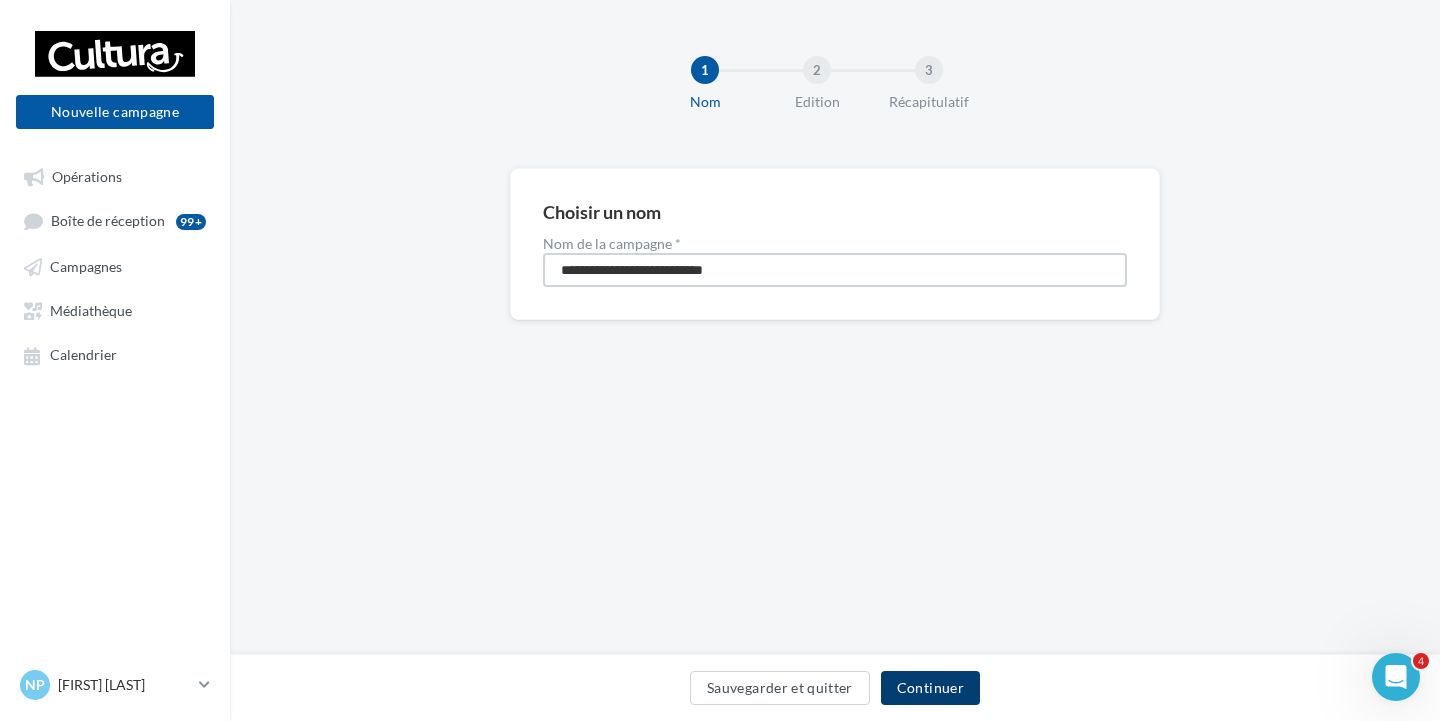 type on "**********" 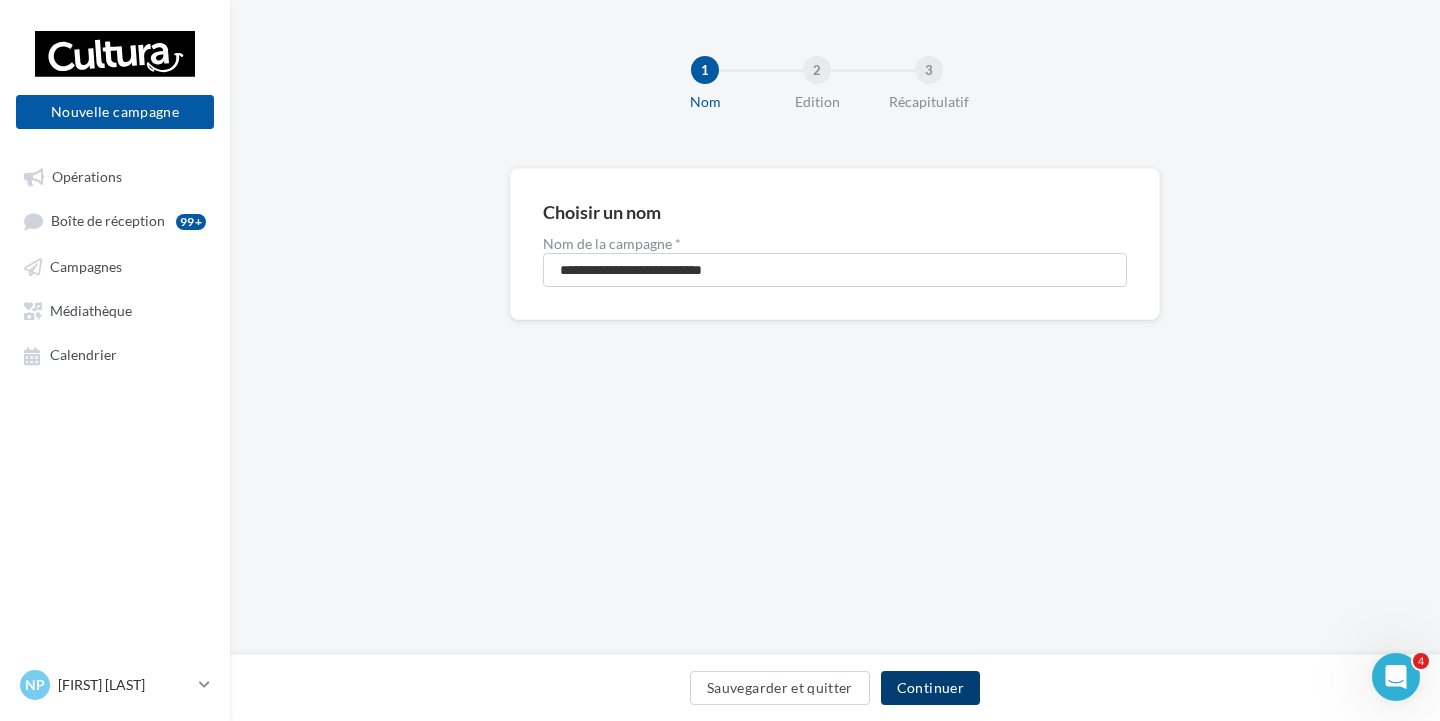 click on "Continuer" at bounding box center [930, 688] 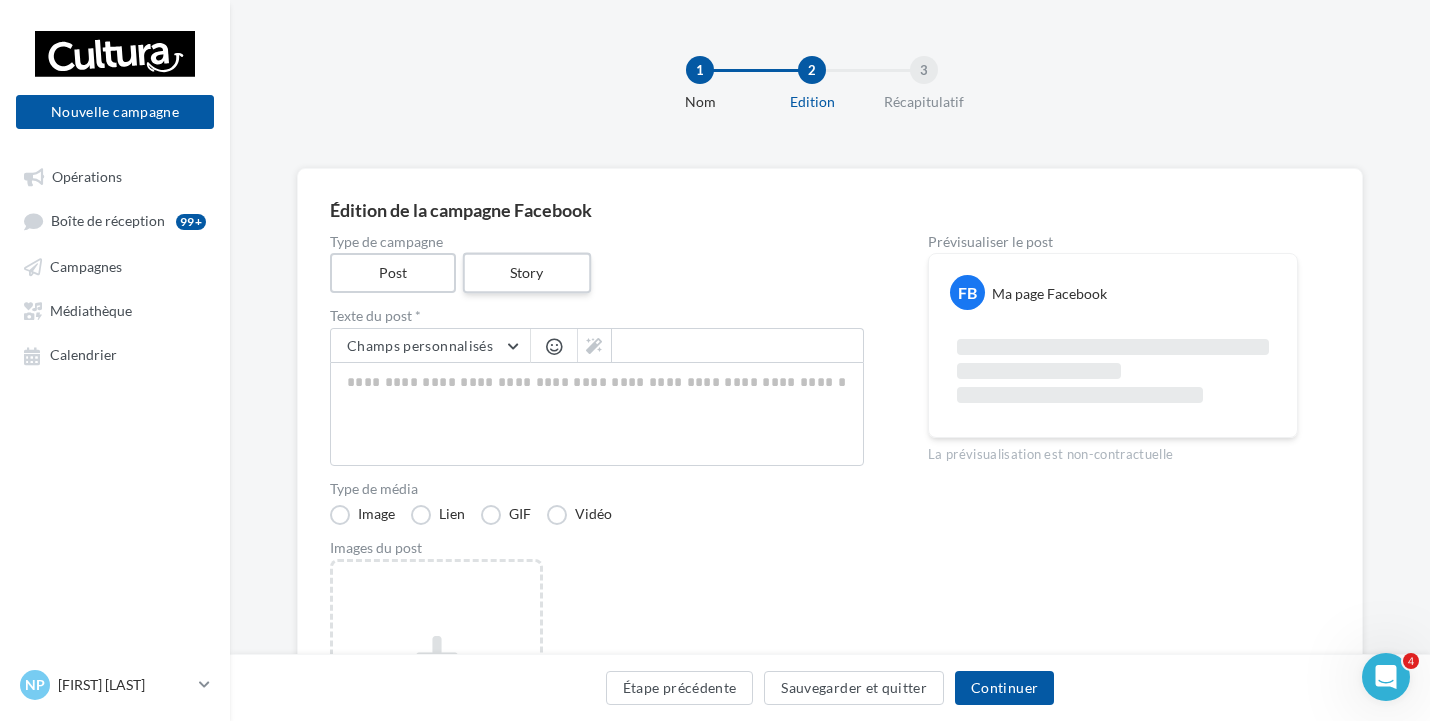 click on "Story" at bounding box center (526, 273) 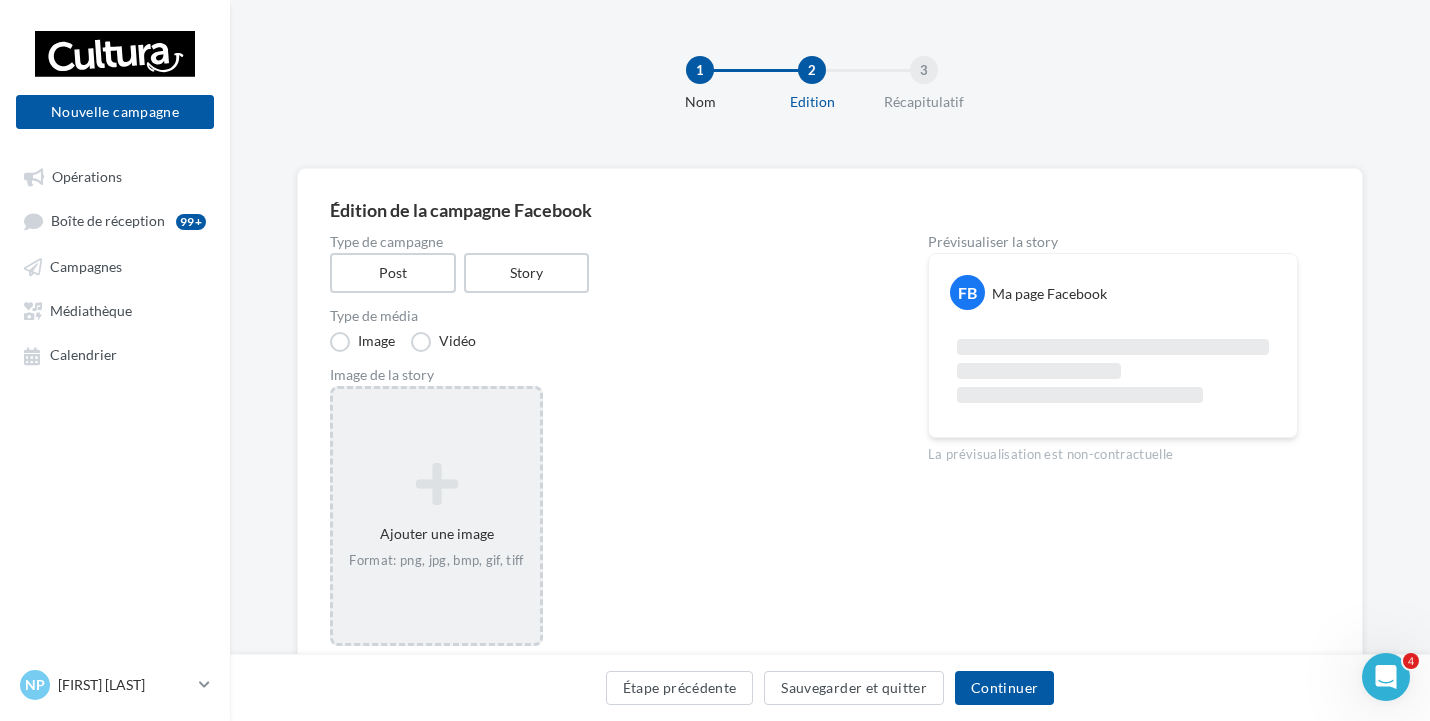 click on "Ajouter une image     Format: png, jpg, bmp, gif, tiff" at bounding box center (436, 516) 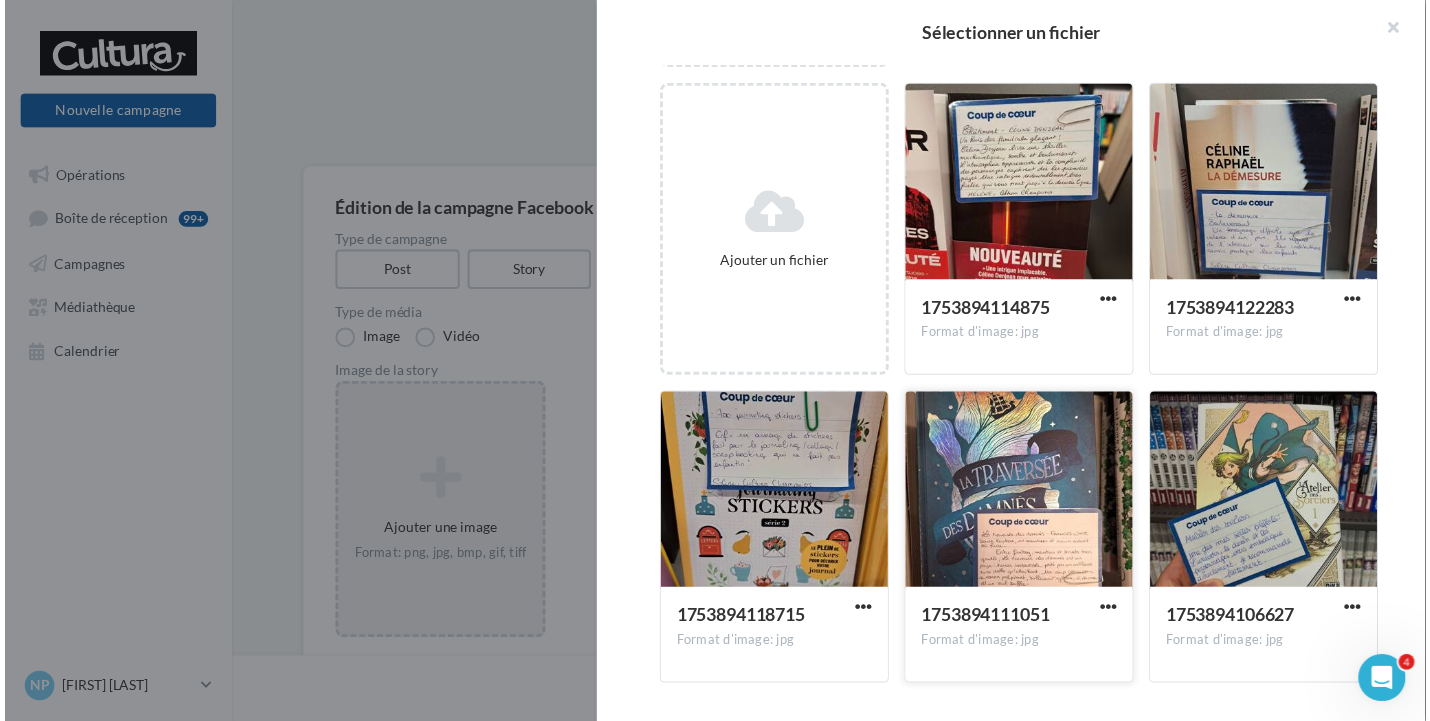 scroll, scrollTop: 276, scrollLeft: 0, axis: vertical 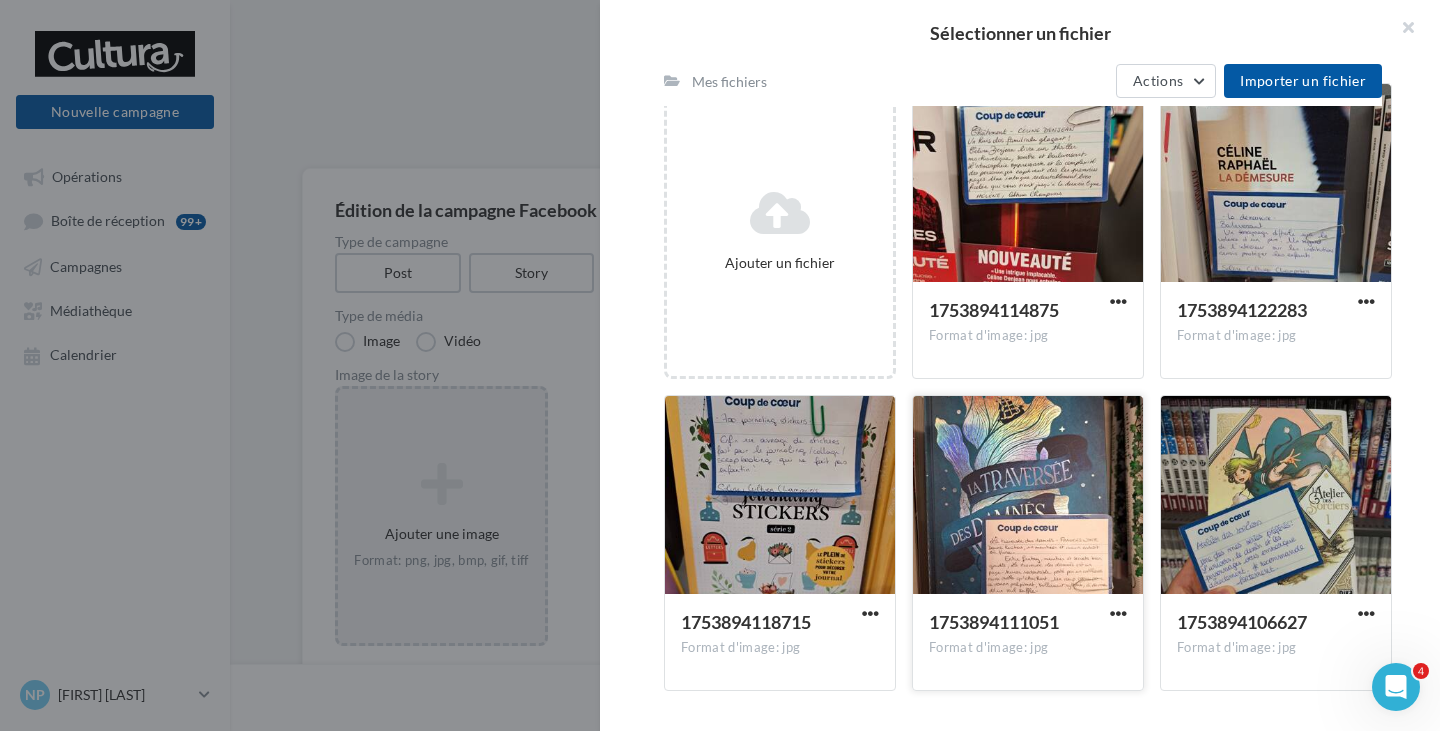 click at bounding box center (1028, 496) 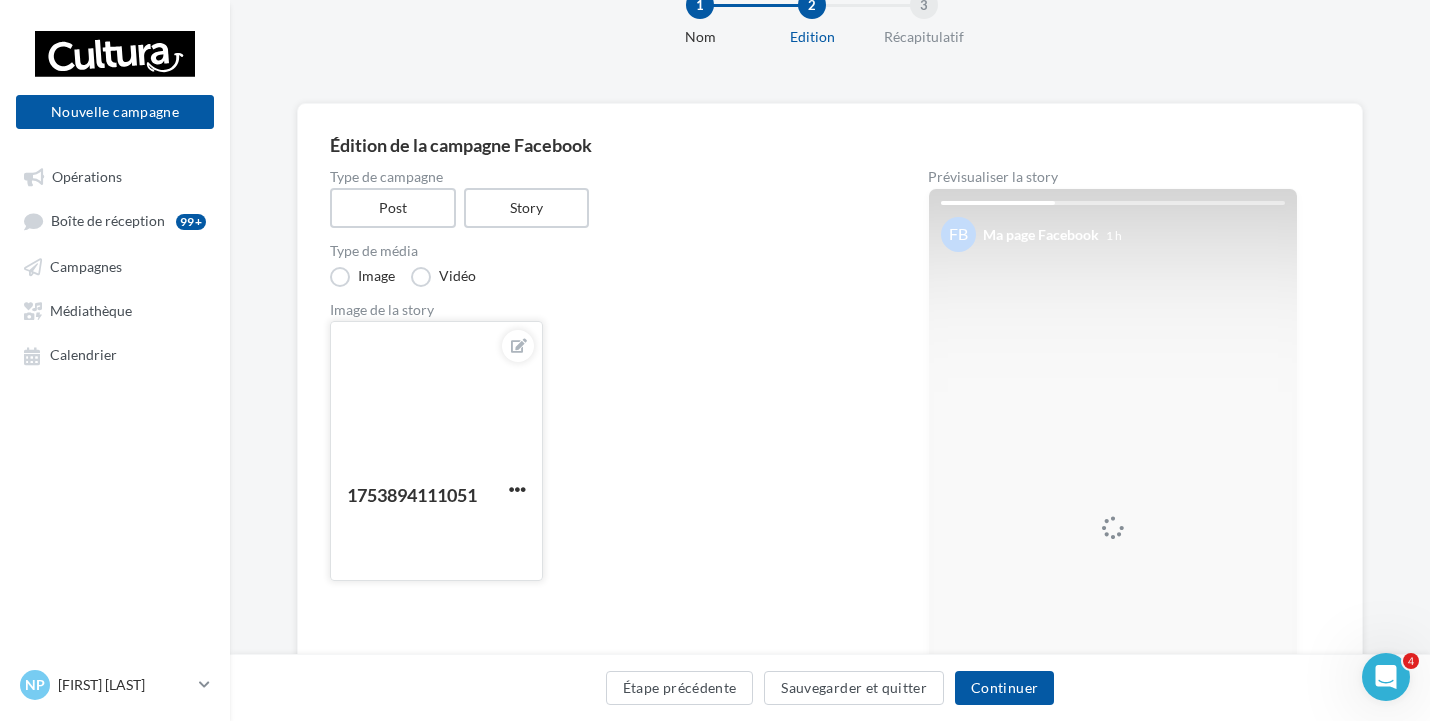 scroll, scrollTop: 100, scrollLeft: 0, axis: vertical 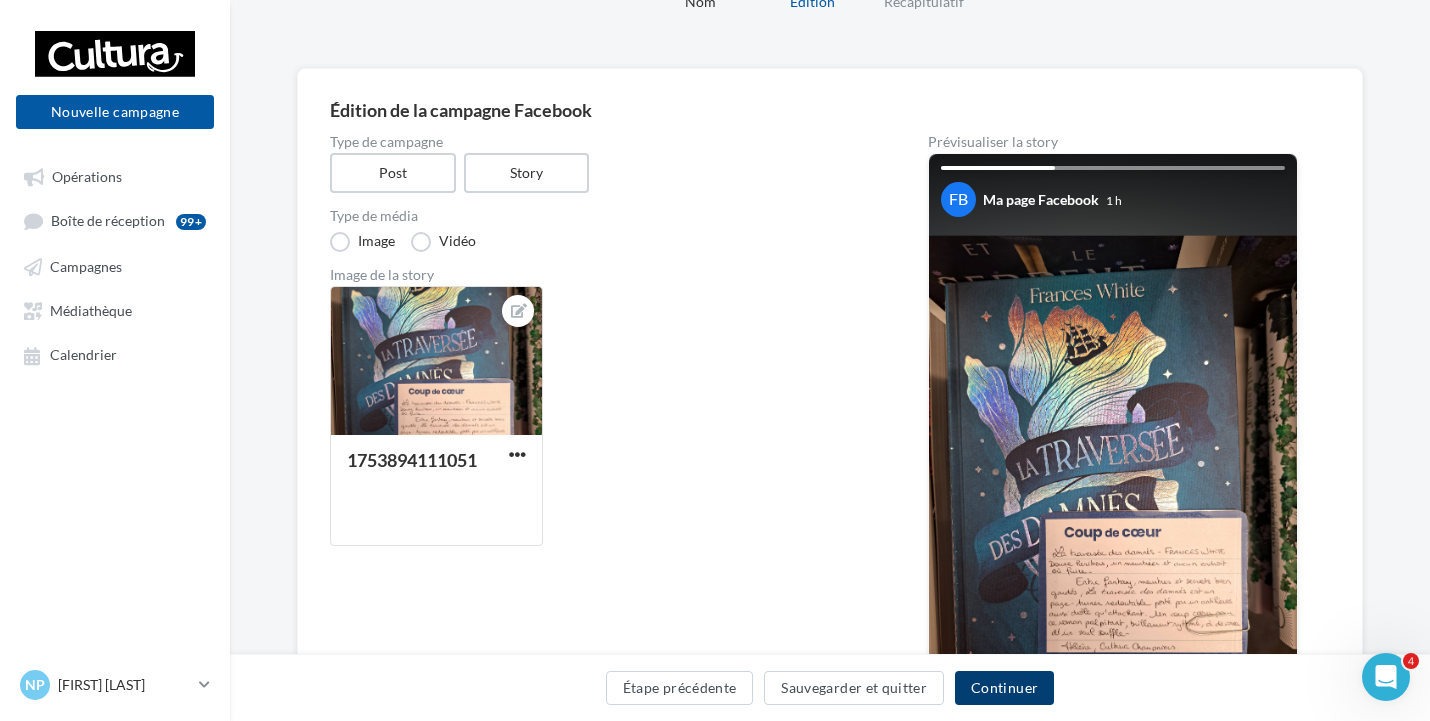 click on "Continuer" at bounding box center [1004, 688] 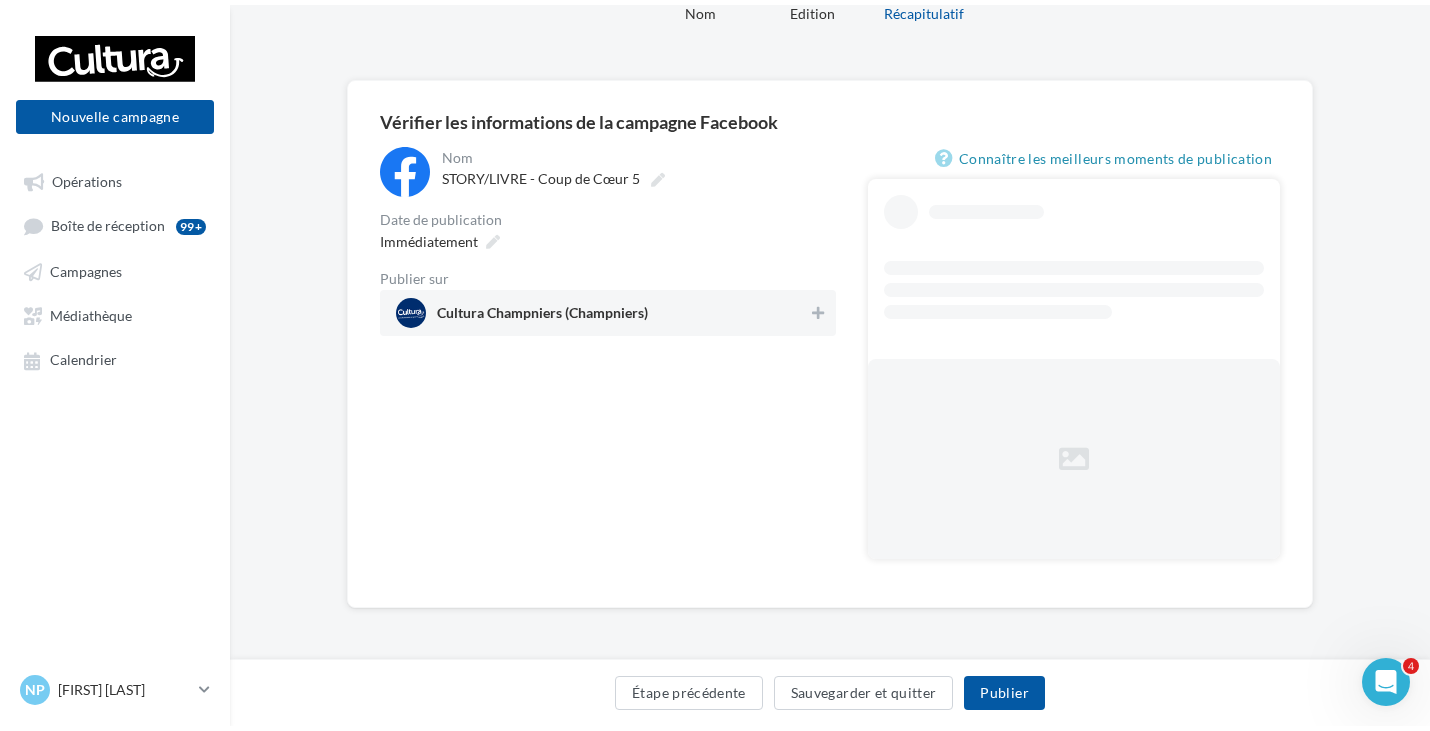 scroll, scrollTop: 0, scrollLeft: 0, axis: both 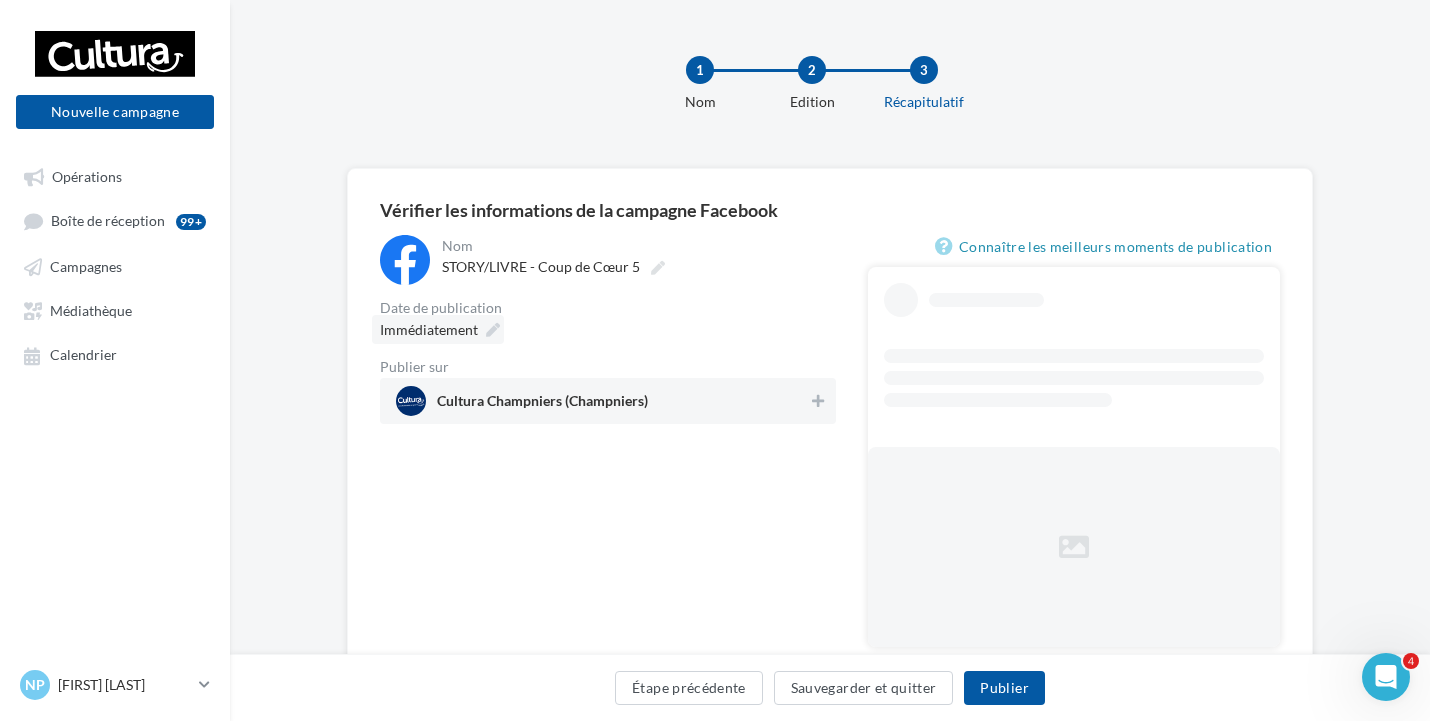 click at bounding box center (493, 330) 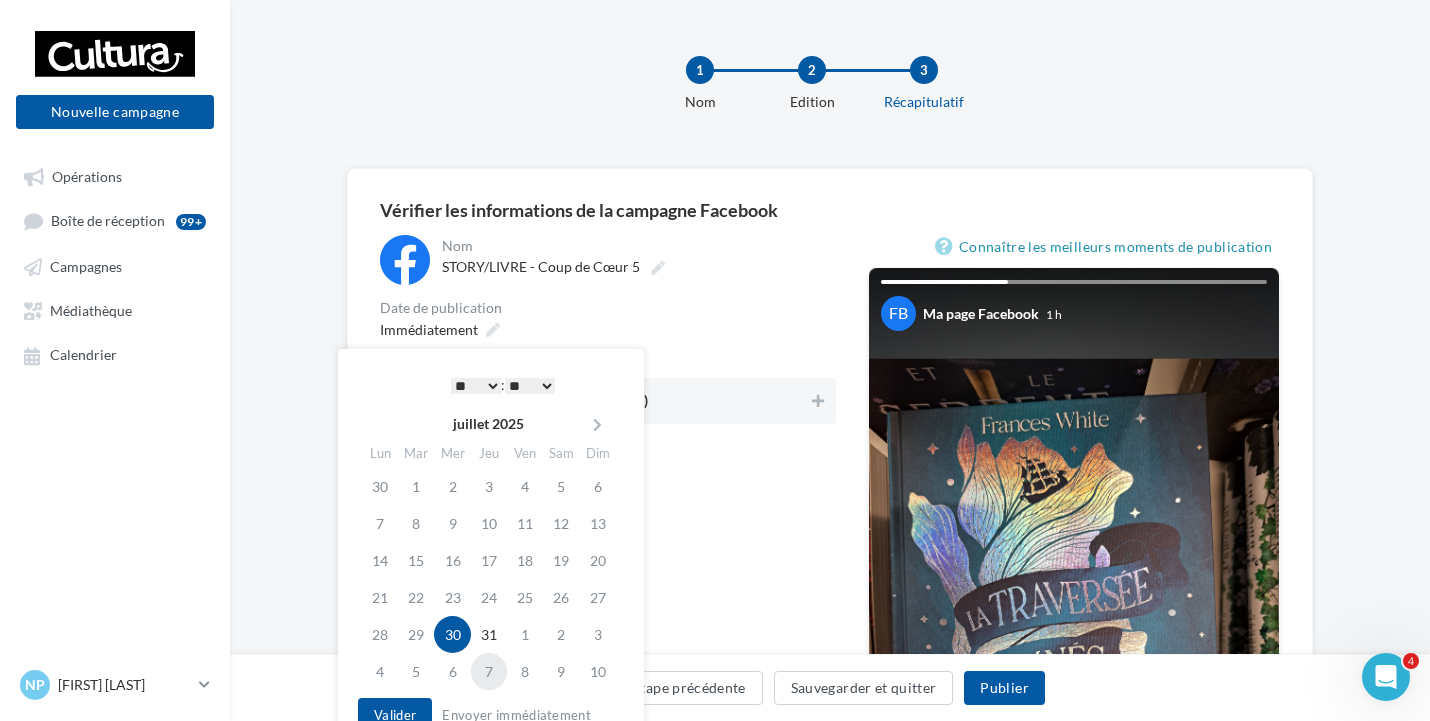 click on "7" at bounding box center [489, 671] 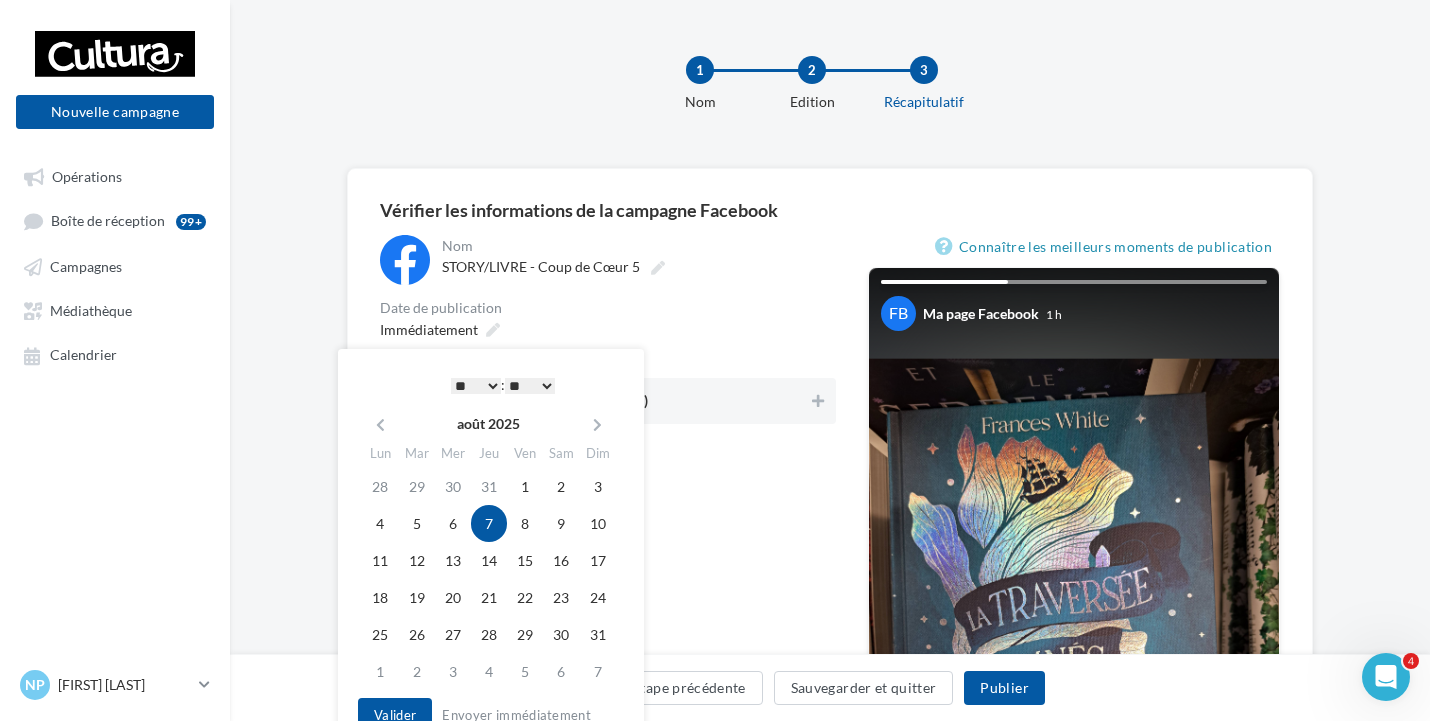 click on "* * * * * * * * * * ** ** ** ** ** ** ** ** ** ** ** ** ** **" at bounding box center [476, 386] 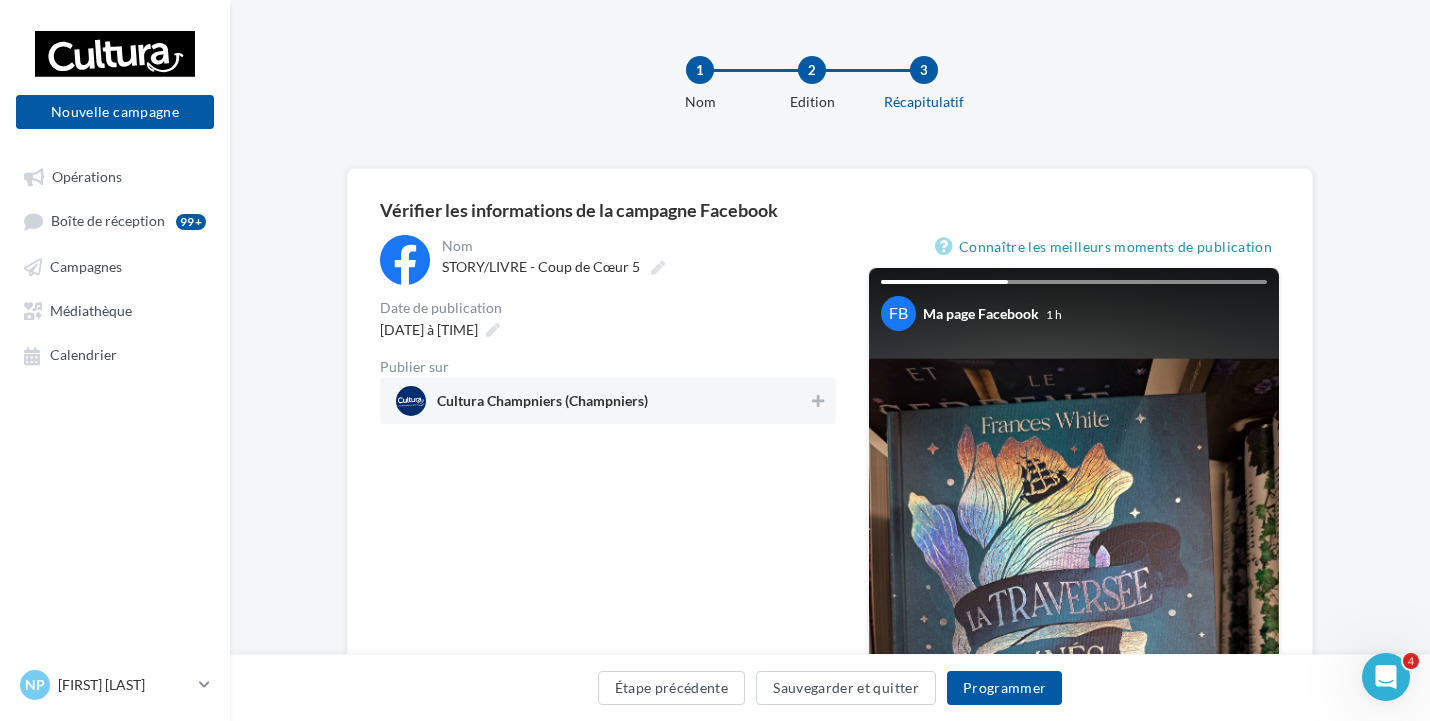 click on "**********" at bounding box center [608, 329] 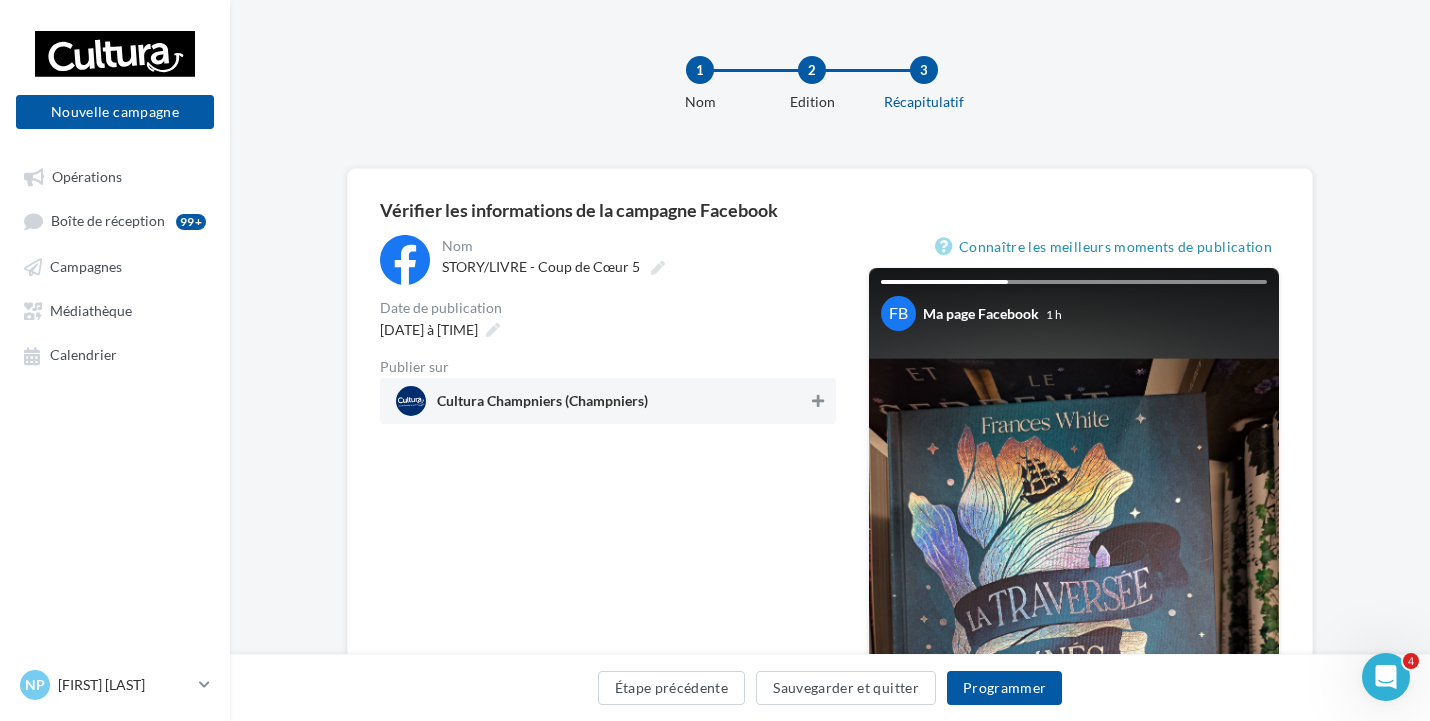 click at bounding box center [818, 401] 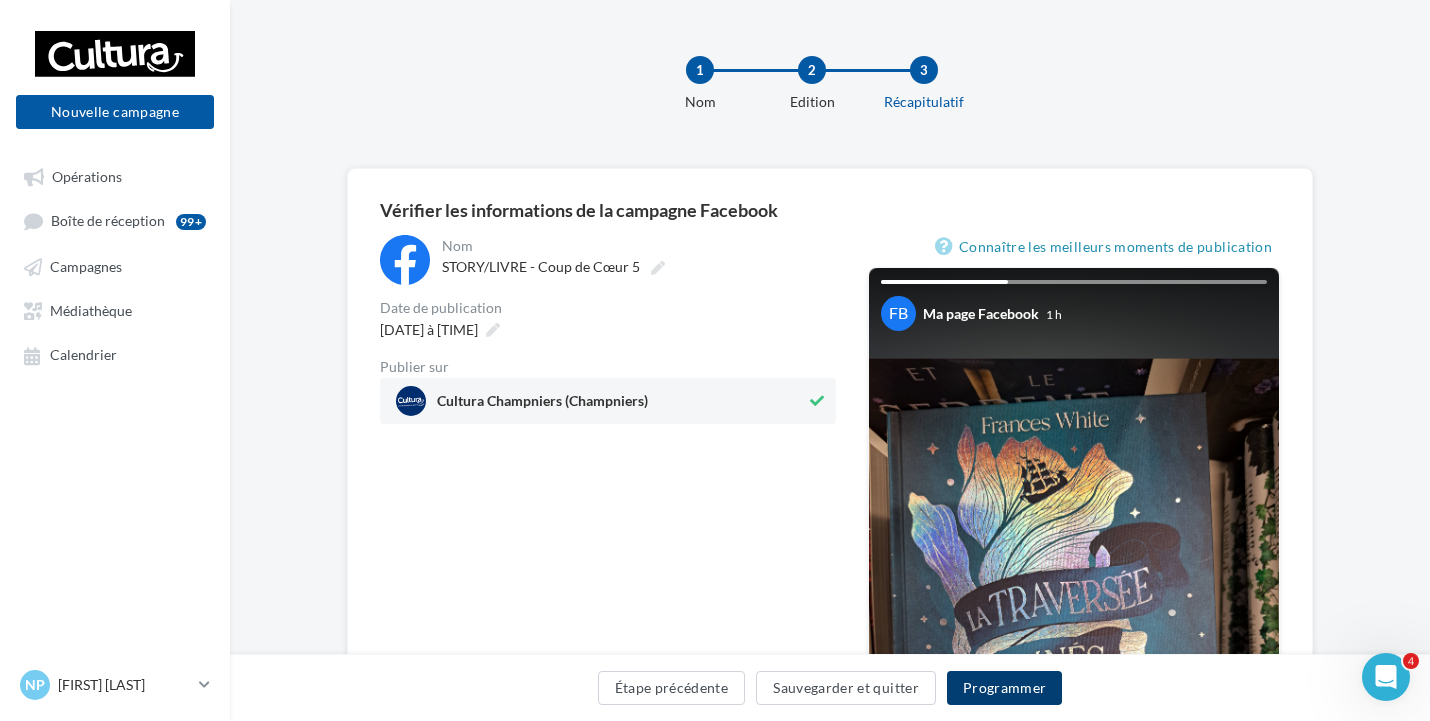 click on "Programmer" at bounding box center (1005, 688) 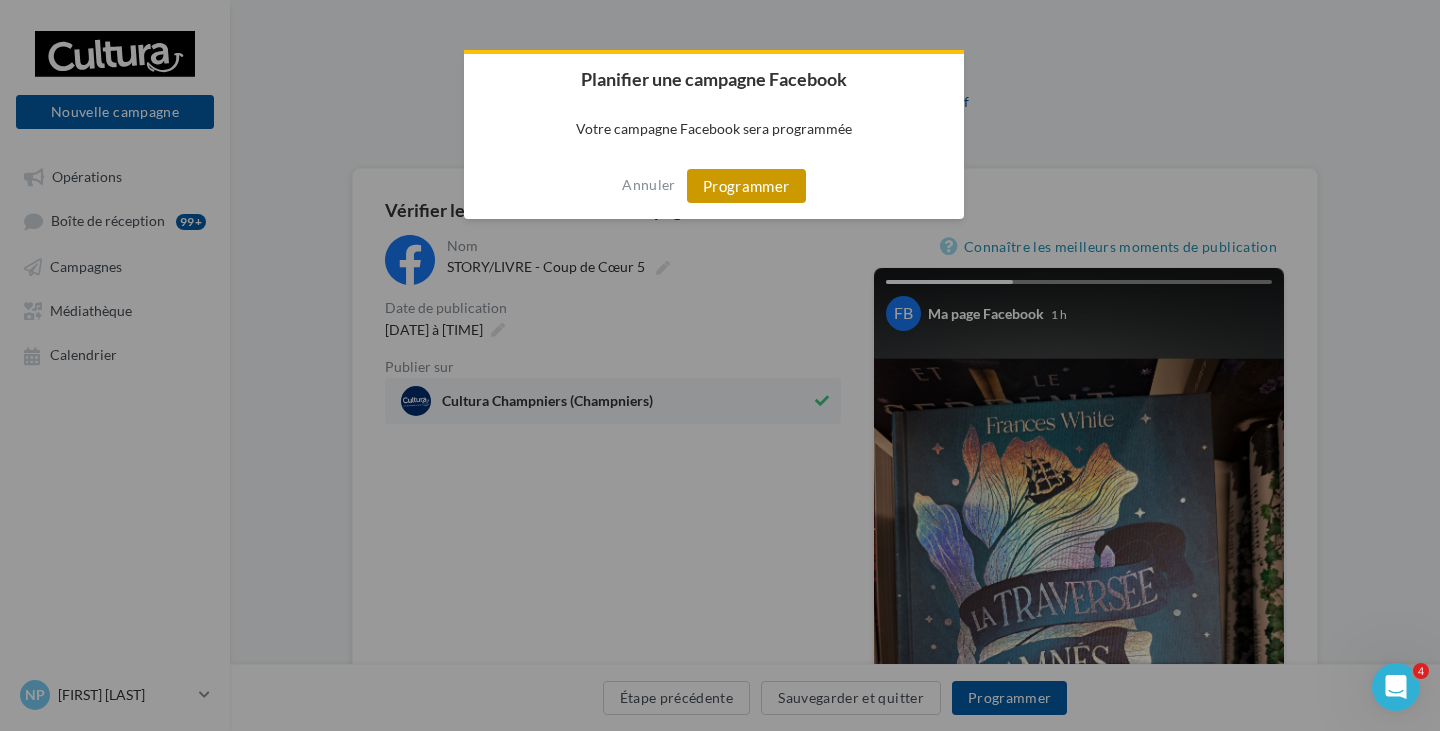 click on "Programmer" at bounding box center (746, 186) 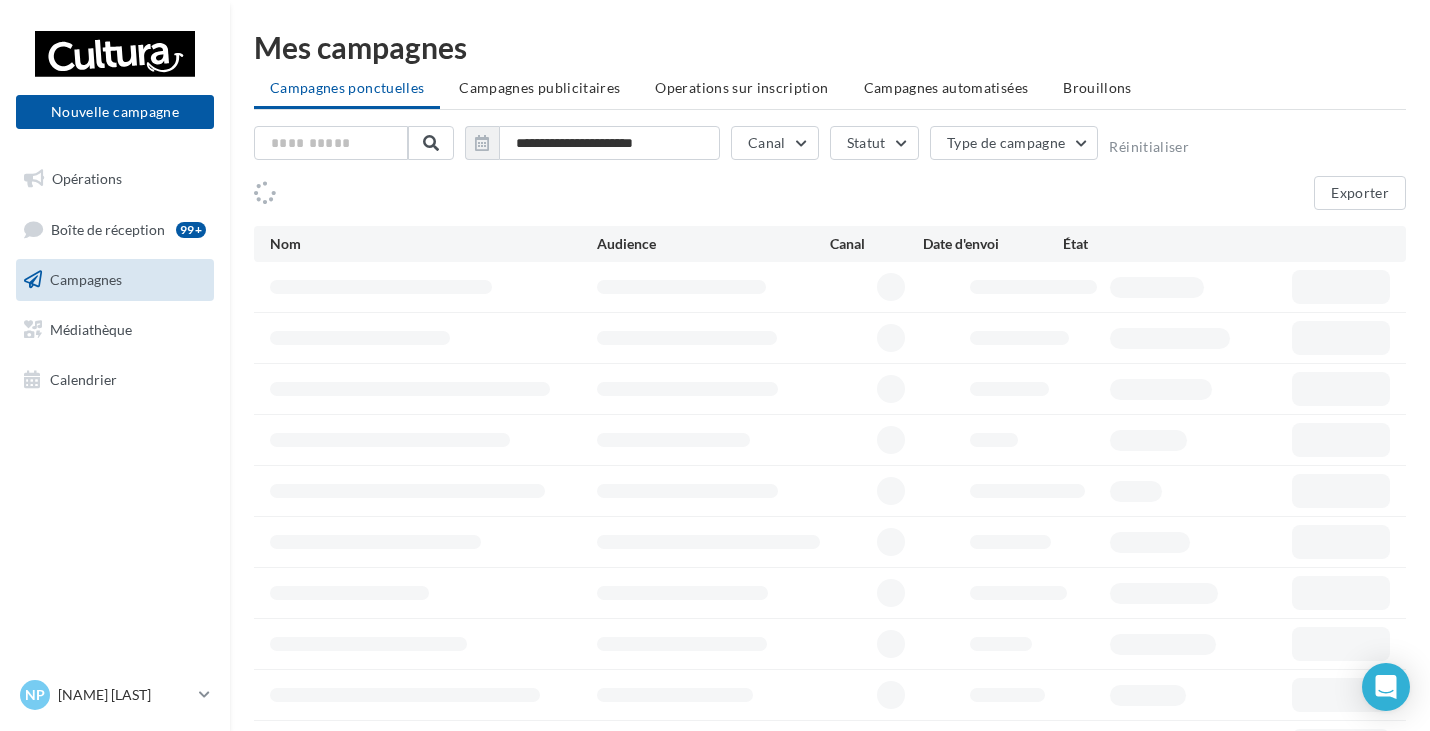 scroll, scrollTop: 0, scrollLeft: 0, axis: both 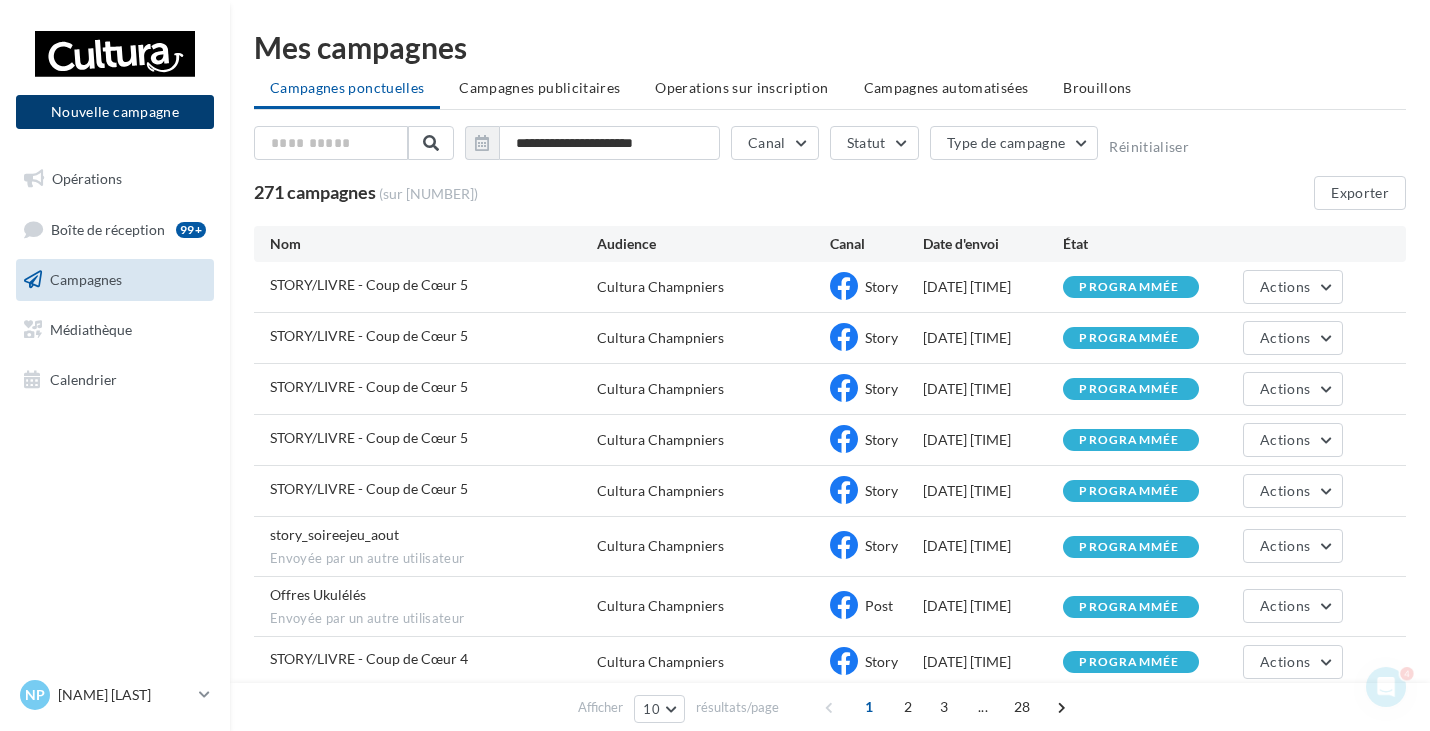 click on "Nouvelle campagne" at bounding box center [115, 112] 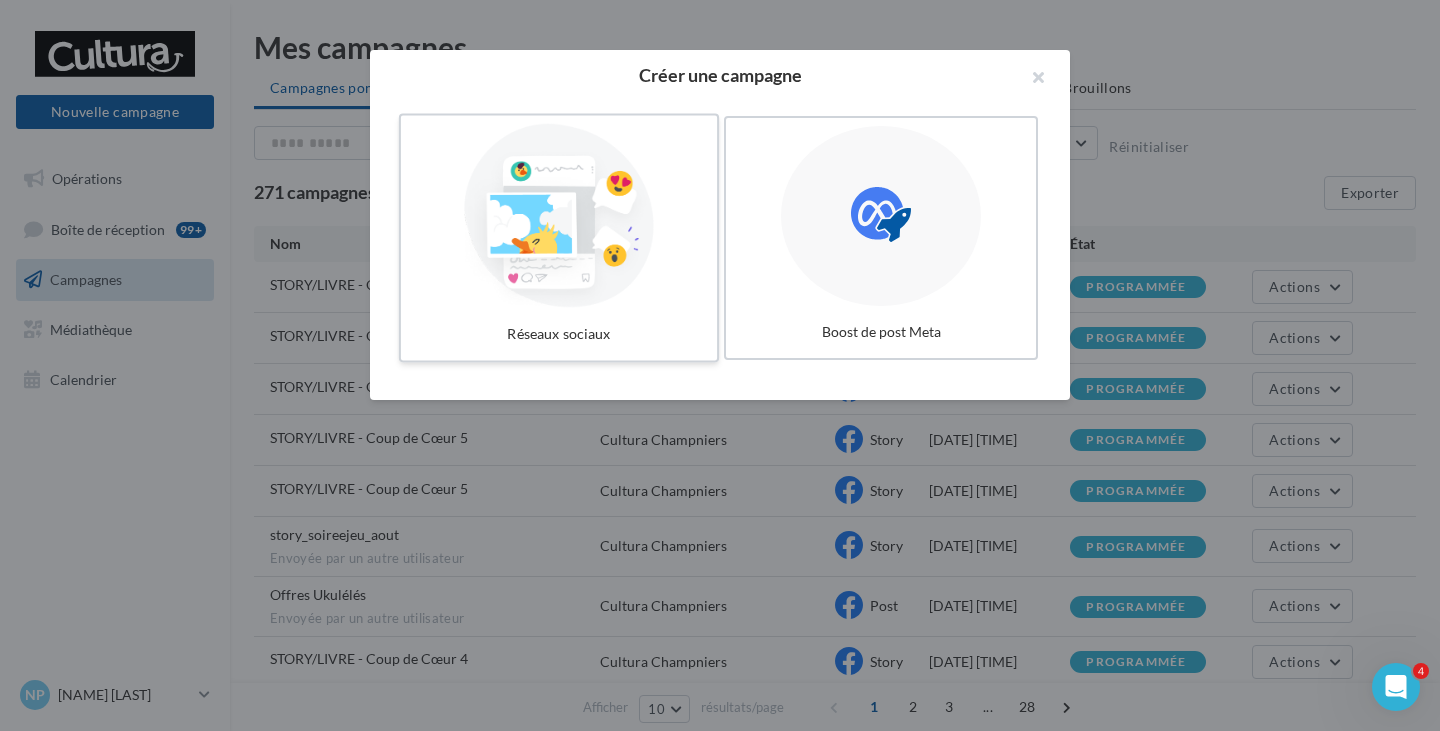 click at bounding box center [559, 216] 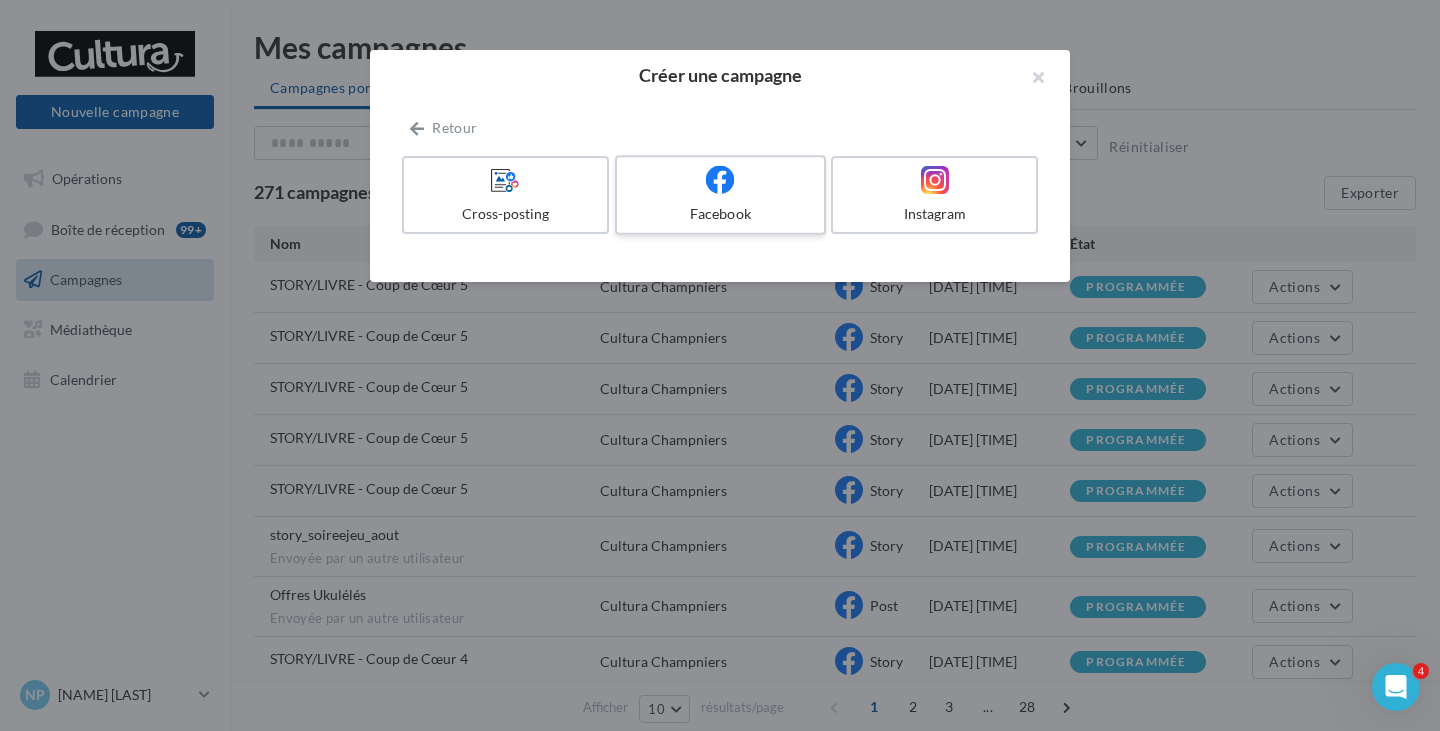 click at bounding box center [720, 180] 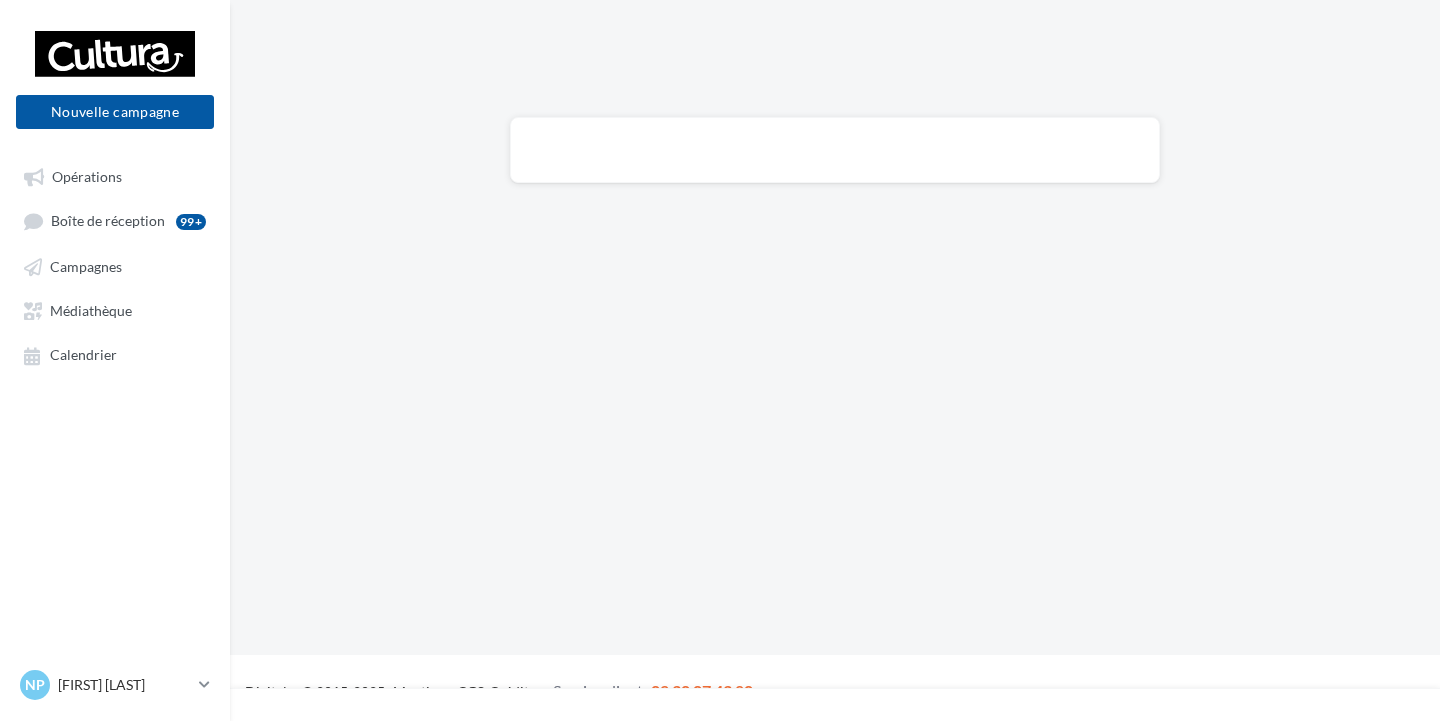 scroll, scrollTop: 0, scrollLeft: 0, axis: both 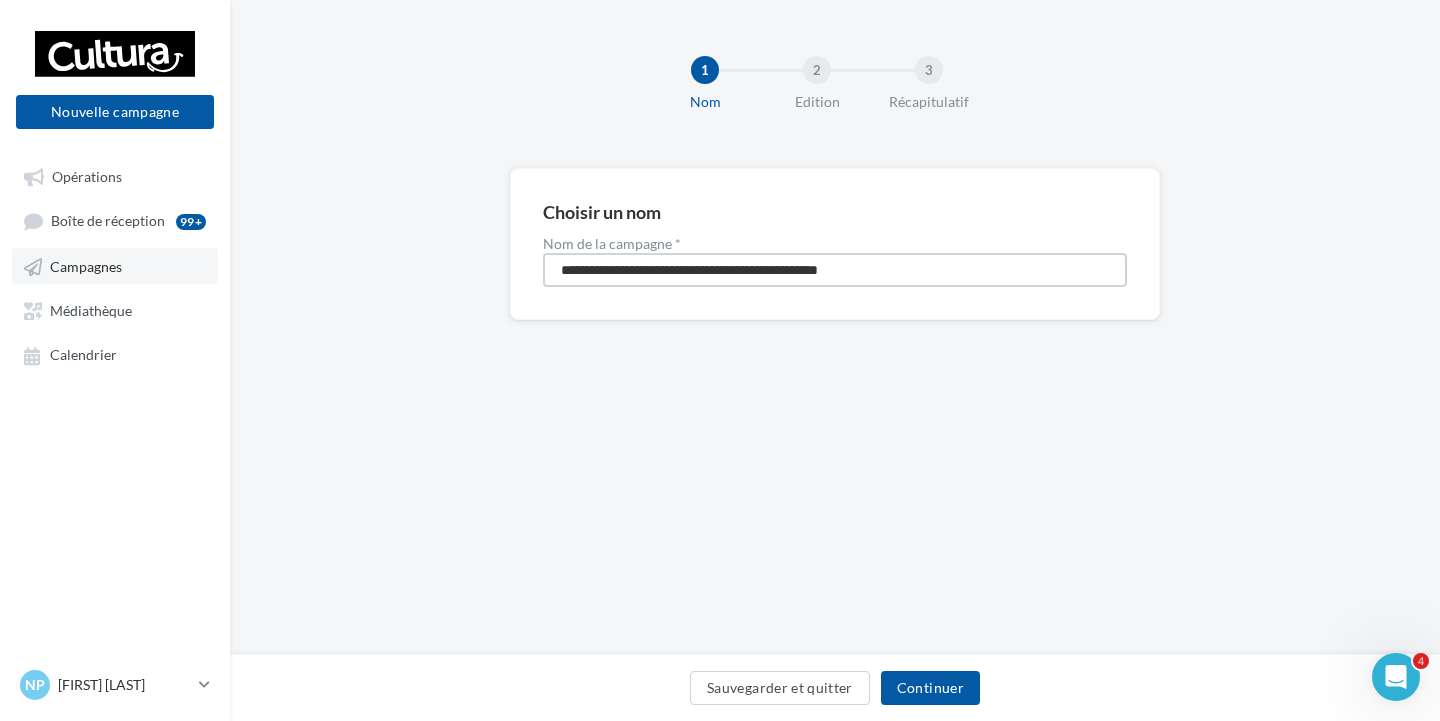 drag, startPoint x: 948, startPoint y: 277, endPoint x: 180, endPoint y: 278, distance: 768.0007 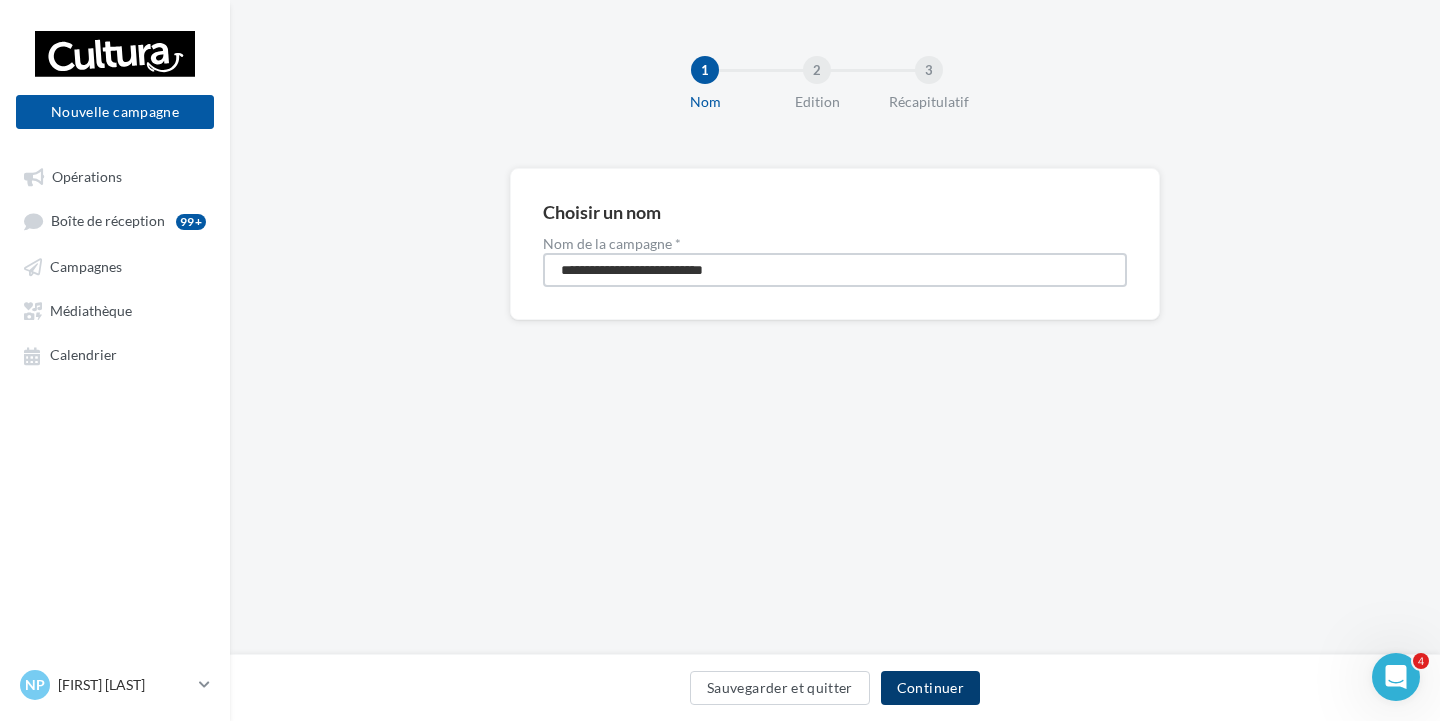 type on "**********" 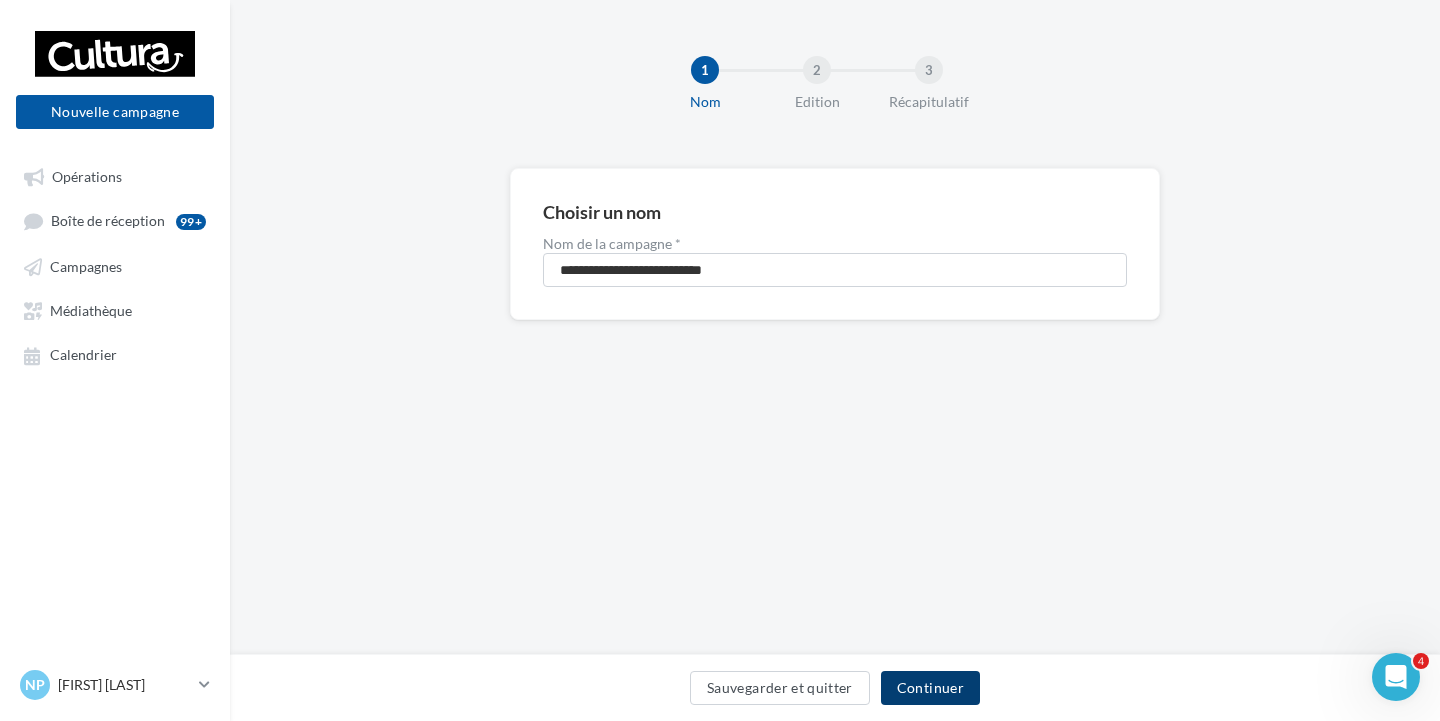 click on "Continuer" at bounding box center (930, 688) 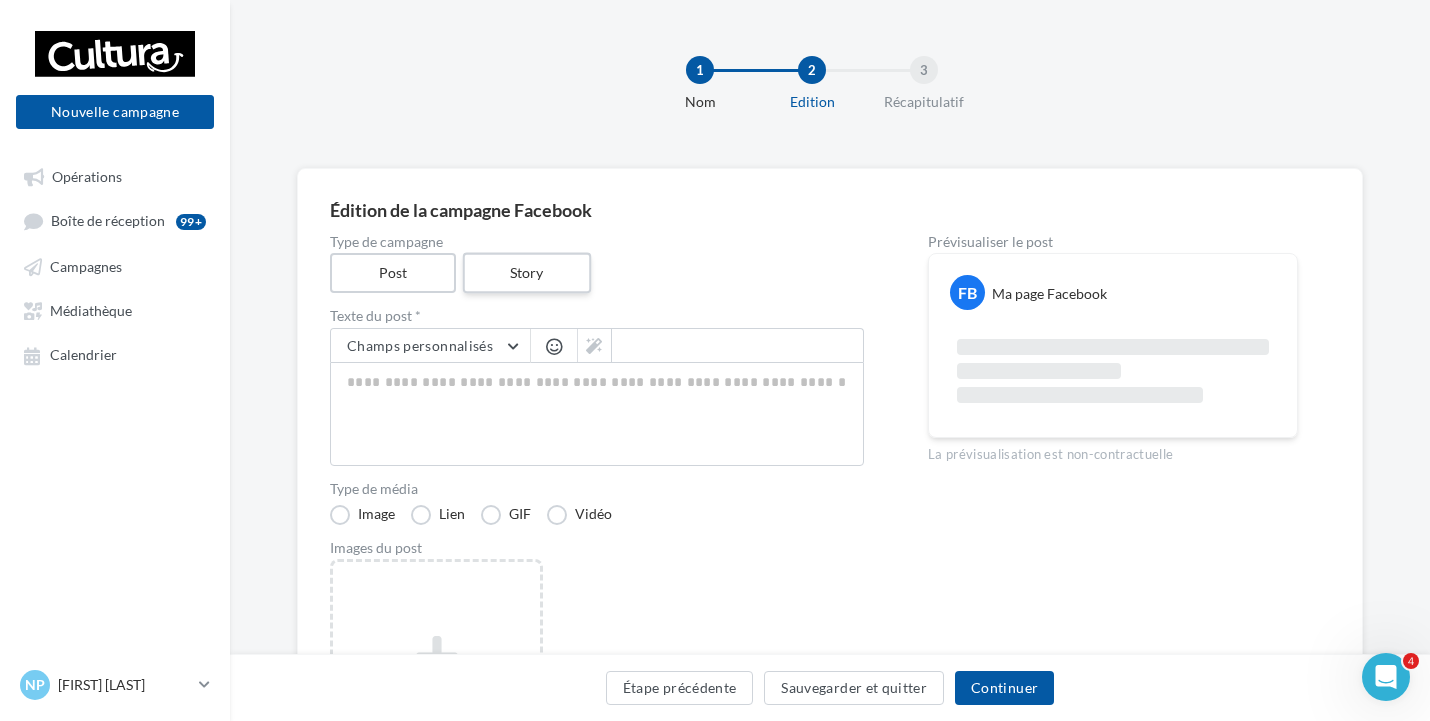 click on "Story" at bounding box center [526, 273] 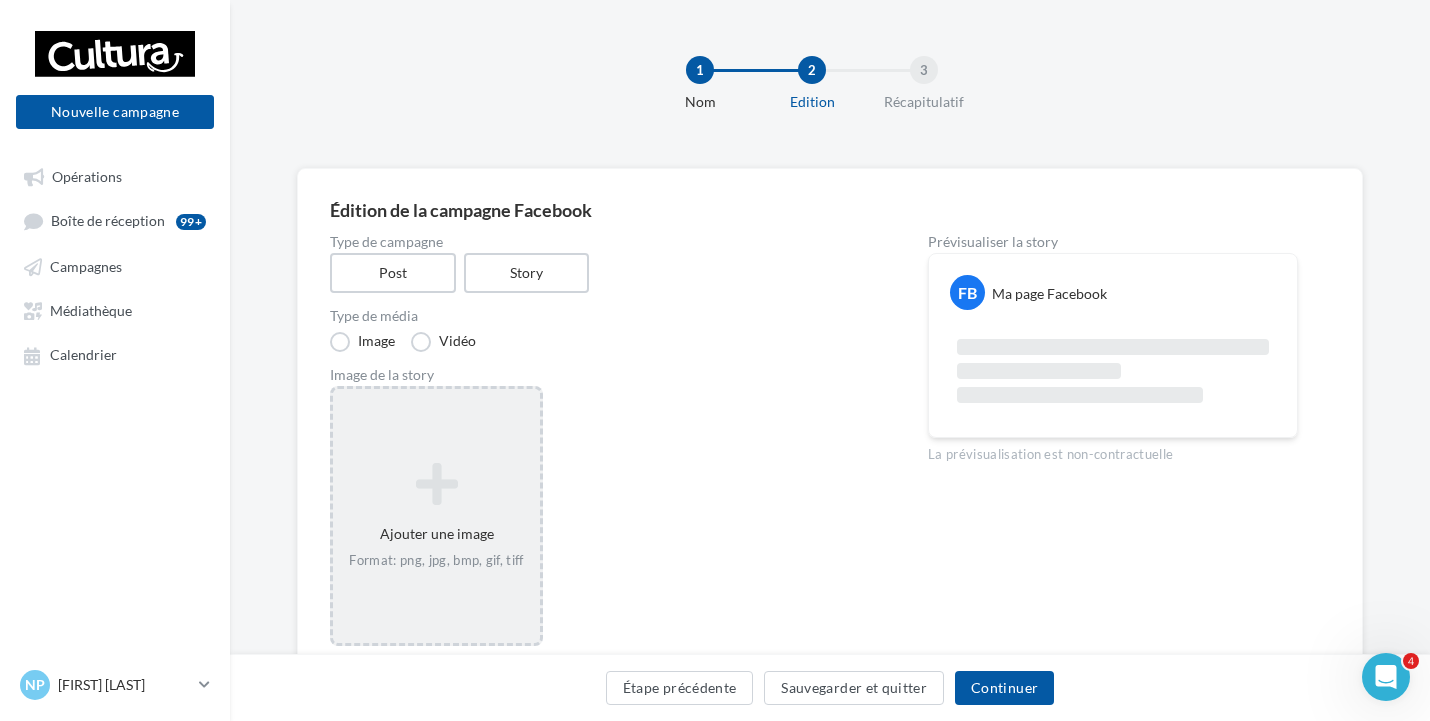 click on "Ajouter une image     Format: png, jpg, bmp, gif, tiff" at bounding box center [436, 516] 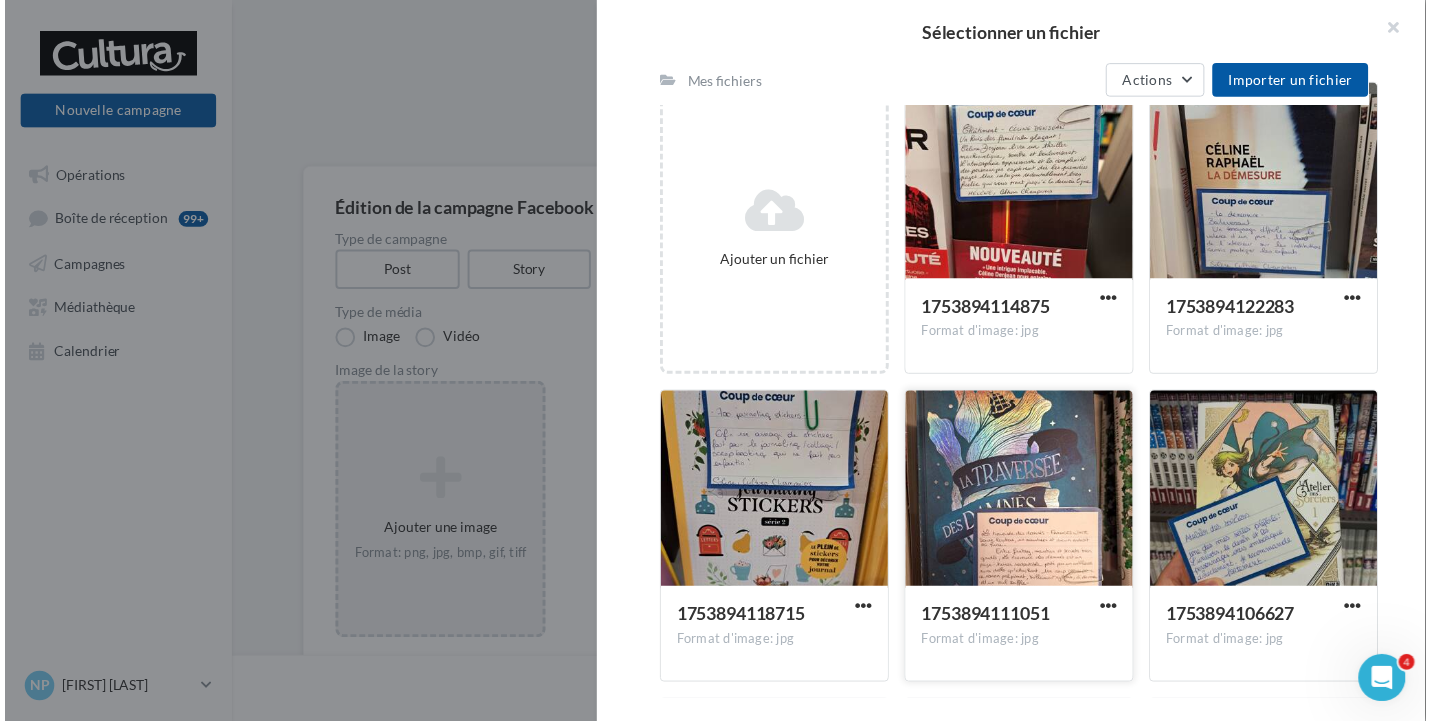 scroll, scrollTop: 476, scrollLeft: 0, axis: vertical 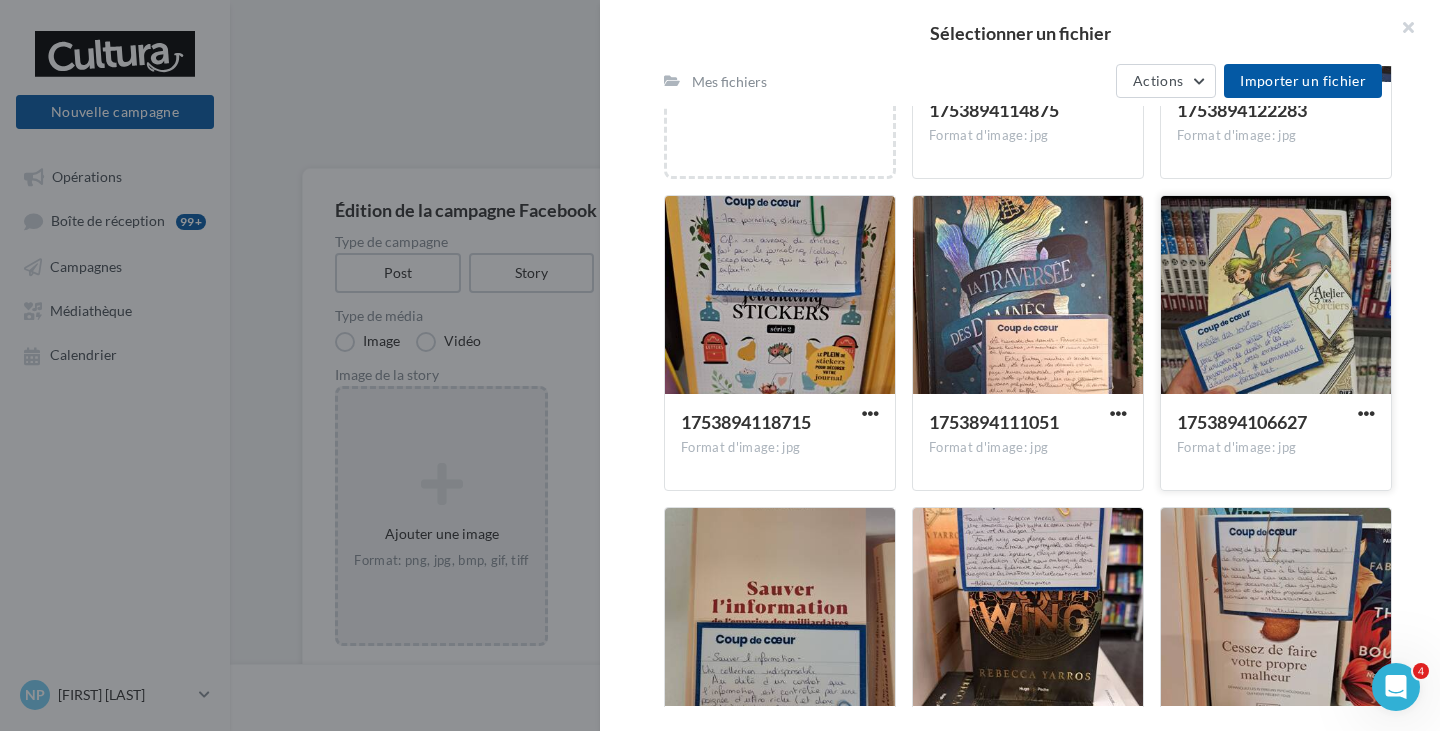 click on "1753894106627  Format d'image: jpg" at bounding box center (1276, 441) 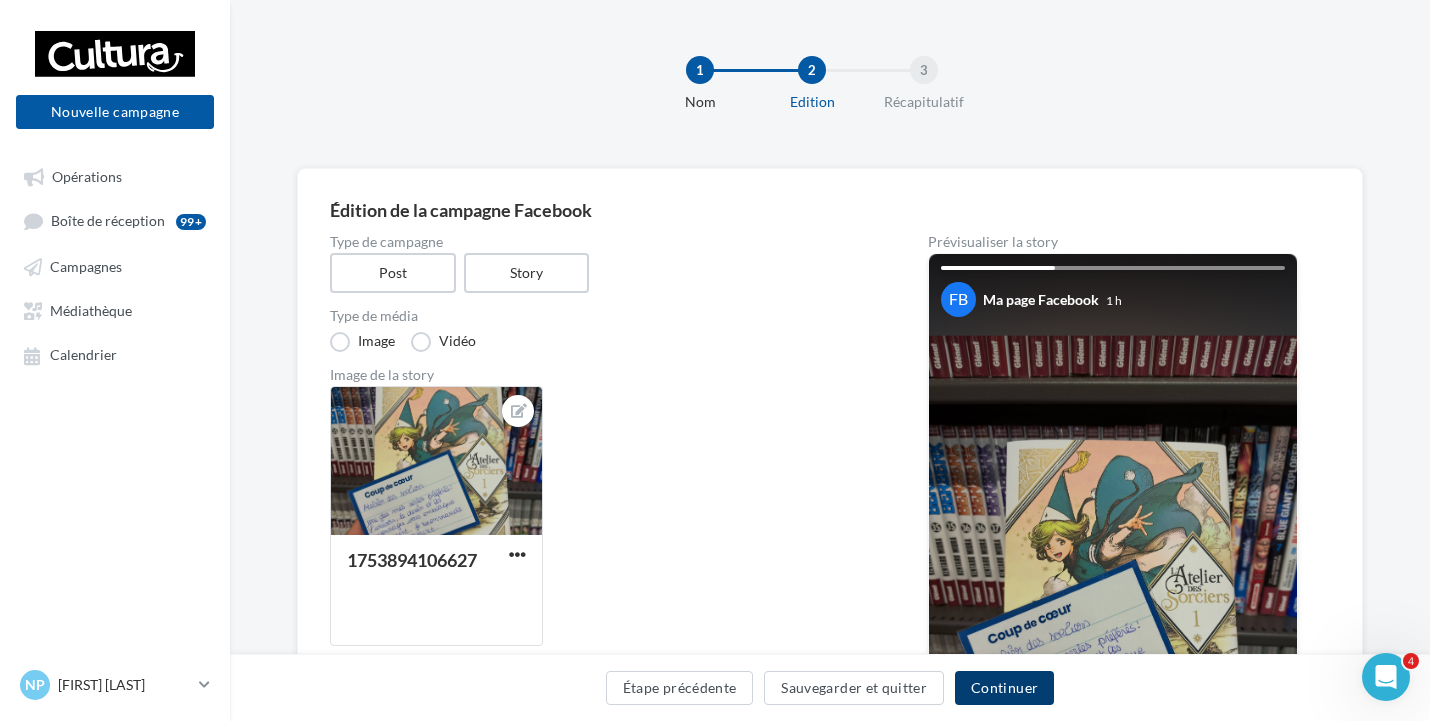 click on "Continuer" at bounding box center (1004, 688) 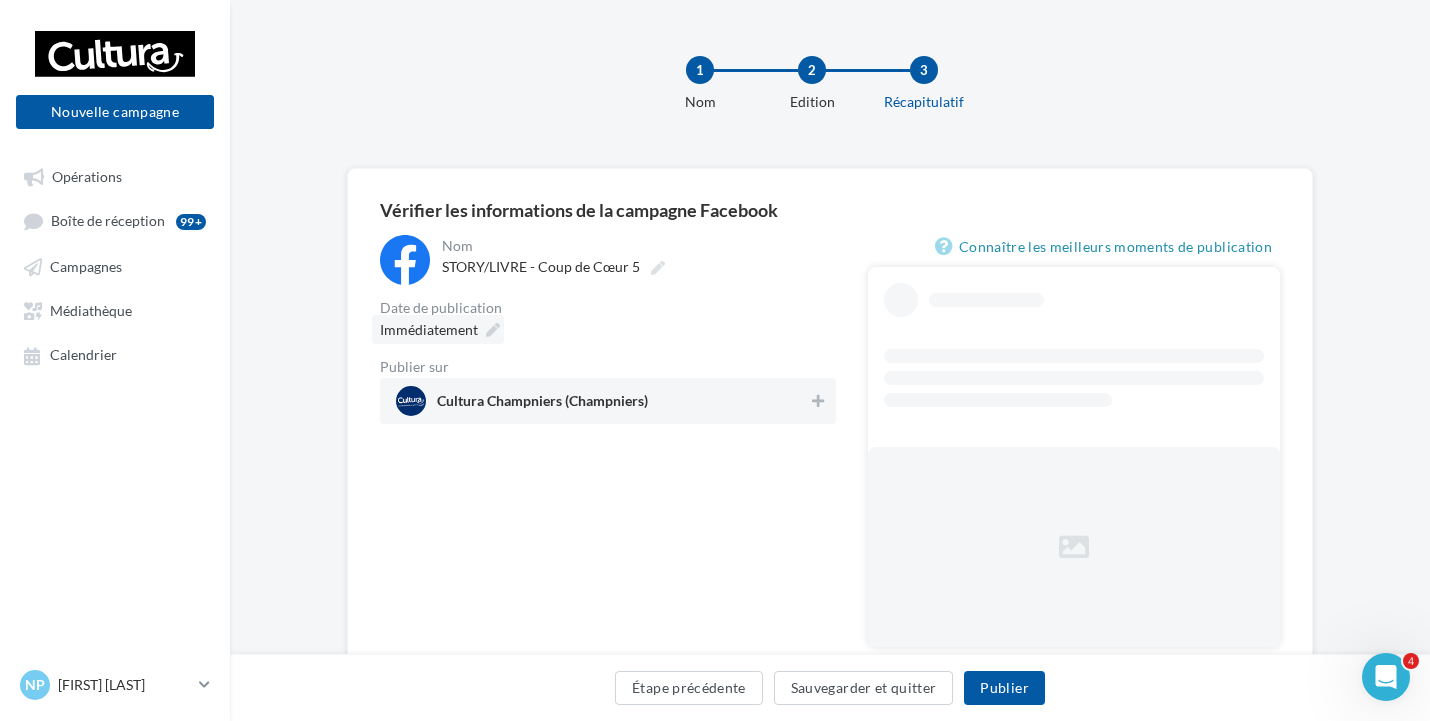 click on "Immédiatement" at bounding box center (438, 329) 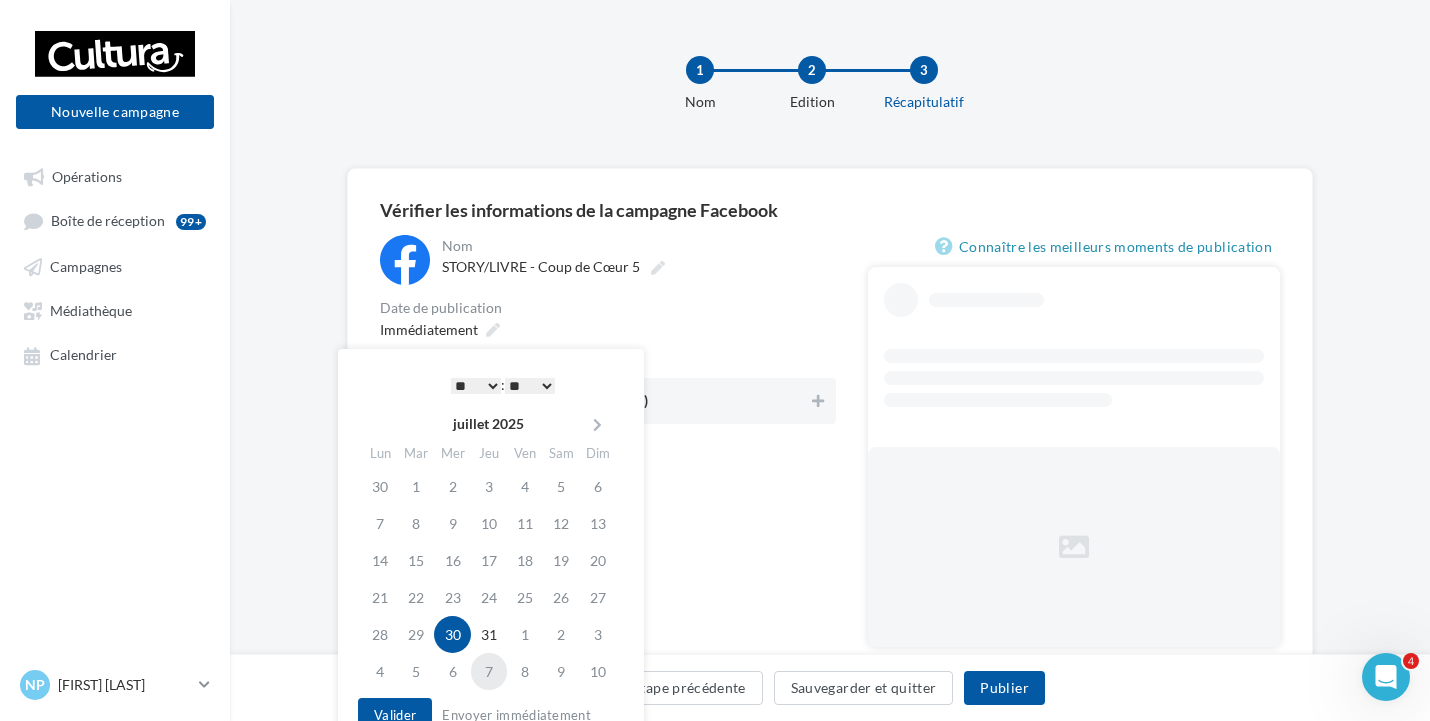 click on "7" at bounding box center [489, 671] 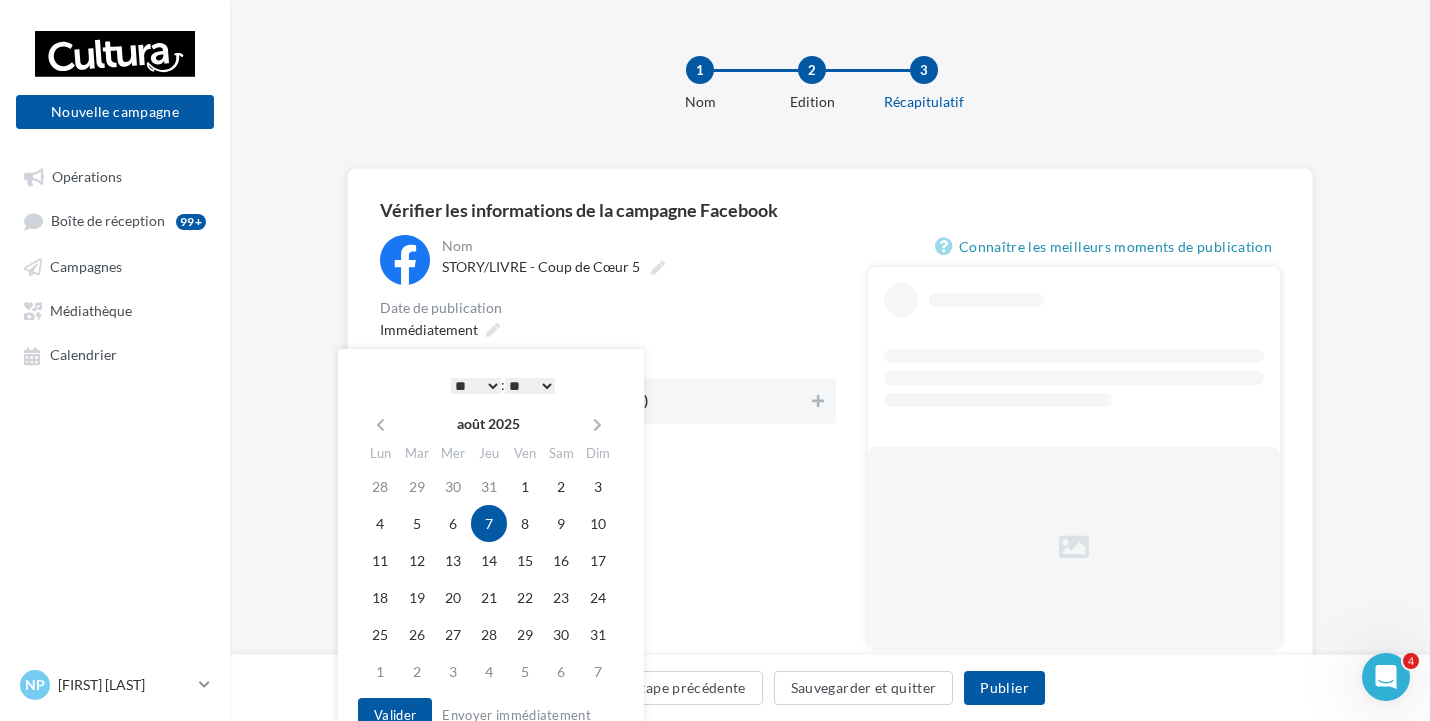 click on "**********" at bounding box center (491, 550) 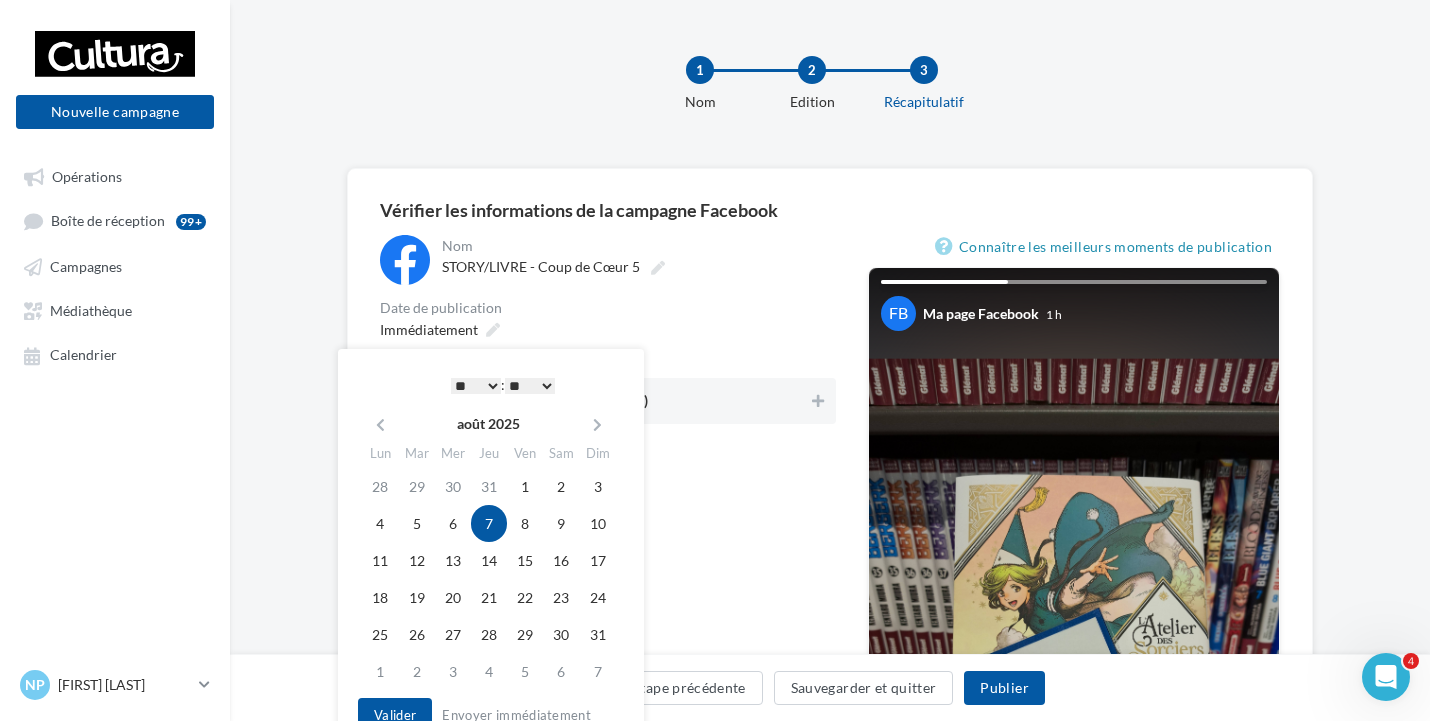 click on "* * * * * * * * * * ** ** ** ** ** ** ** ** ** ** ** ** ** **" at bounding box center [476, 386] 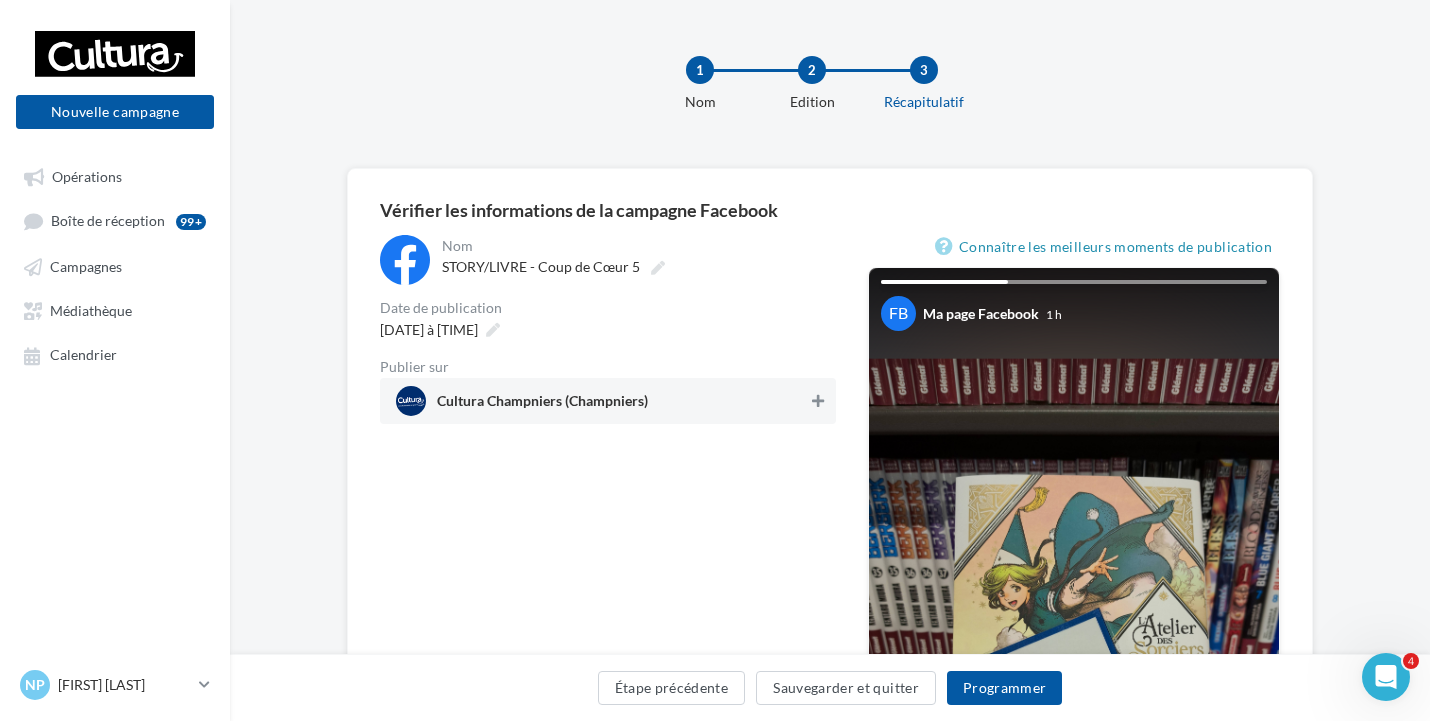 click at bounding box center (818, 401) 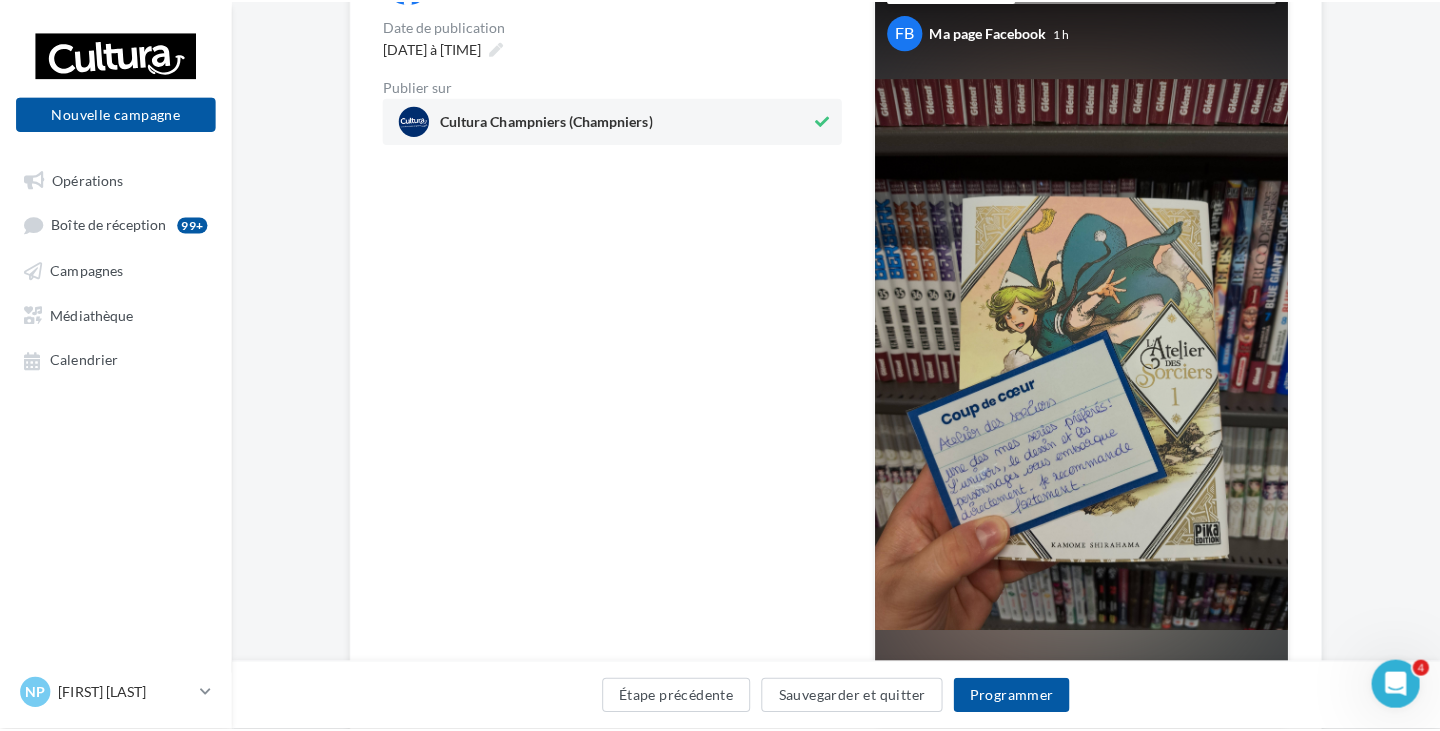 scroll, scrollTop: 300, scrollLeft: 0, axis: vertical 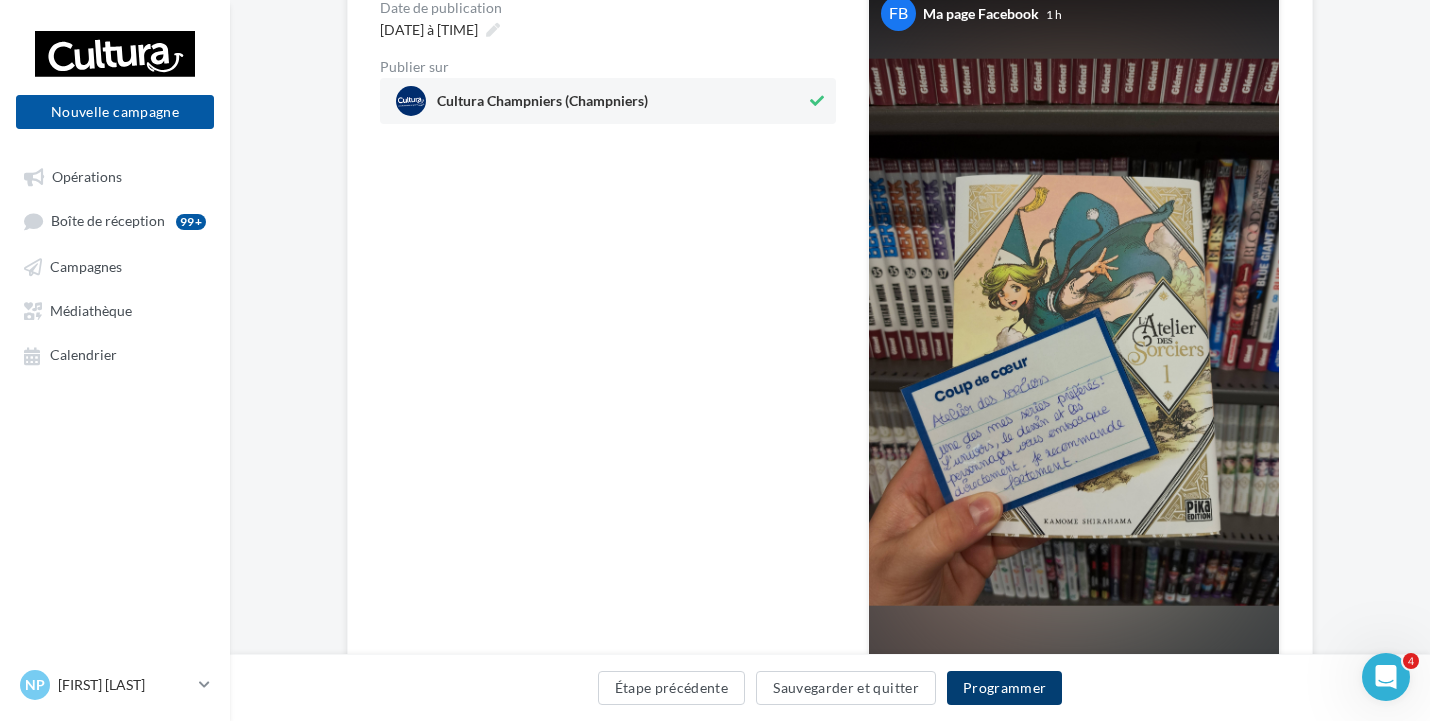 click on "Programmer" at bounding box center [1005, 688] 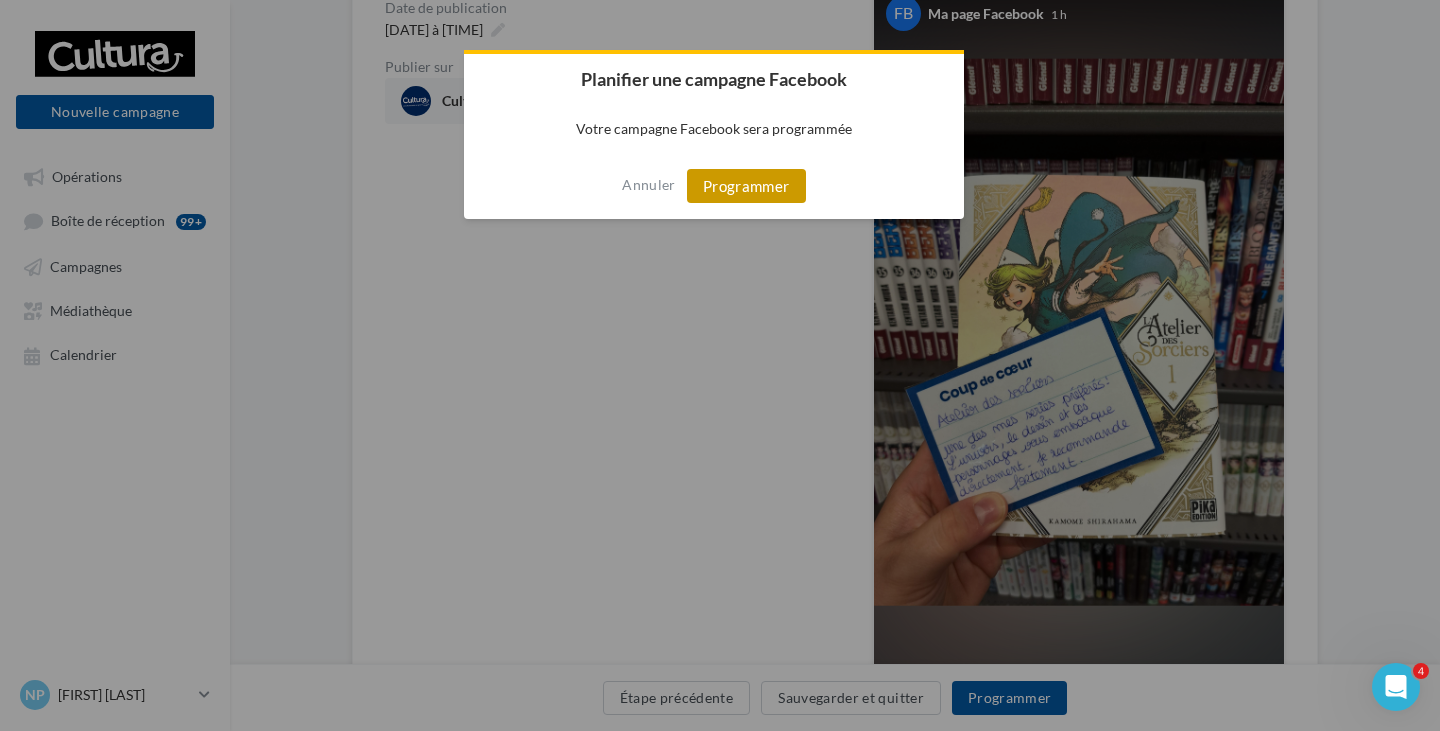 click on "Programmer" at bounding box center (746, 186) 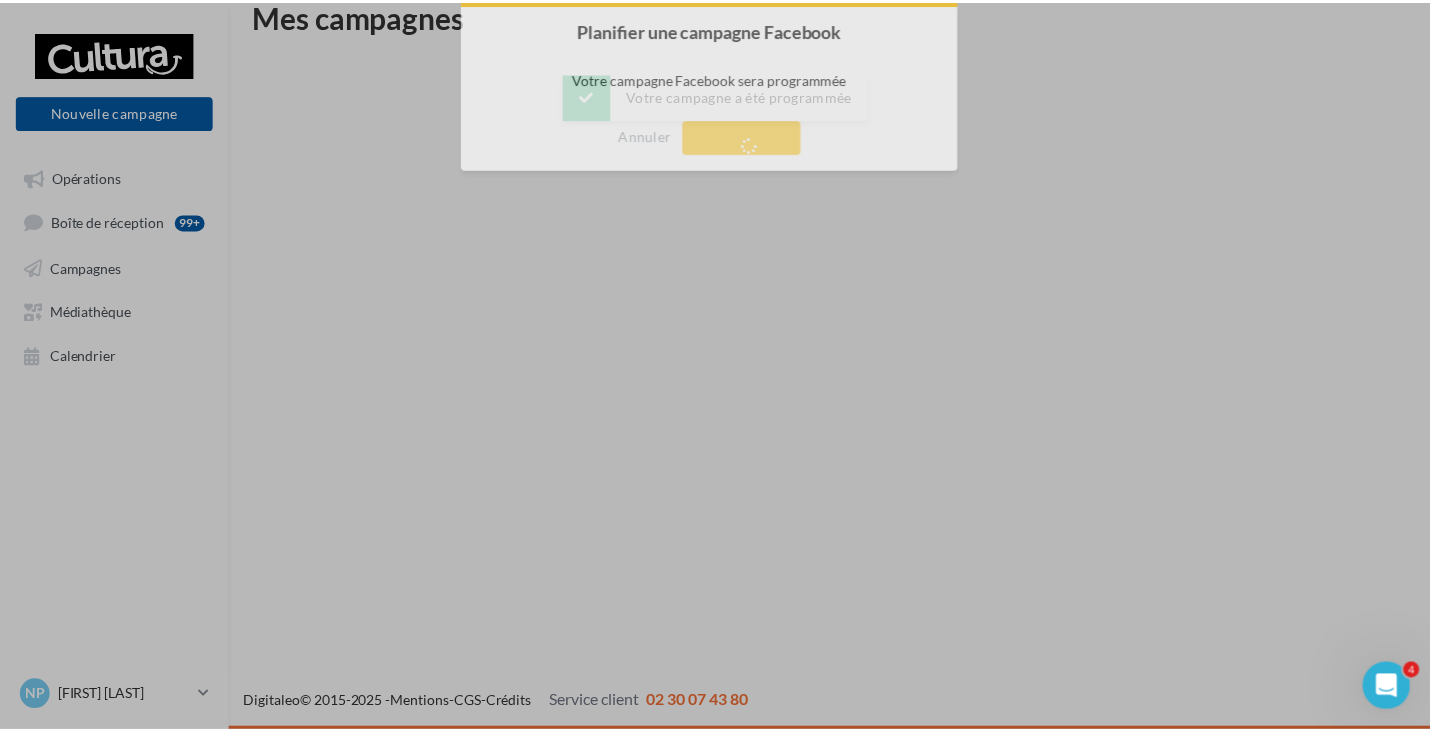 scroll, scrollTop: 32, scrollLeft: 0, axis: vertical 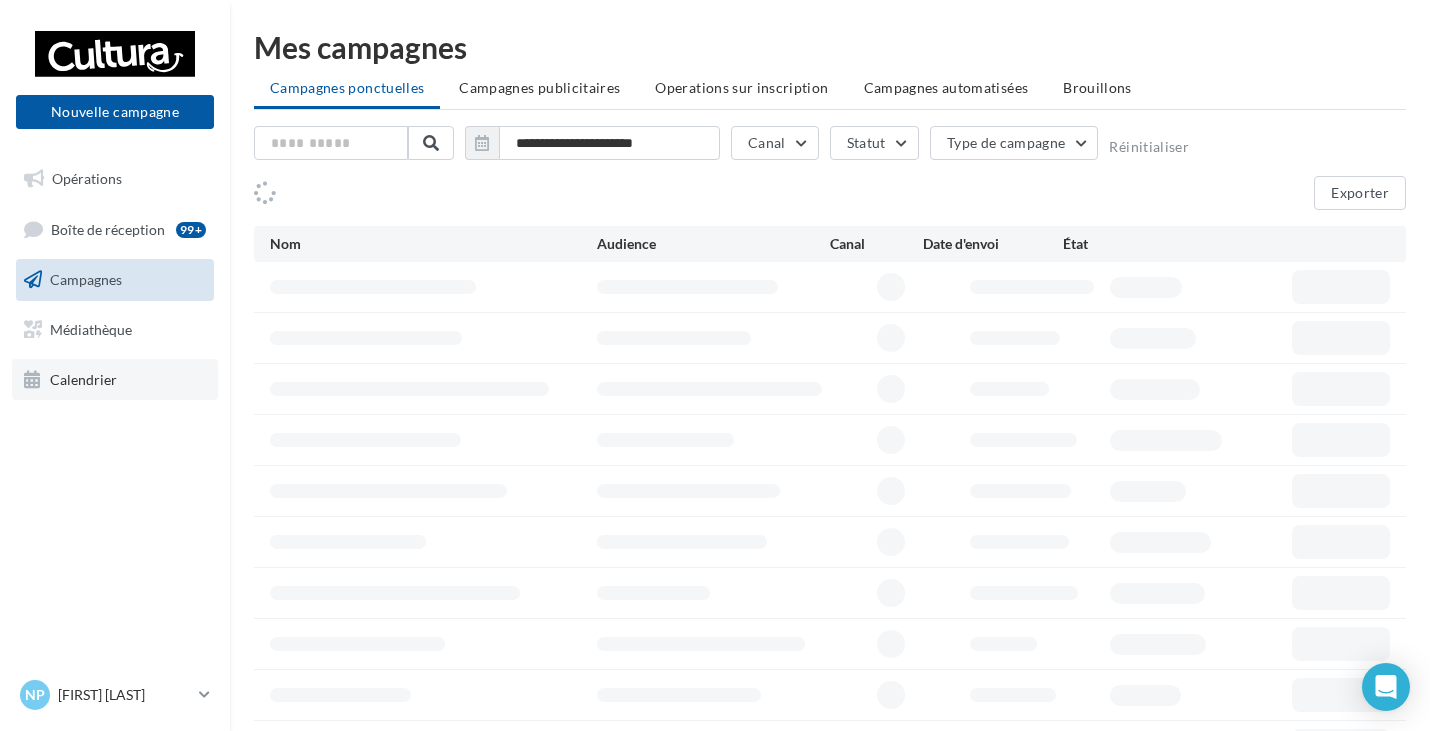 click on "Calendrier" at bounding box center [115, 380] 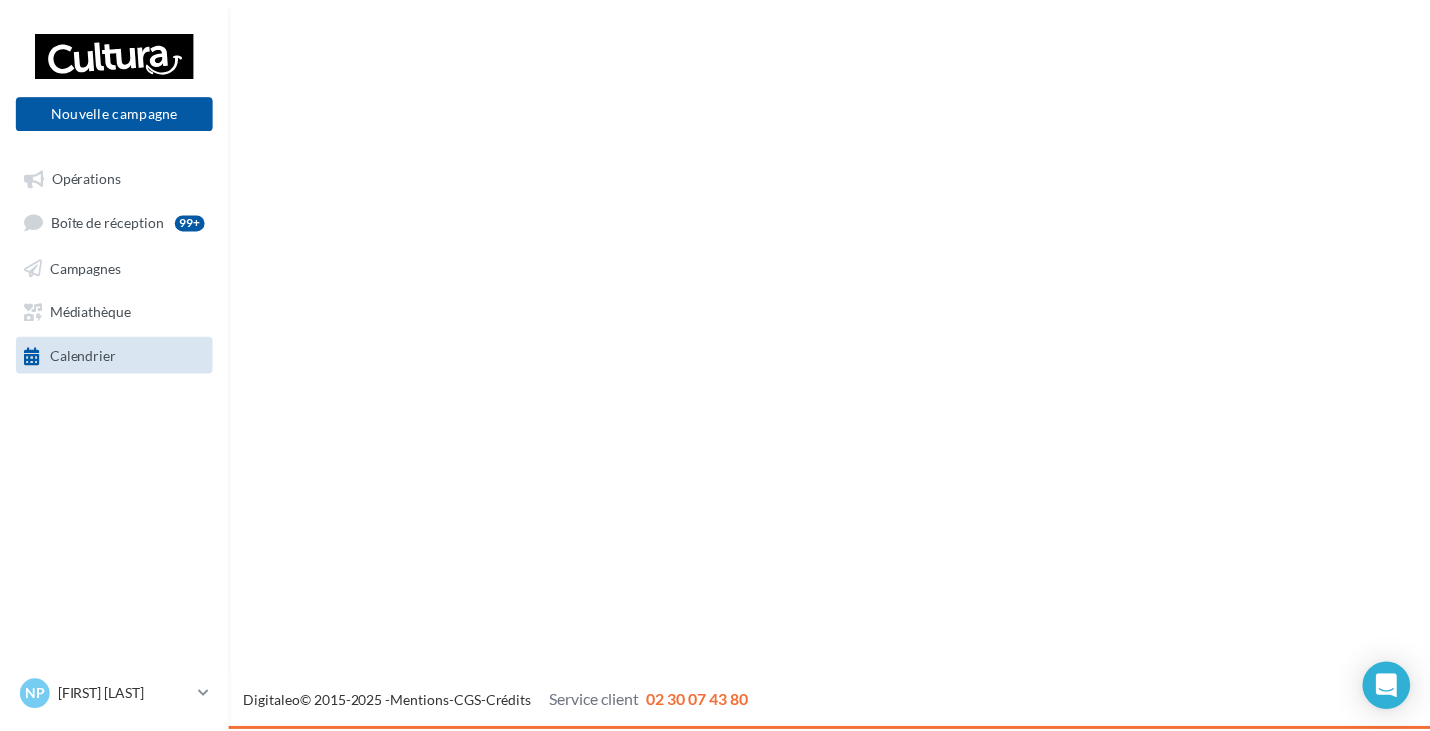scroll, scrollTop: 0, scrollLeft: 0, axis: both 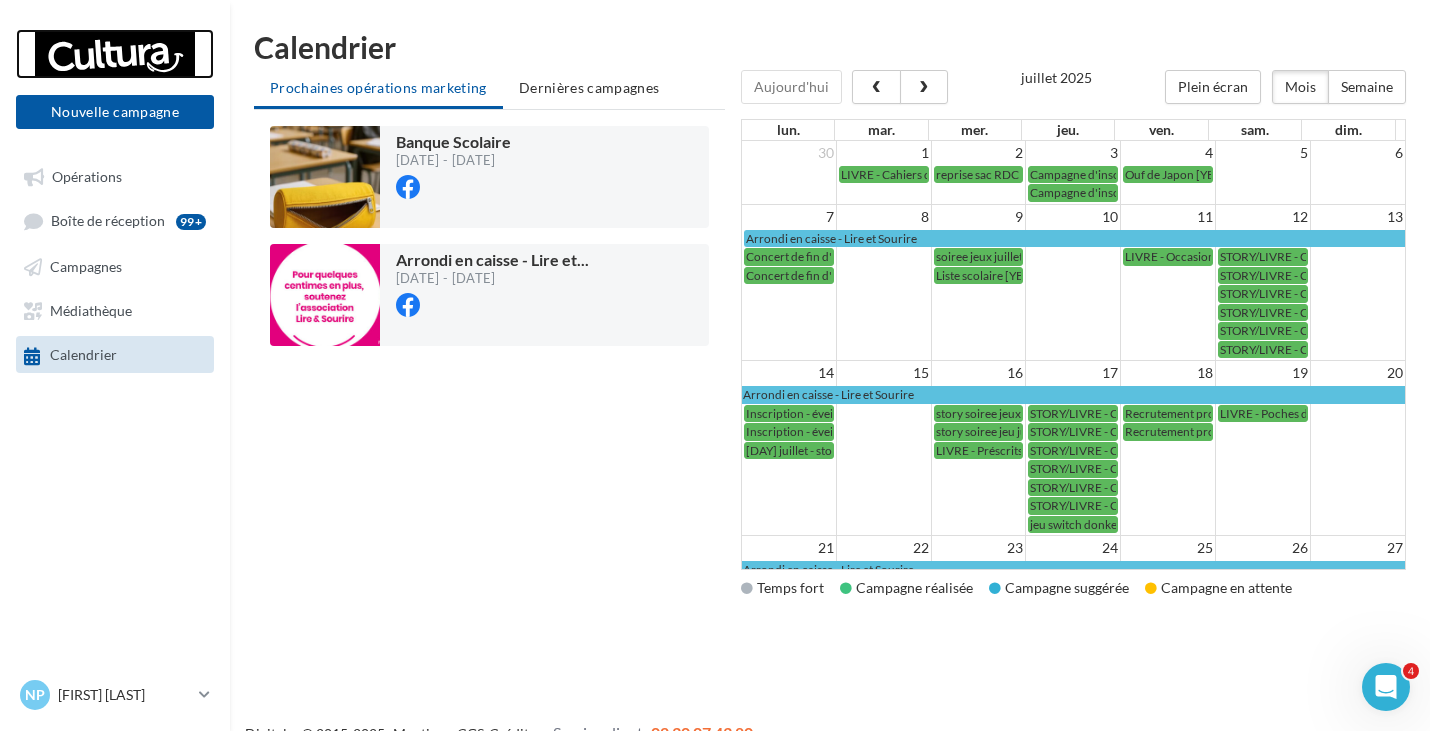 click at bounding box center (115, 54) 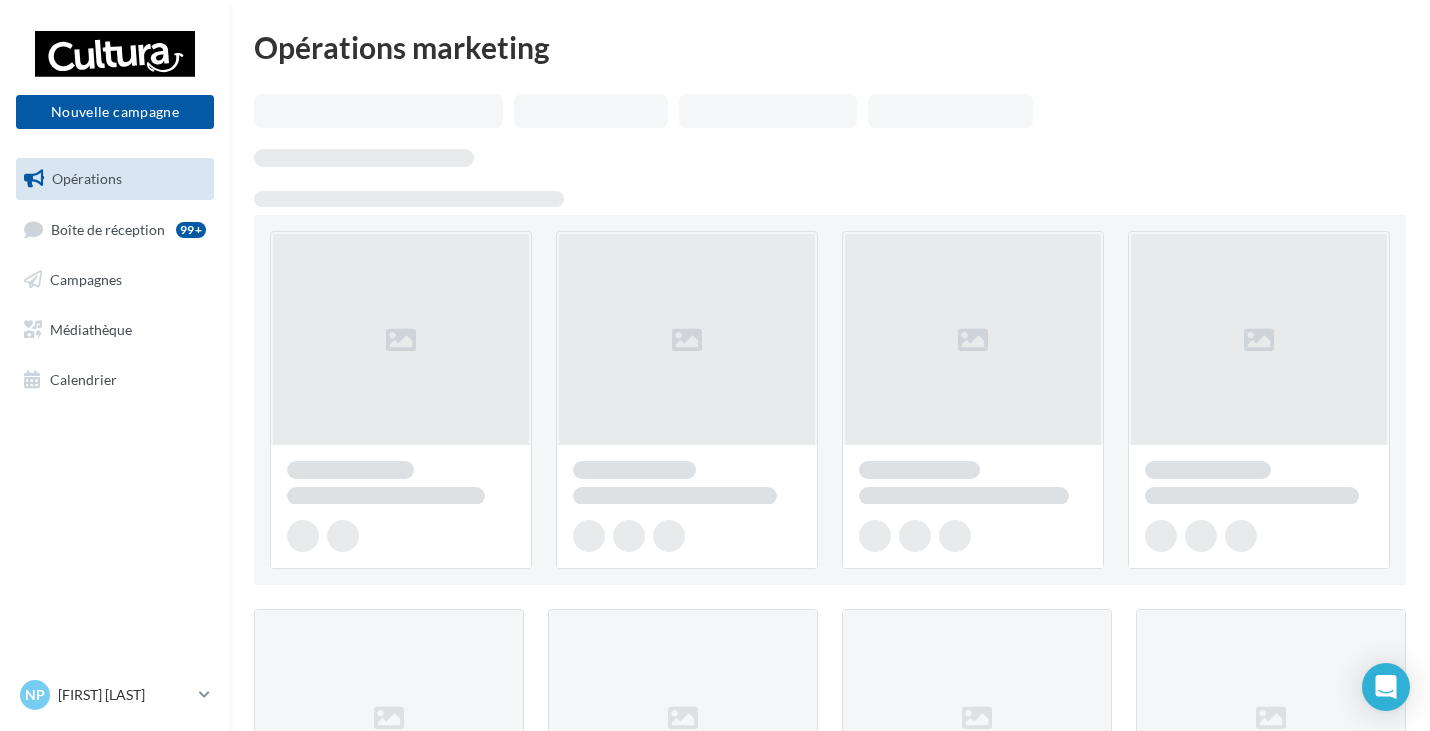 scroll, scrollTop: 0, scrollLeft: 0, axis: both 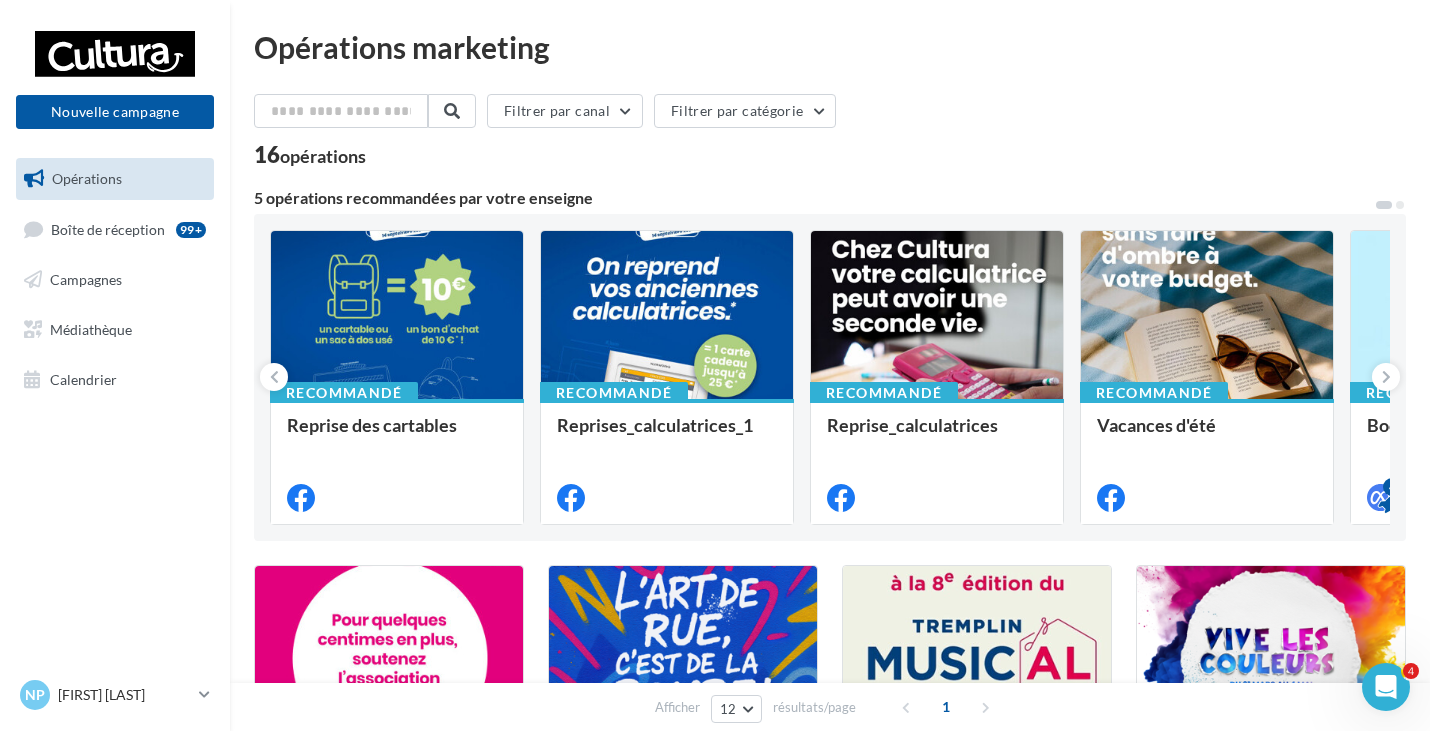 click on "[FIRST] [LAST] [ALPHANUMERIC]" at bounding box center [115, 703] 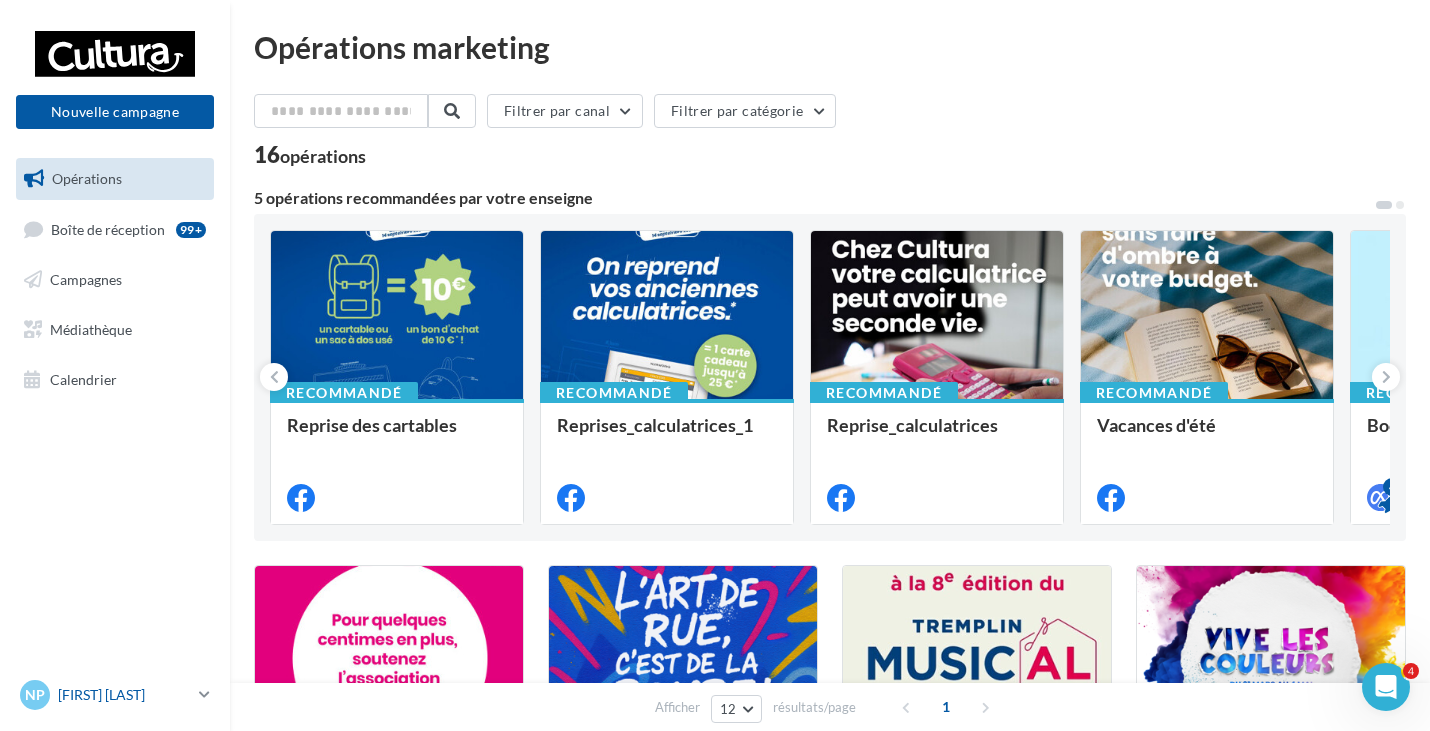 click on "[FIRST] [LAST] [ALPHANUMERIC]" at bounding box center [115, 695] 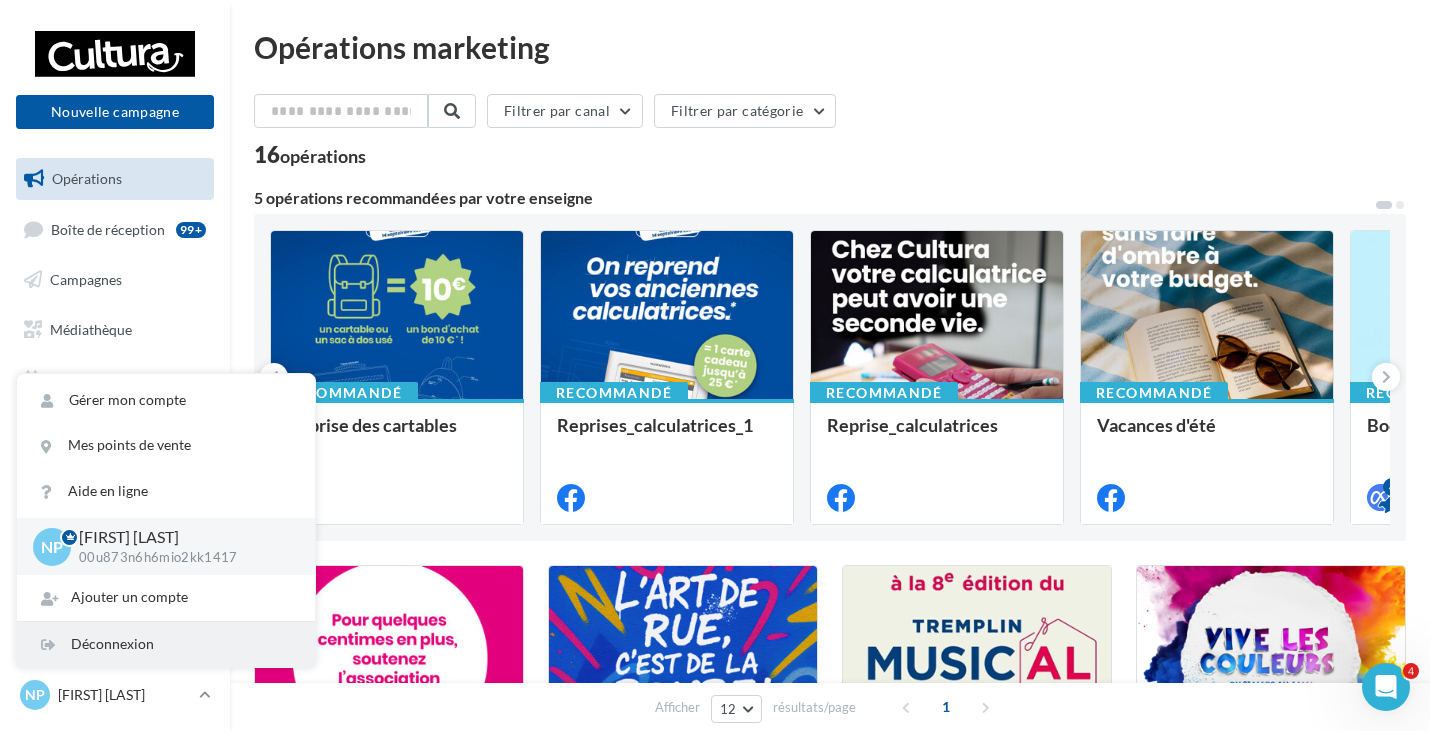 click on "Déconnexion" at bounding box center [166, 644] 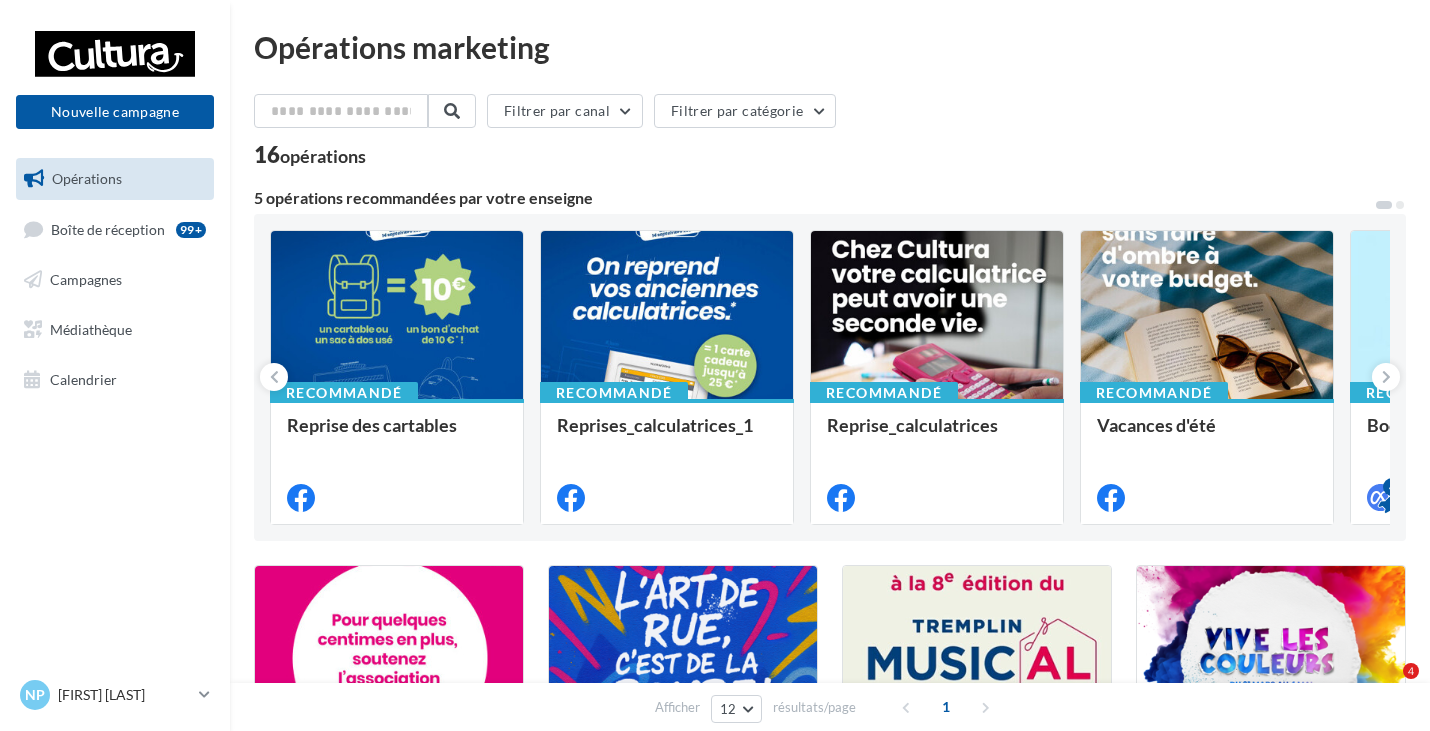 scroll, scrollTop: 0, scrollLeft: 0, axis: both 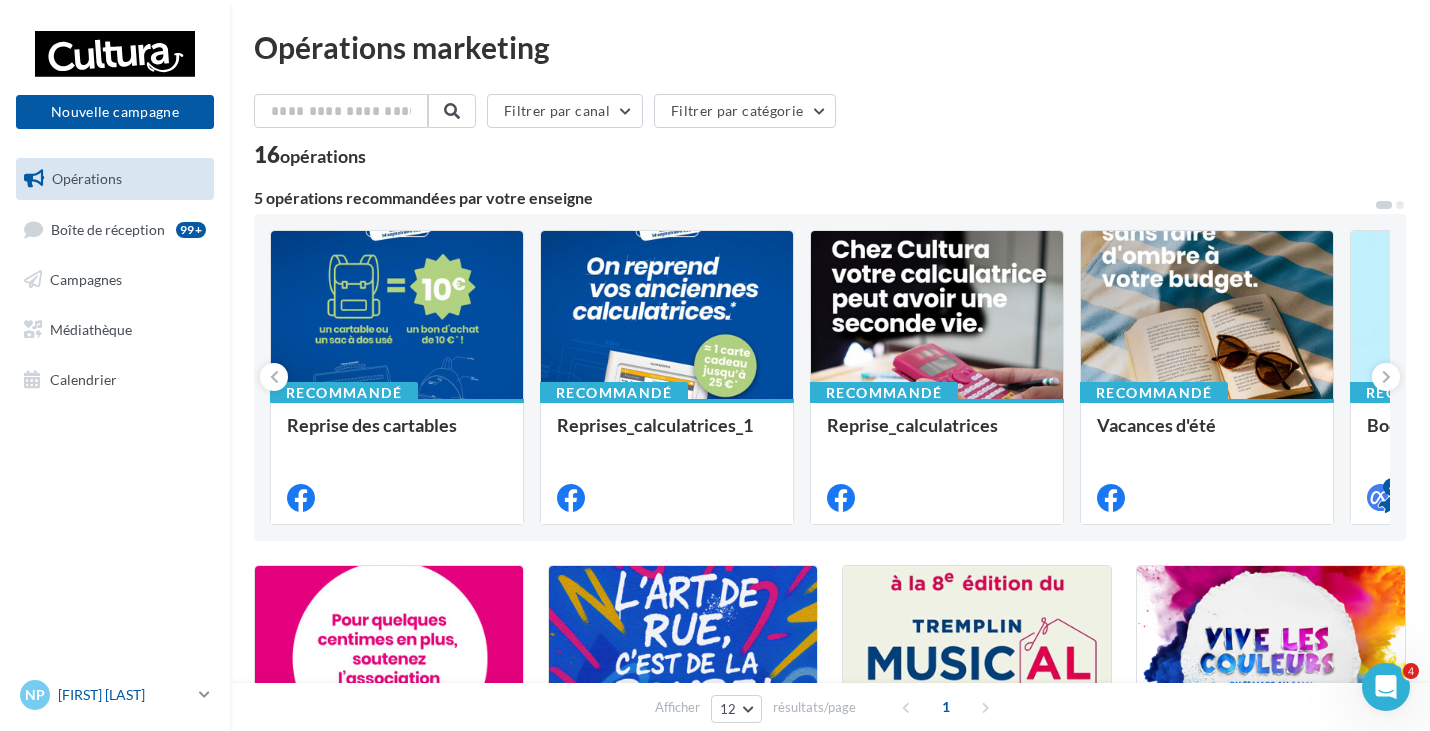 click on "[FIRST] [LAST] [ALPHANUMERIC]" at bounding box center (115, 695) 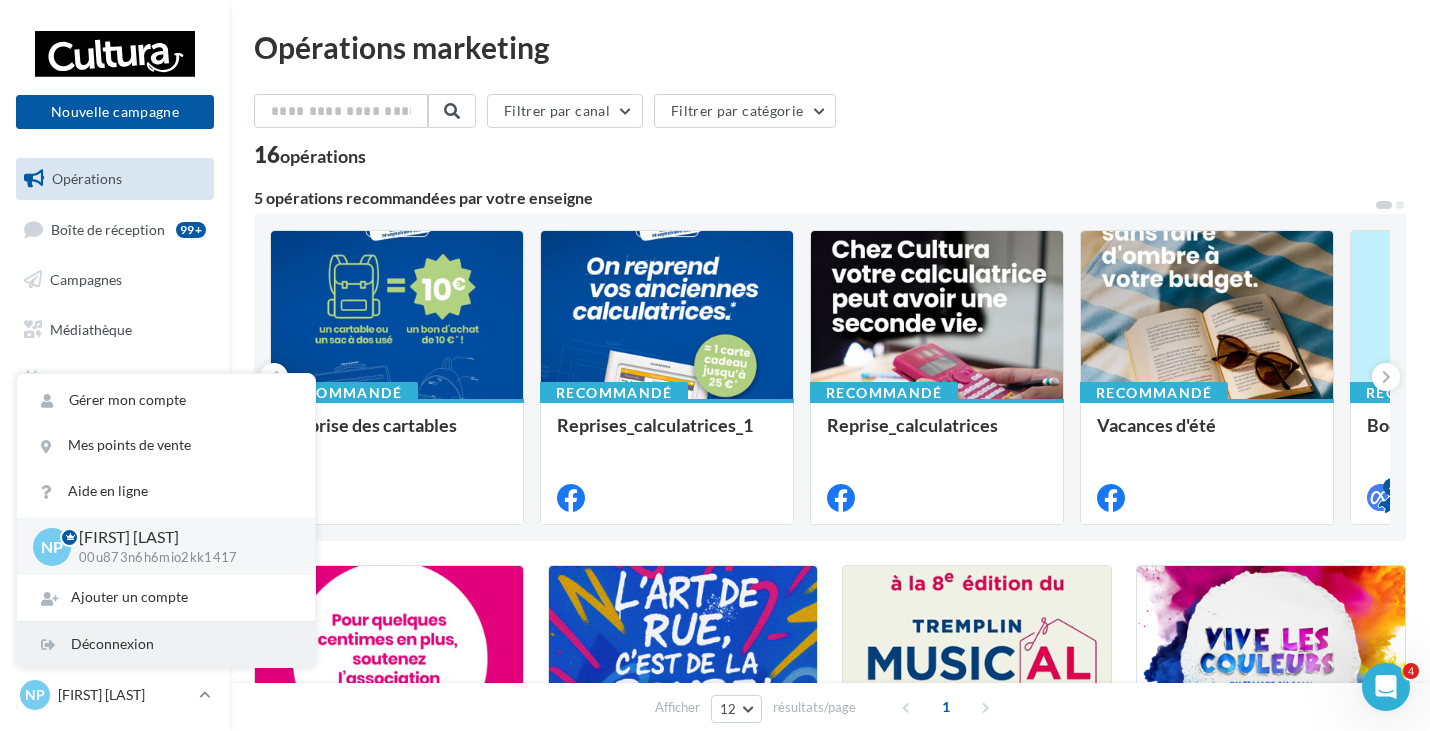 click on "Déconnexion" at bounding box center (166, 644) 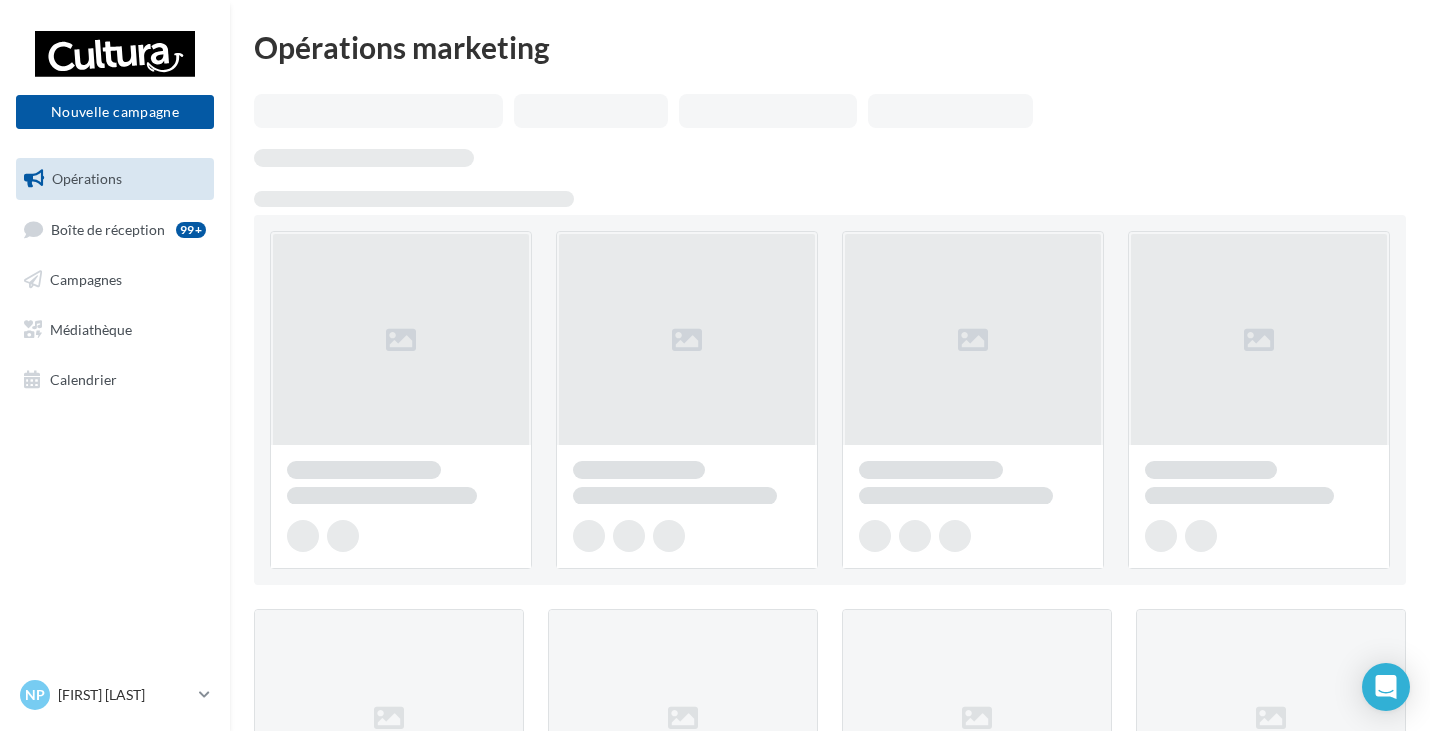scroll, scrollTop: 0, scrollLeft: 0, axis: both 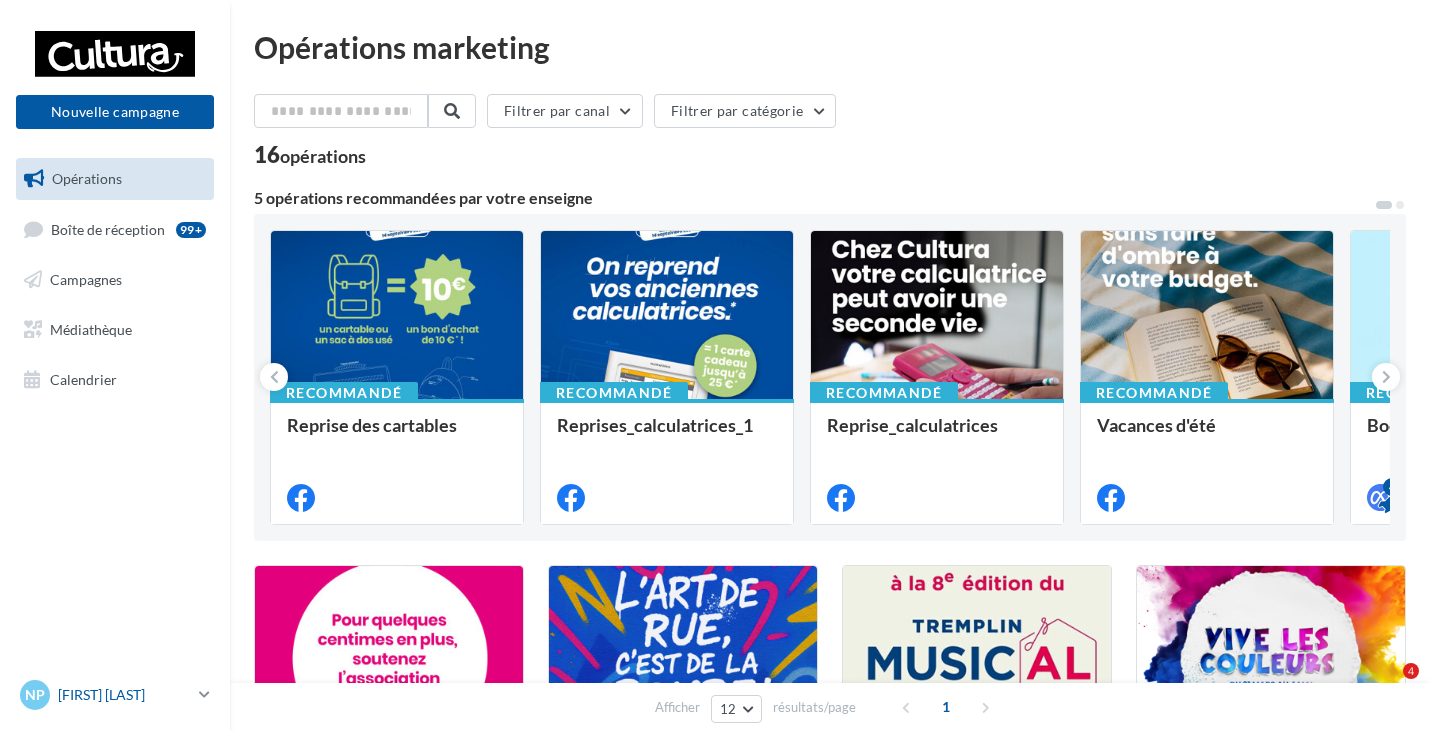 click on "[FIRST] [LAST] [ID]" at bounding box center [115, 695] 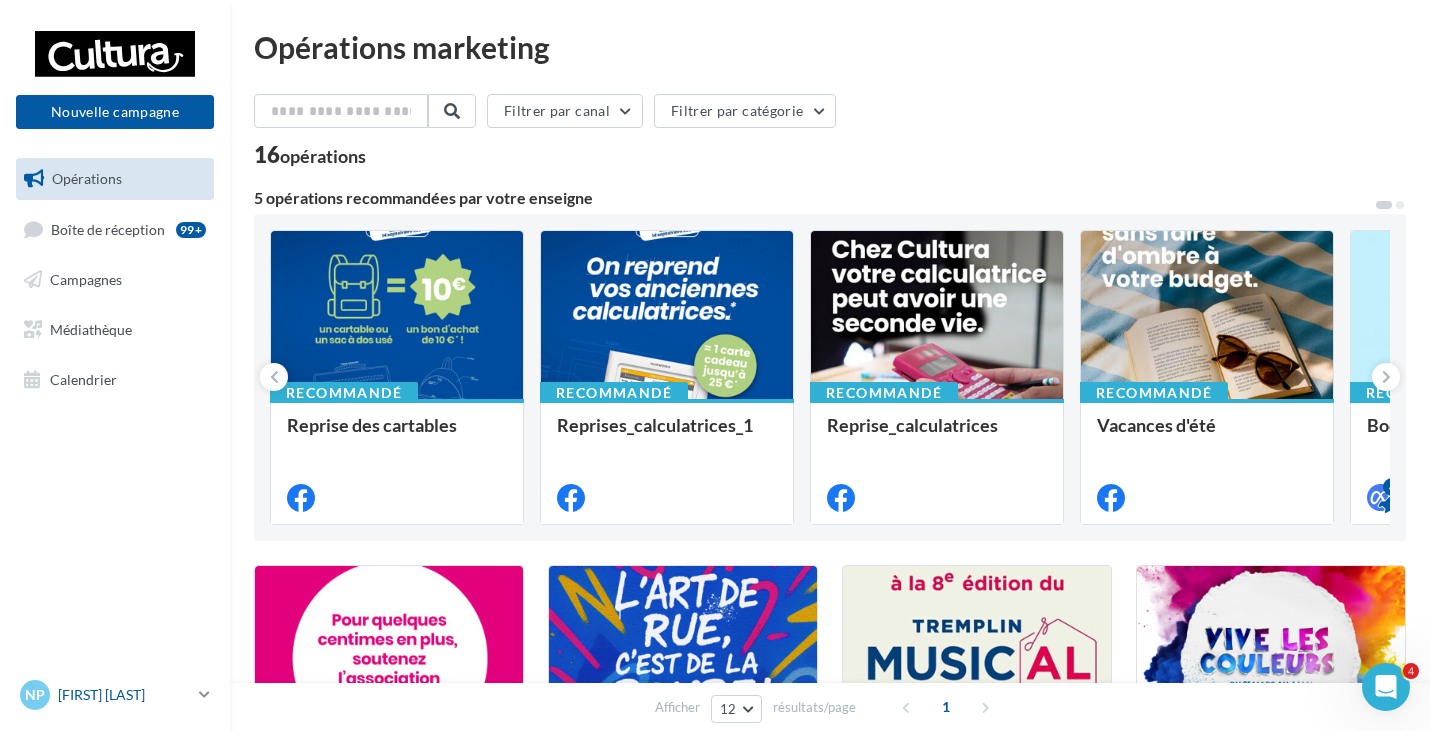 scroll, scrollTop: 0, scrollLeft: 0, axis: both 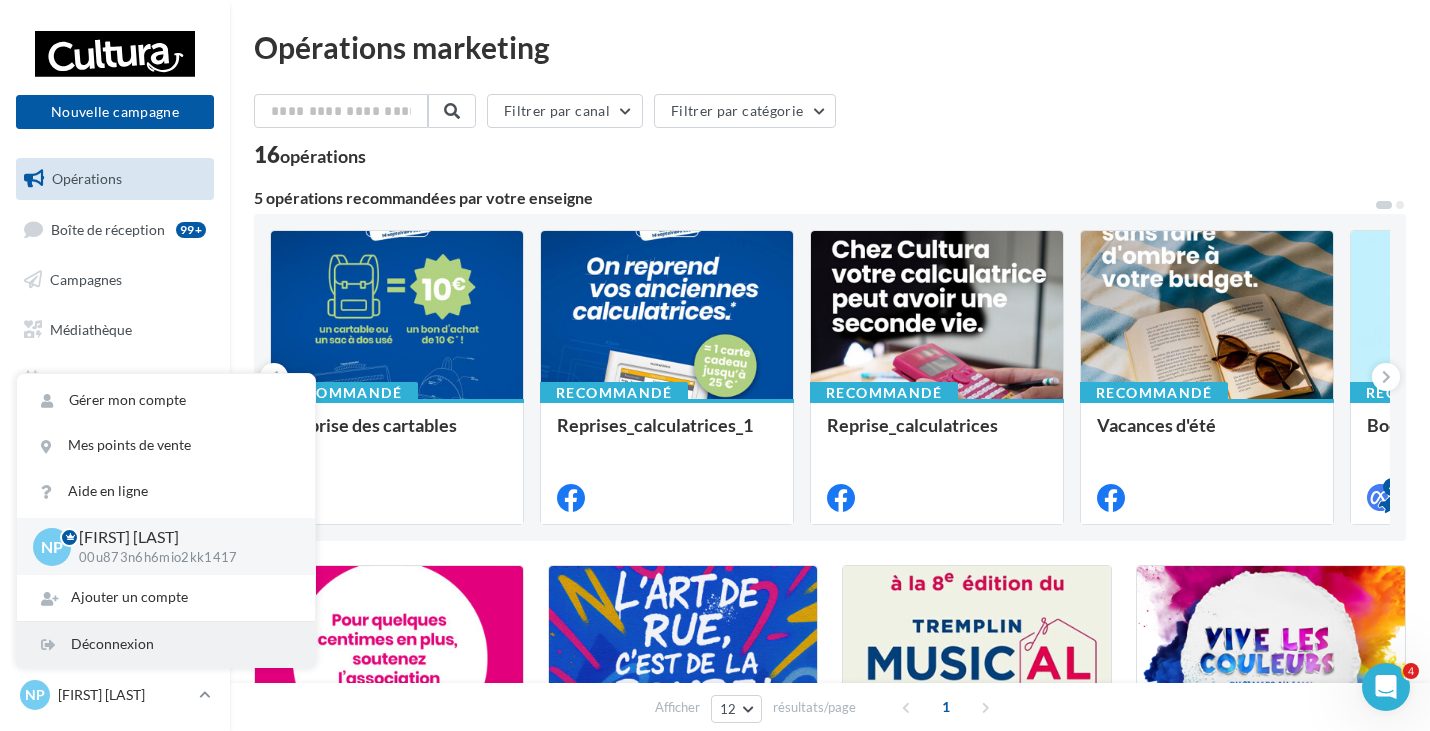 click on "Déconnexion" at bounding box center [166, 644] 